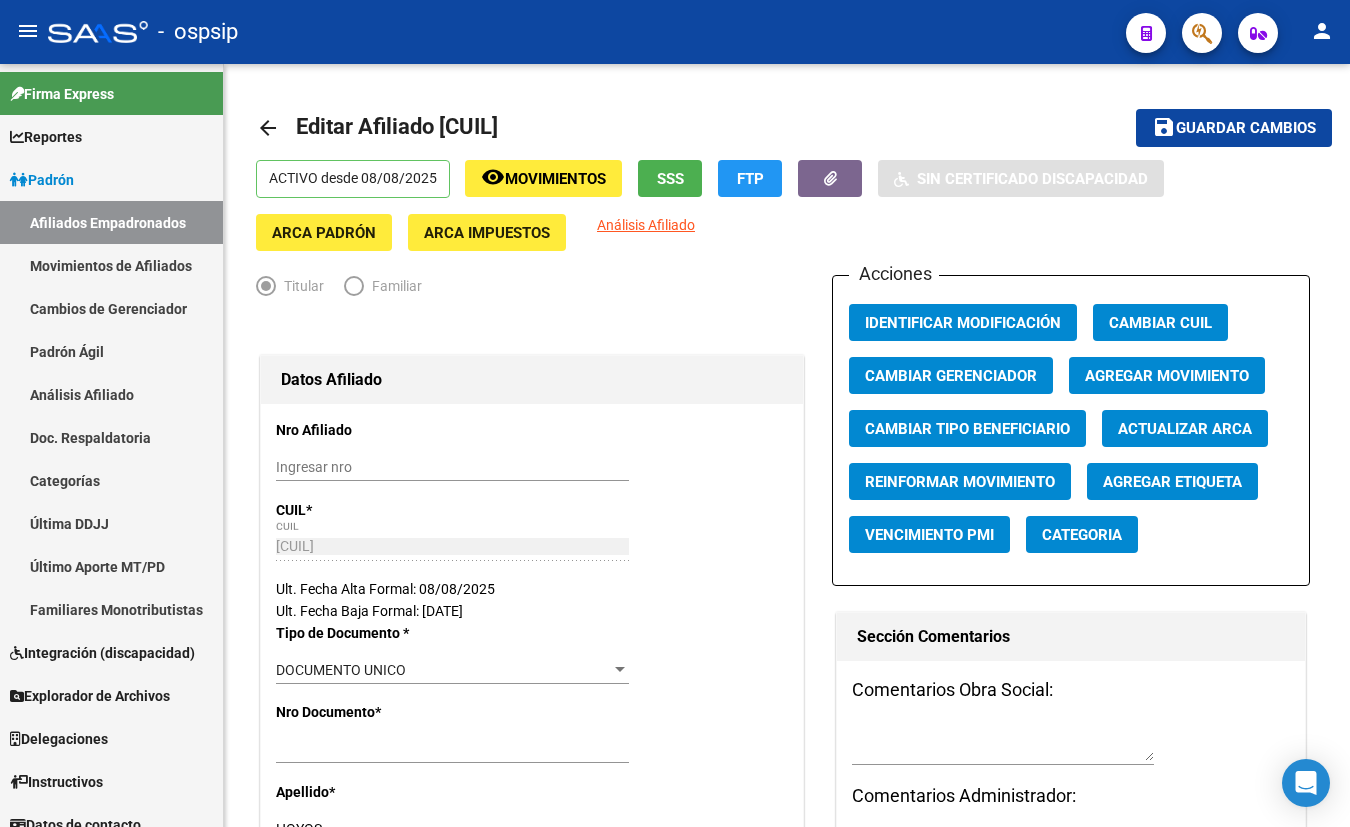 scroll, scrollTop: 0, scrollLeft: 0, axis: both 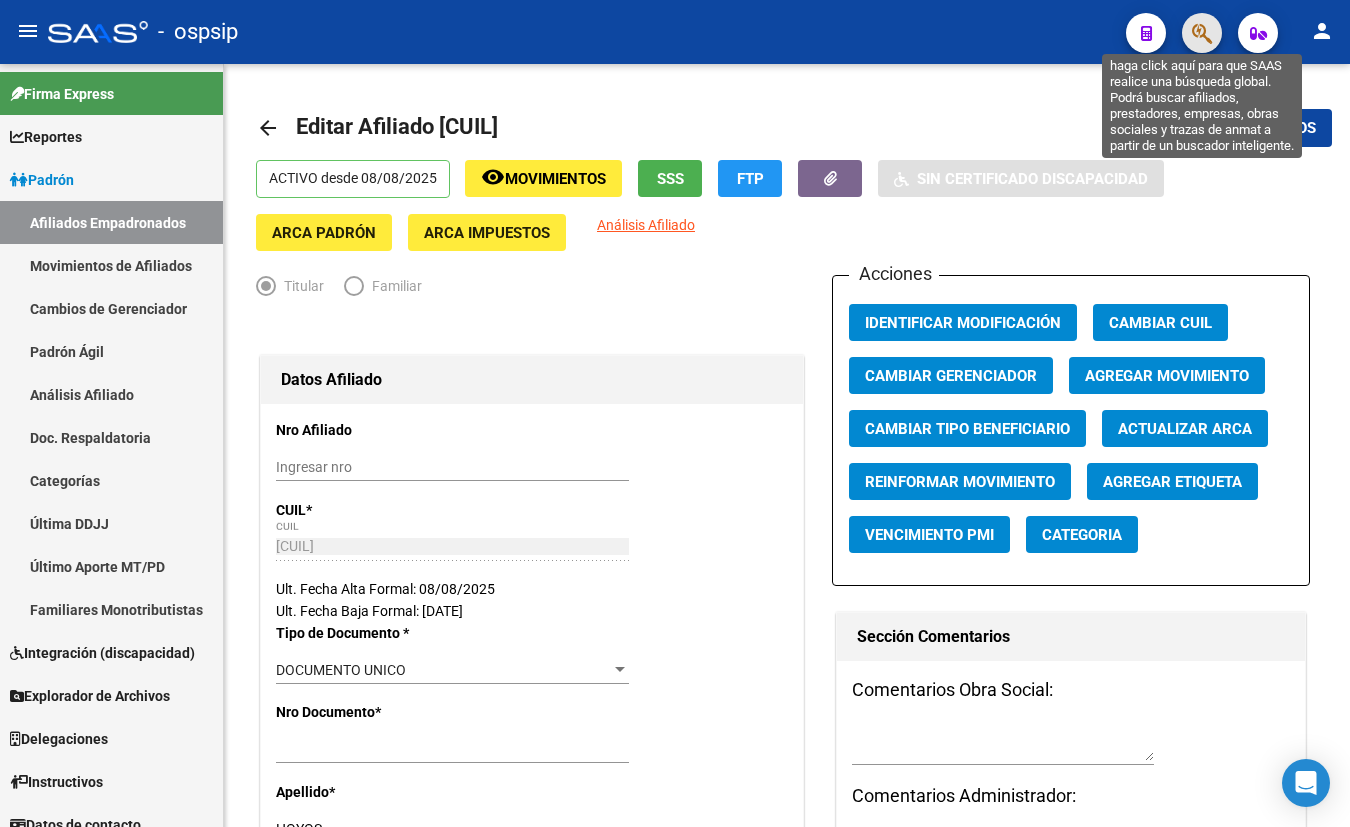 click 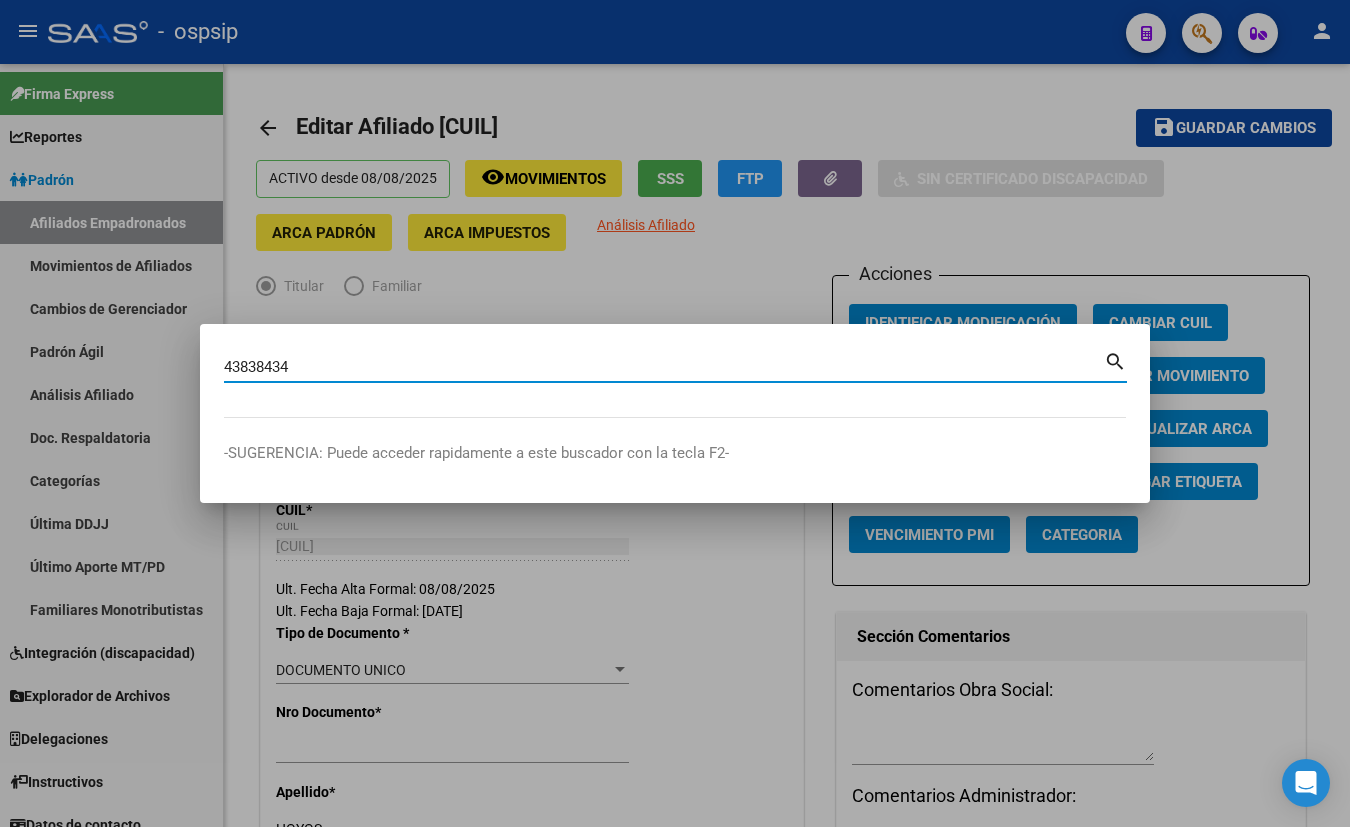 type on "43838434" 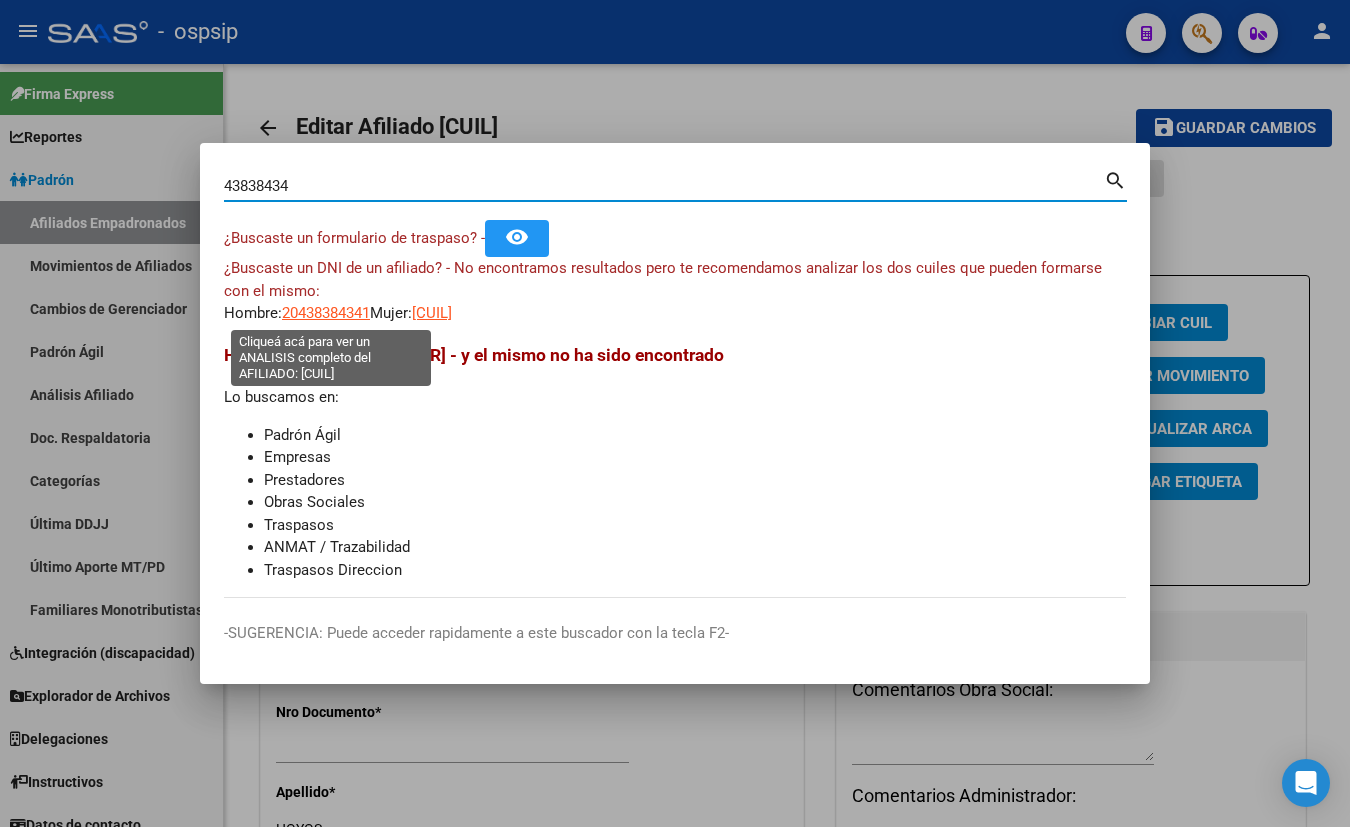 click on "20438384341" at bounding box center [326, 313] 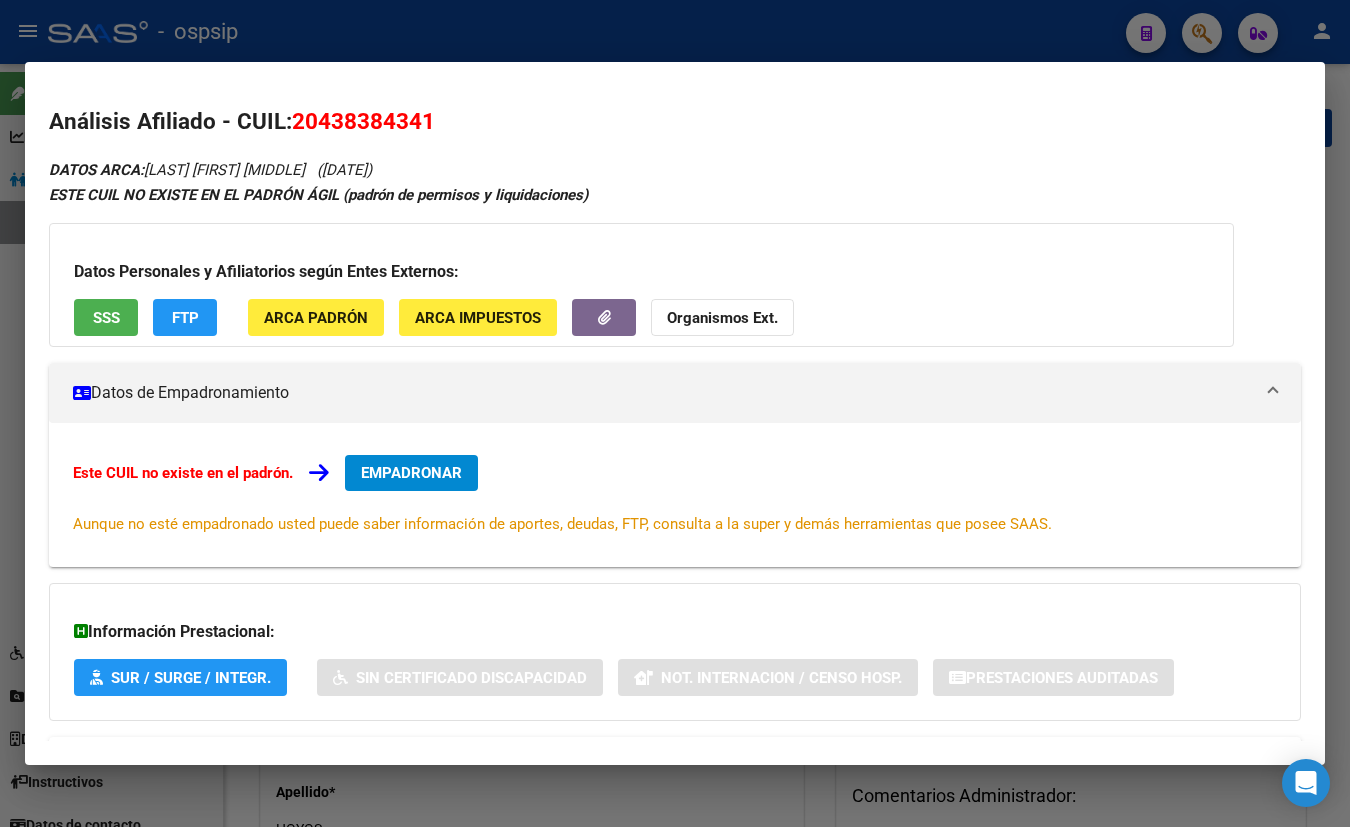 scroll, scrollTop: 87, scrollLeft: 0, axis: vertical 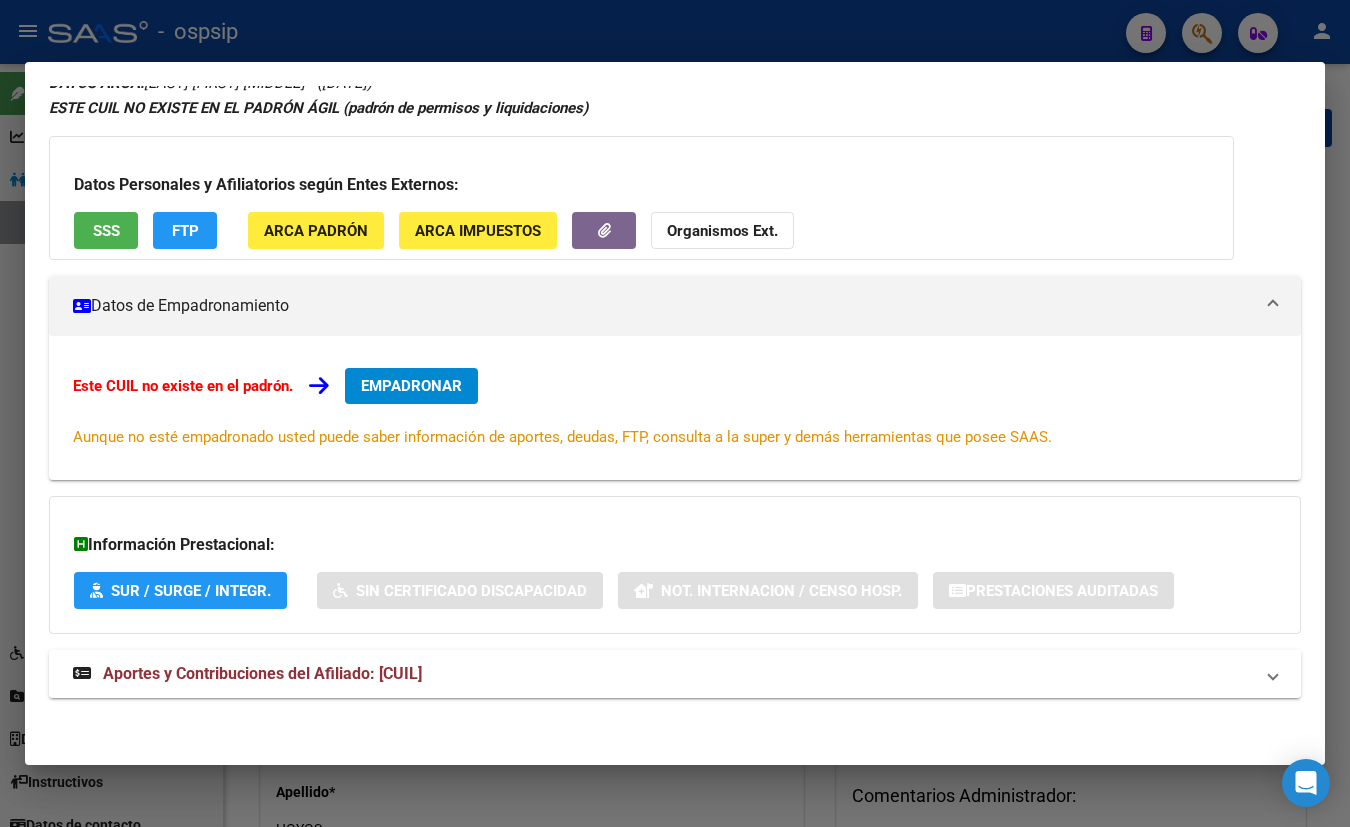 drag, startPoint x: 430, startPoint y: 672, endPoint x: 443, endPoint y: 668, distance: 13.601471 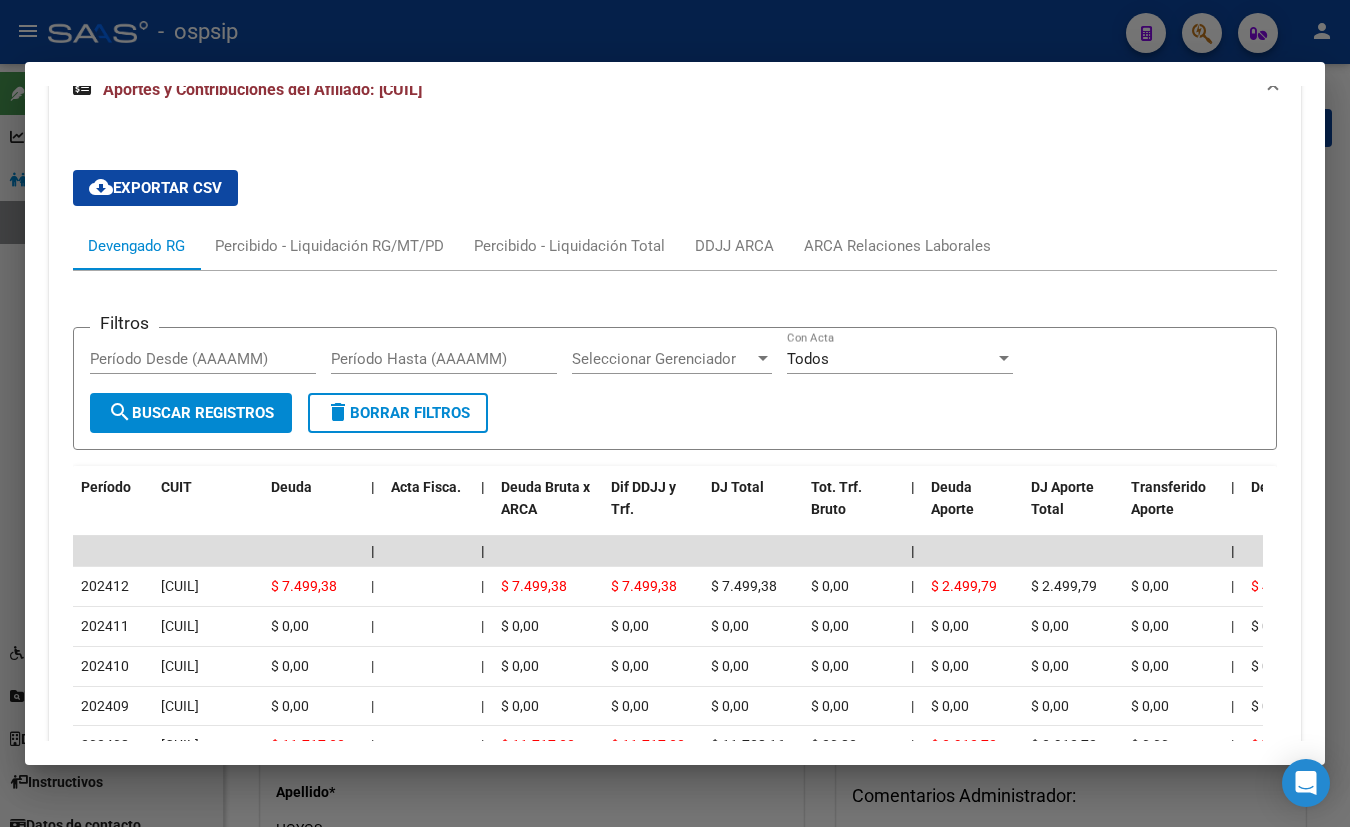 scroll, scrollTop: 723, scrollLeft: 0, axis: vertical 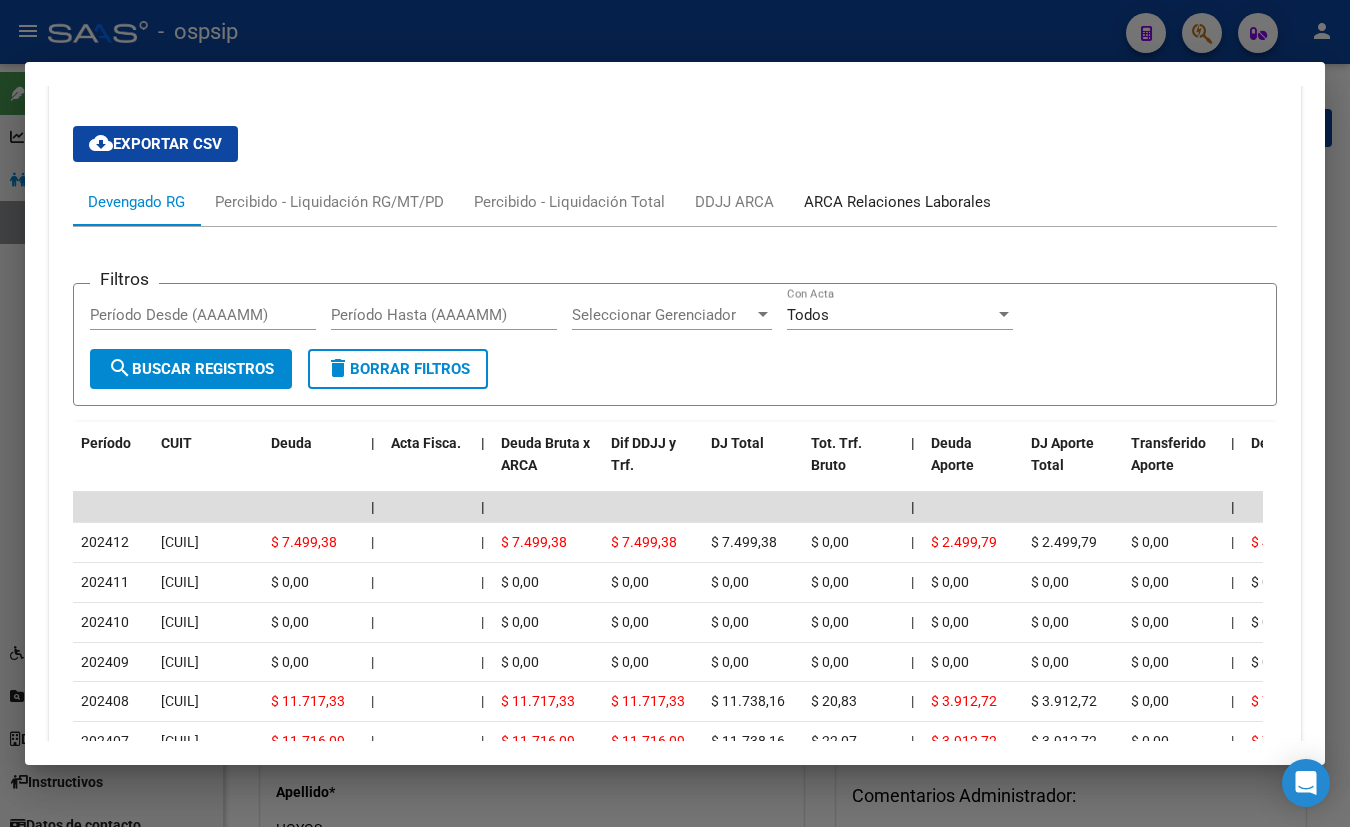 click on "ARCA Relaciones Laborales" at bounding box center [897, 202] 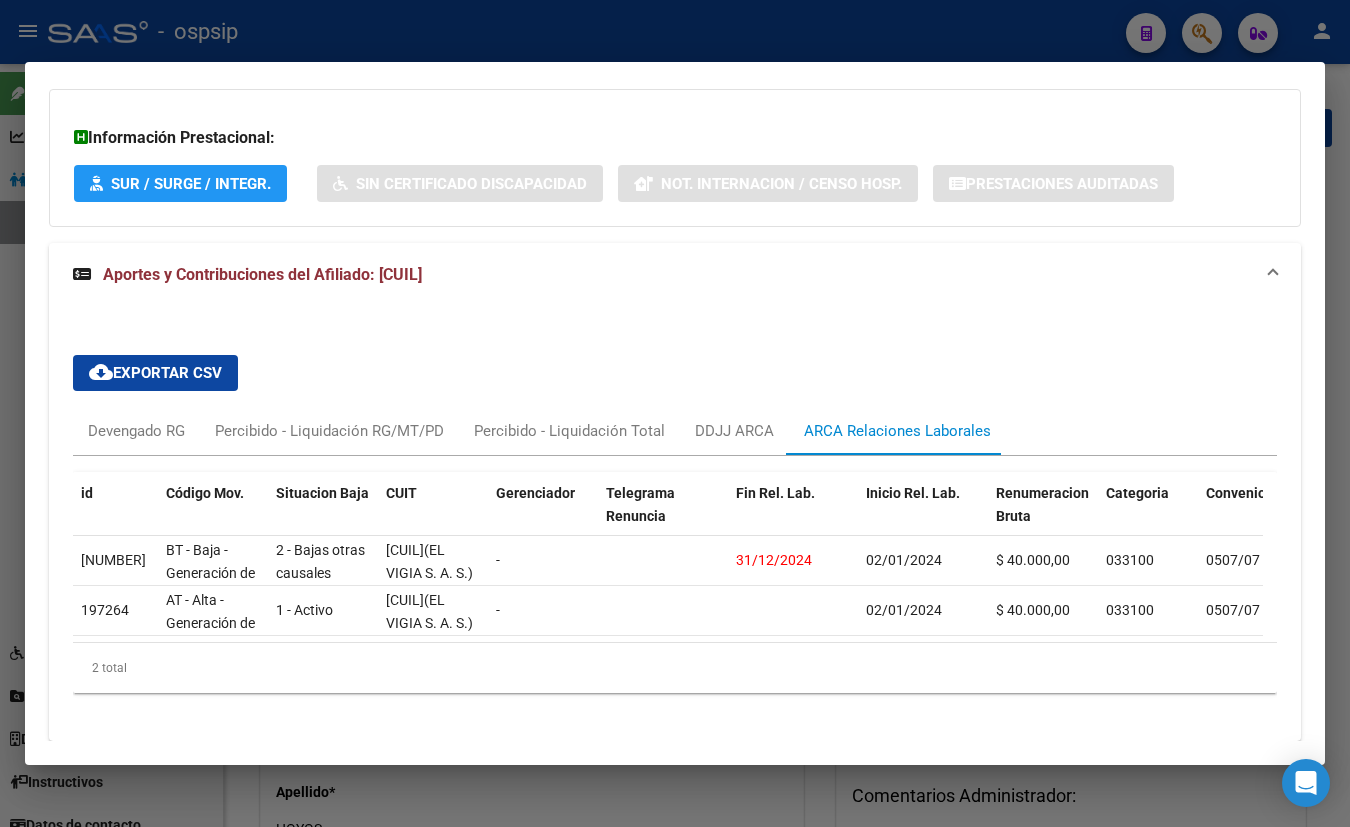 scroll, scrollTop: 0, scrollLeft: 0, axis: both 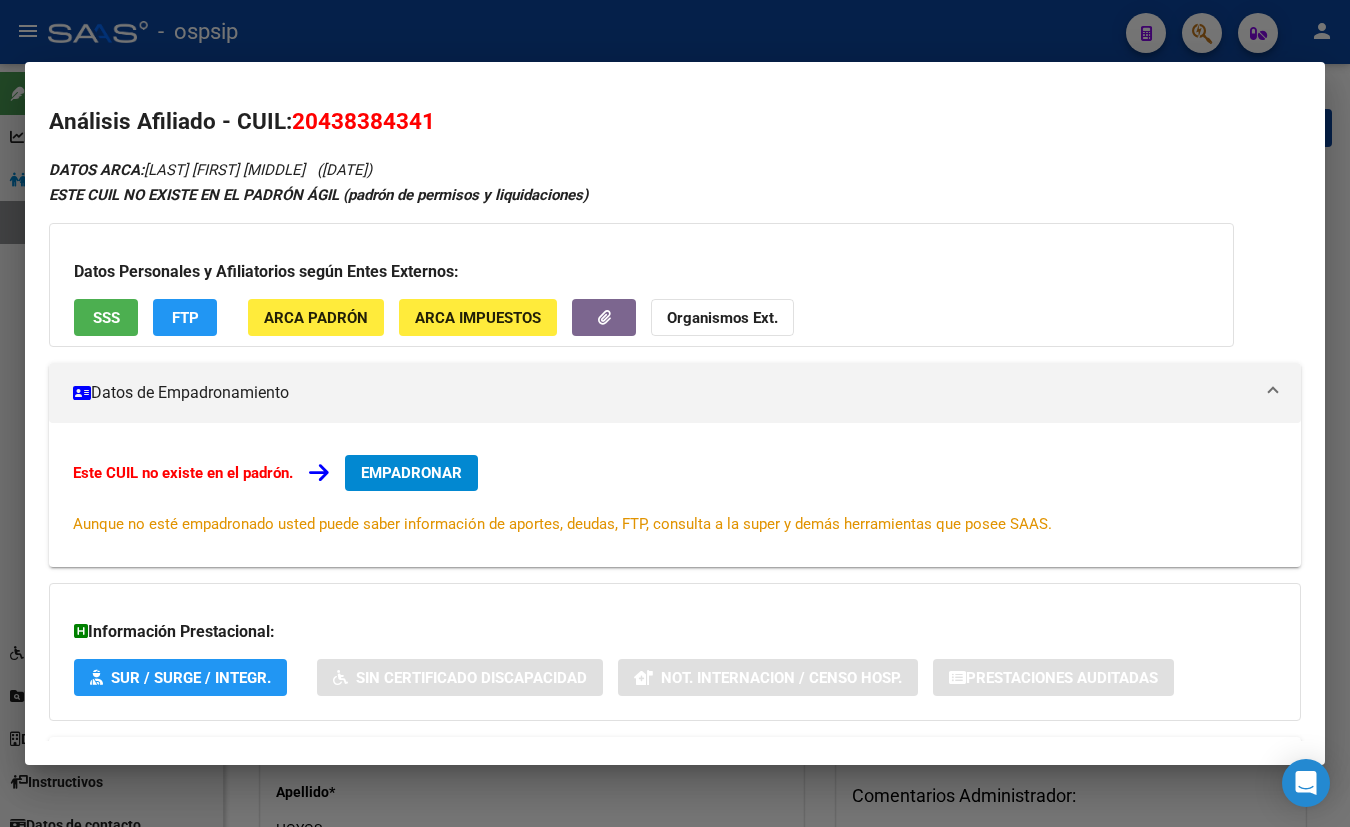 drag, startPoint x: 323, startPoint y: 118, endPoint x: 425, endPoint y: 120, distance: 102.01961 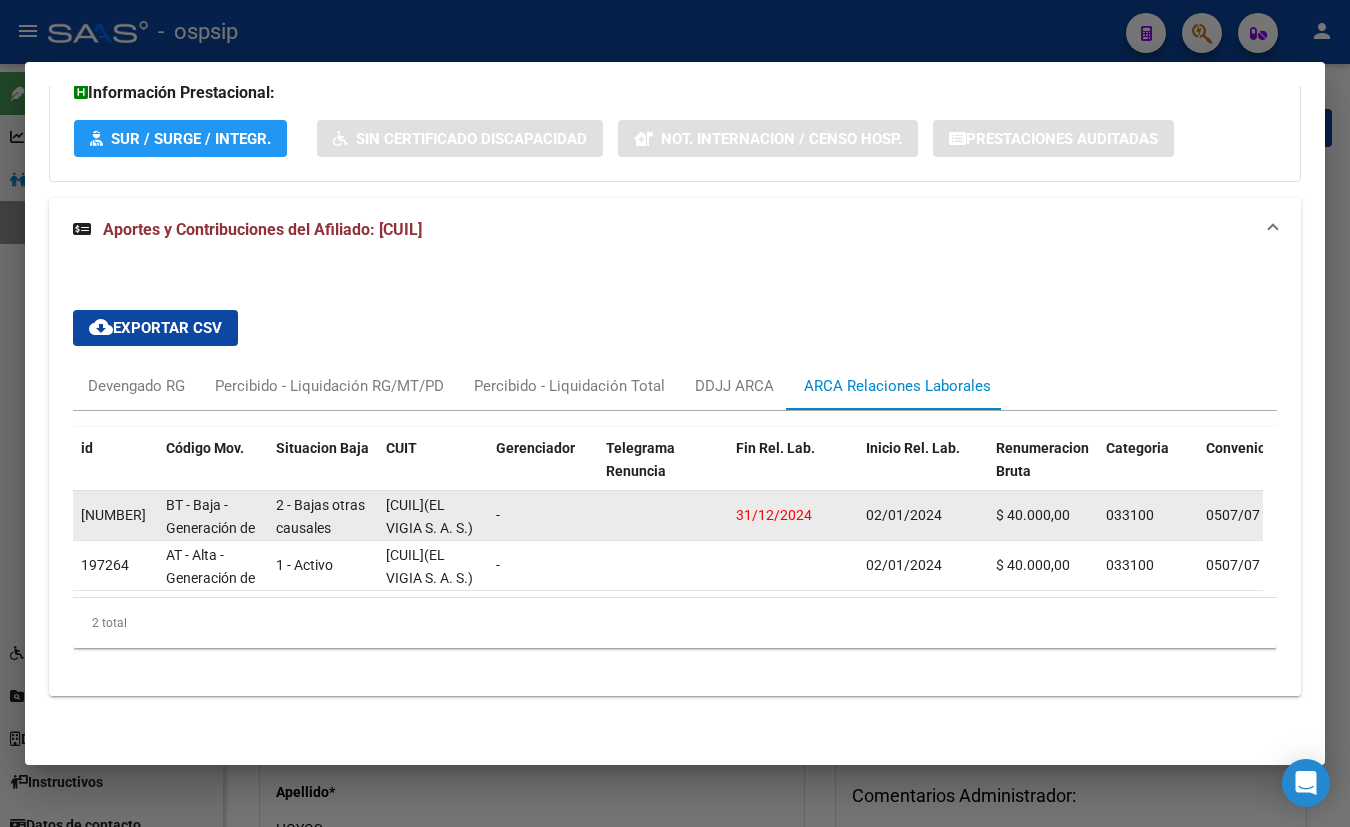 scroll, scrollTop: 550, scrollLeft: 0, axis: vertical 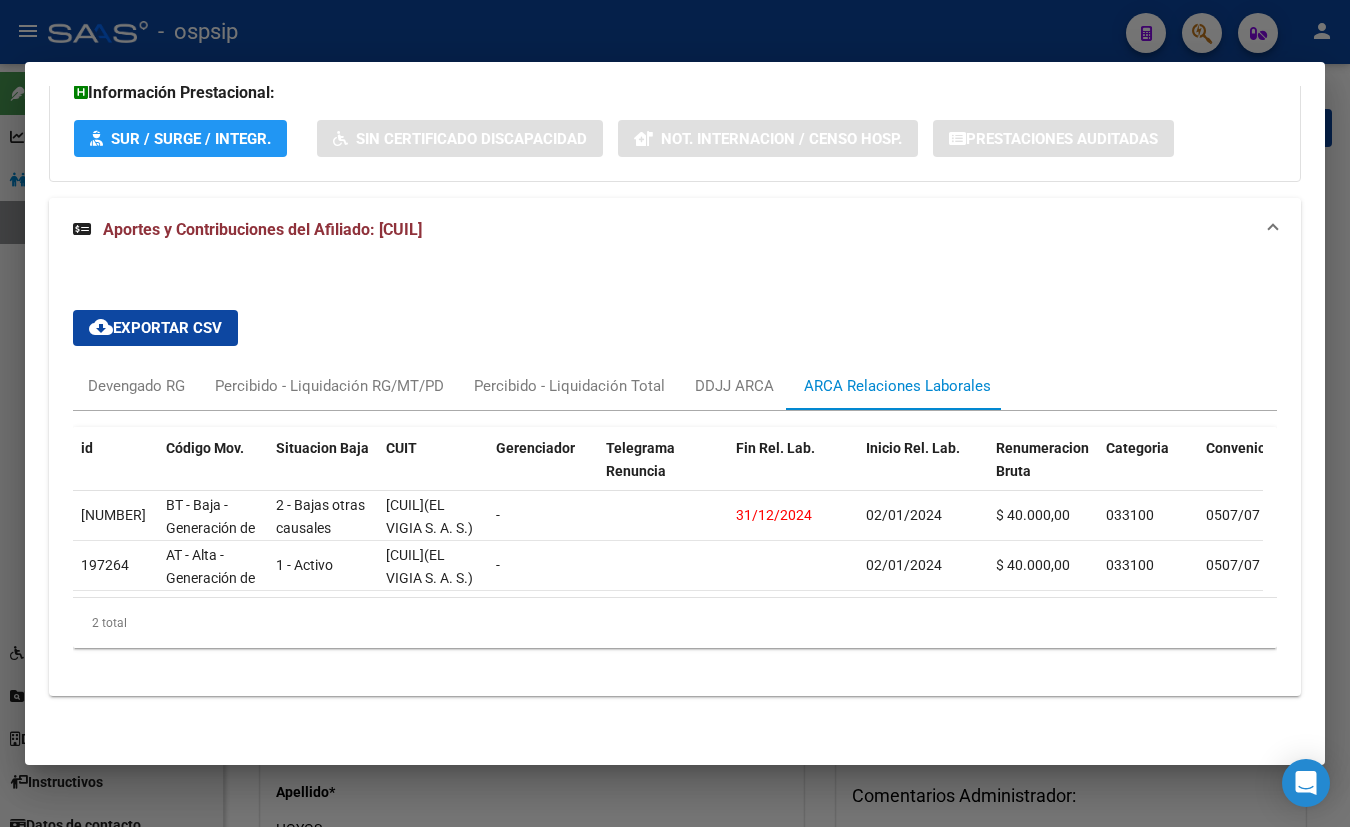 click on "Aportes y Contribuciones del Afiliado: [CUIL]" at bounding box center (675, 230) 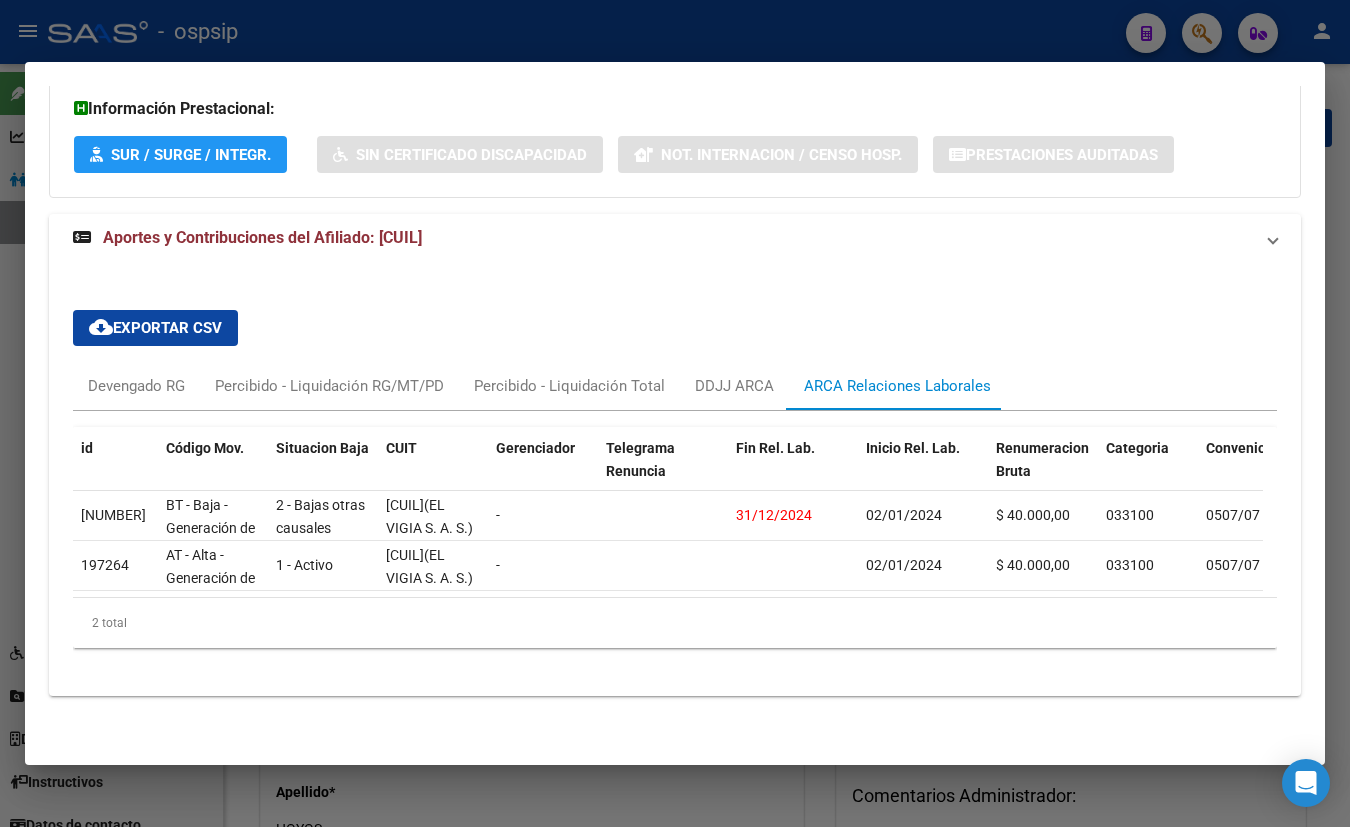scroll, scrollTop: 108, scrollLeft: 0, axis: vertical 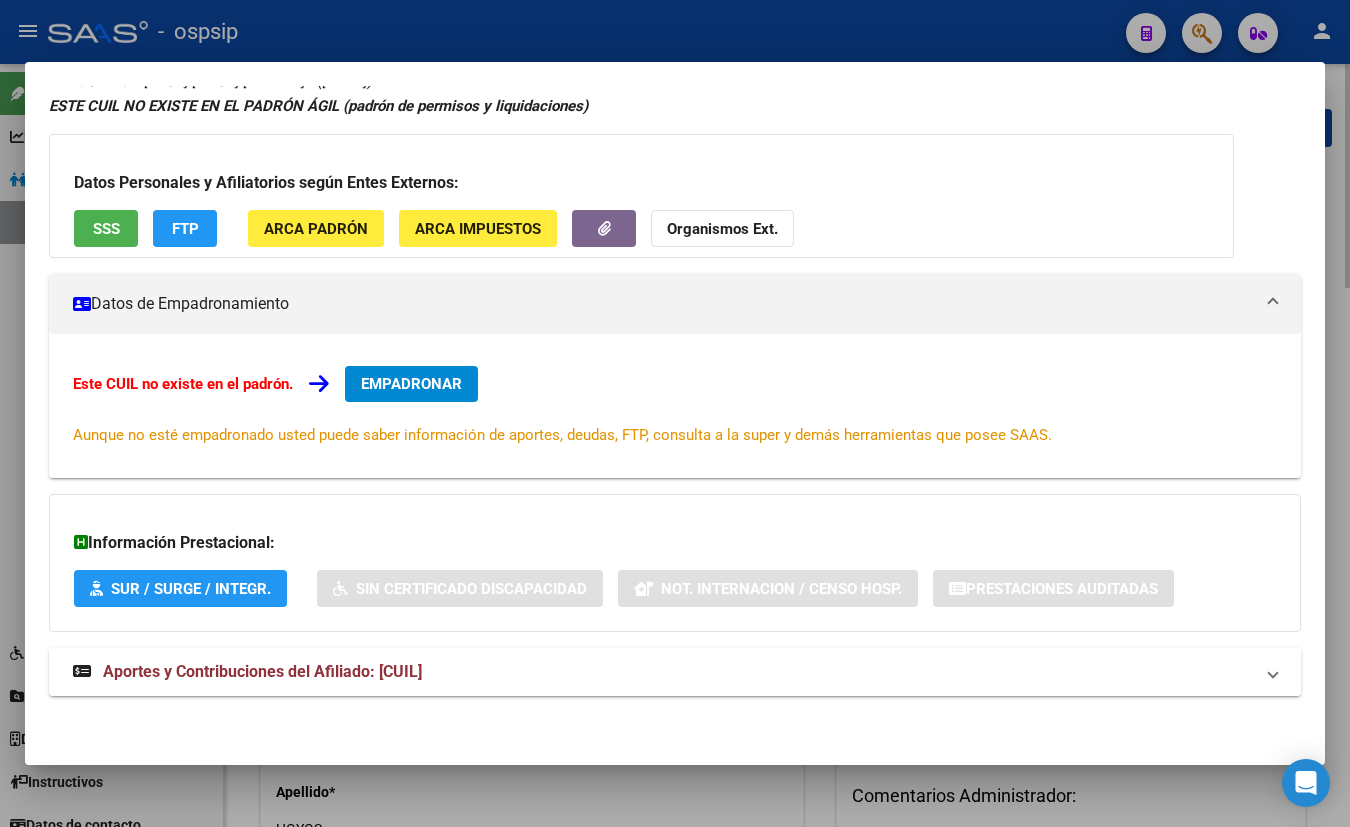 type 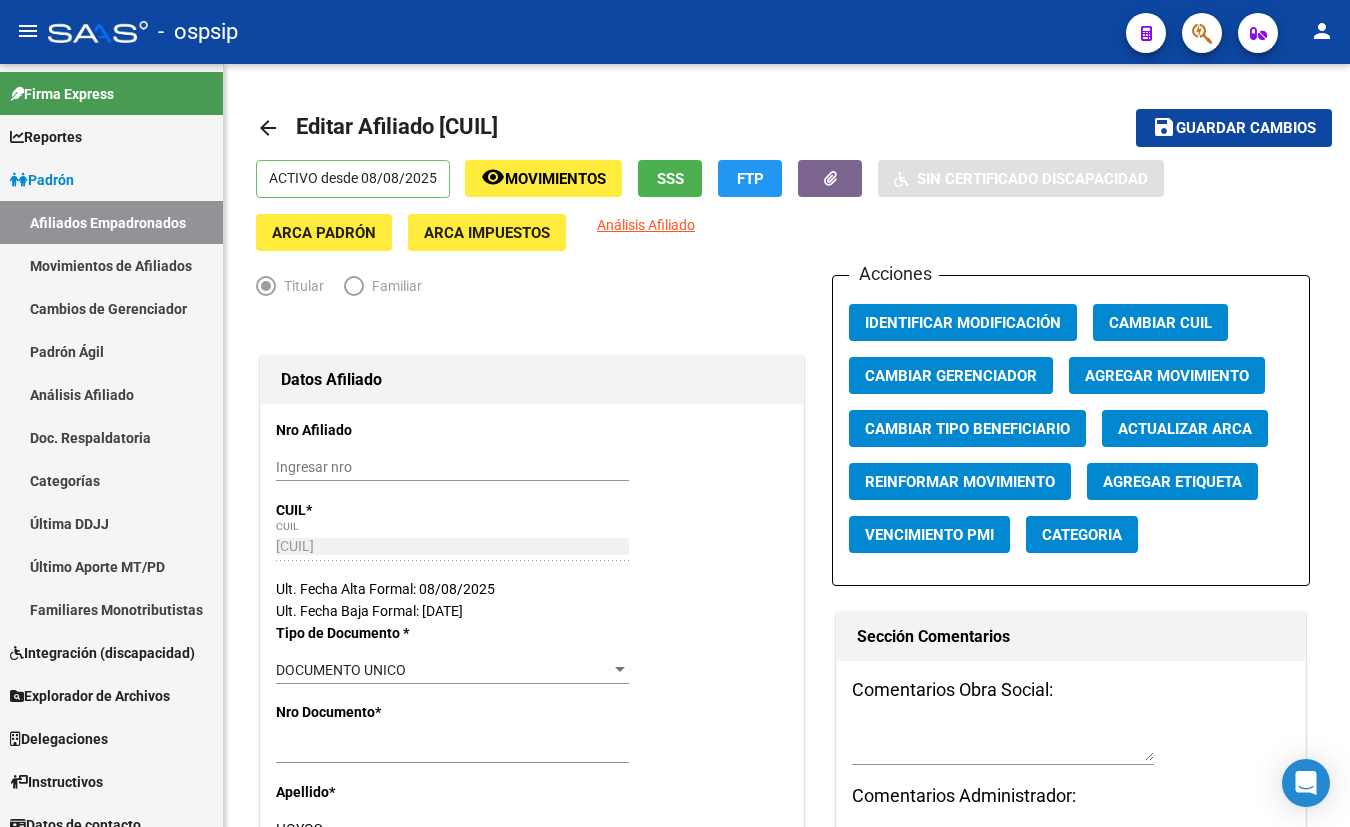 drag, startPoint x: 414, startPoint y: 18, endPoint x: 471, endPoint y: 29, distance: 58.0517 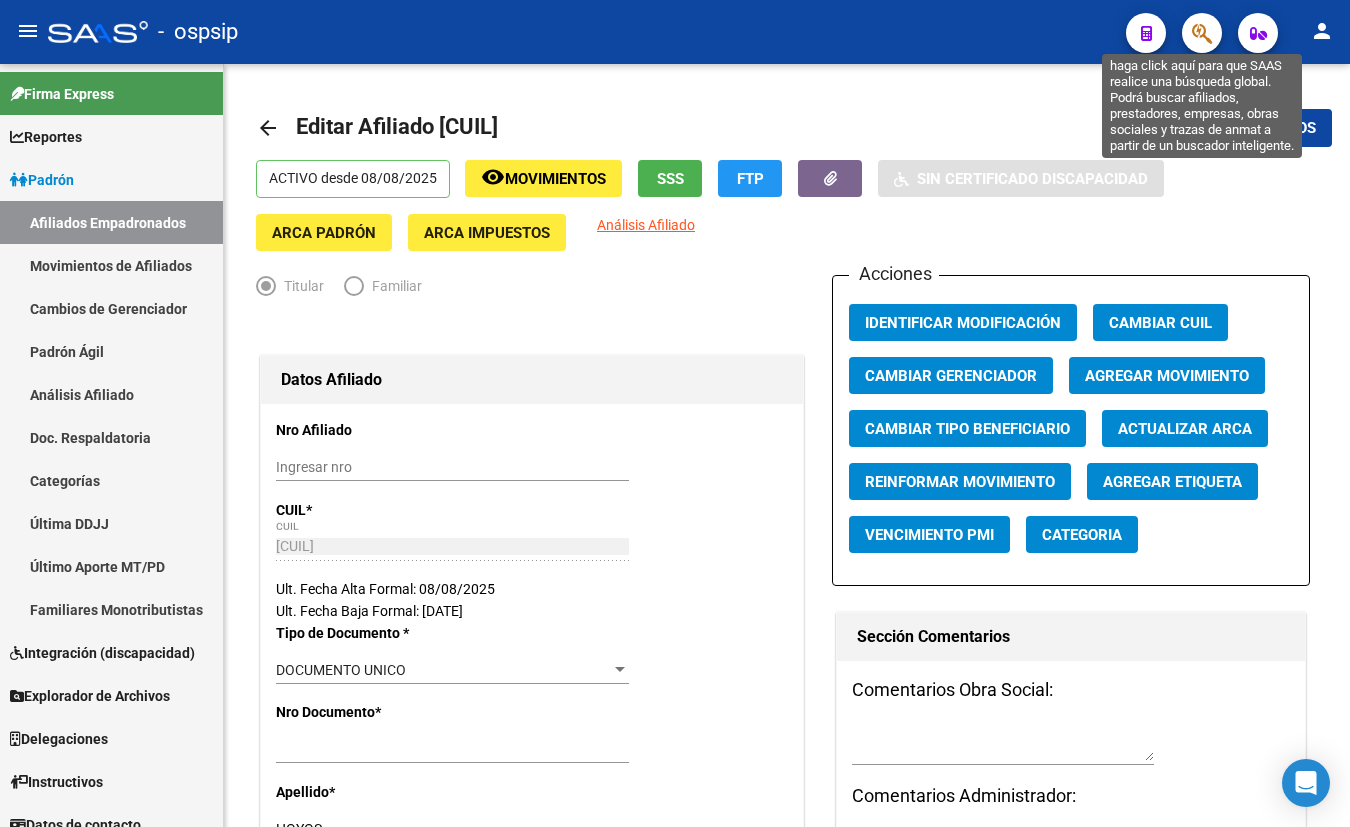 click 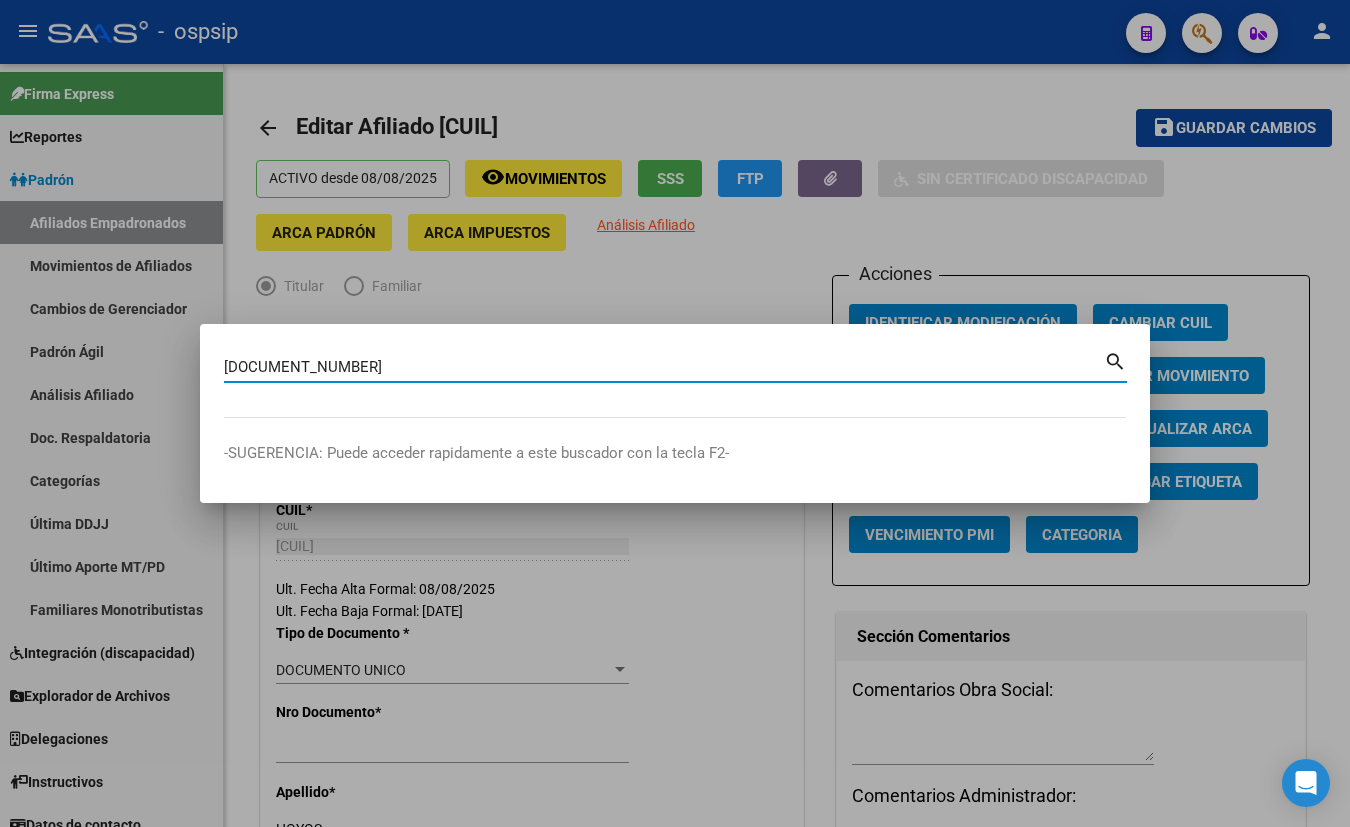 type on "[DOCUMENT_NUMBER]" 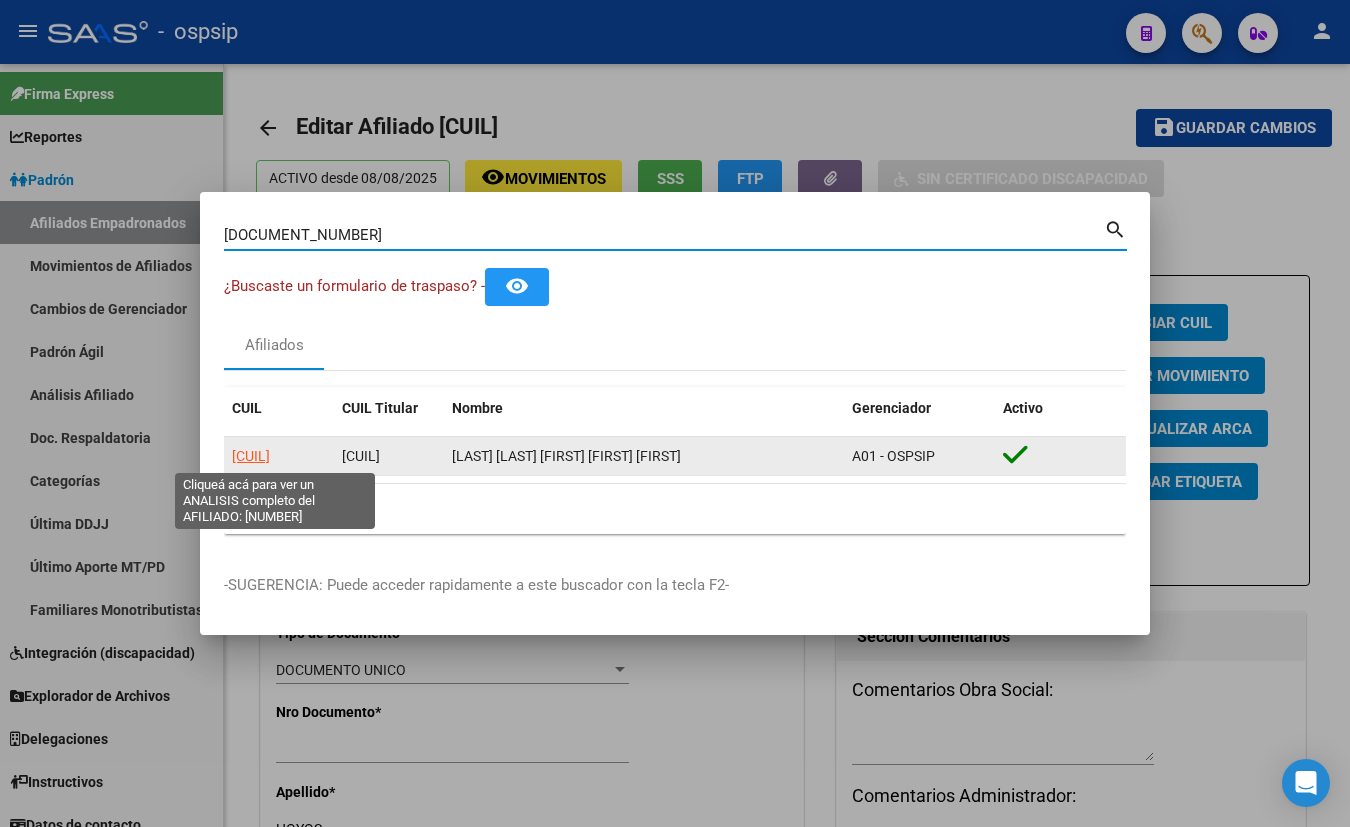 click on "[CUIL]" 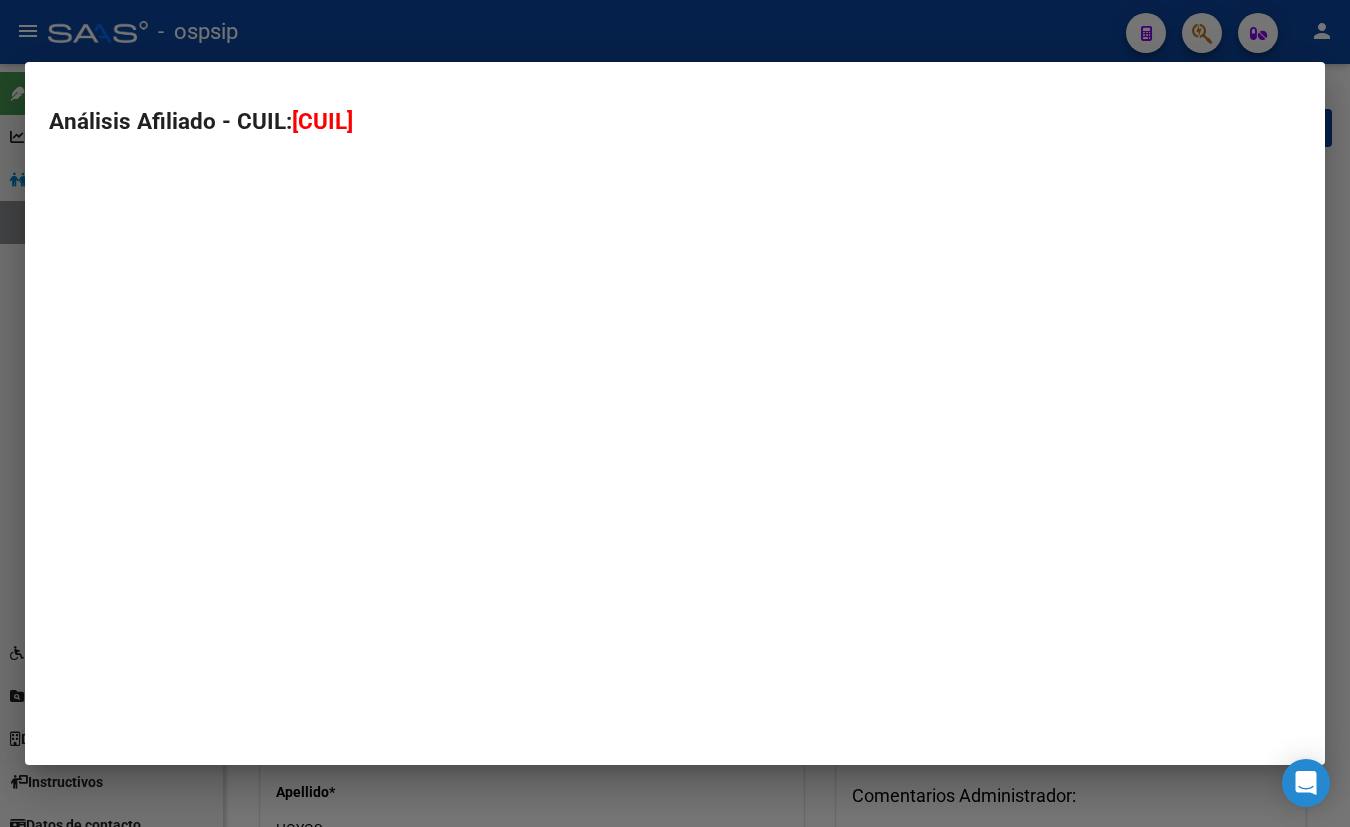 type on "[CUIL]" 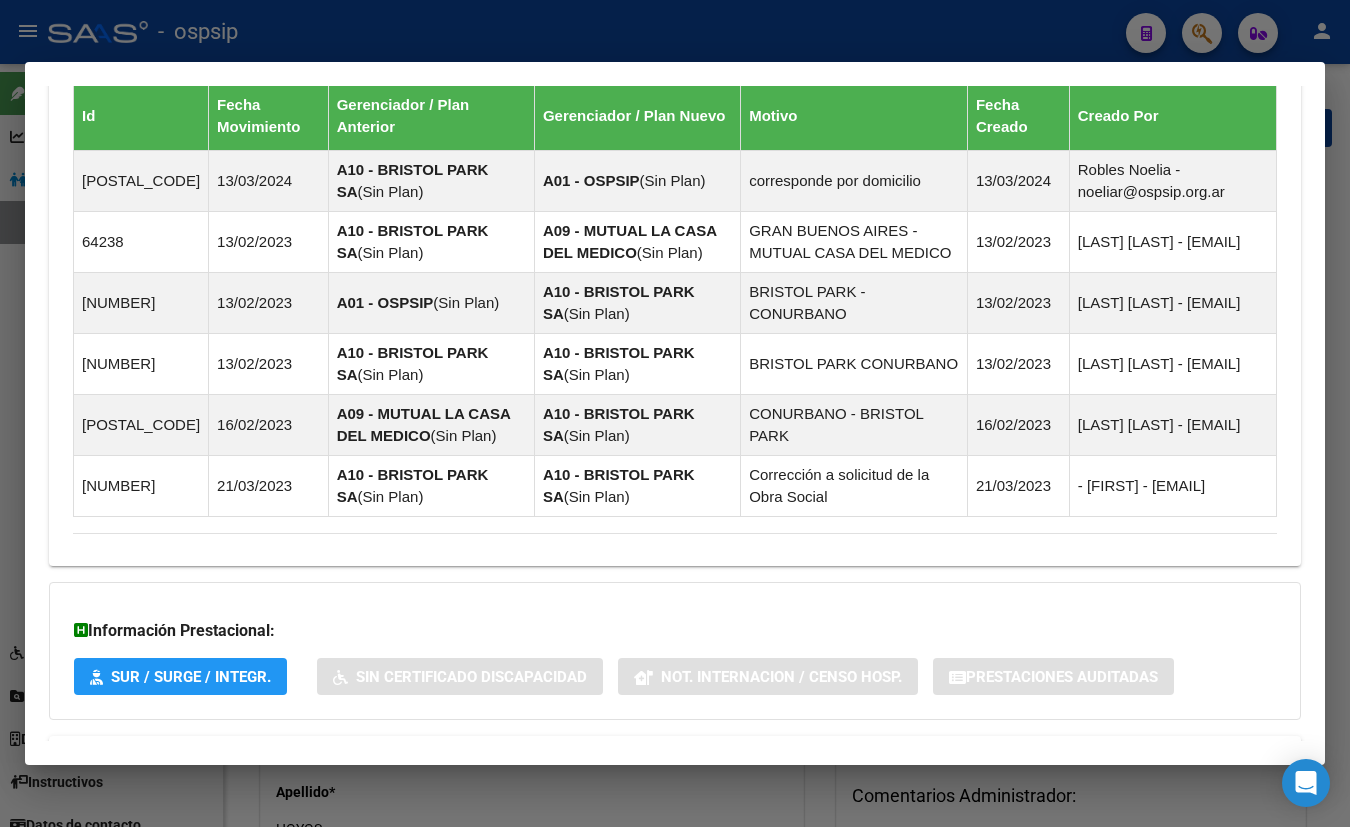 scroll, scrollTop: 1357, scrollLeft: 0, axis: vertical 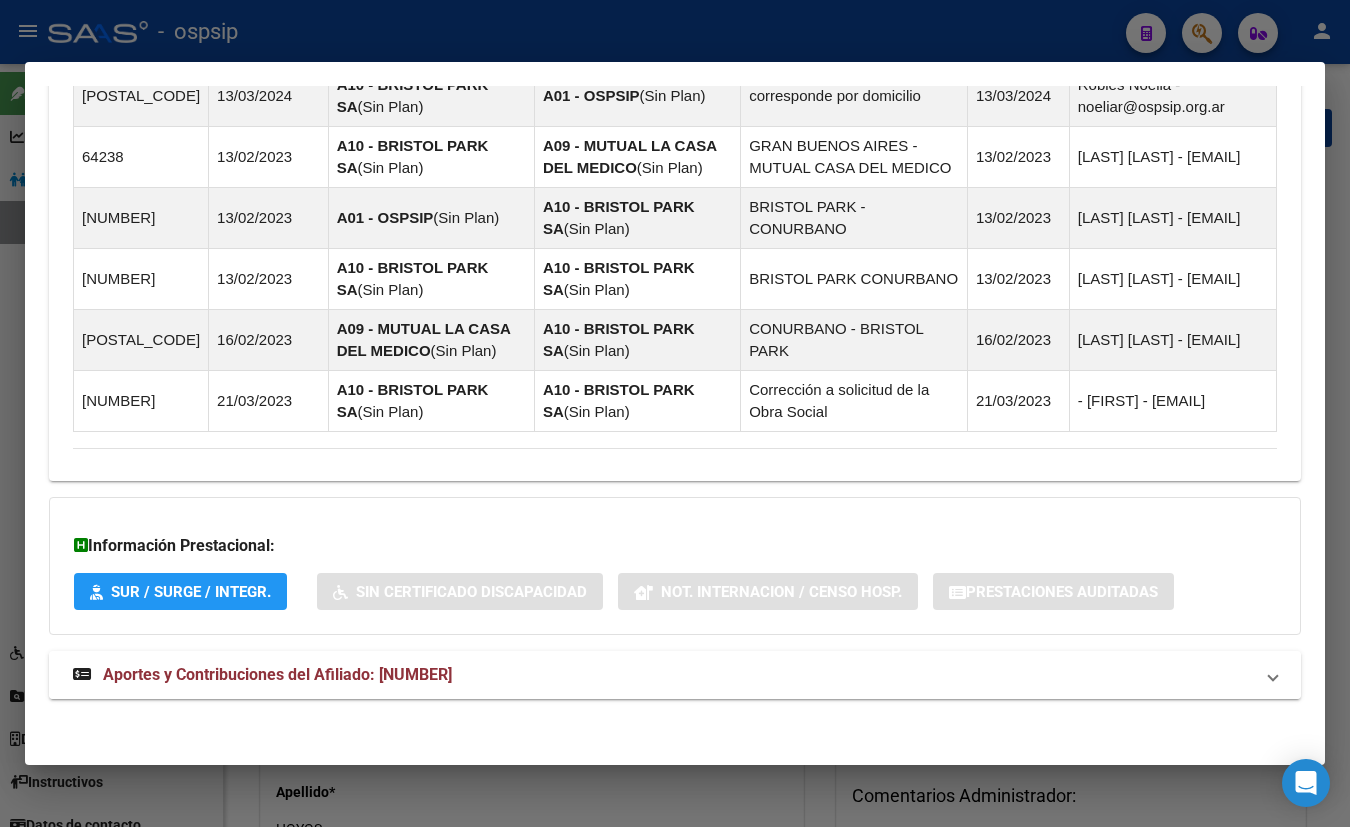 click on "Aportes y Contribuciones del Afiliado: [NUMBER]" at bounding box center (277, 674) 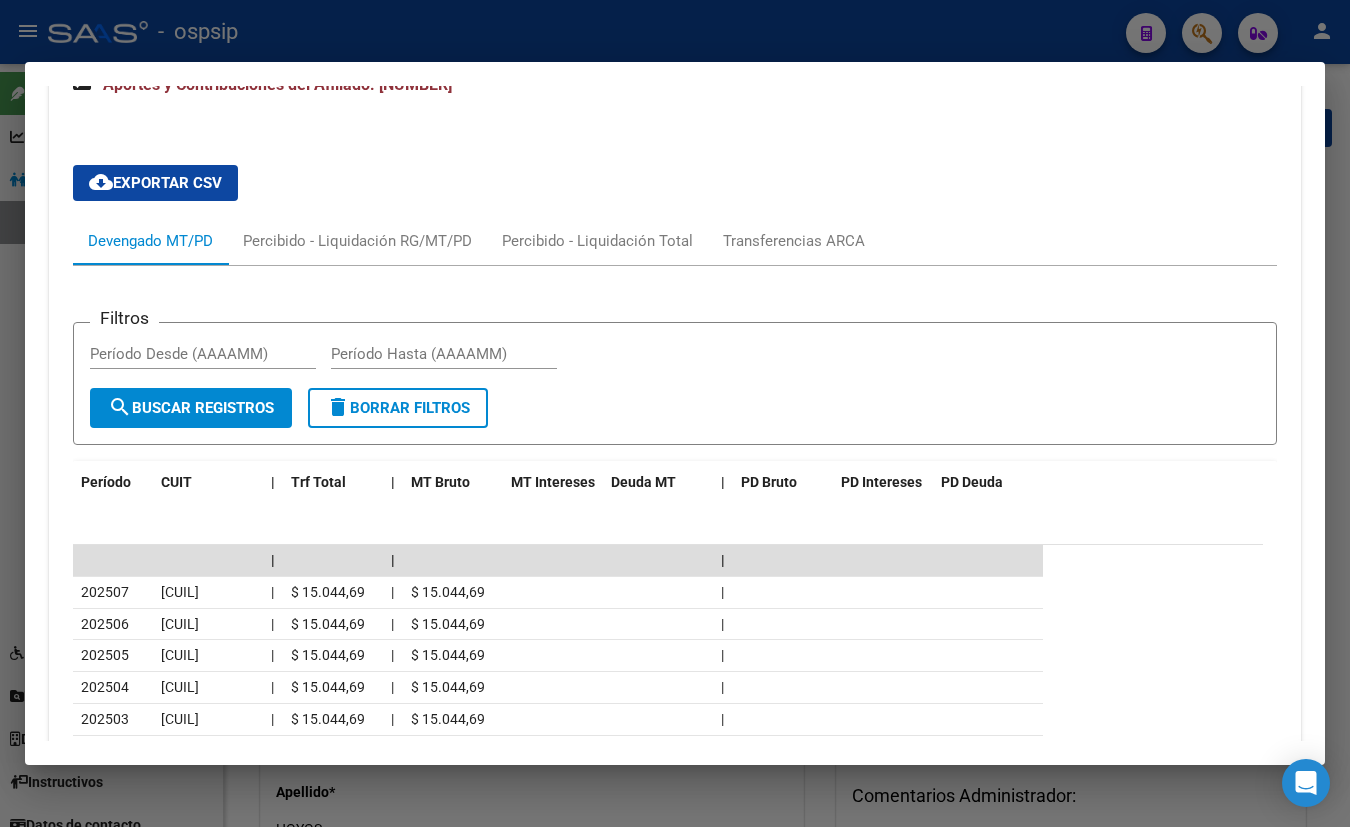 scroll, scrollTop: 1963, scrollLeft: 0, axis: vertical 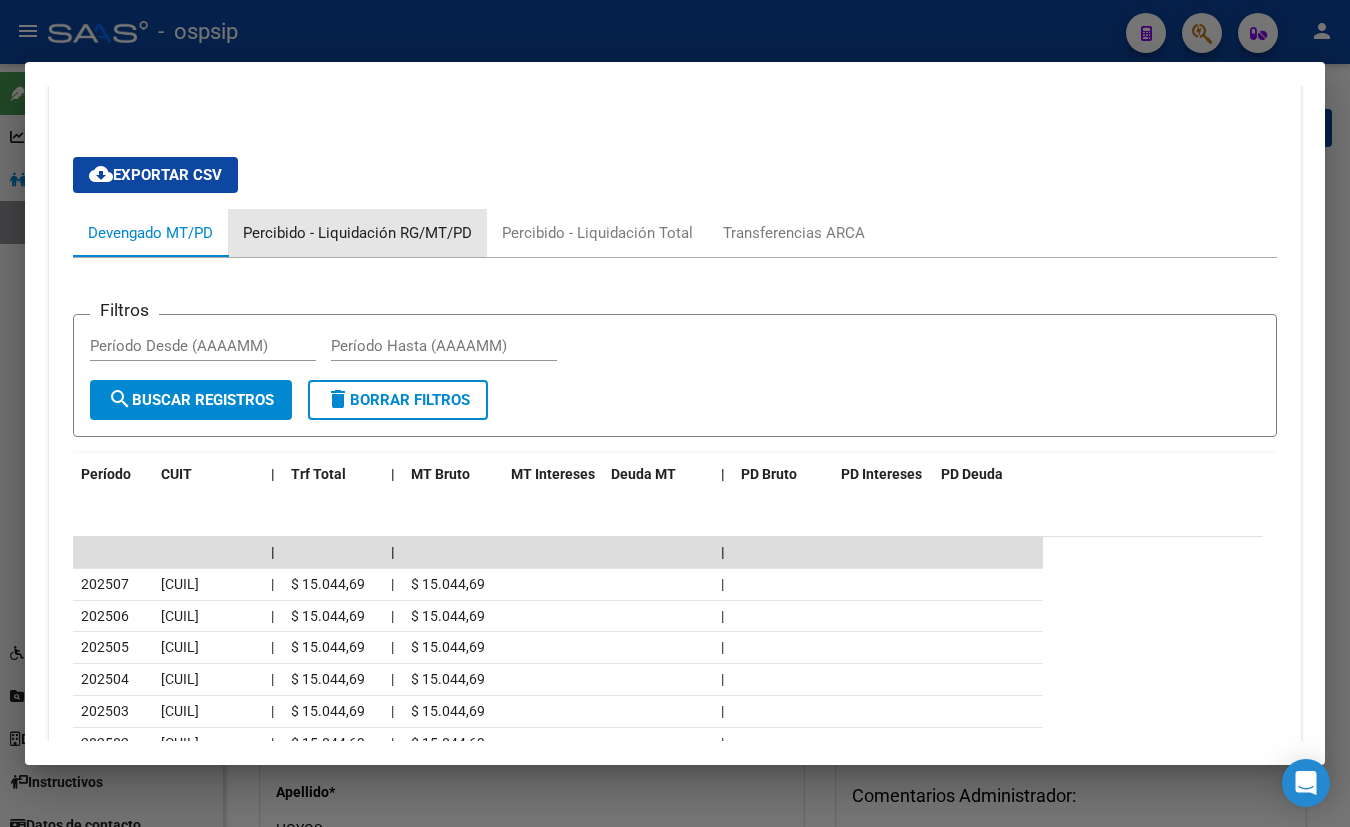 click on "Percibido - Liquidación RG/MT/PD" at bounding box center (357, 233) 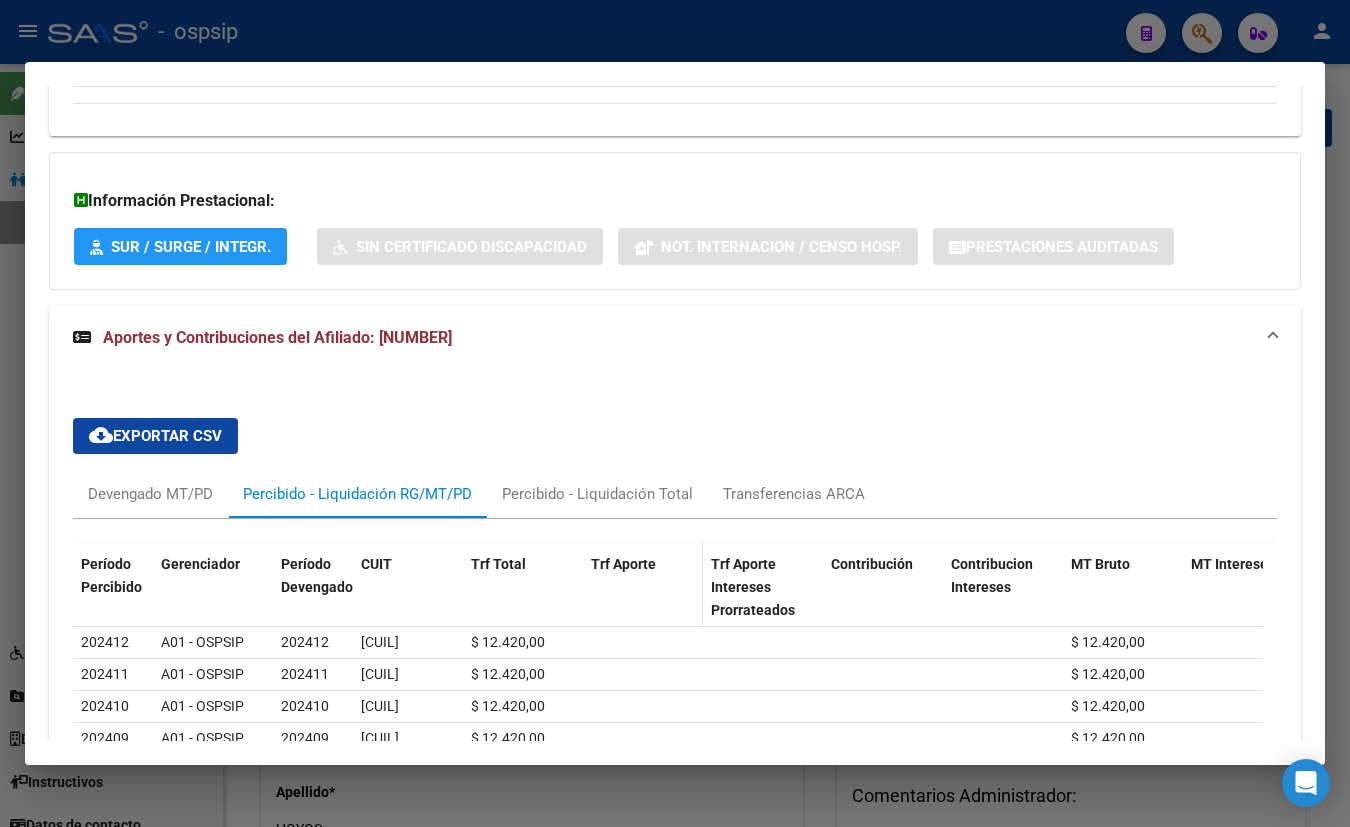 scroll, scrollTop: 1963, scrollLeft: 0, axis: vertical 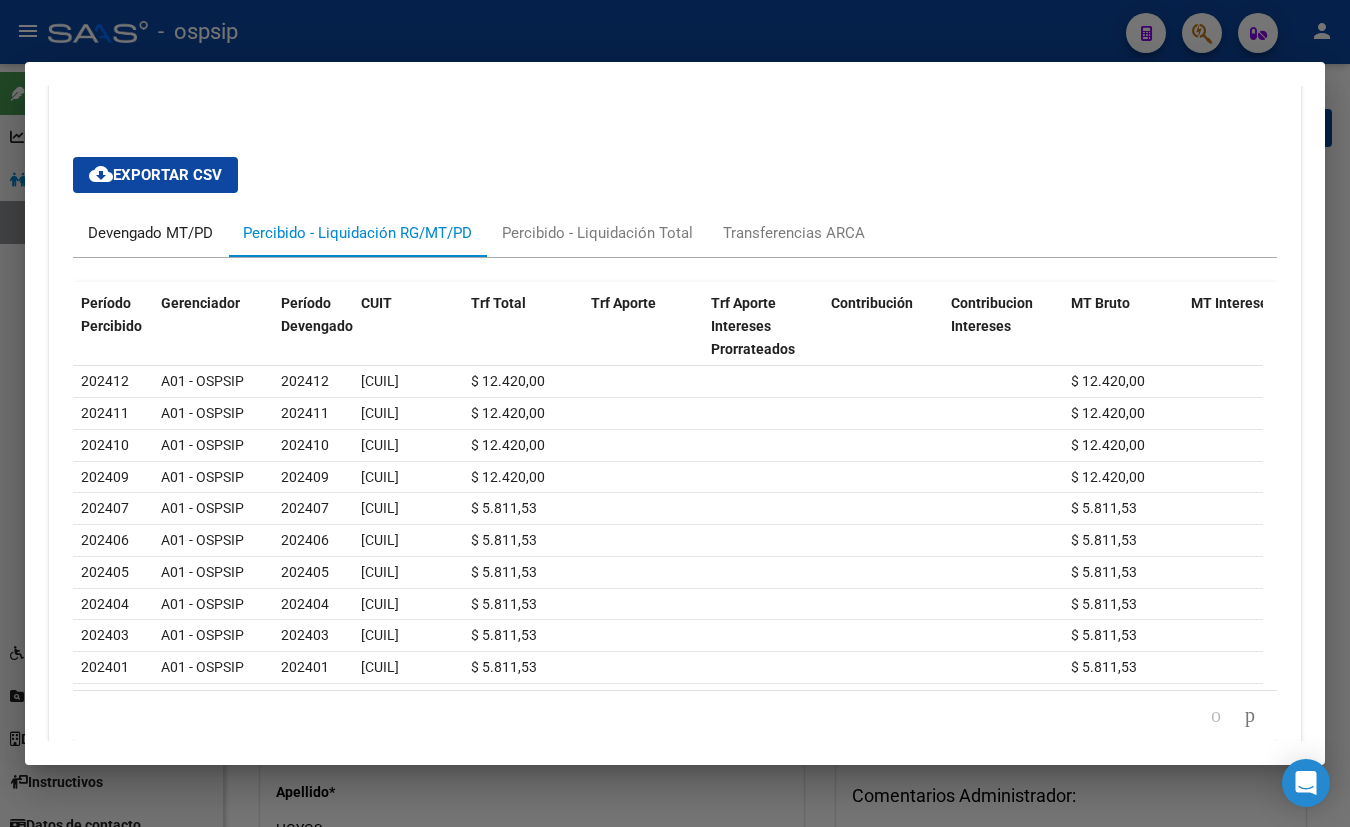 click on "Devengado MT/PD" at bounding box center (150, 233) 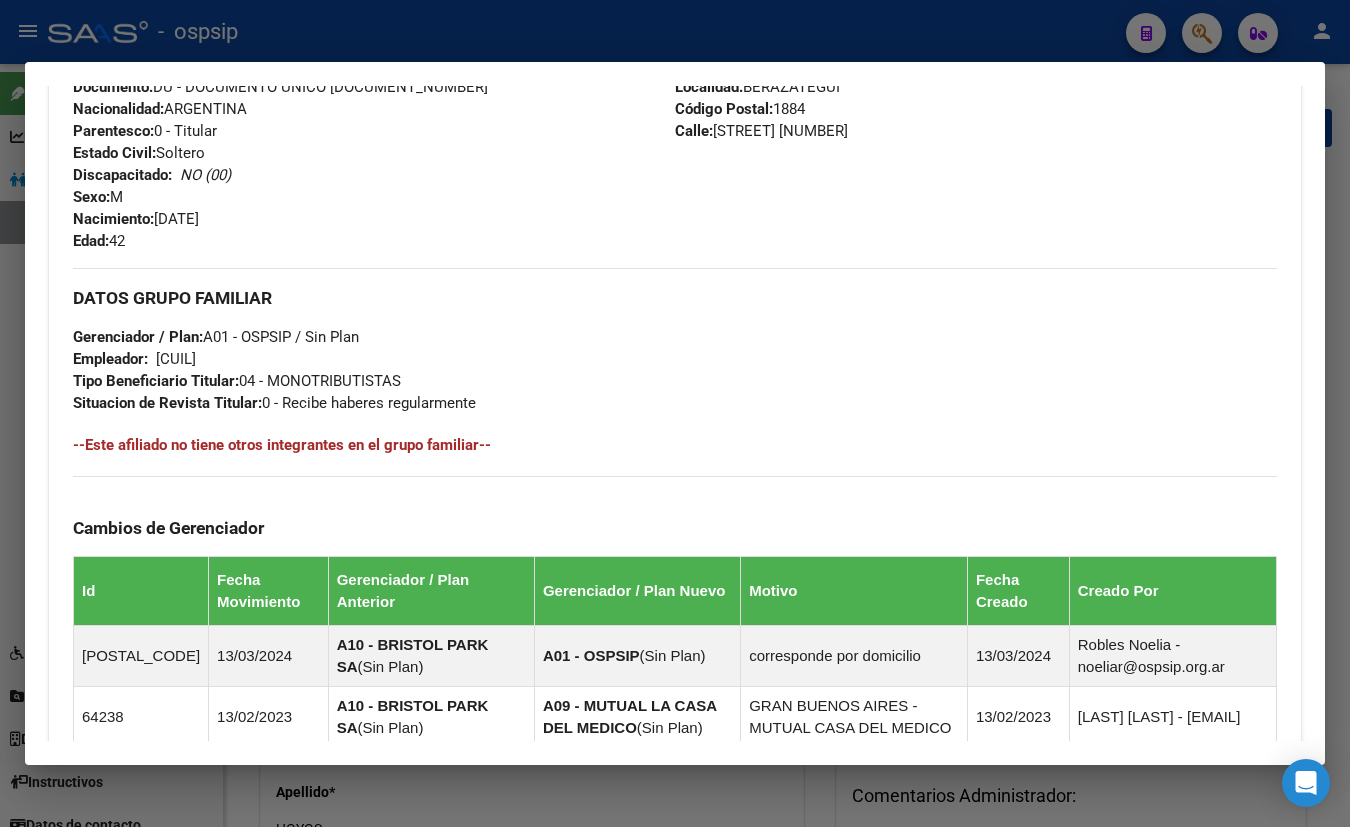 scroll, scrollTop: 781, scrollLeft: 0, axis: vertical 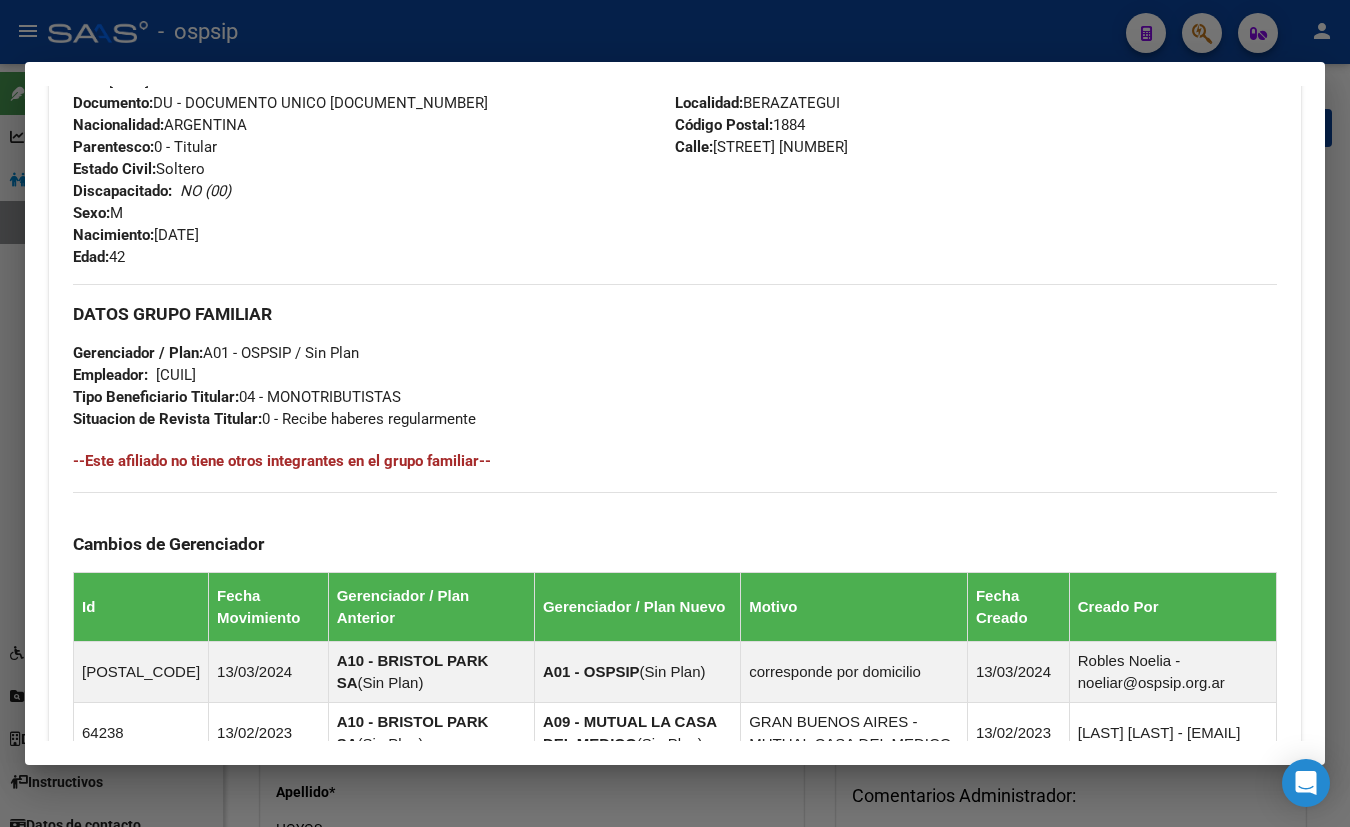 click on "Apellido:  [LAST] [LAST] [LAST] CUIL:  [NUMBER] Documento:  DU - DOCUMENTO UNICO [NUMBER]  Nacionalidad:  ARGENTINA Parentesco:  0 - Titular Estado Civil:  Soltero Discapacitado:    NO (00) Sexo:  M Nacimiento:  [DATE] Edad:  42" at bounding box center (374, 158) 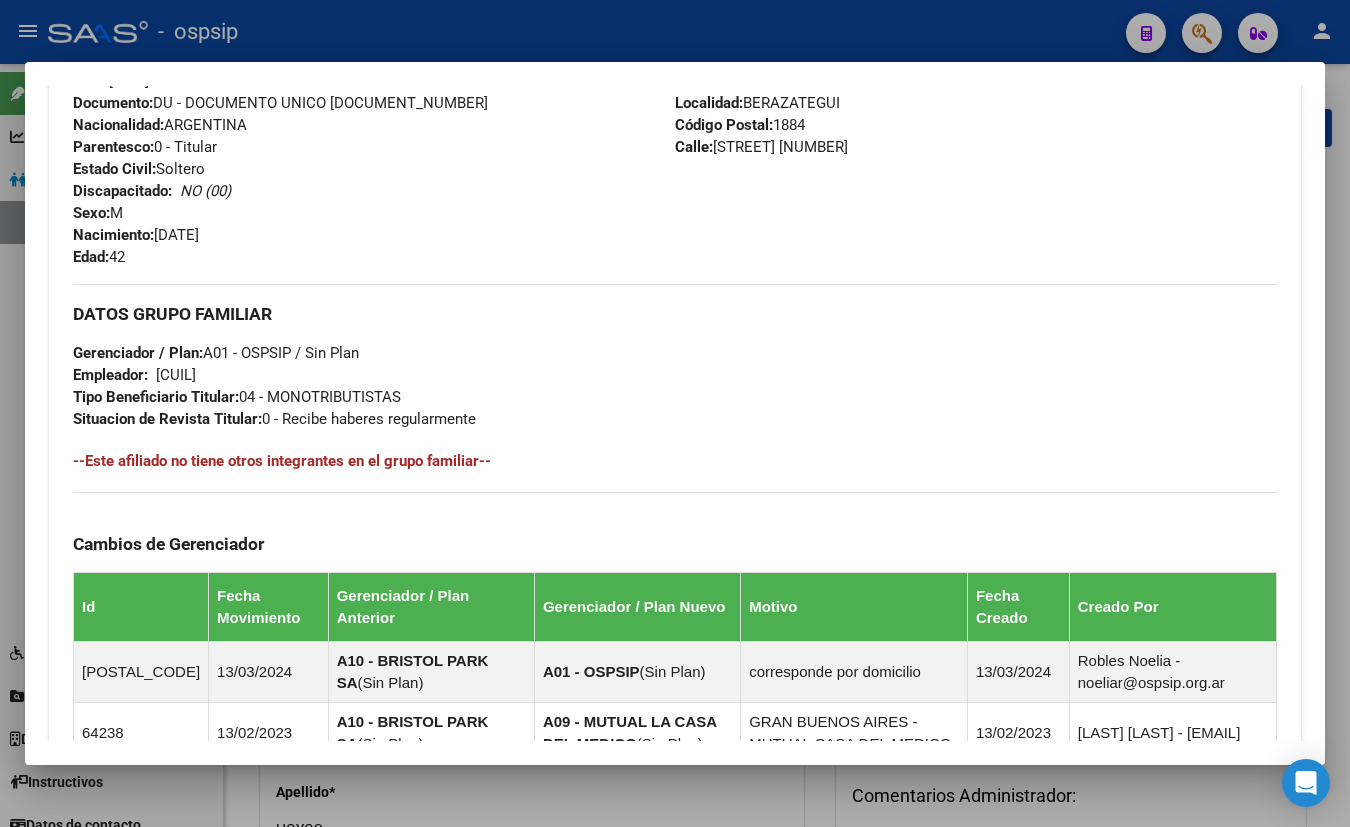 type 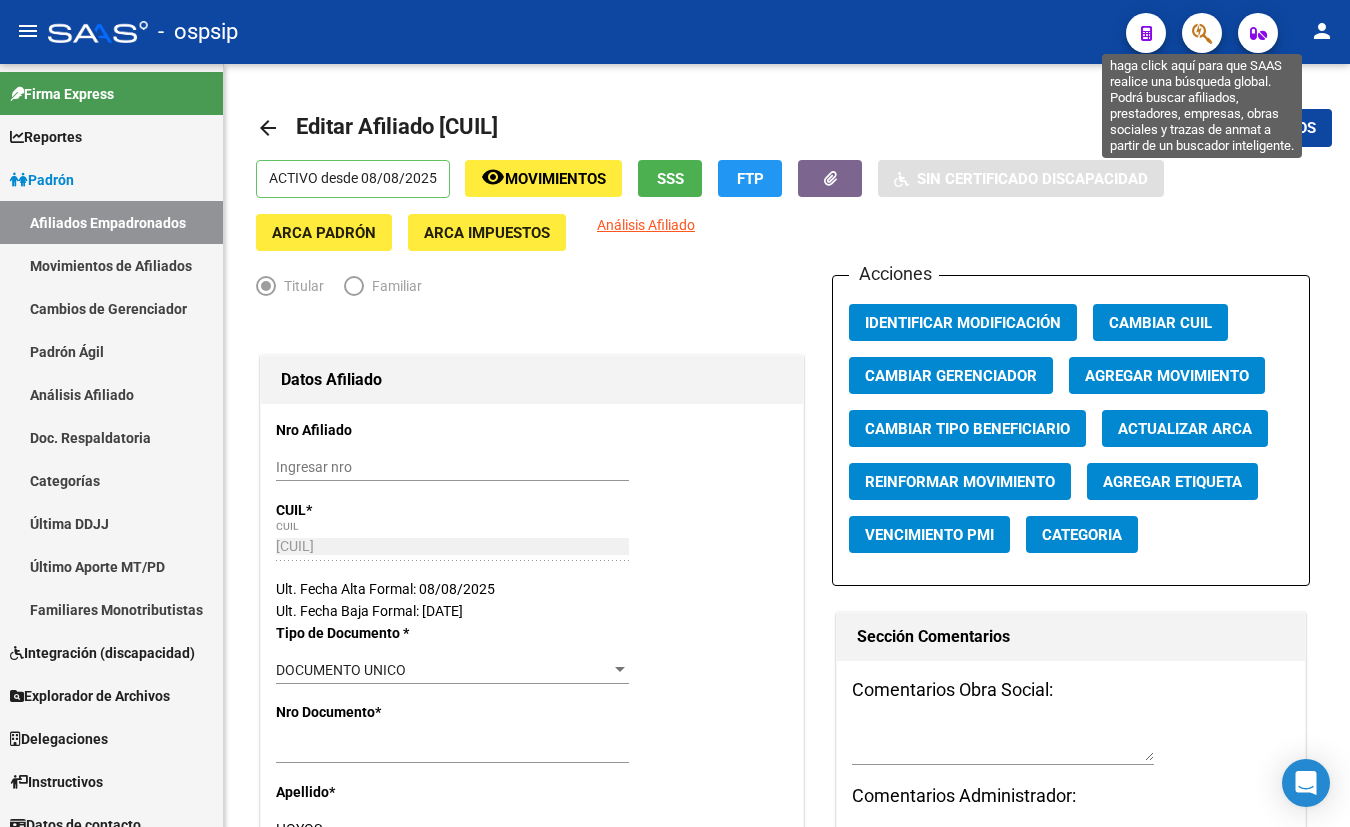 click 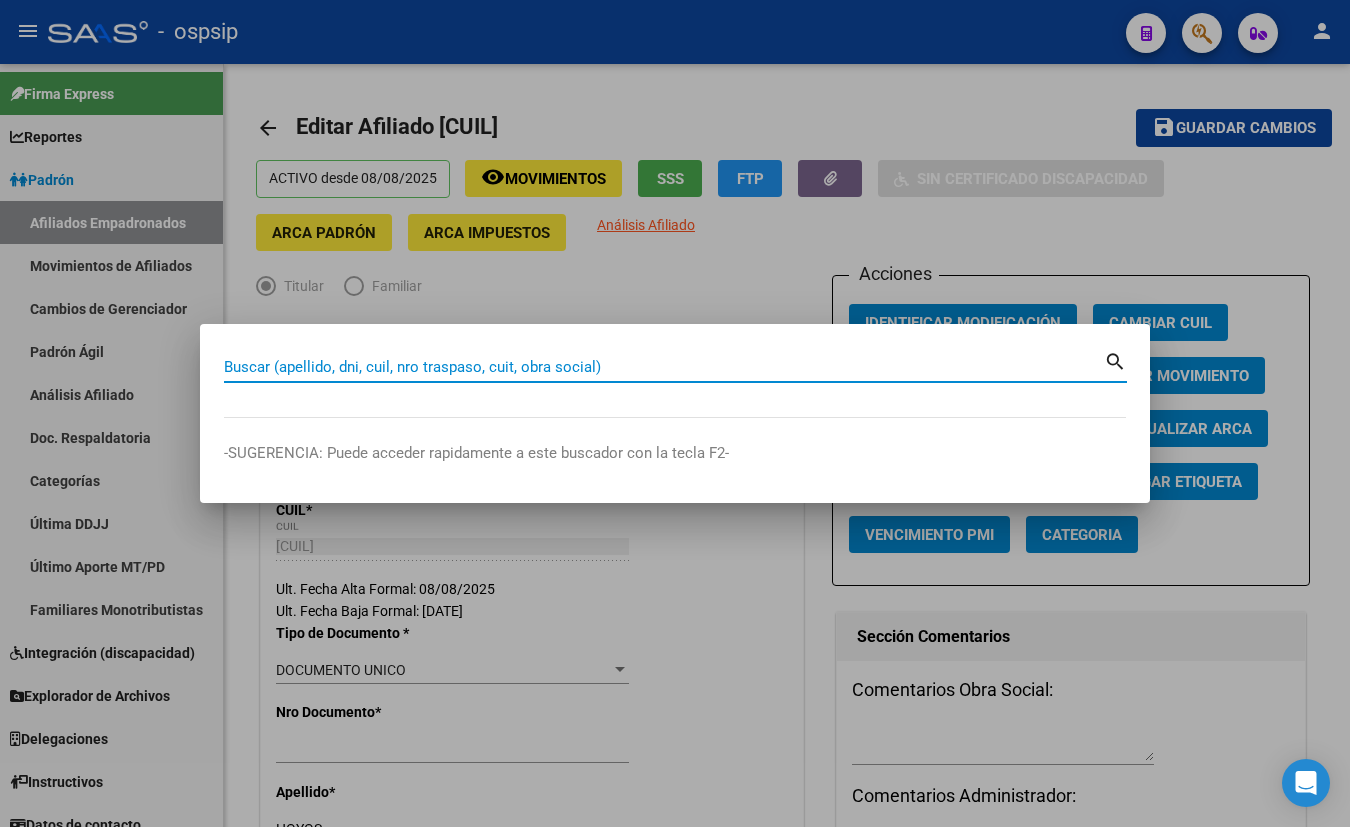 paste on "92404448" 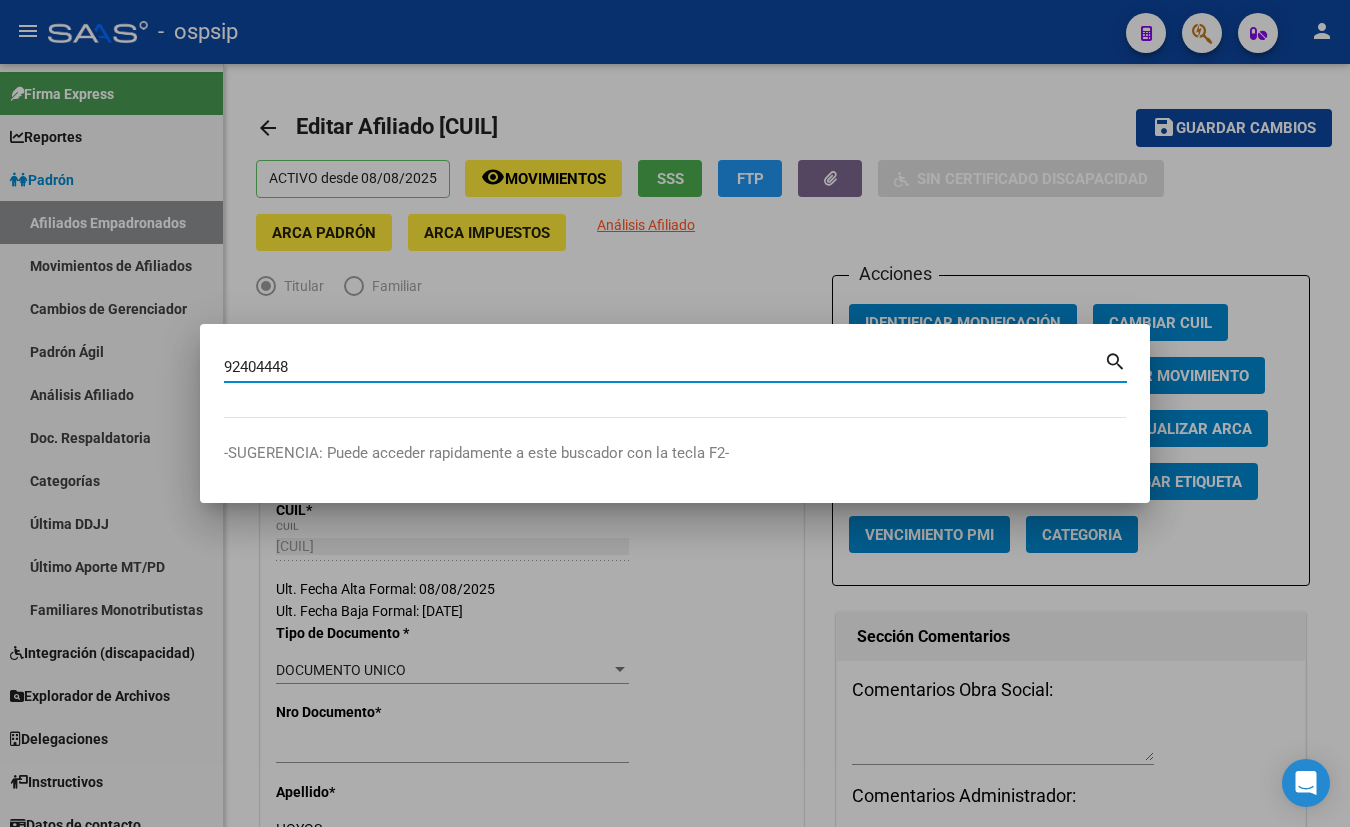 type on "92404448" 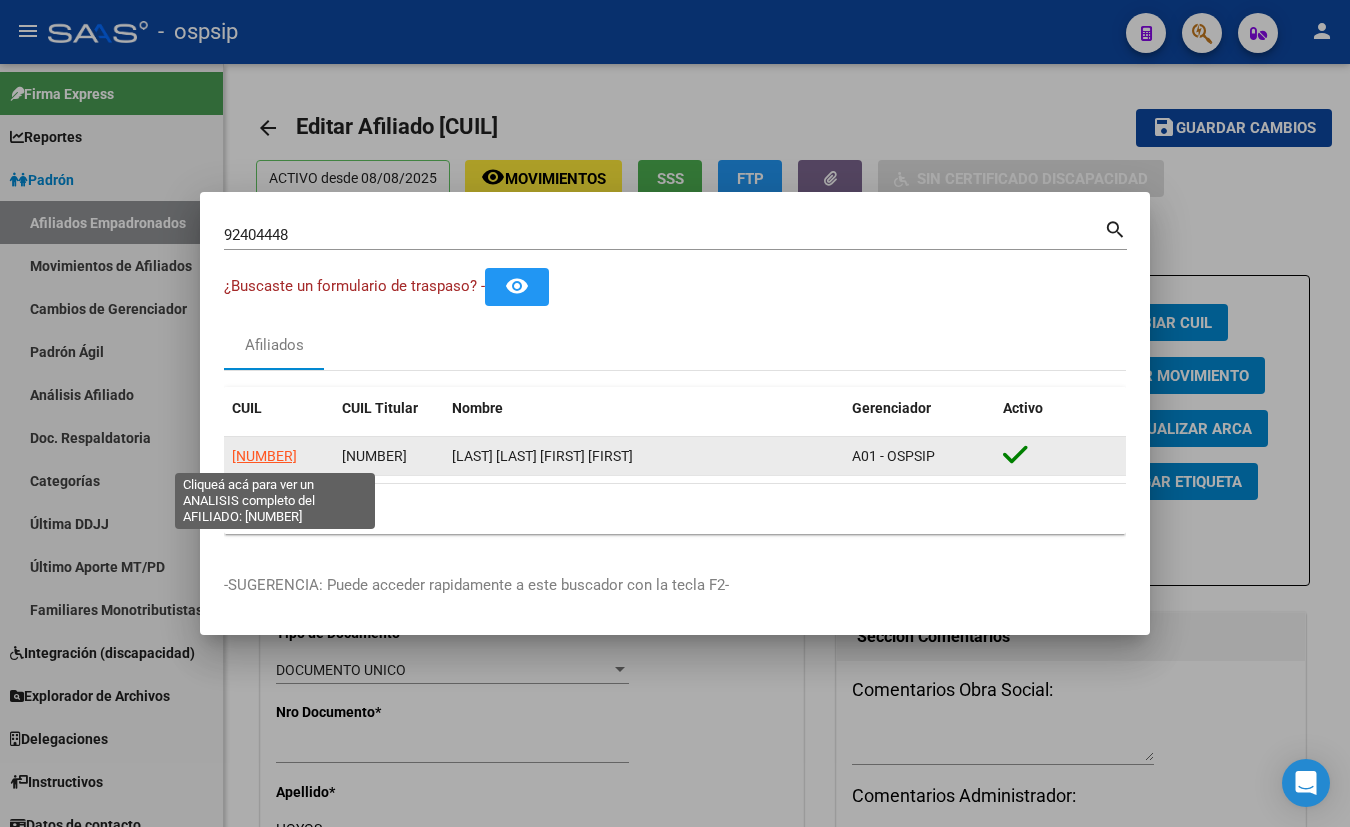 click on "[NUMBER]" 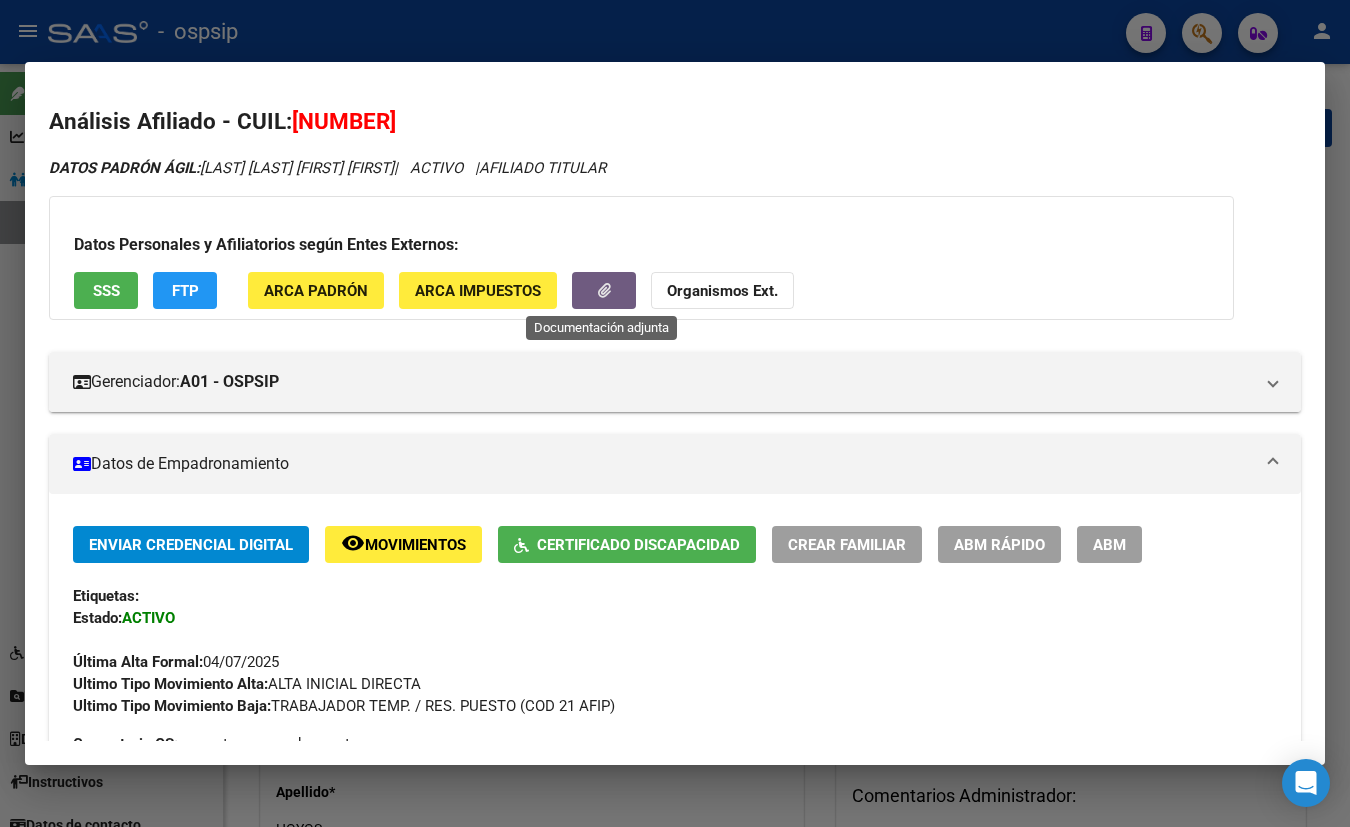 click 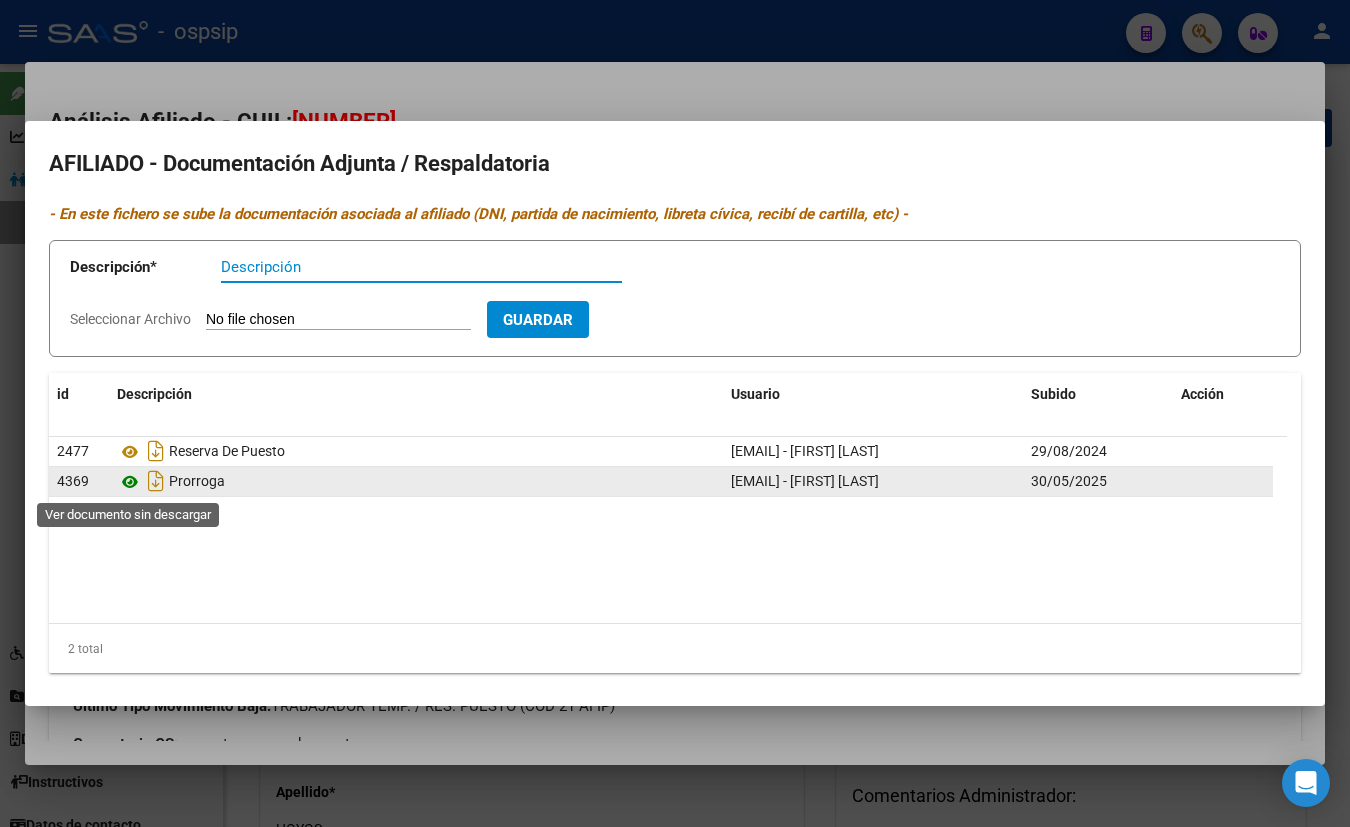 click 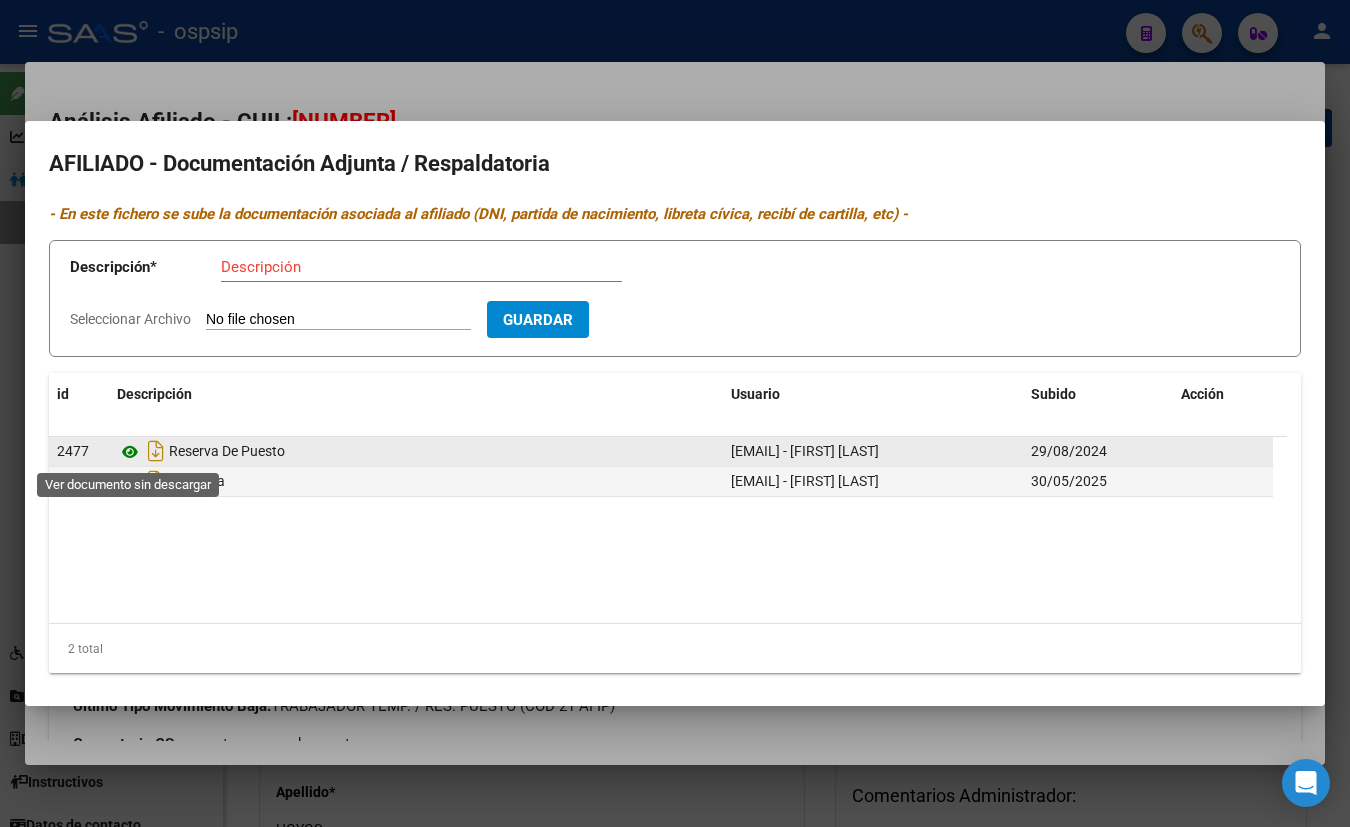 click 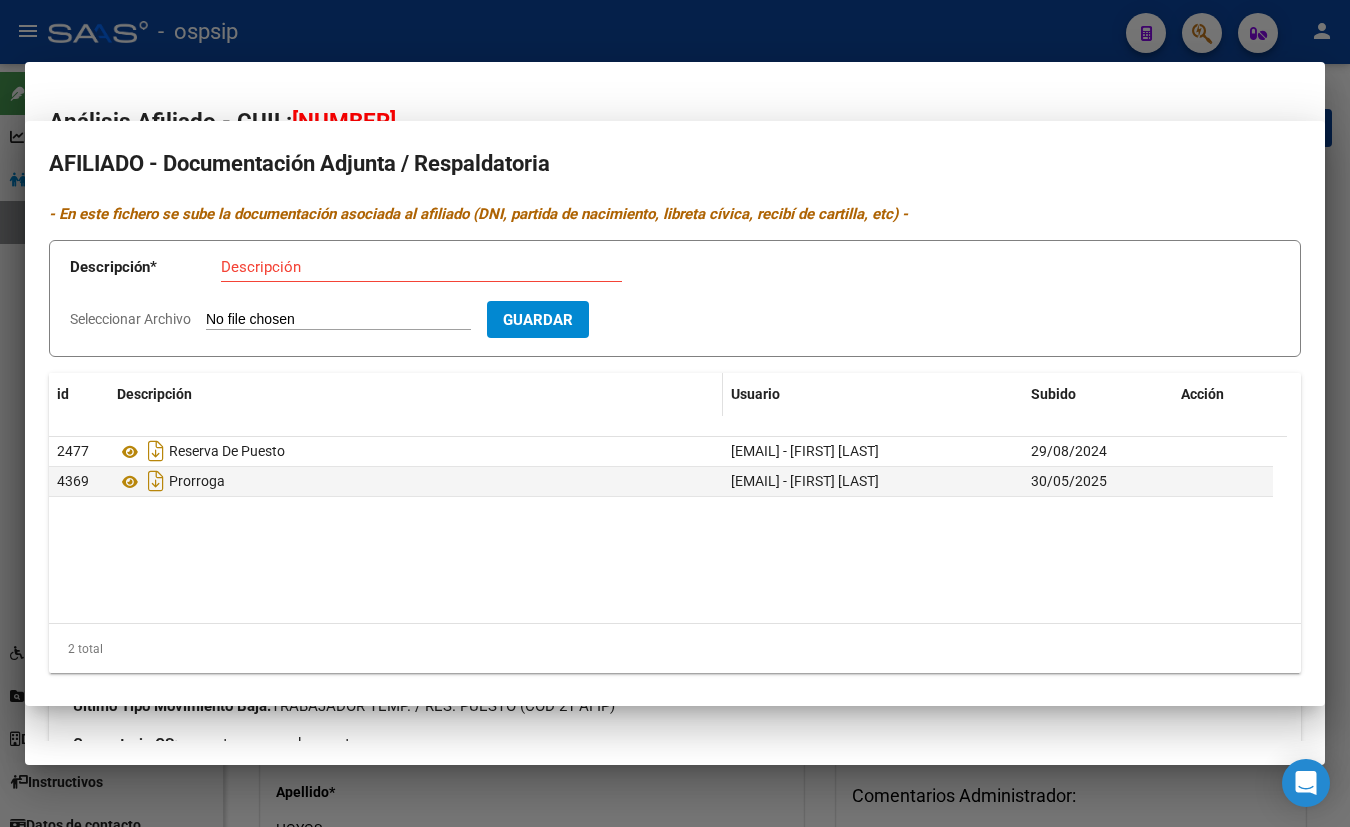 type 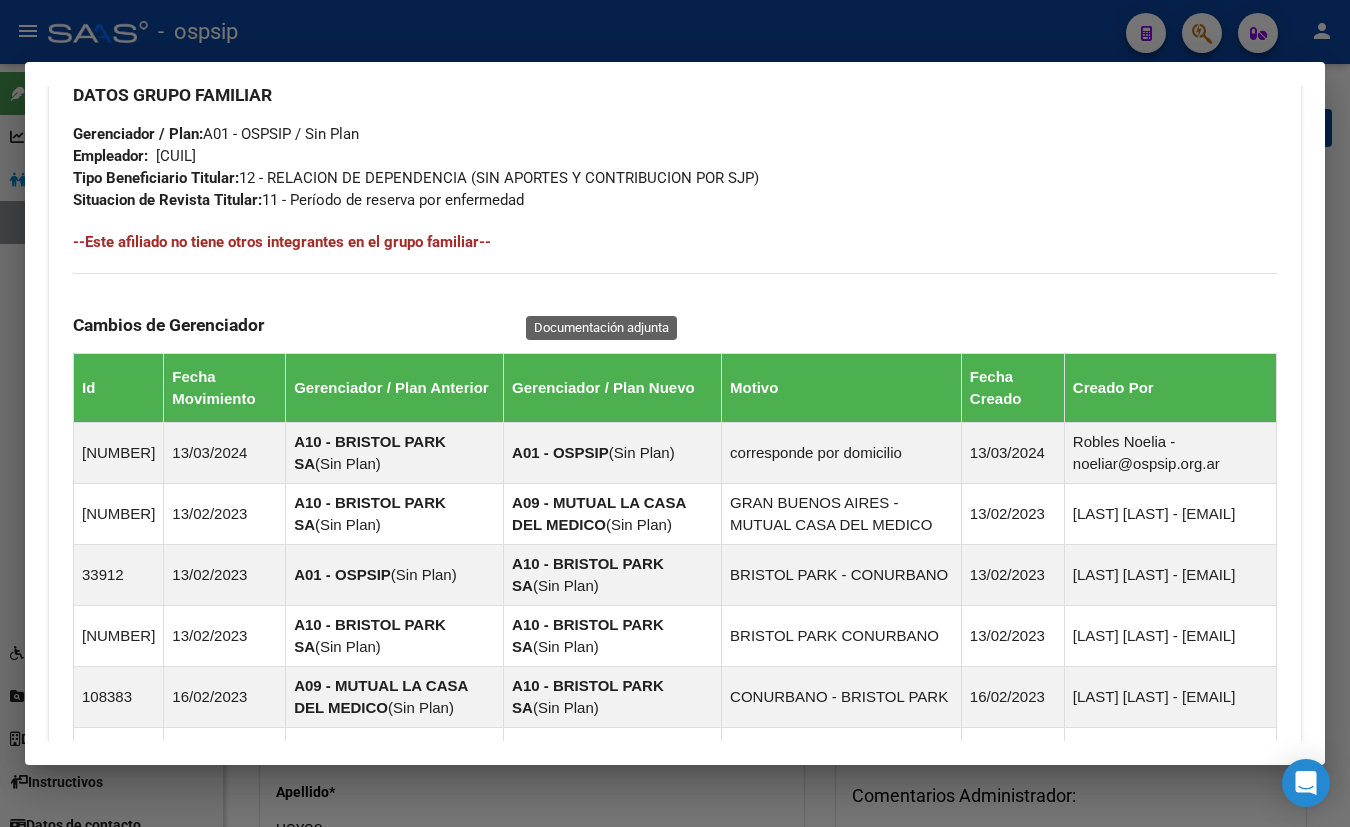 scroll, scrollTop: 1362, scrollLeft: 0, axis: vertical 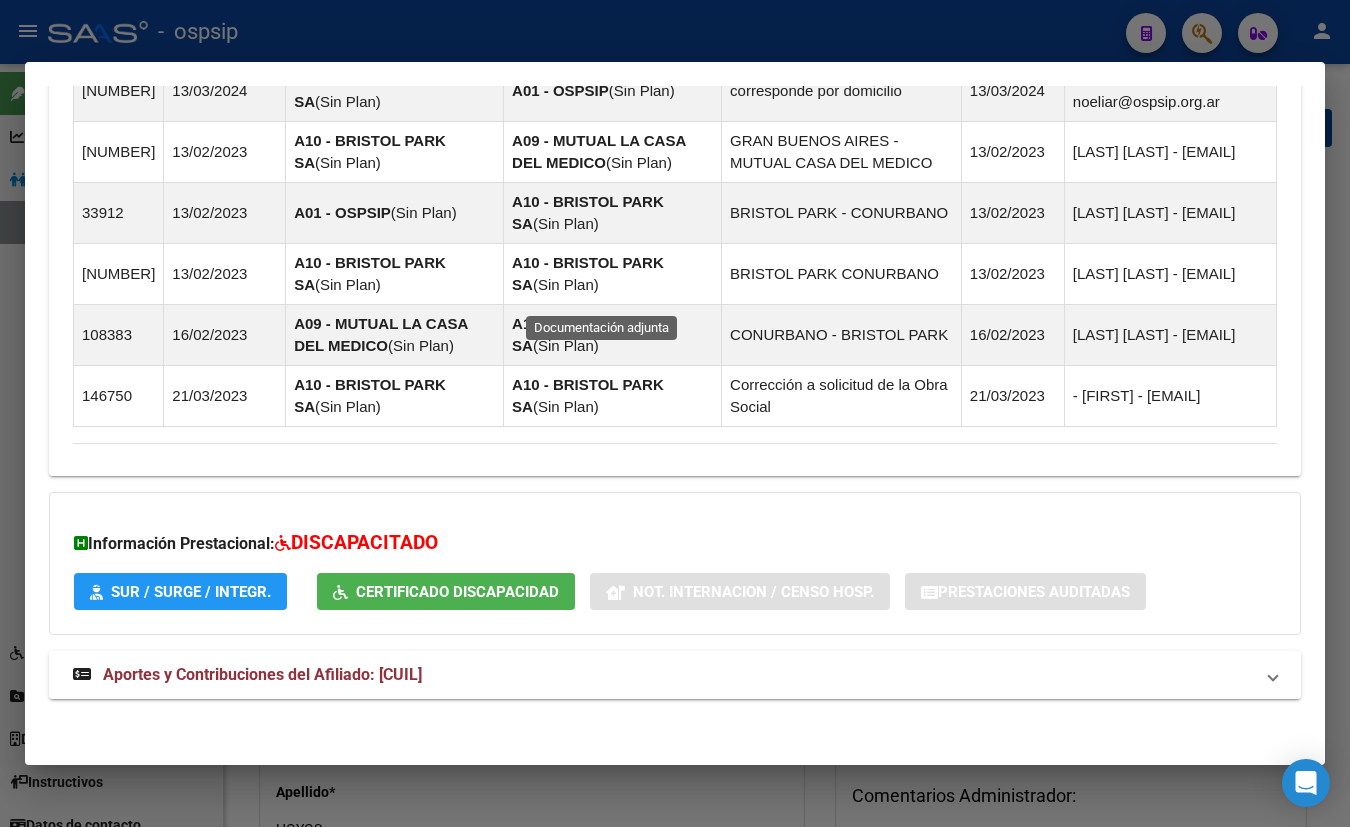 click on "Aportes y Contribuciones del Afiliado: [CUIL]" at bounding box center [262, 674] 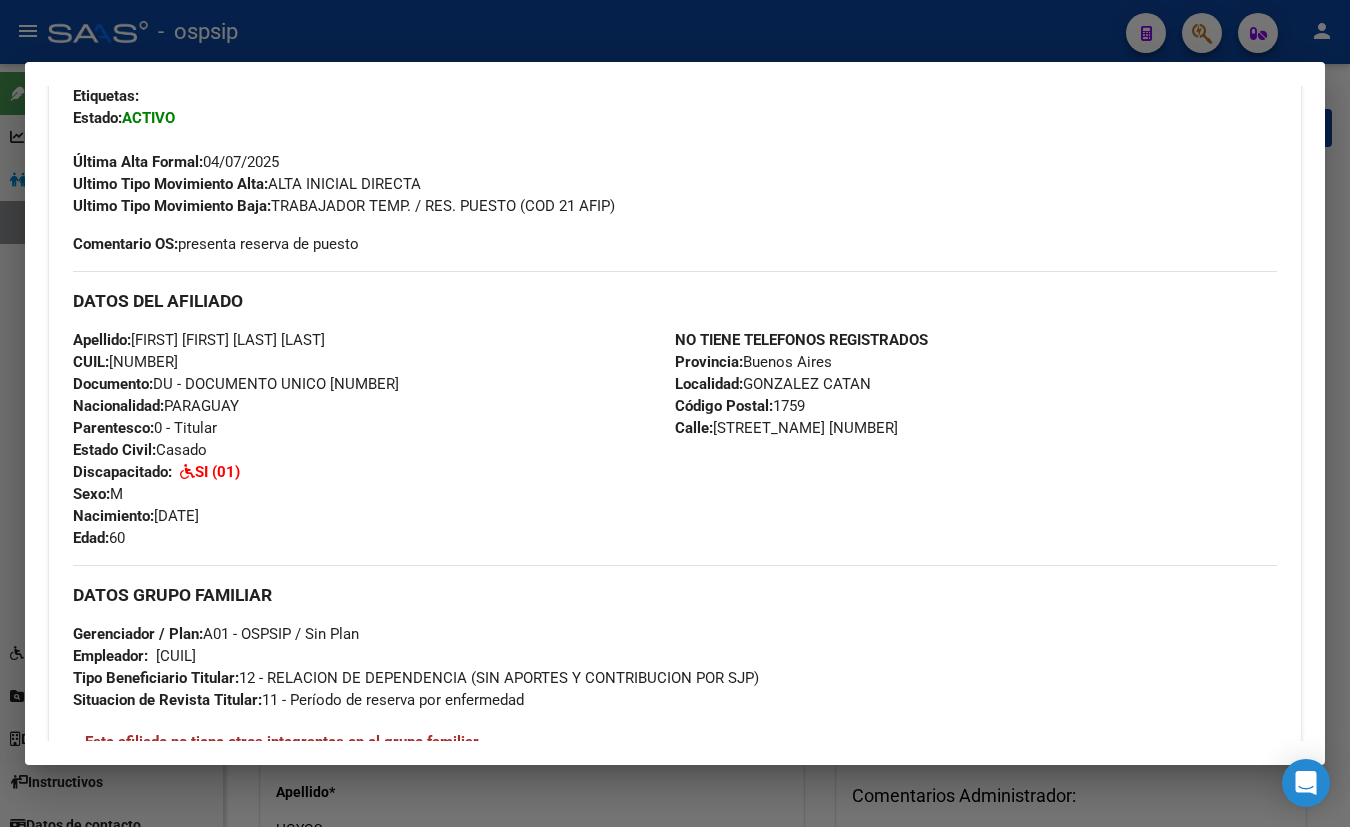 scroll, scrollTop: 0, scrollLeft: 0, axis: both 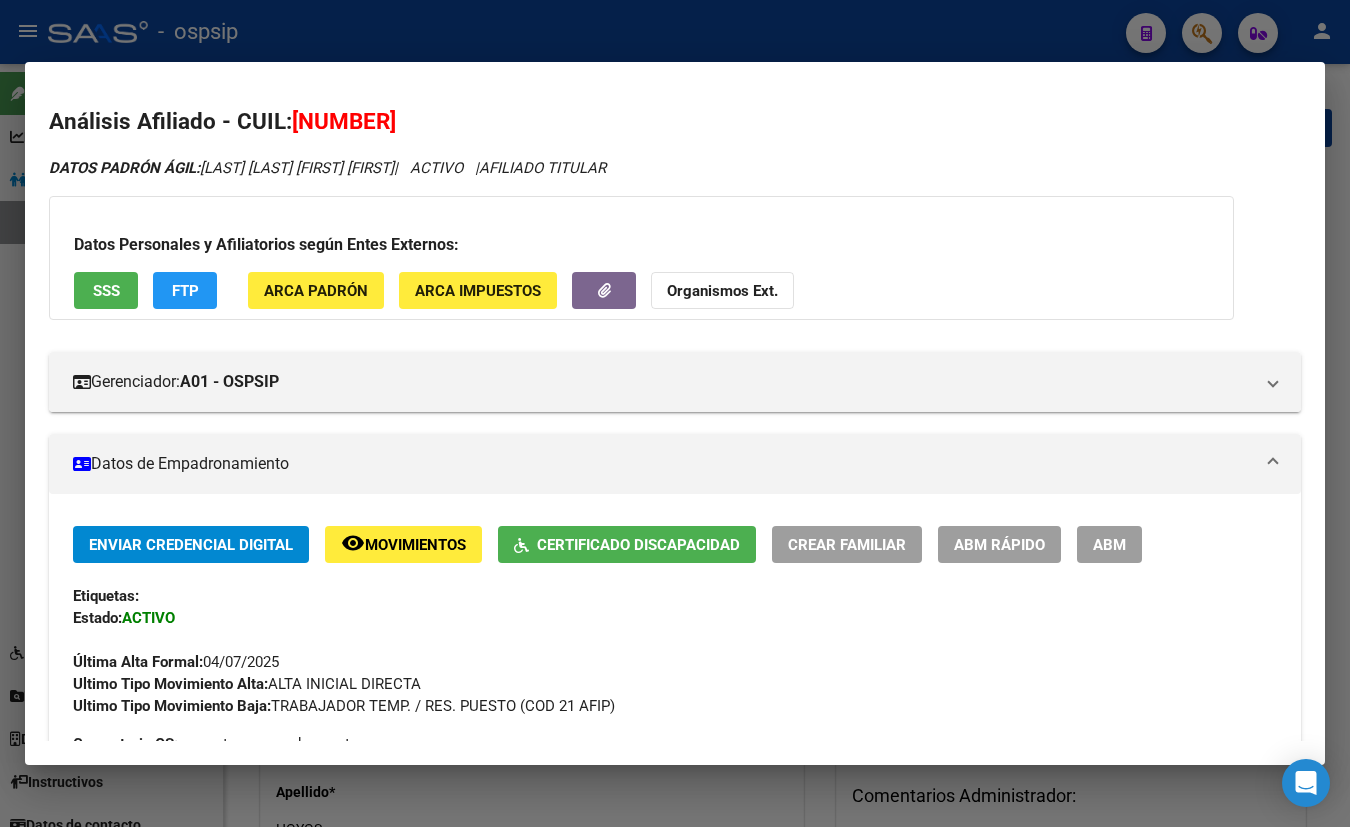 click on "Análisis Afiliado - CUIL:  [NUMBER] DATOS PADRÓN ÁGIL:  [LAST] [LAST] [FIRST] [LAST]     |   ACTIVO   |     AFILIADO TITULAR  Datos Personales y Afiliatorios según Entes Externos: SSS FTP ARCA Padrón ARCA Impuestos Organismos Ext.    Gerenciador:      A01 - OSPSIP Atención telefónica: Atención emergencias: Otros Datos Útiles:    Datos de Empadronamiento  Enviar Credencial Digital remove_red_eye Movimientos    Certificado Discapacidad Crear Familiar ABM Rápido ABM Etiquetas: Estado: ACTIVO Última Alta Formal:  [DATE] Ultimo Tipo Movimiento Alta:  ALTA INICIAL DIRECTA Ultimo Tipo Movimiento Baja:  TRABAJADOR TEMP. / RES. PUESTO (COD 21 AFIP) Comentario OS:  presenta reserva de puesto DATOS DEL AFILIADO Apellido:   [FIRST] [LAST] [LAST] CUIL:  [NUMBER] Documento:  DU - DOCUMENTO UNICO [NUMBER]  Nacionalidad:  PARAGUAY Parentesco:  0 - Titular Estado Civil:  Casado Discapacitado:     SI (01) Sexo:  M Nacimiento:  [DATE] Edad:  60  NO TIENE TELEFONOS REGISTRADOS" at bounding box center [675, 413] 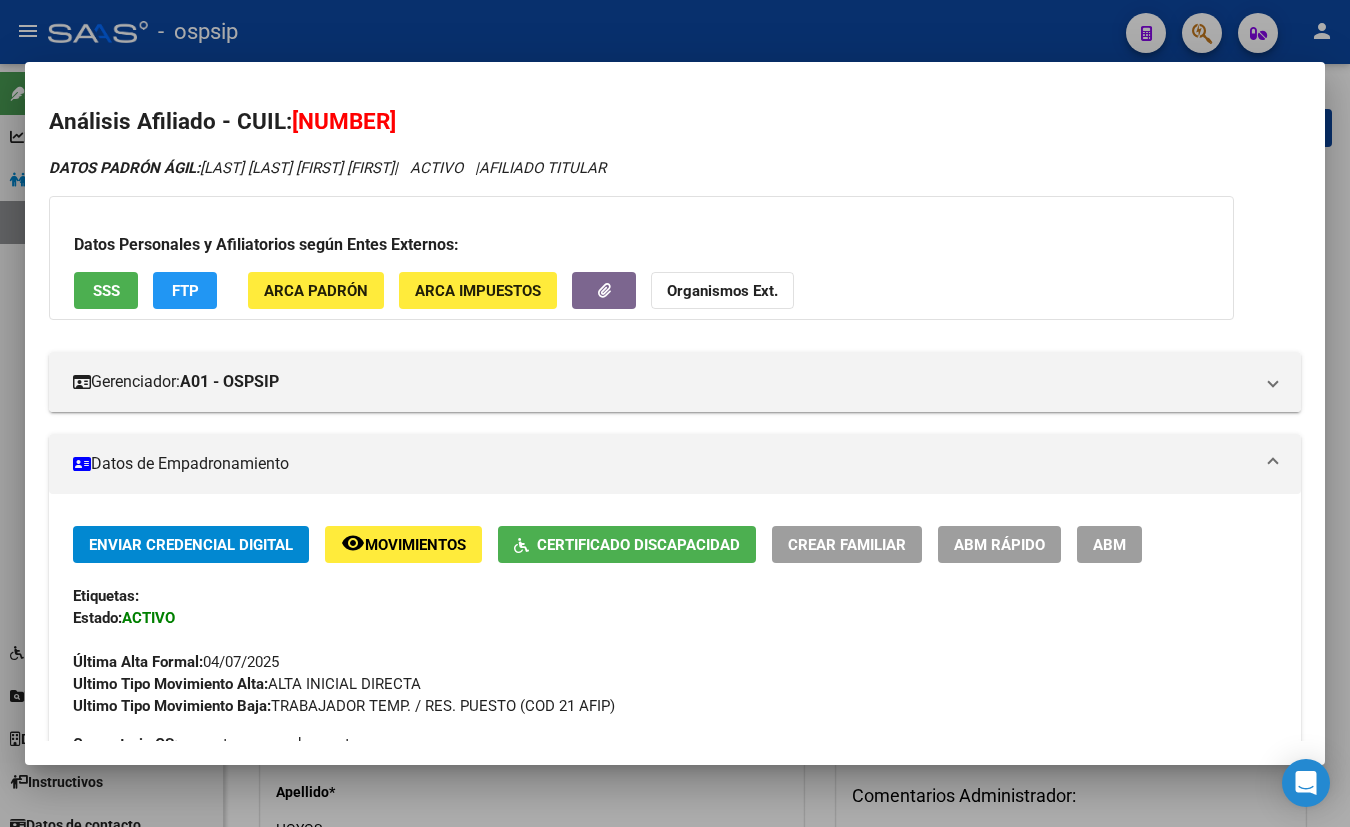 type 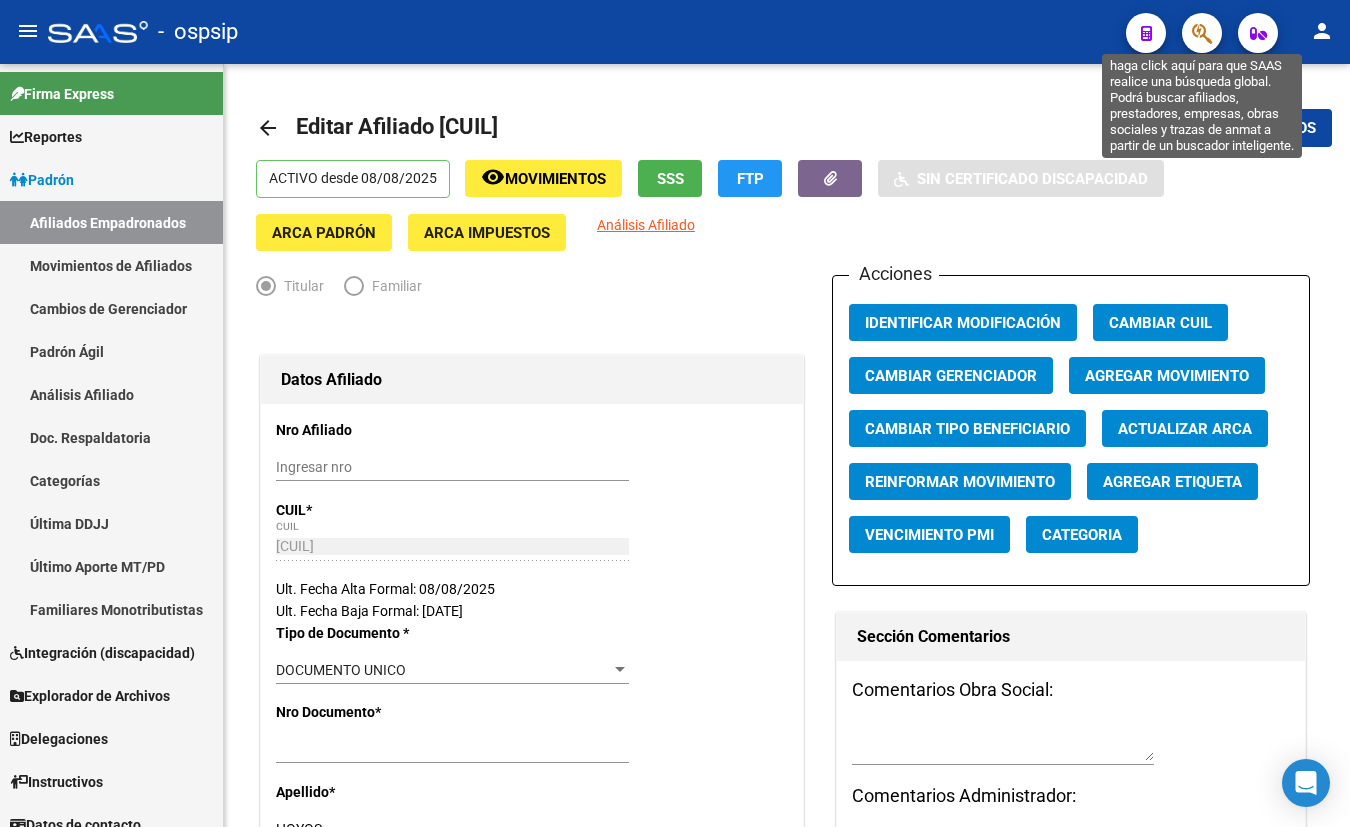 click 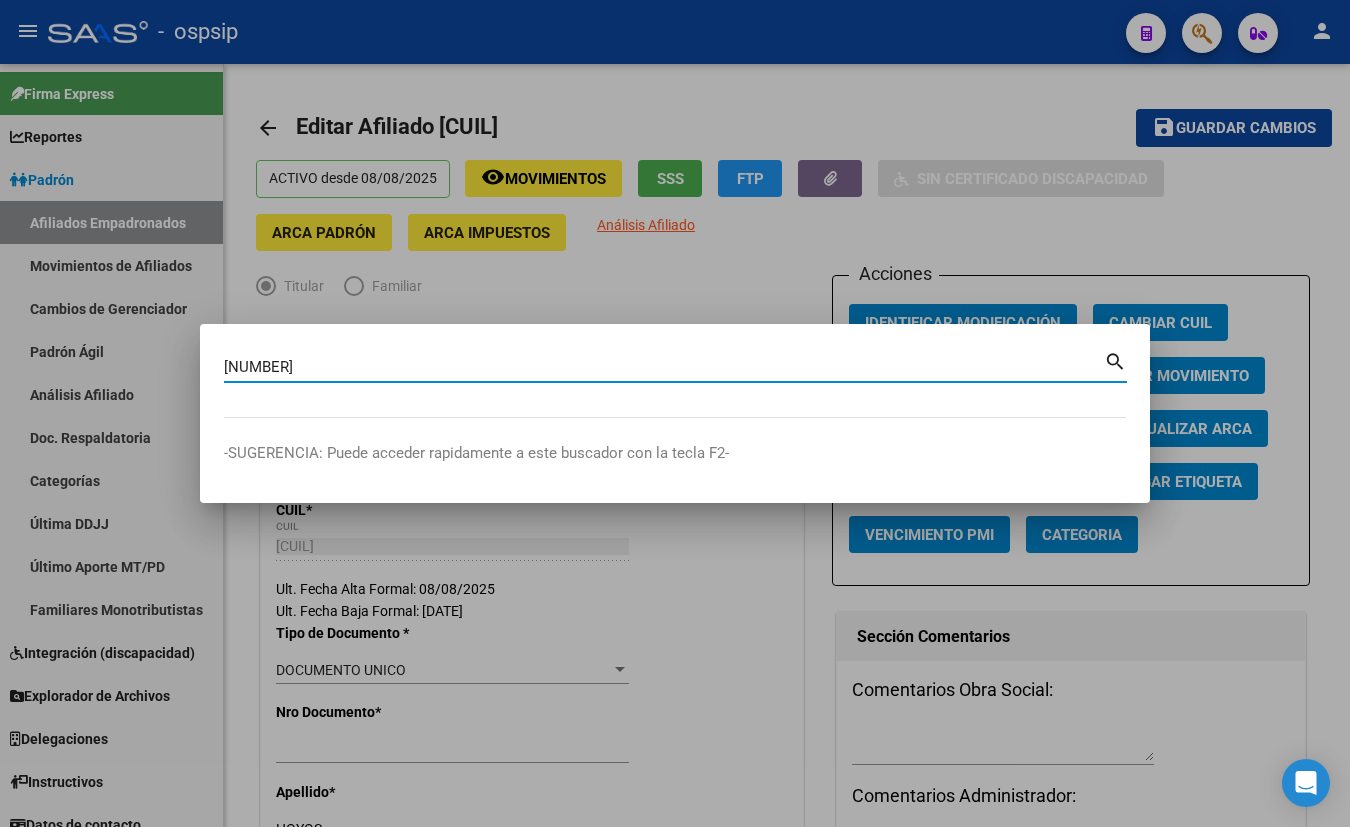 type on "[NUMBER]" 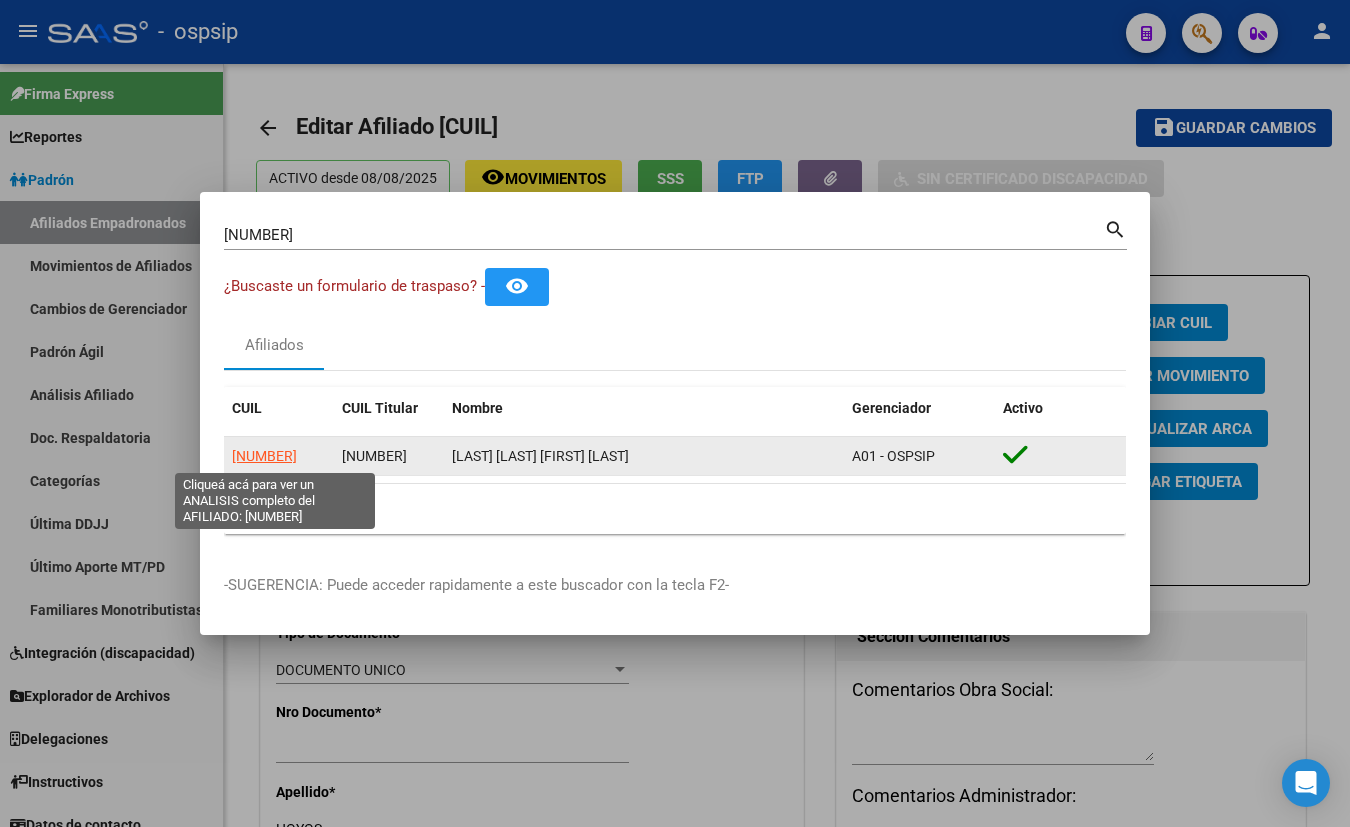 click on "[NUMBER]" 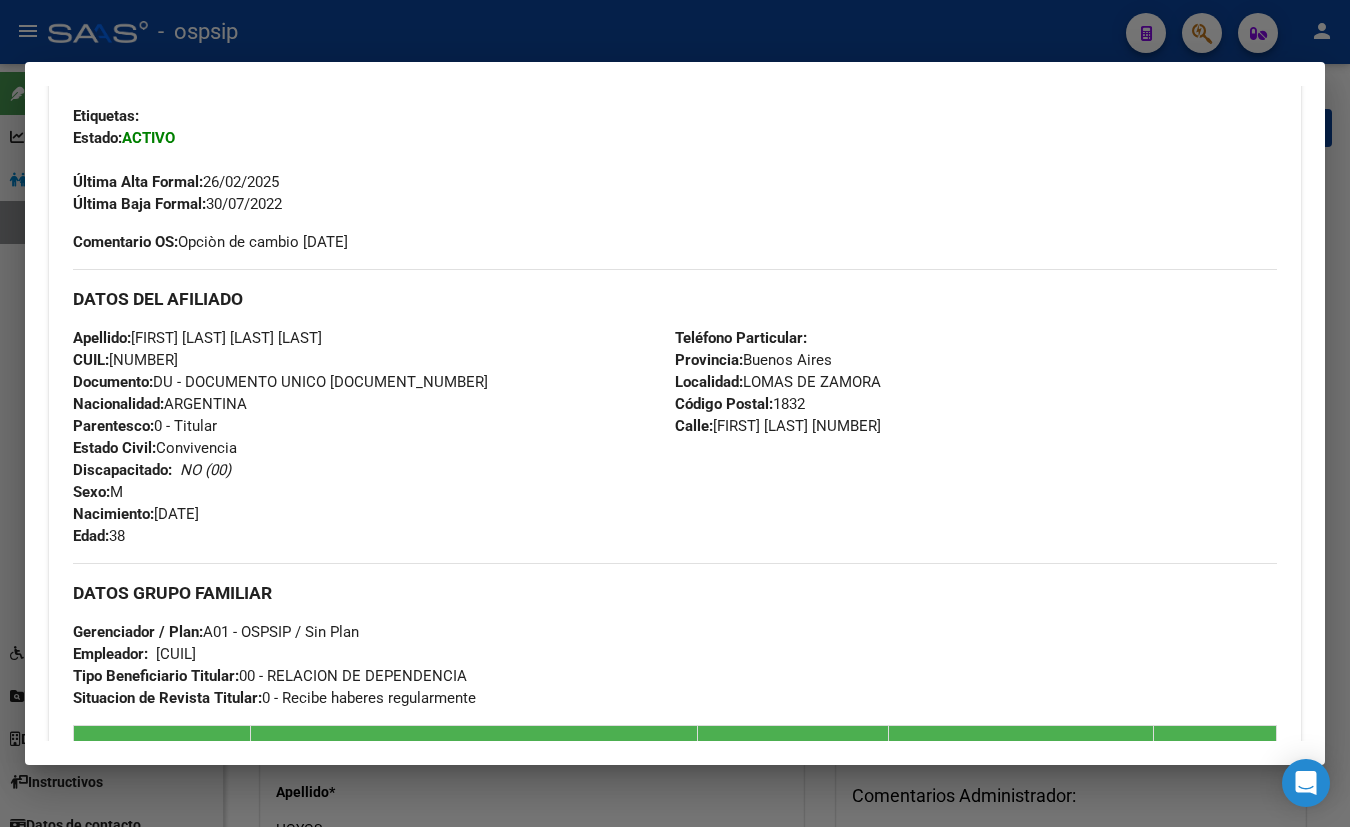 scroll, scrollTop: 363, scrollLeft: 0, axis: vertical 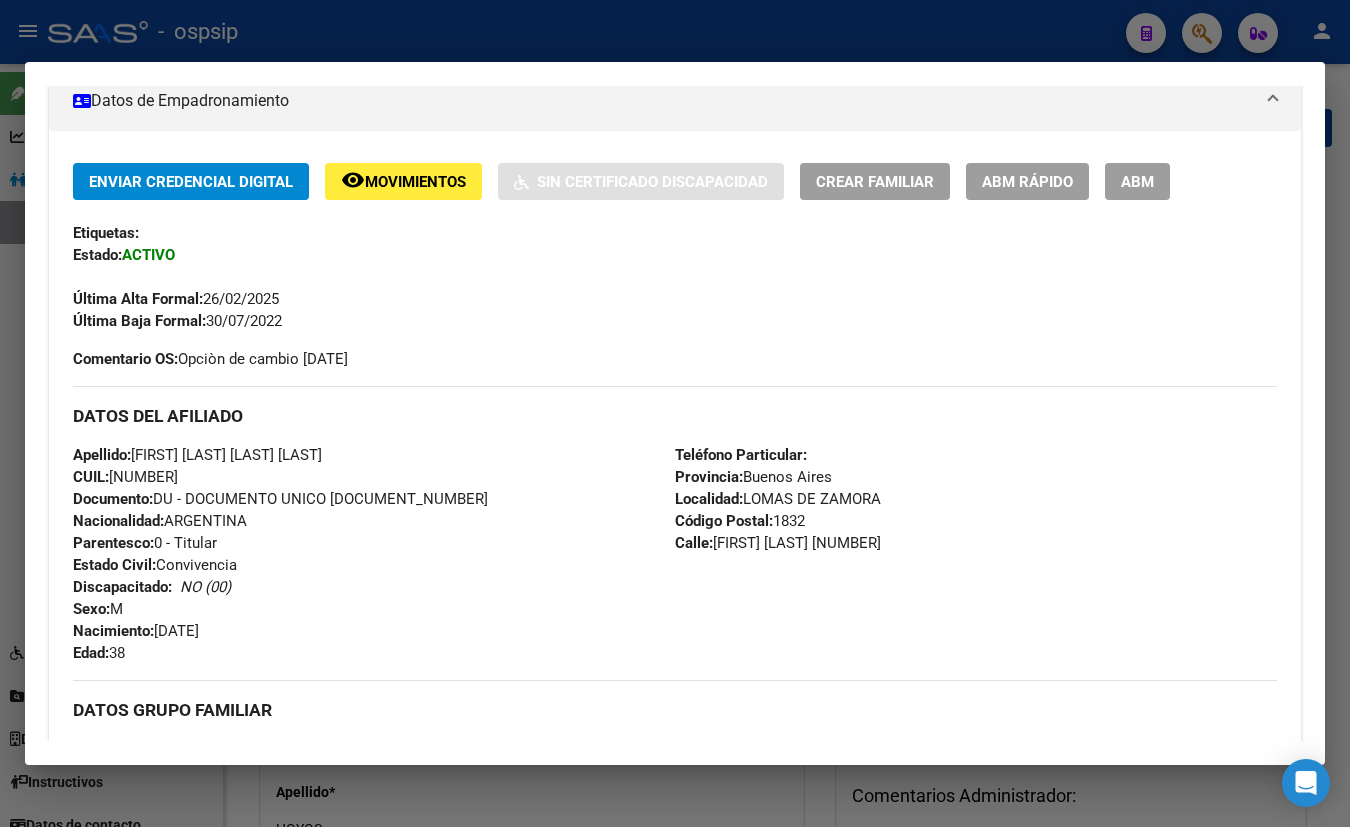 click on "Apellido:  [LAST] [FIRST] [MIDDLE] CUIL:  [CUIL] Documento:  DU - DOCUMENTO UNICO [DOCUMENT_NUMBER]  Nacionalidad:  ARGENTINA Parentesco:  0 - Titular Estado Civil:  Convivencia Discapacitado:    NO (00) Sexo:  M Nacimiento:  [DATE] Edad:  38" at bounding box center (374, 554) 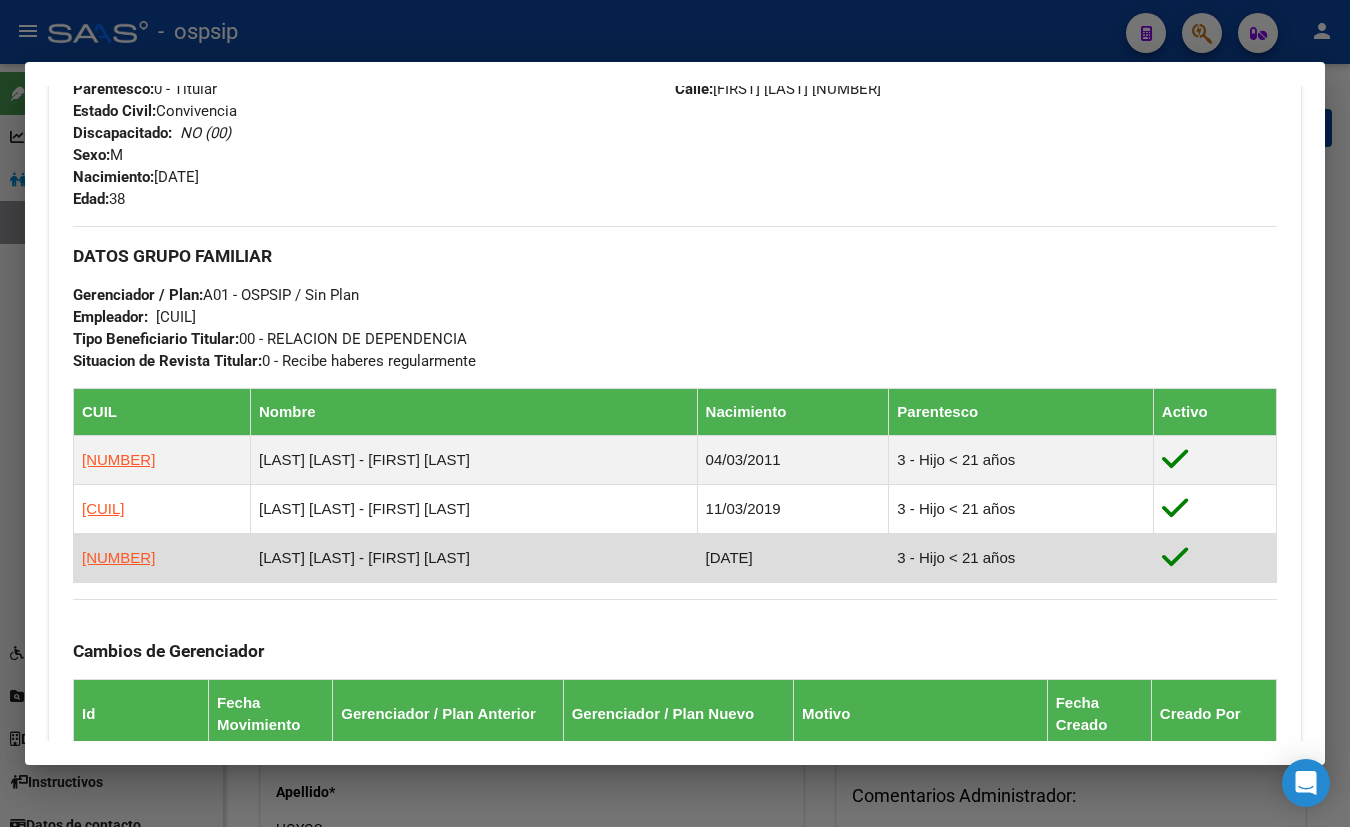 scroll, scrollTop: 818, scrollLeft: 0, axis: vertical 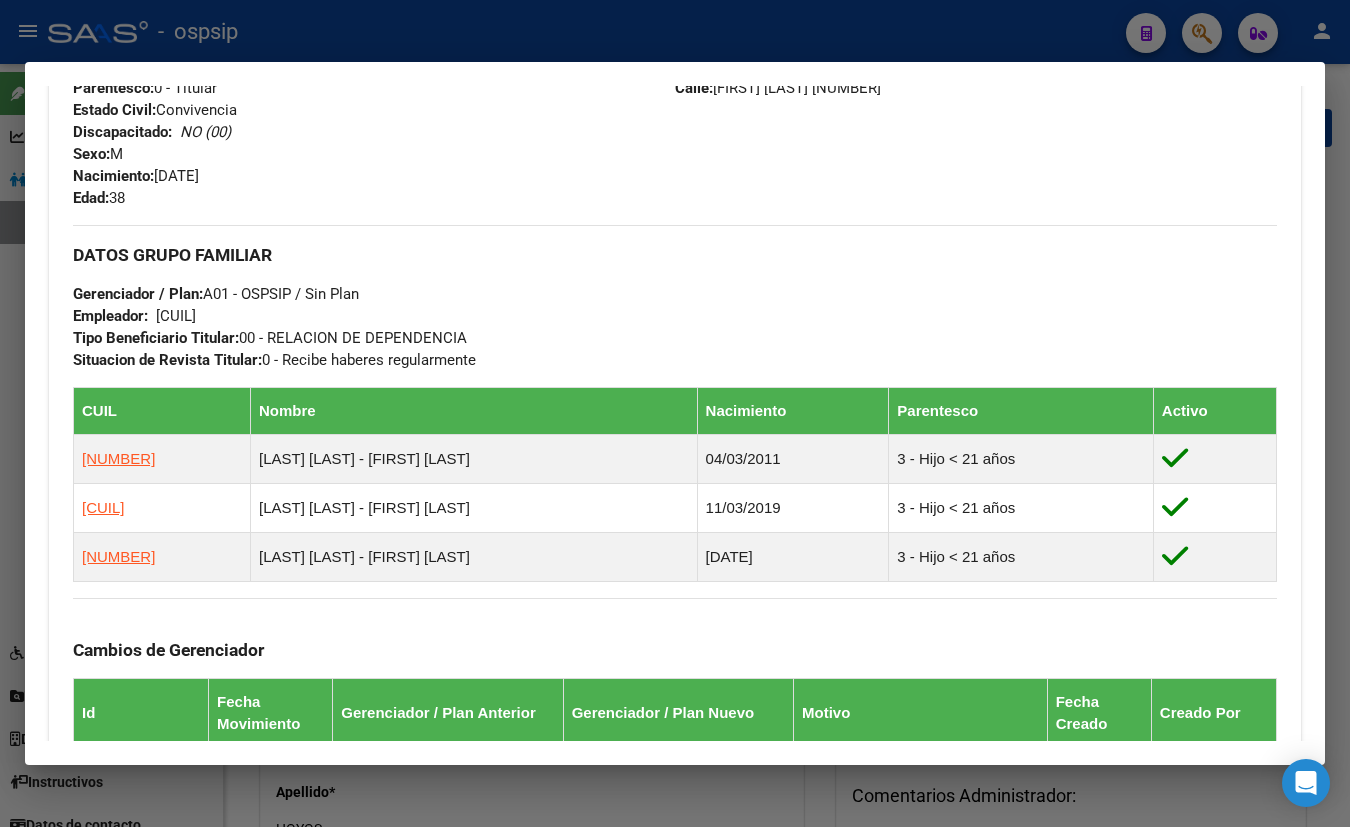 click on "DATOS GRUPO FAMILIAR Gerenciador / Plan:  A01 - OSPSIP / Sin Plan Empleador:    [NUMBER] Tipo Beneficiario Titular:  0 - RELACION DE DEPENDENCIA  Situacion de Revista Titular:  0 - Recibe haberes regularmente" at bounding box center [675, 298] 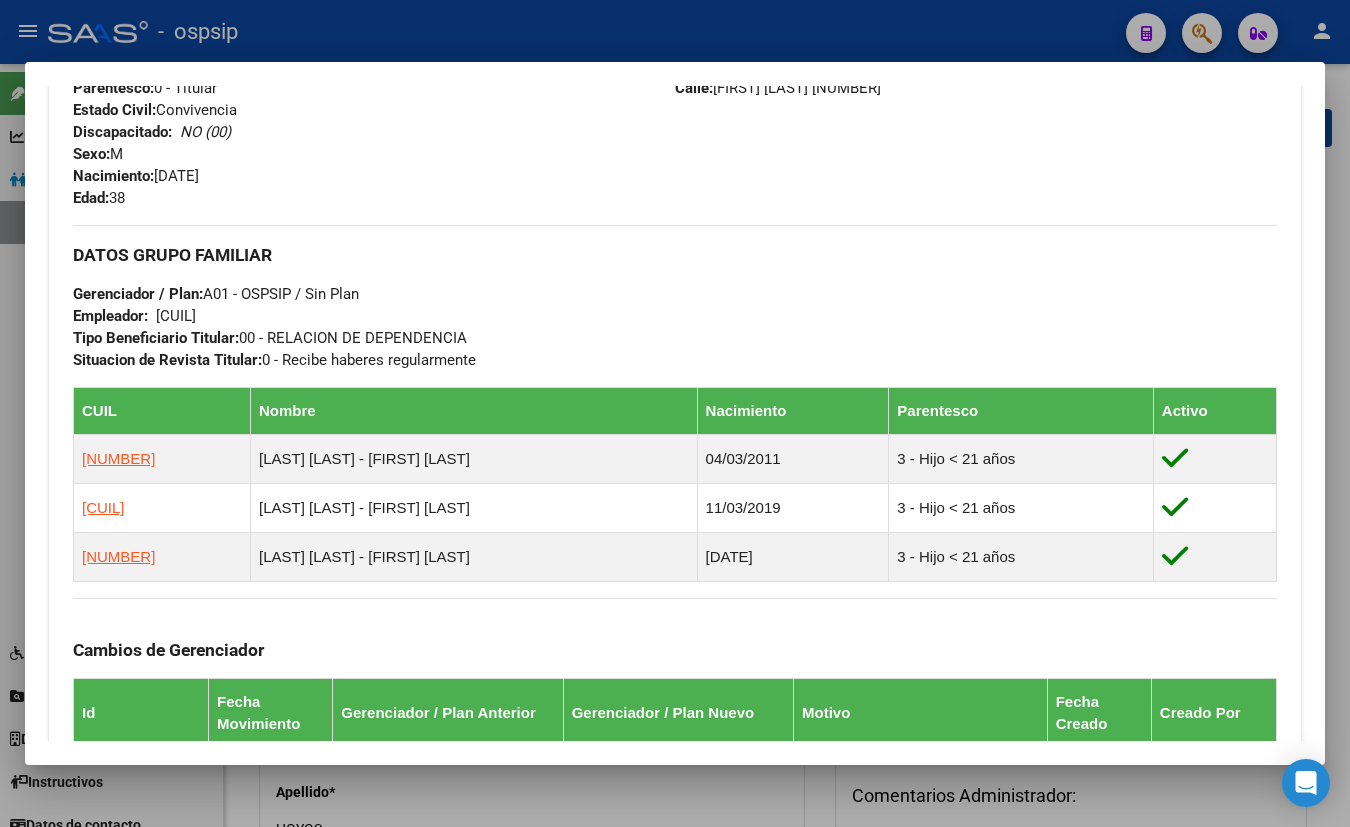 type 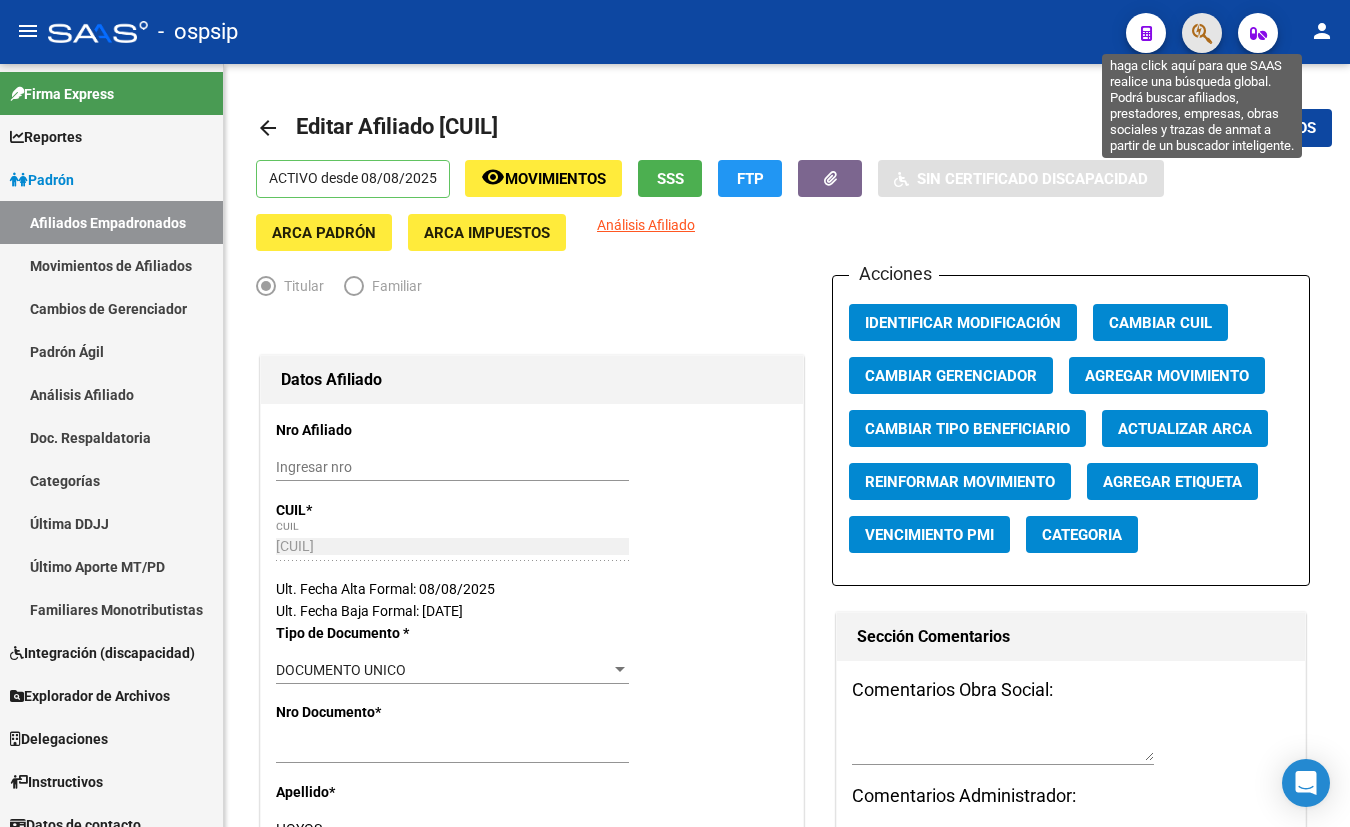click 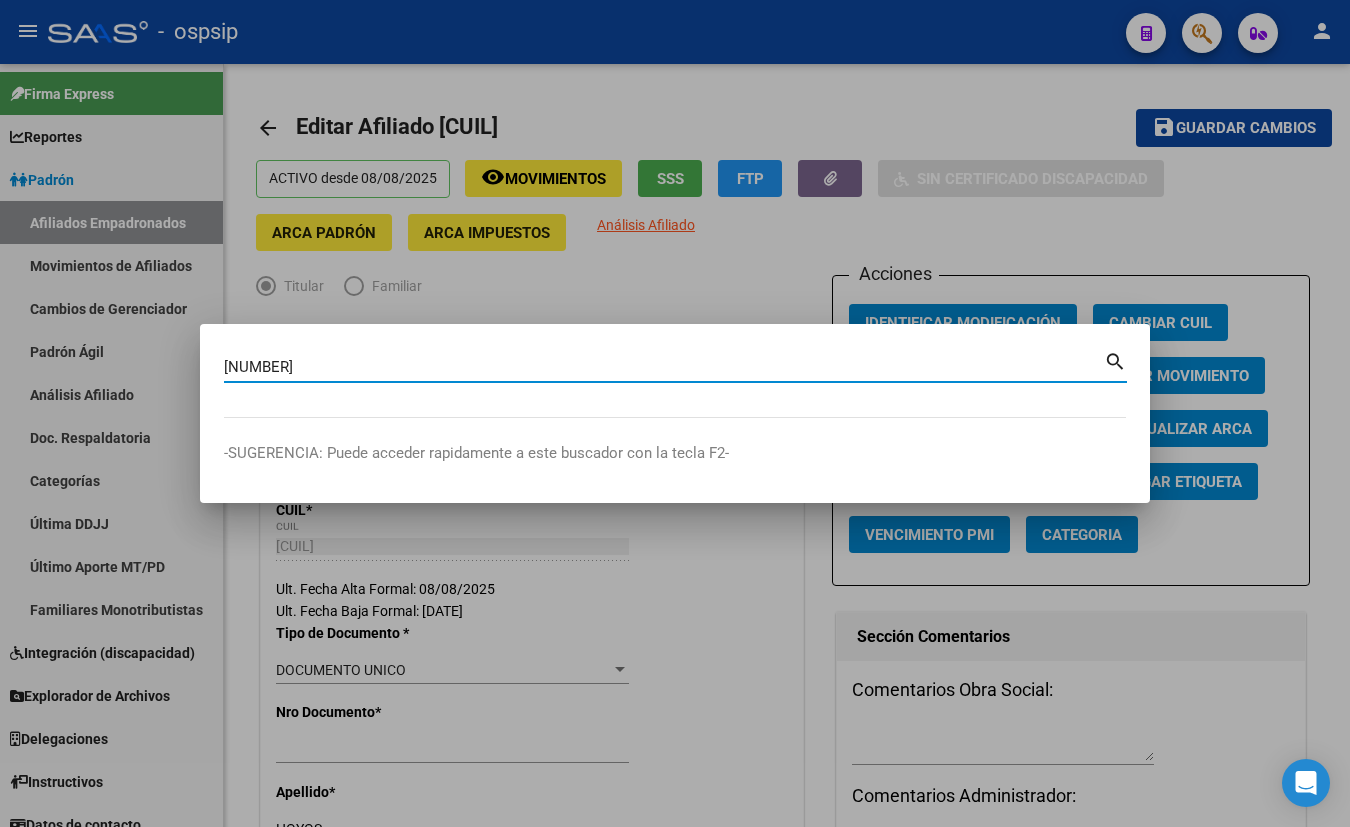 type on "[NUMBER]" 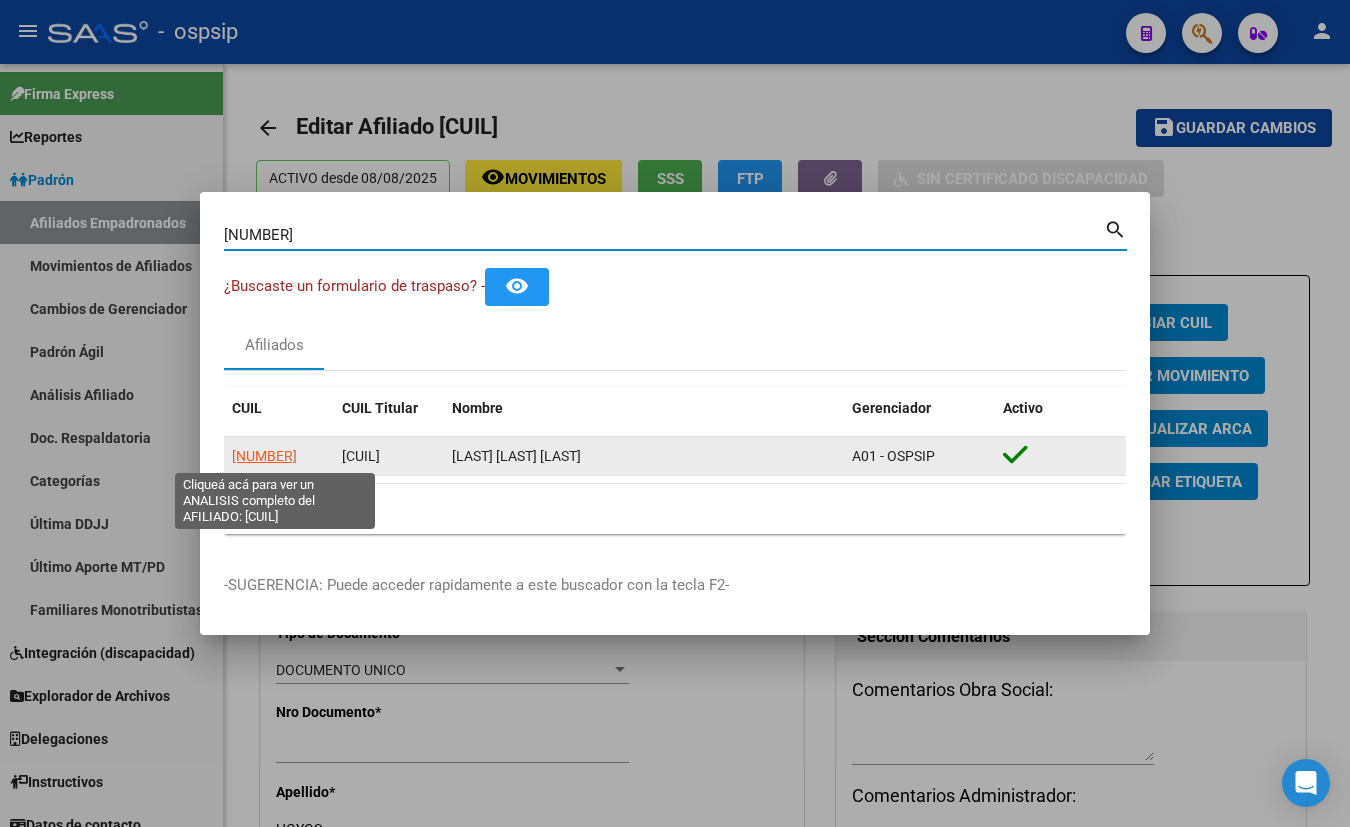 click on "[NUMBER]" 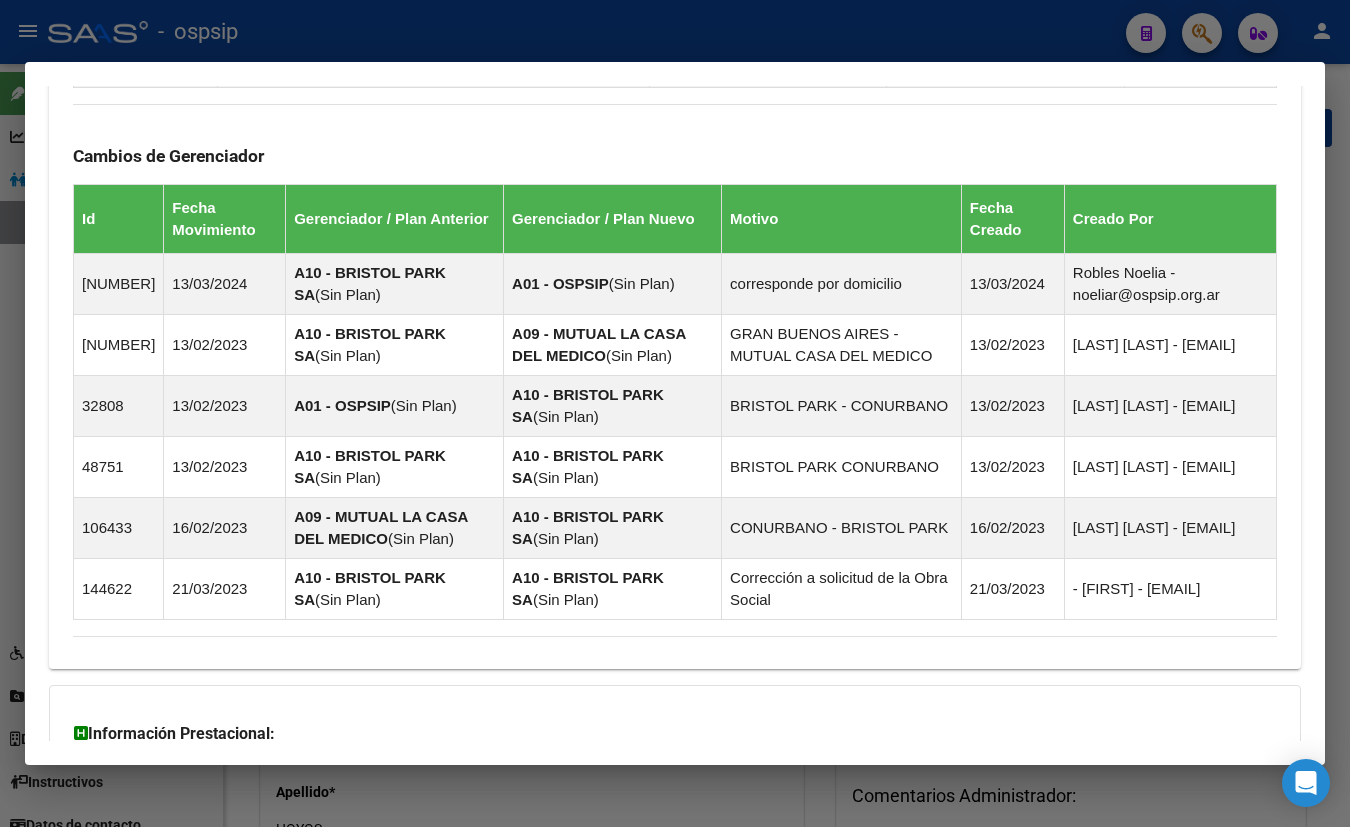 scroll, scrollTop: 1435, scrollLeft: 0, axis: vertical 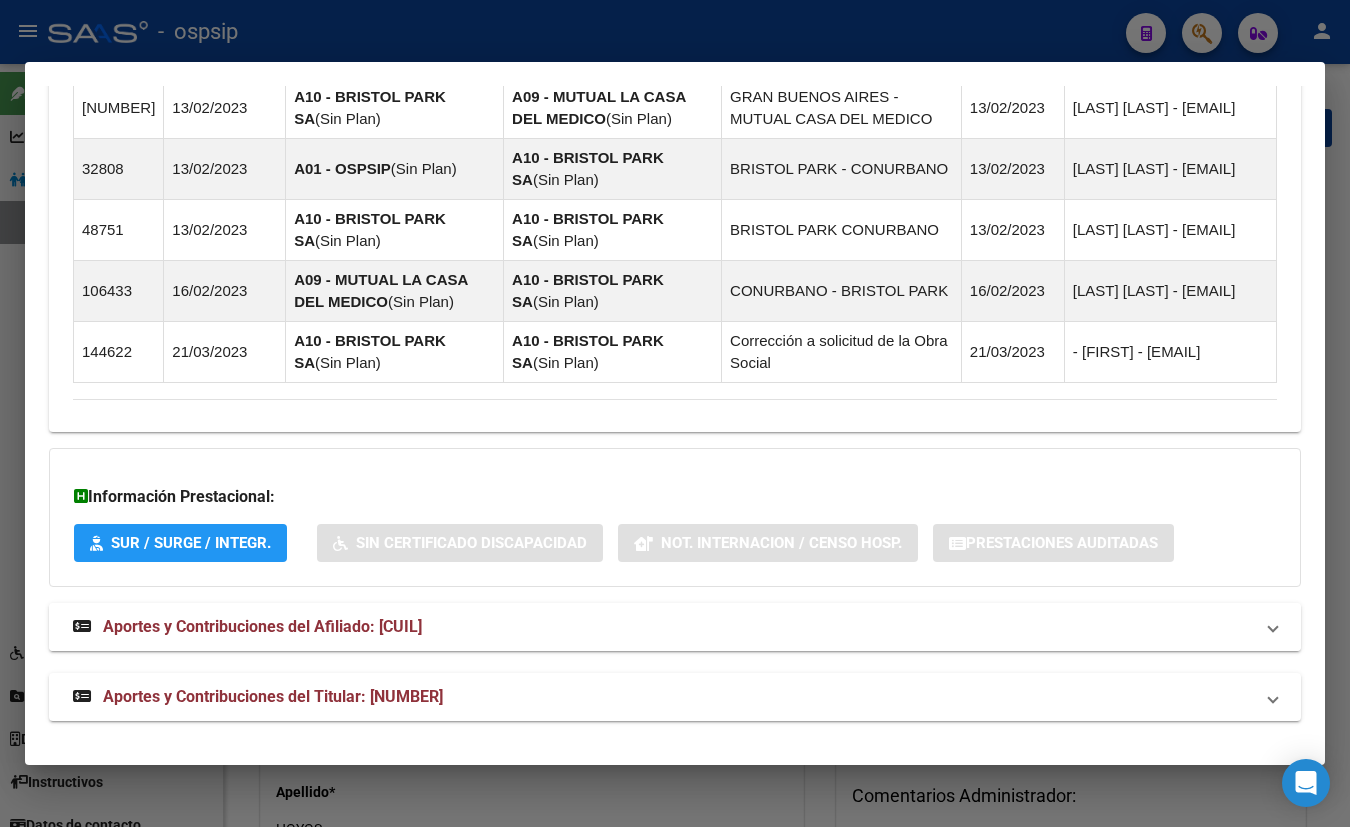 click on "Aportes y Contribuciones del Afiliado: [CUIL]" at bounding box center (262, 626) 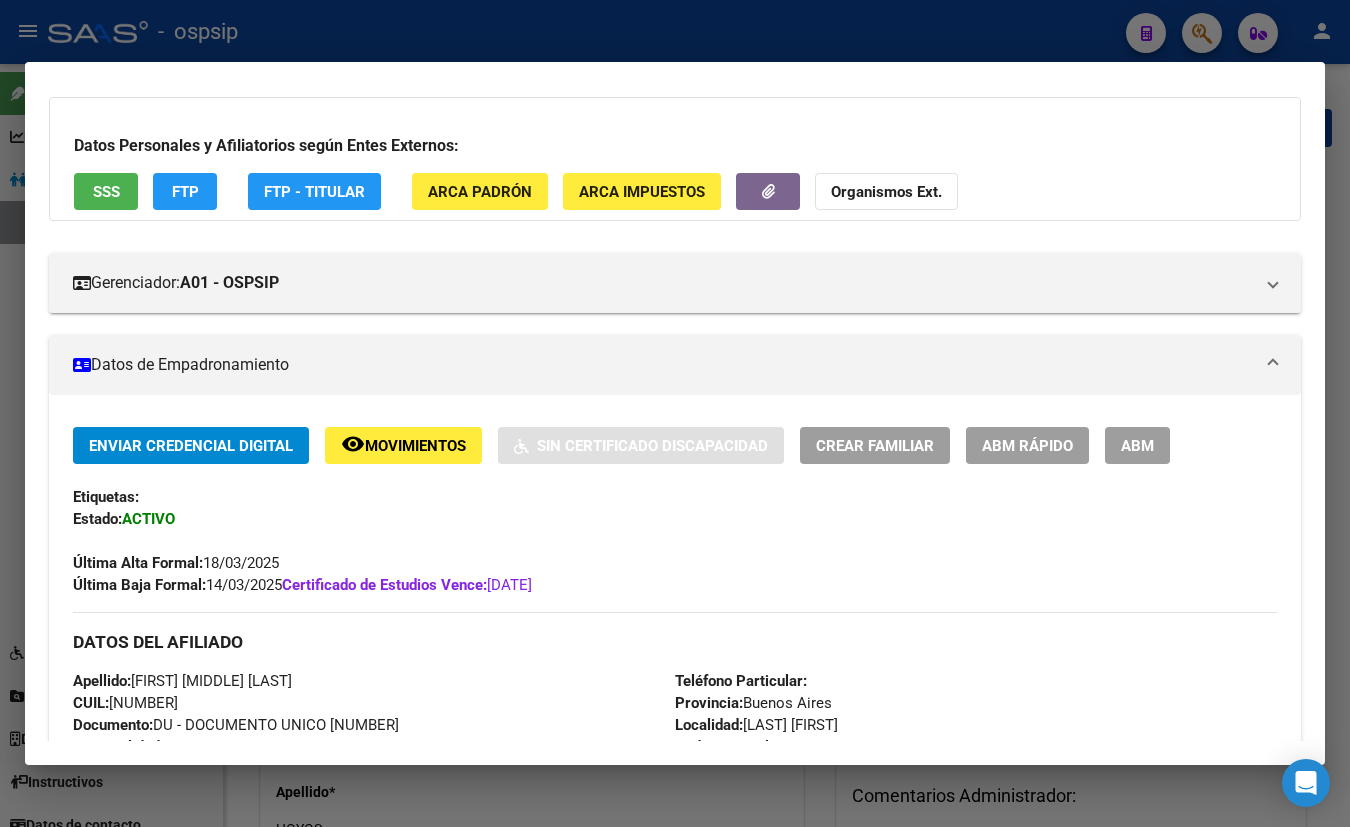 scroll, scrollTop: 0, scrollLeft: 0, axis: both 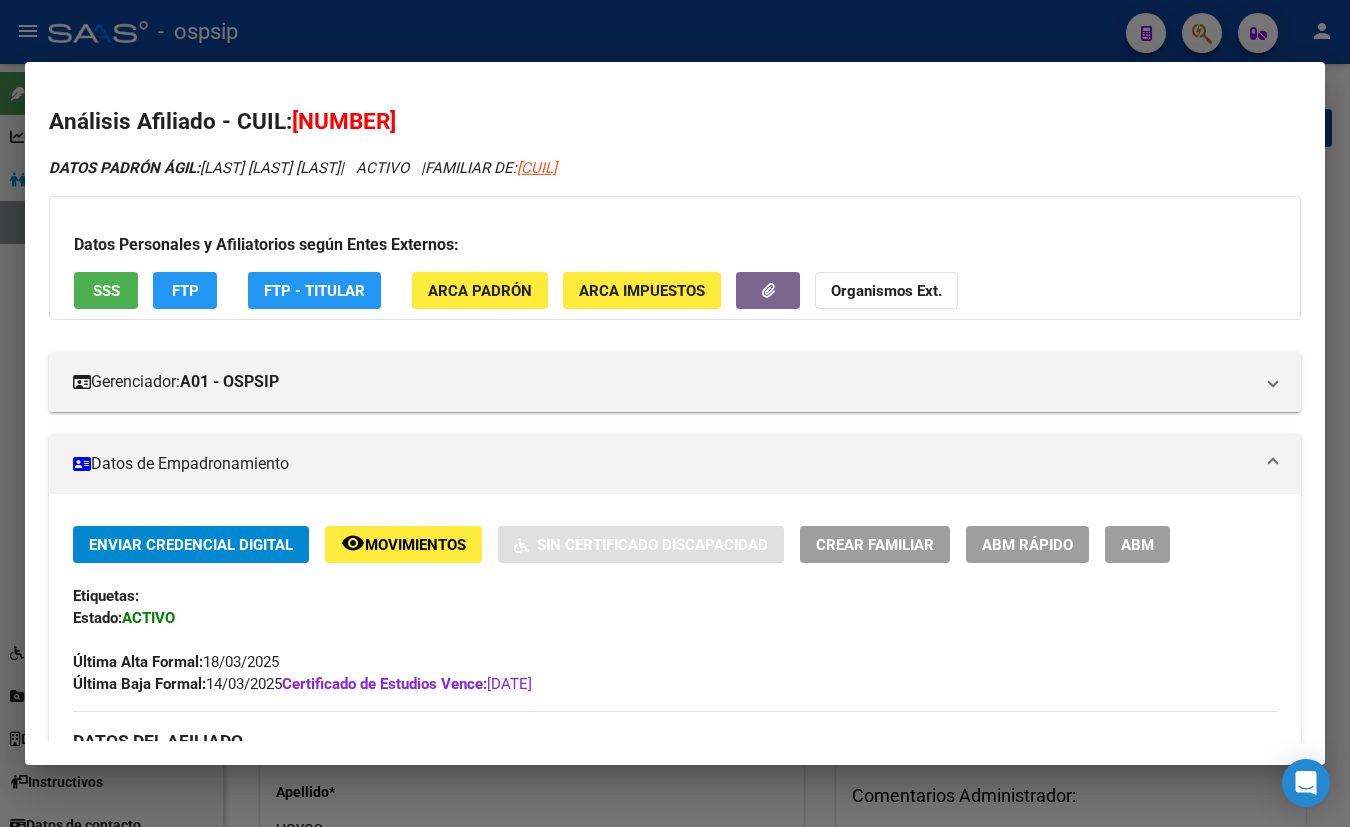 drag, startPoint x: 294, startPoint y: 120, endPoint x: 436, endPoint y: 120, distance: 142 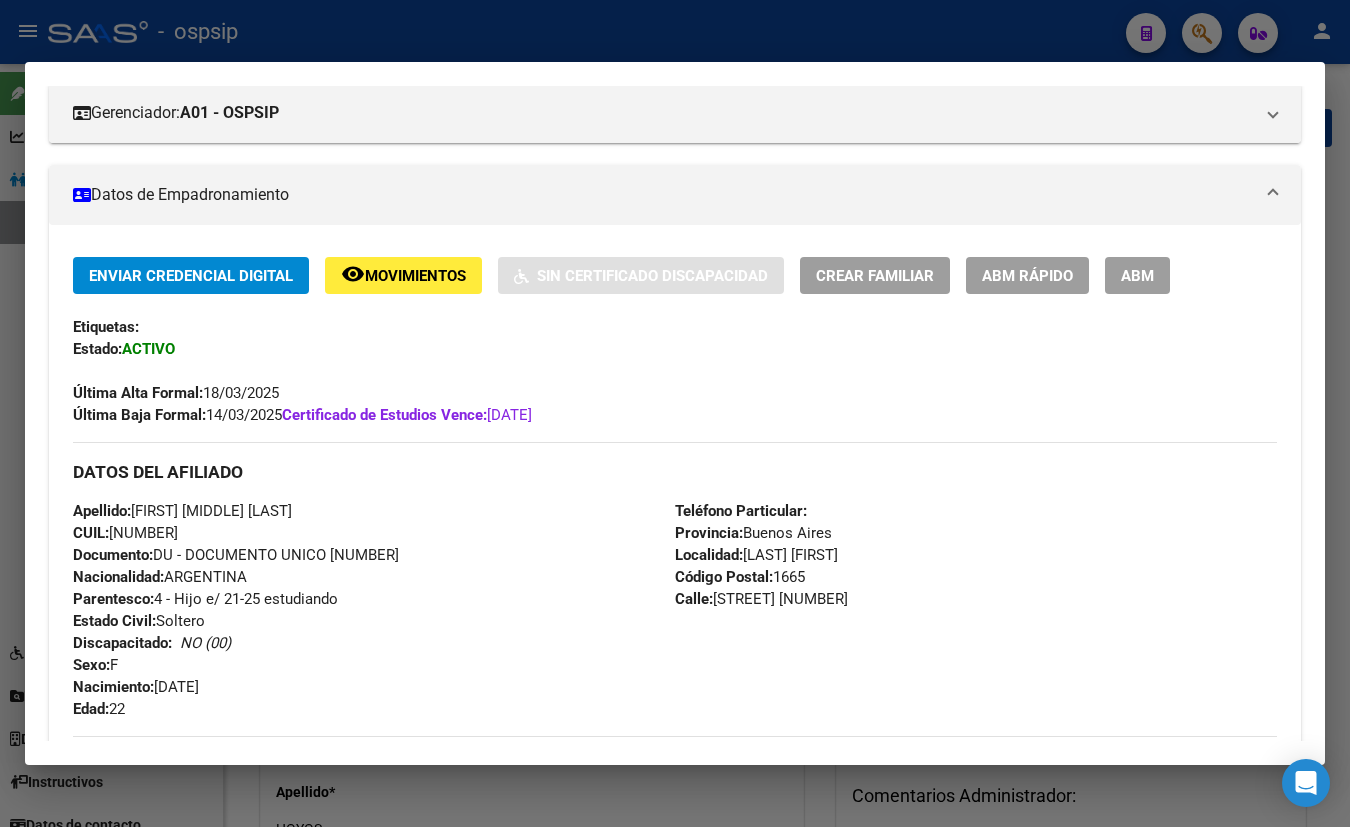 scroll, scrollTop: 272, scrollLeft: 0, axis: vertical 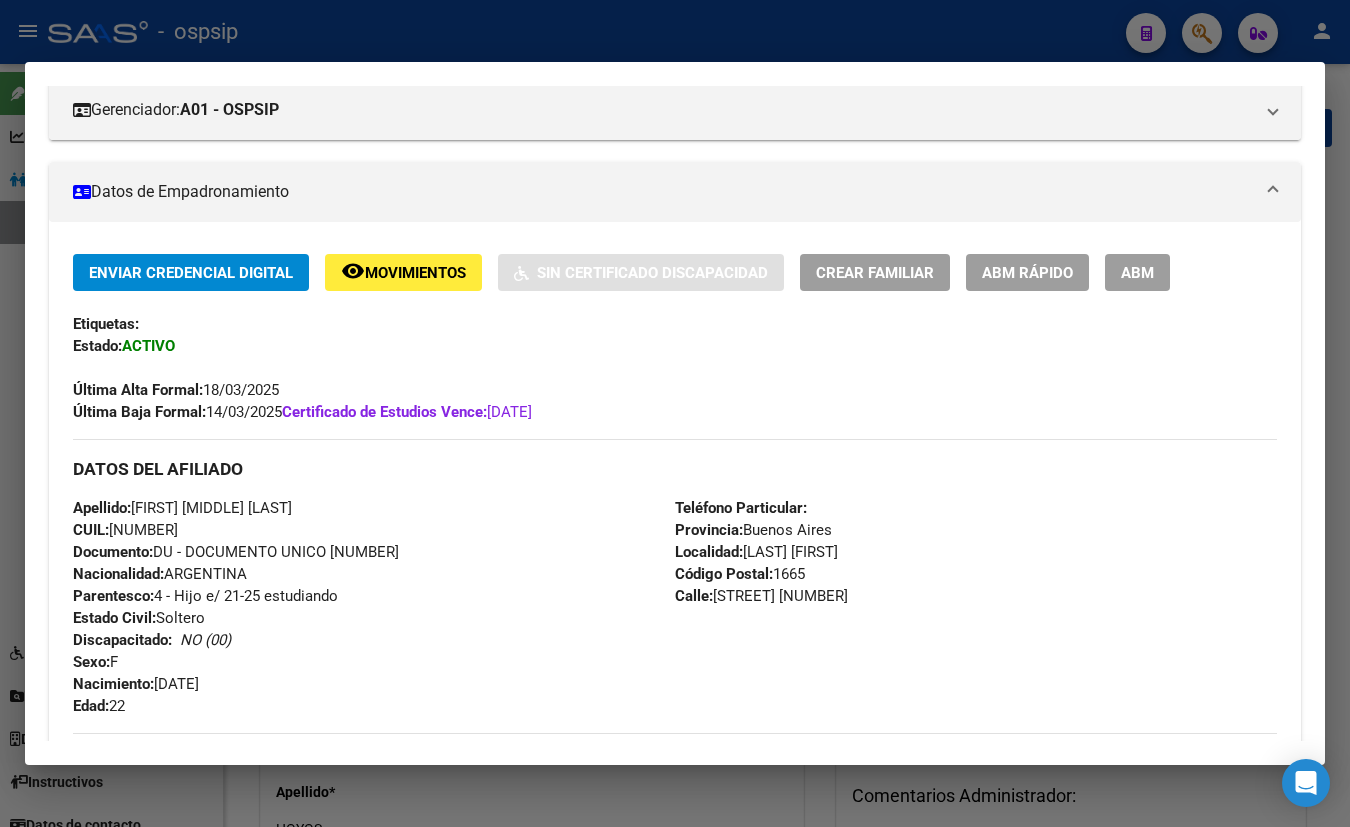 click on "Última Alta Formal:  [DATE]" at bounding box center (675, 379) 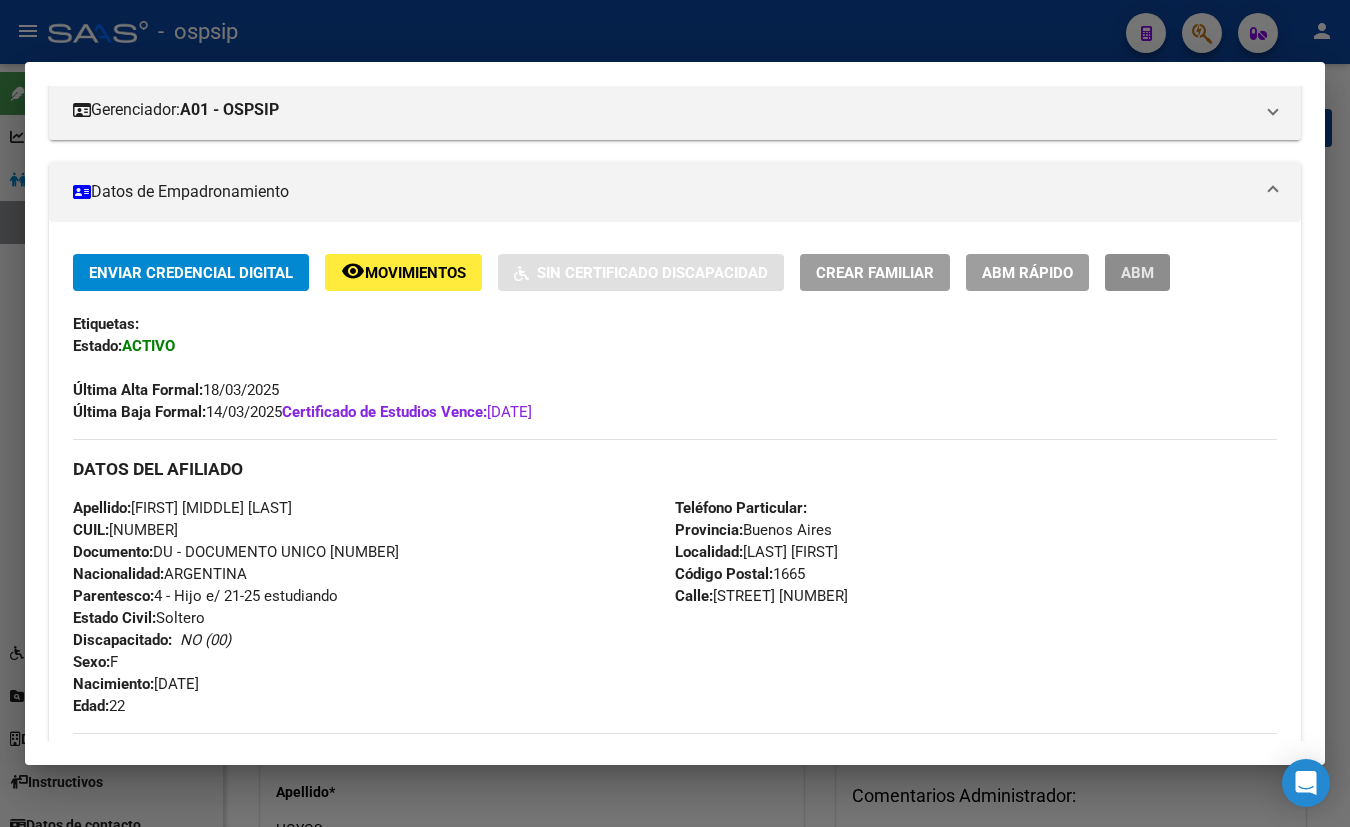 click on "ABM" at bounding box center (1137, 273) 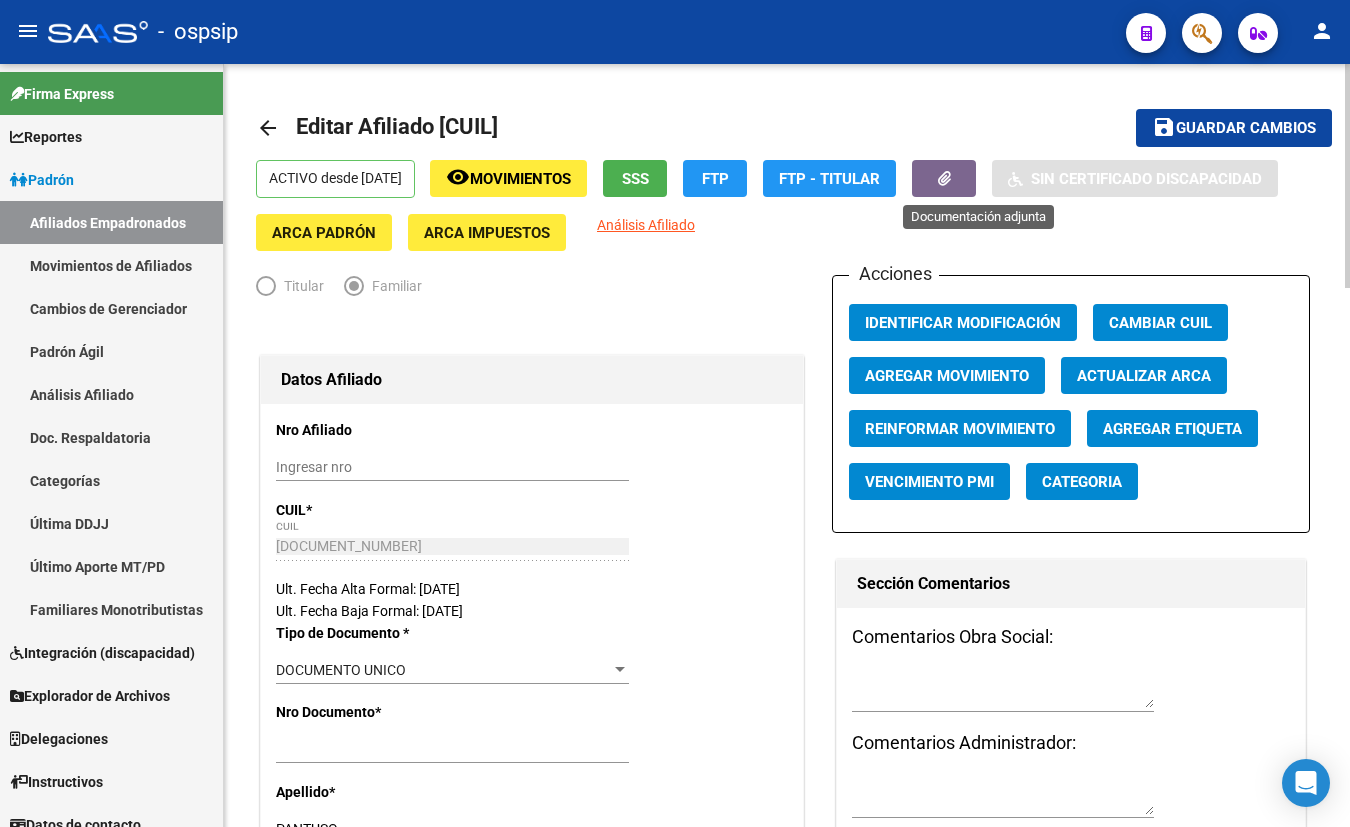 click 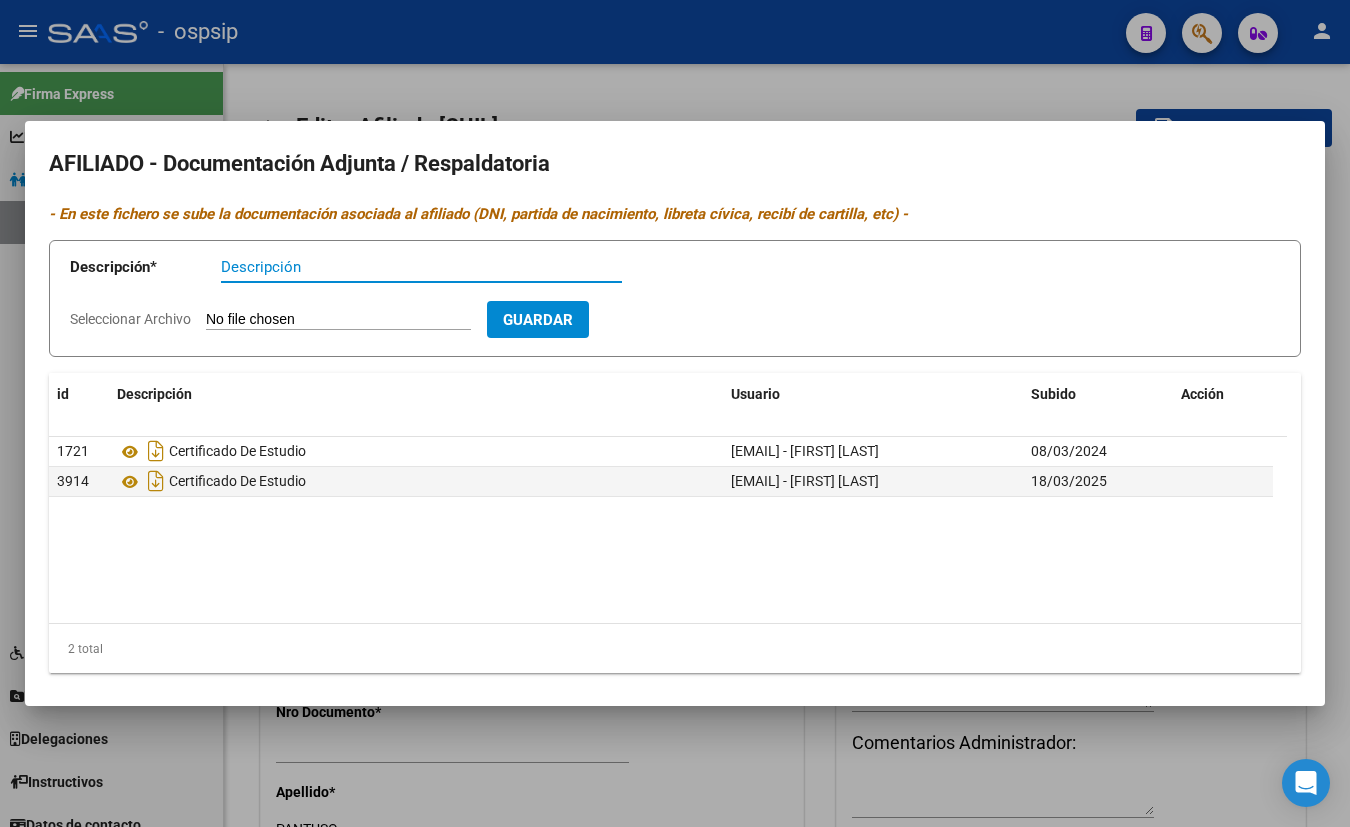 click on "Seleccionar Archivo" at bounding box center (338, 320) 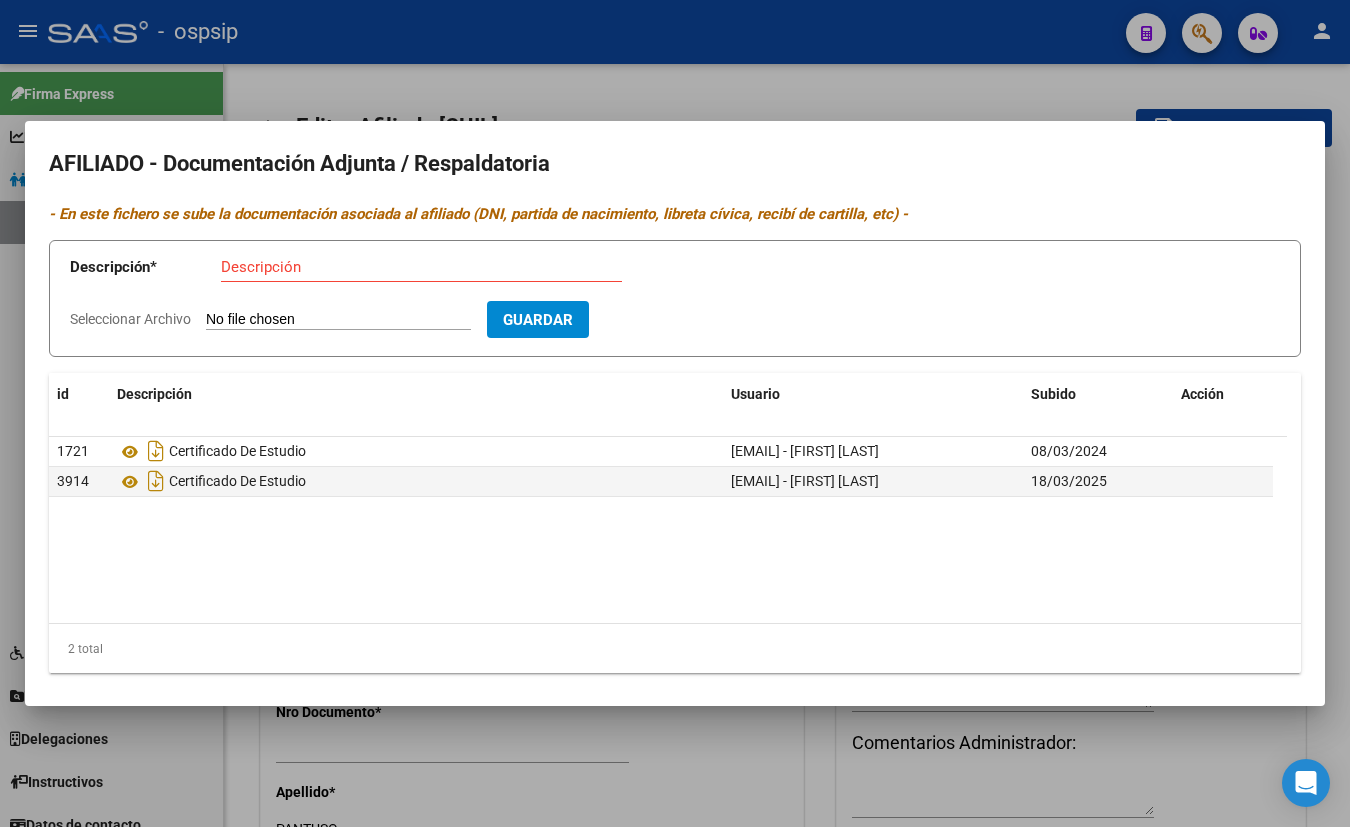type on "C:\fakepath\archivo - [DATE]T114249.058 (1) (1) (1).pdf" 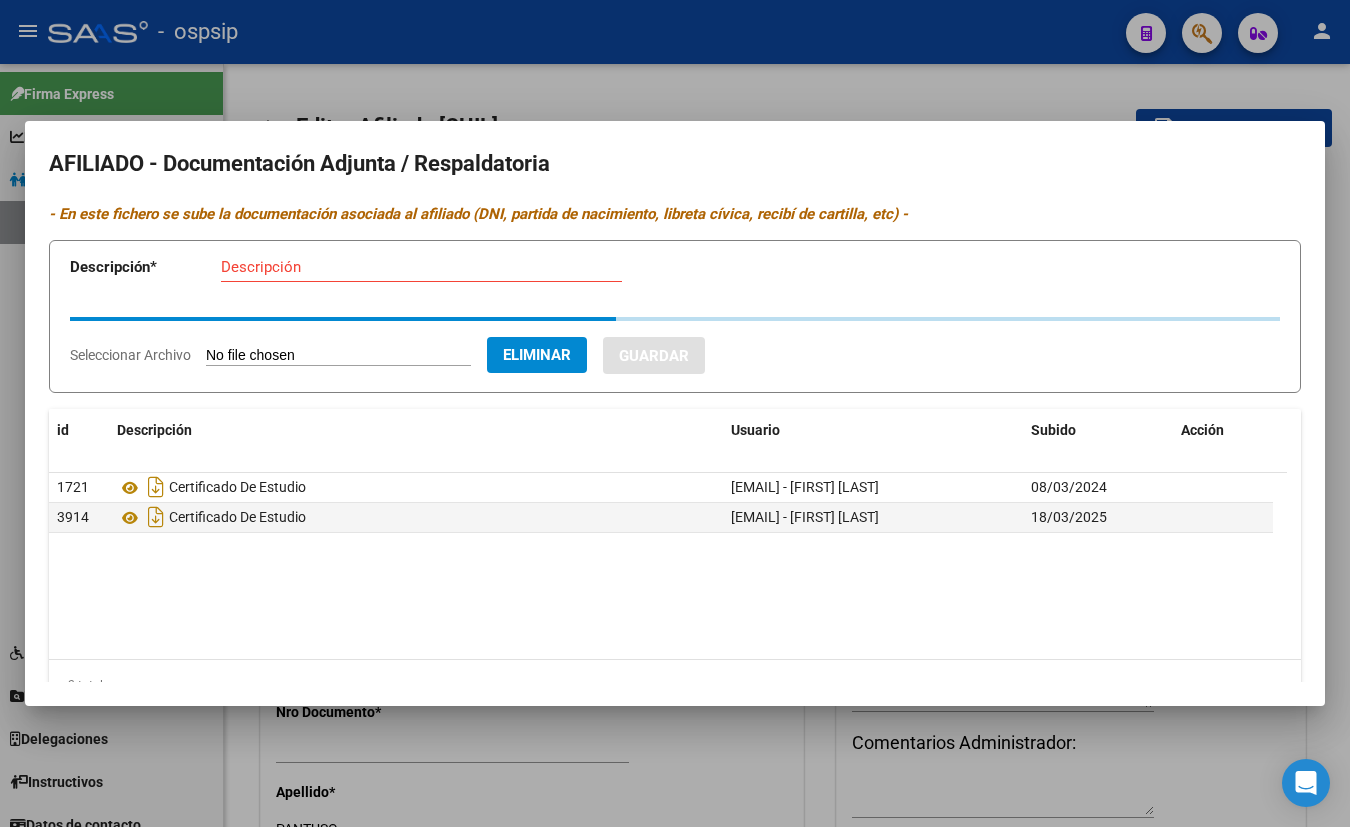 click on "Descripción" at bounding box center [421, 267] 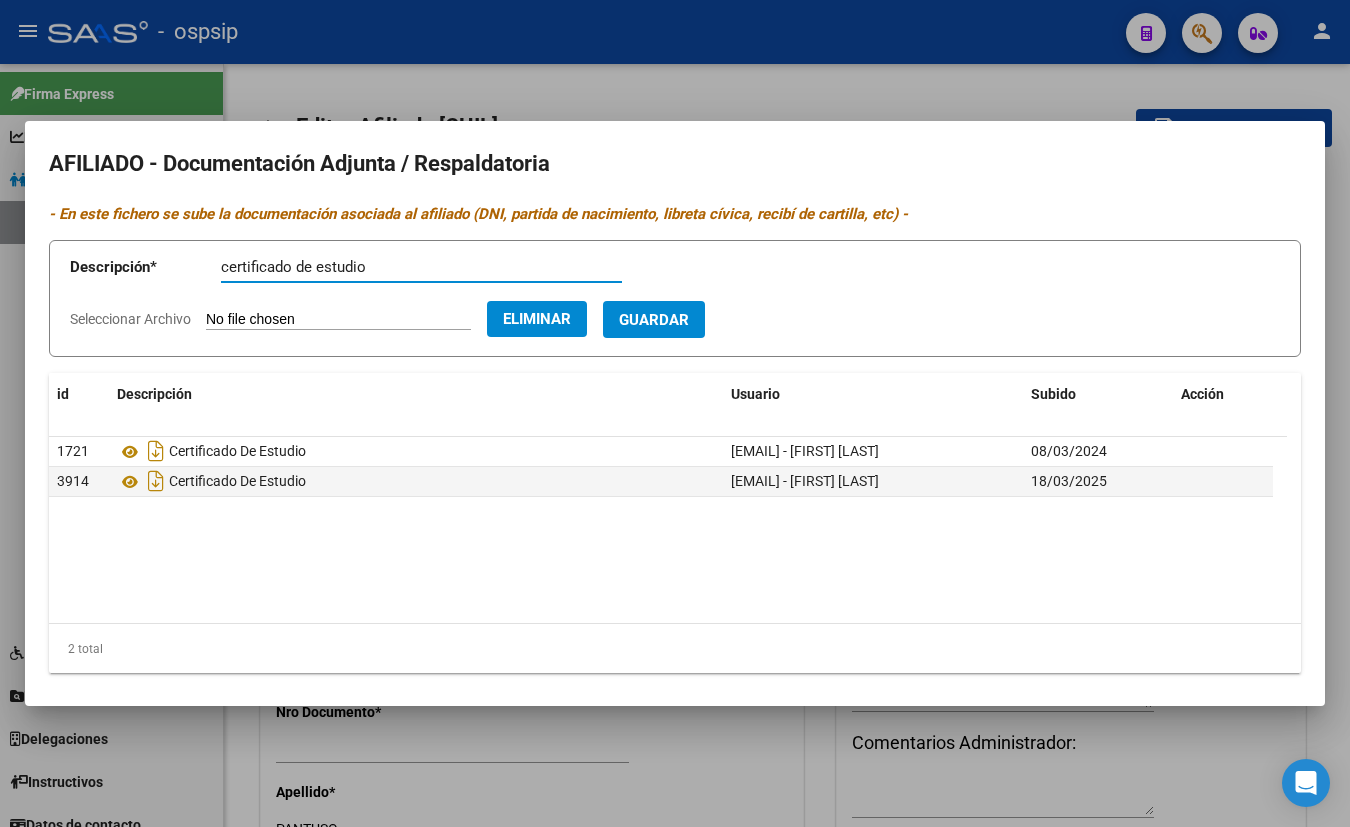 type on "certificado de estudio" 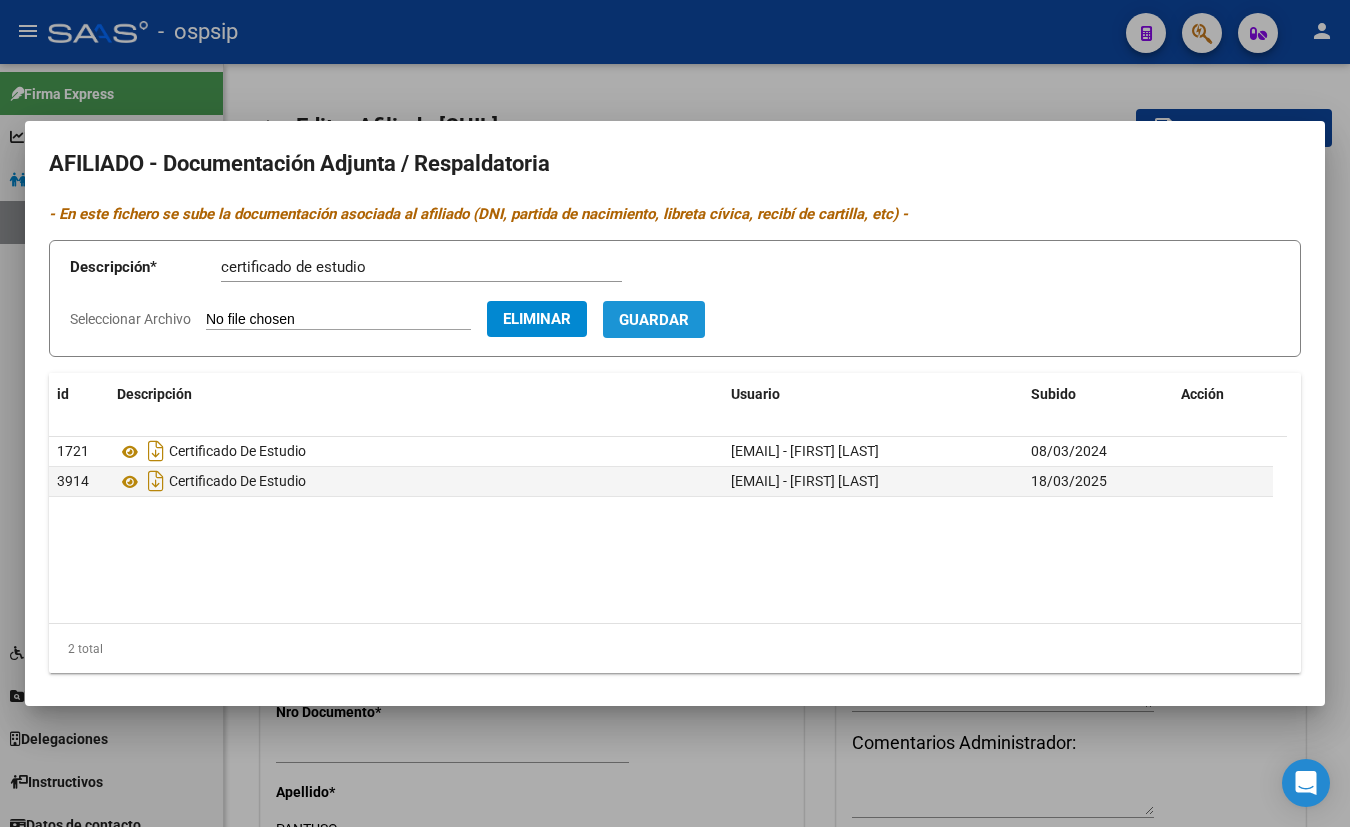 click on "Guardar" at bounding box center (654, 320) 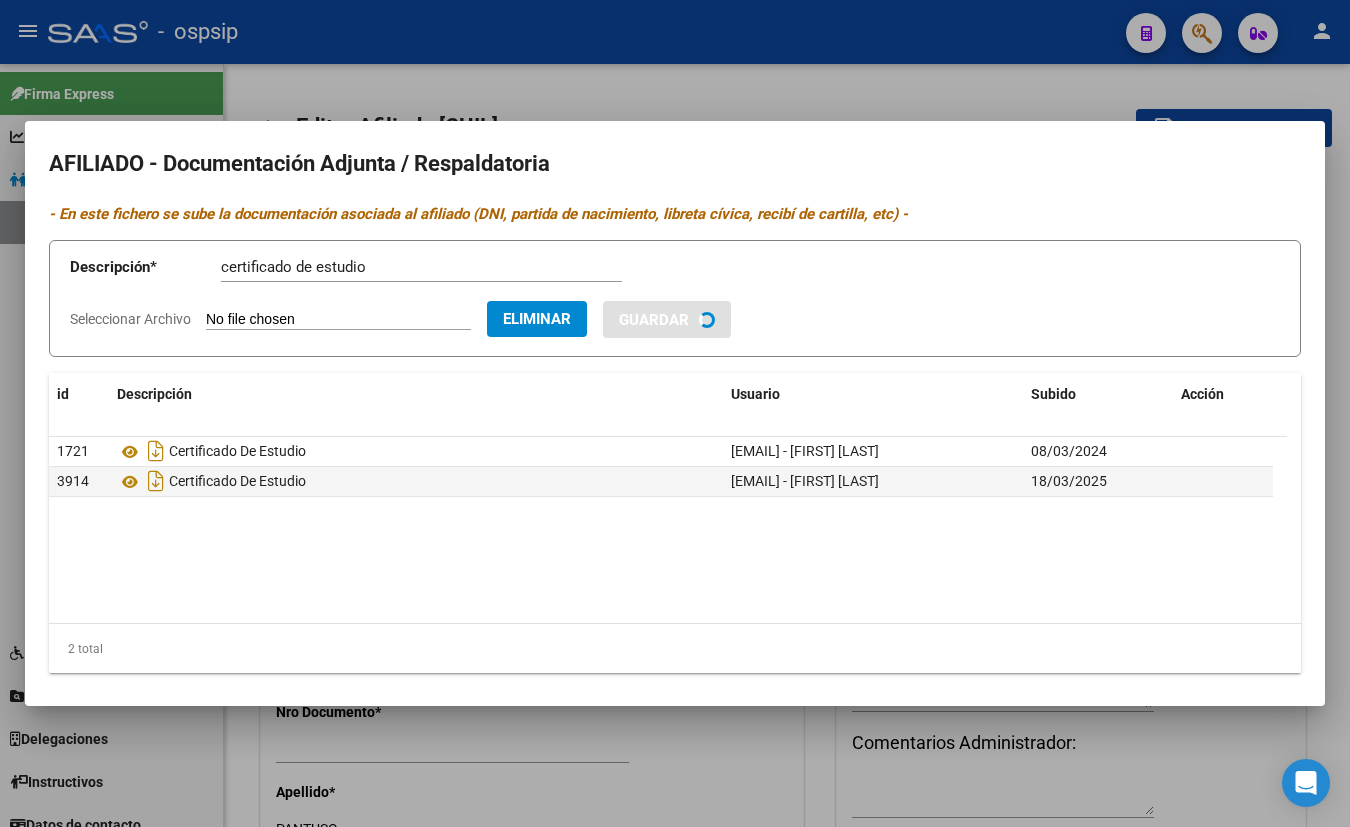 type 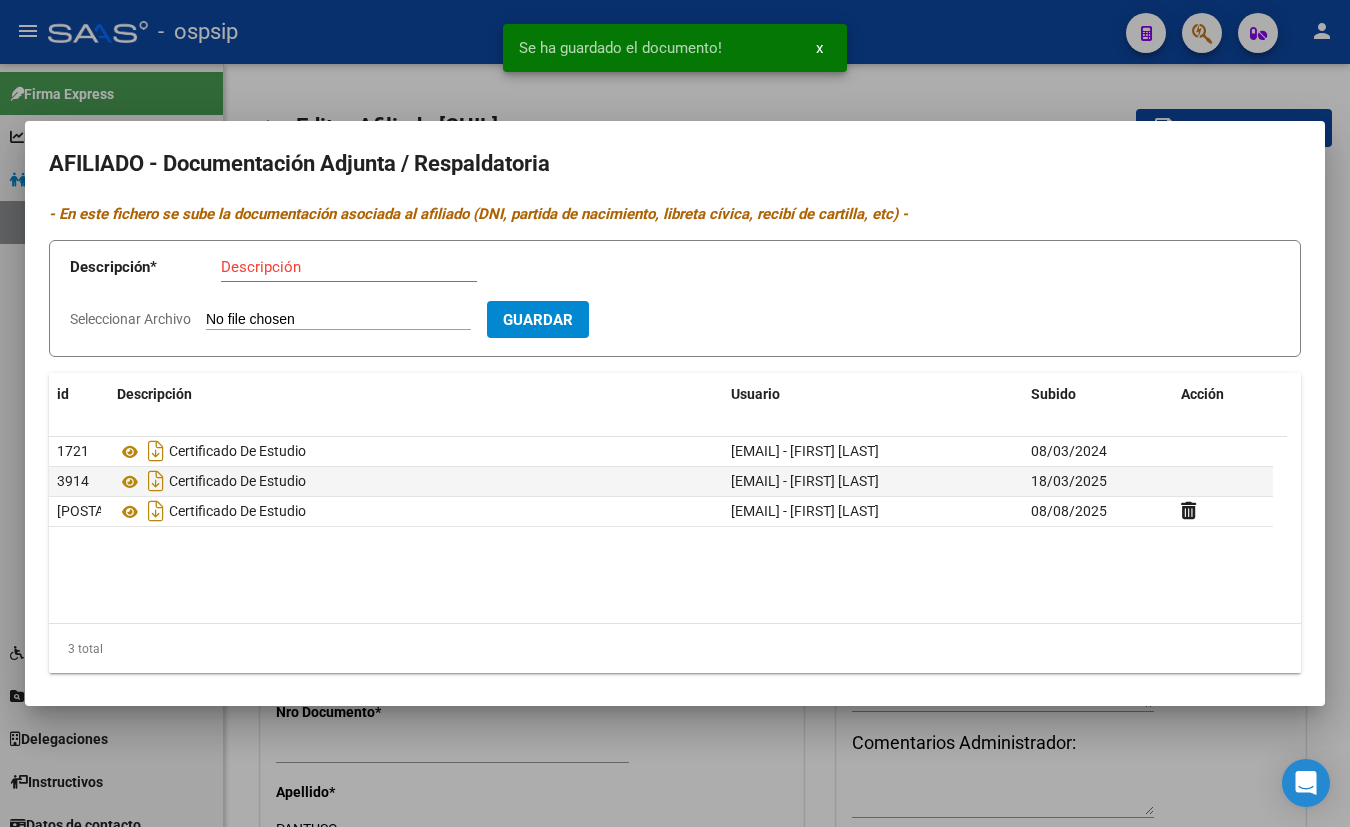 click on "3 total" 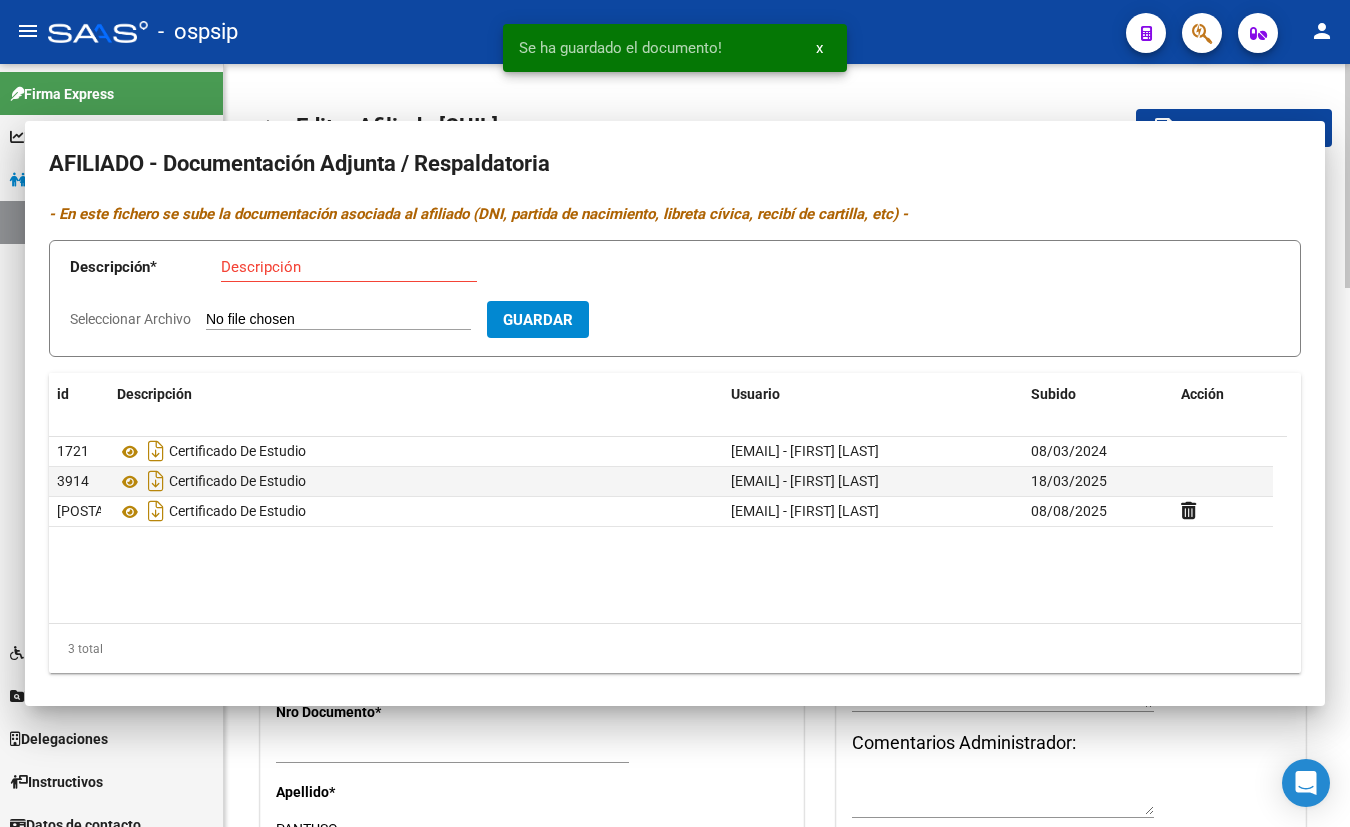 type 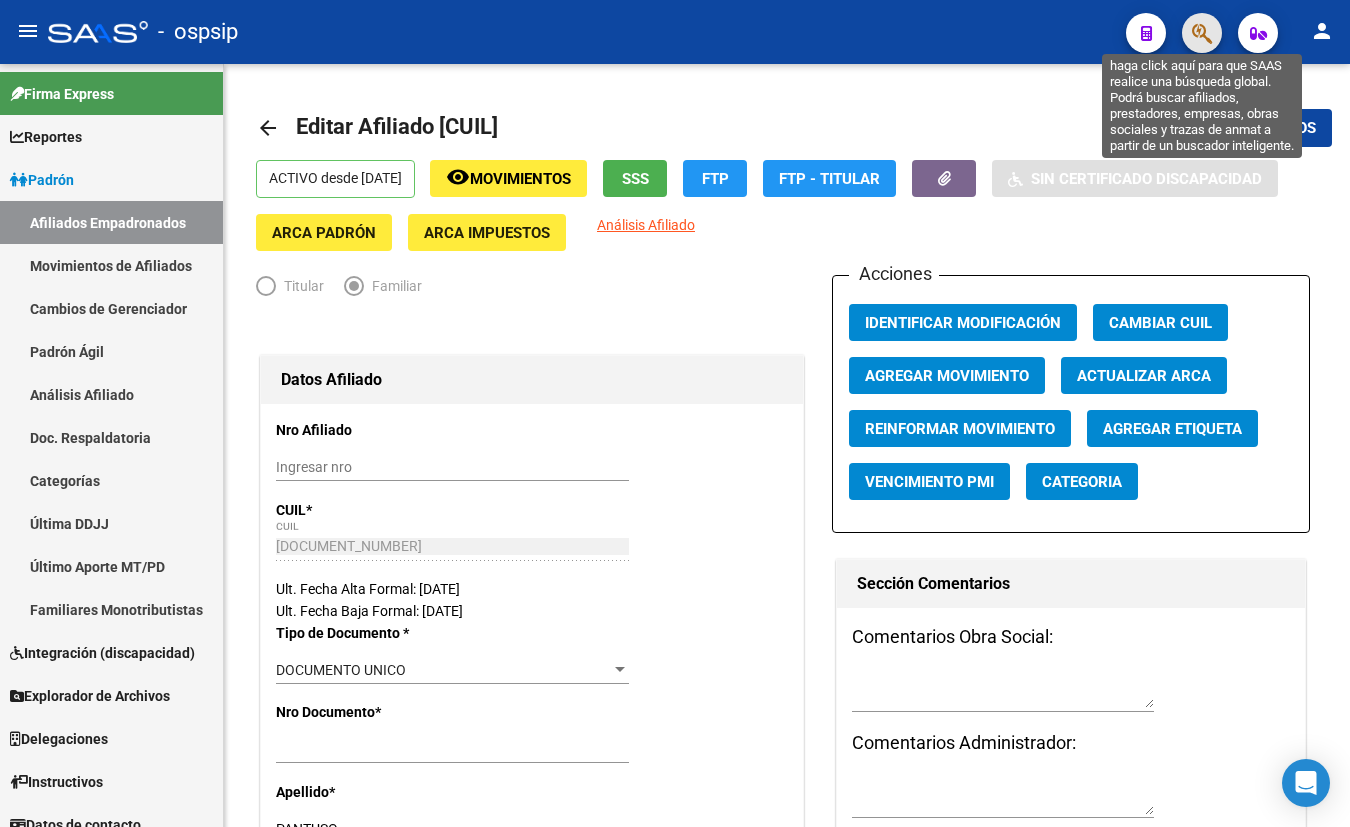 click 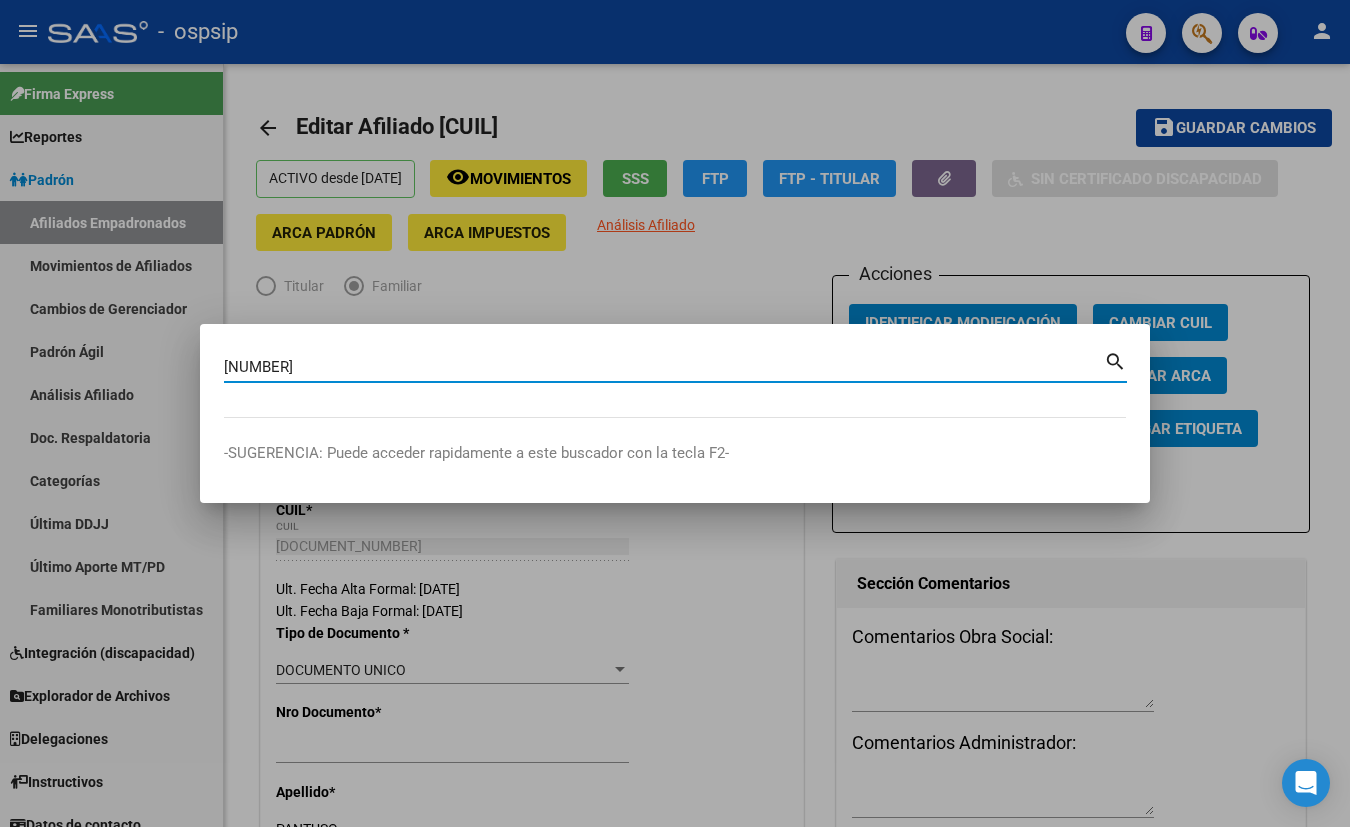 type on "[NUMBER]" 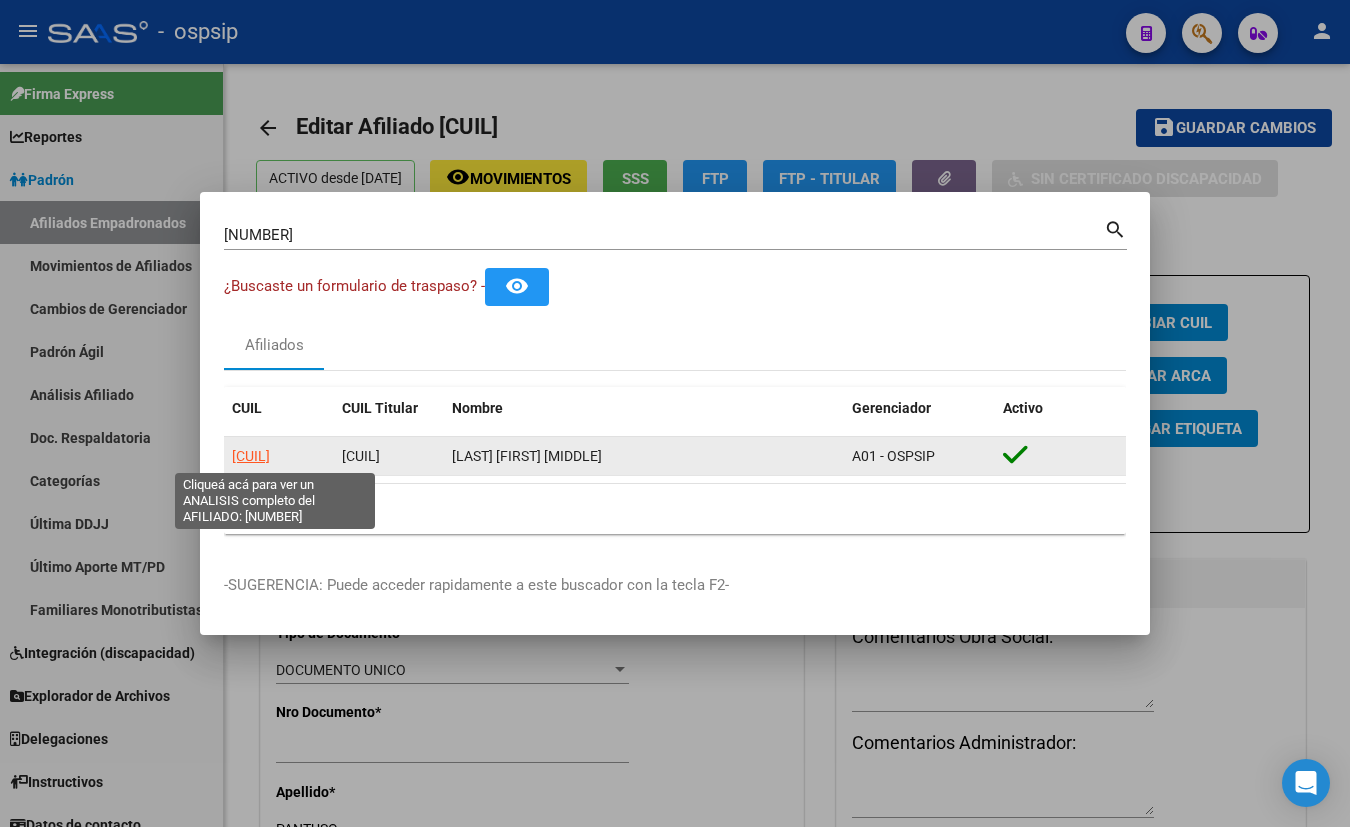 click on "[CUIL]" 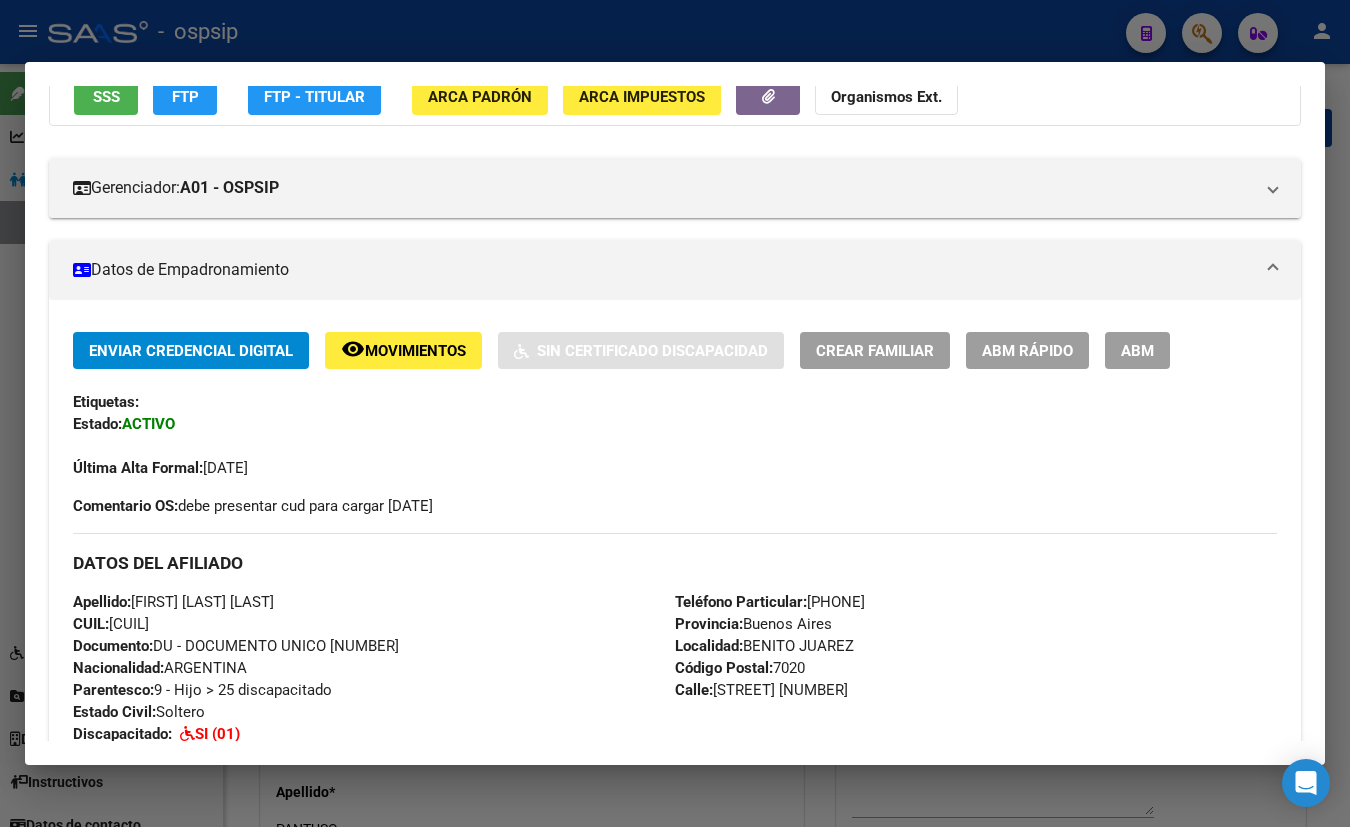 scroll, scrollTop: 181, scrollLeft: 0, axis: vertical 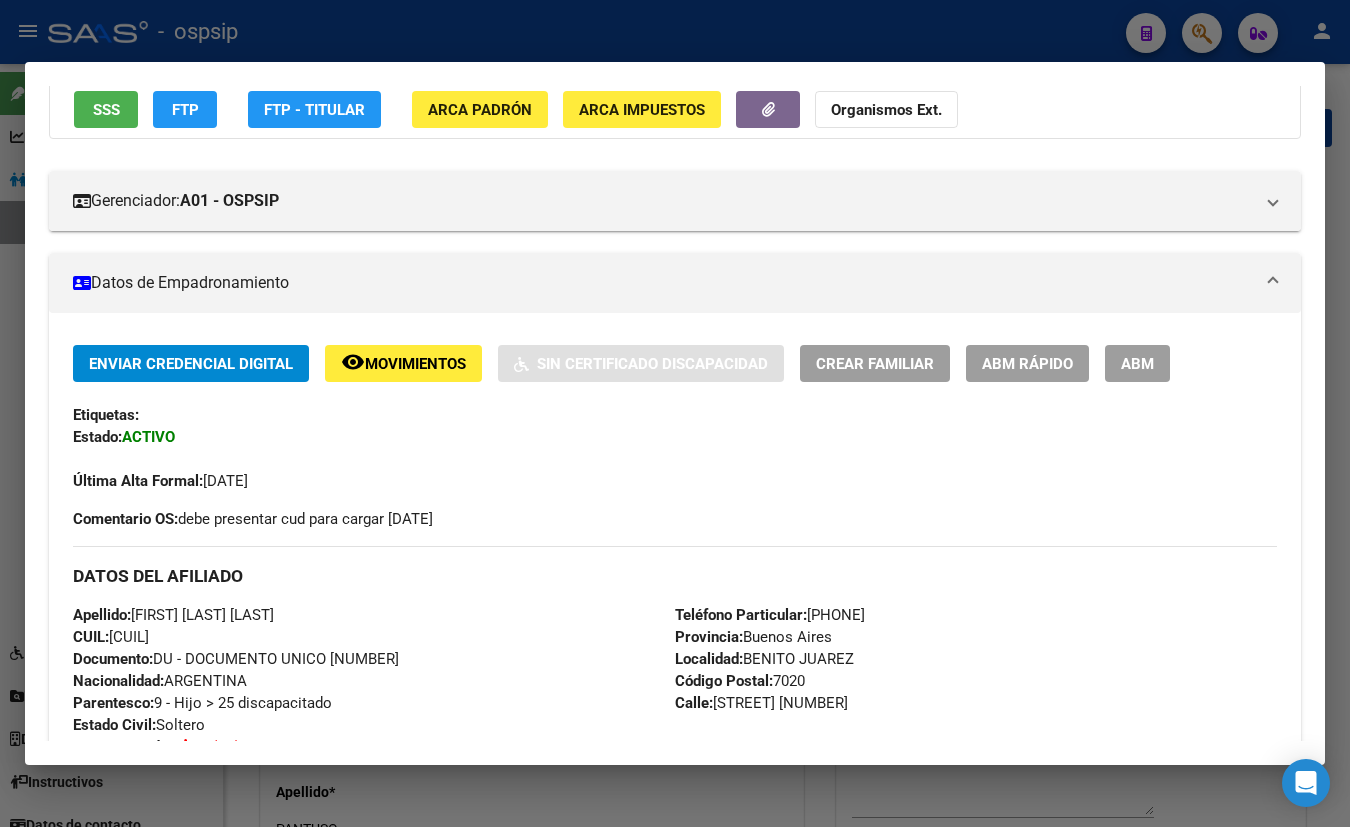 type 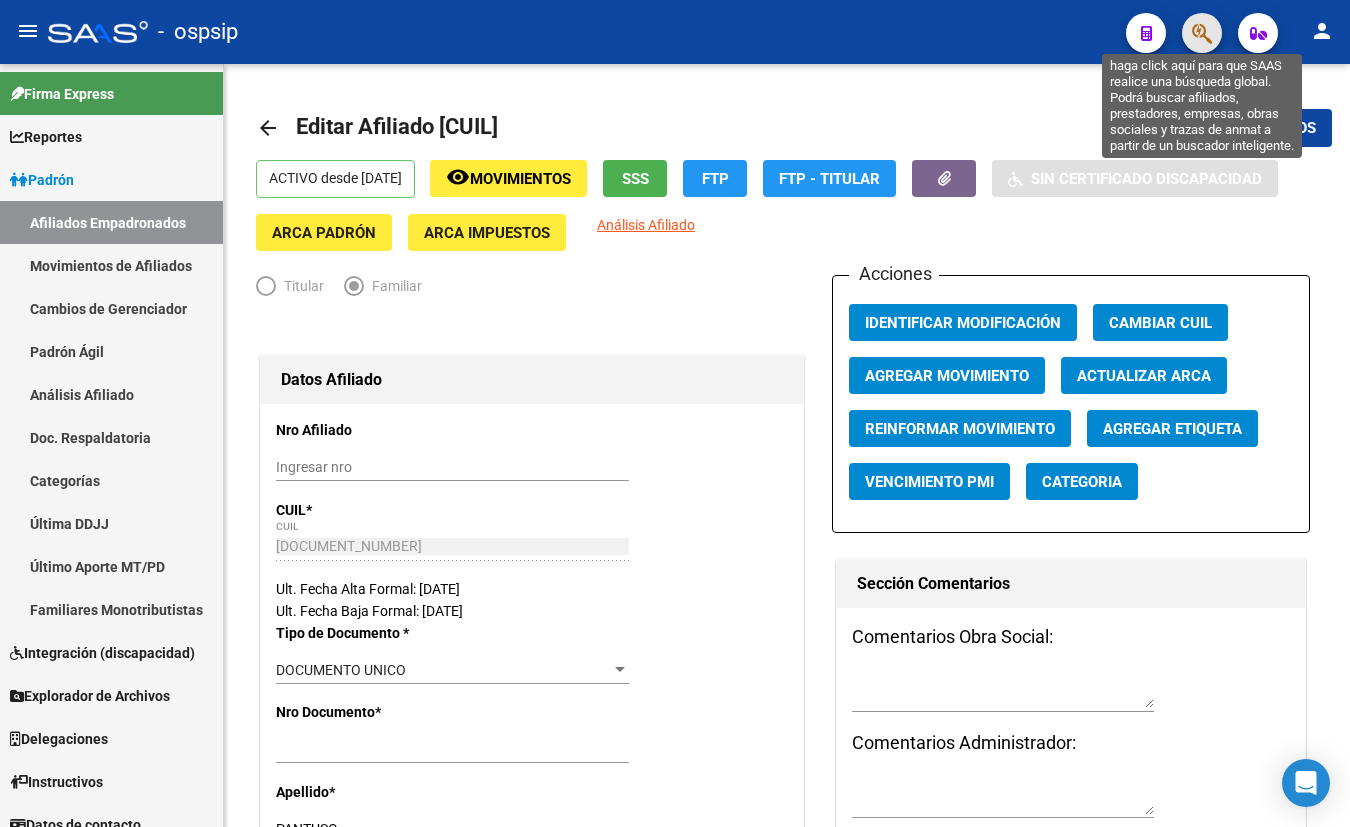 click 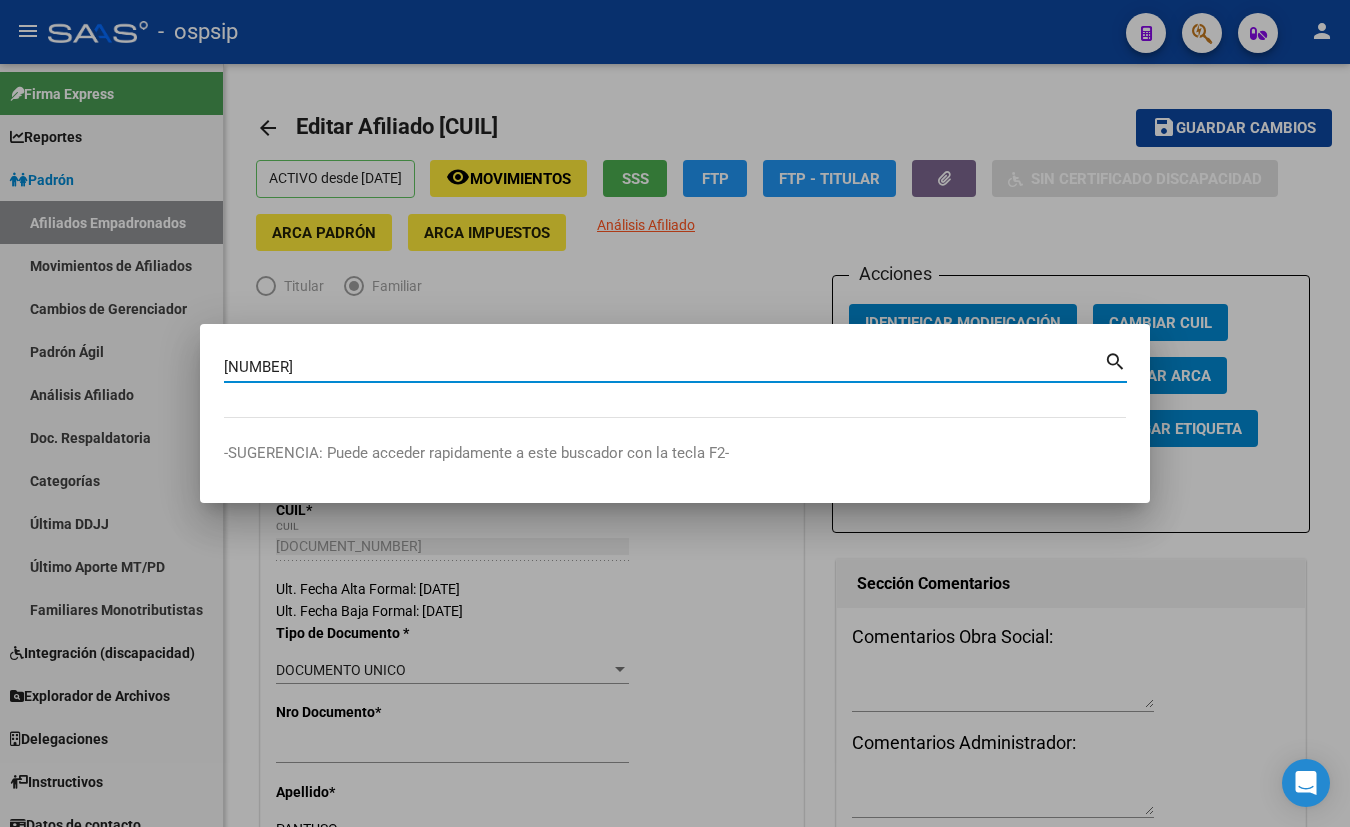 type on "[NUMBER]" 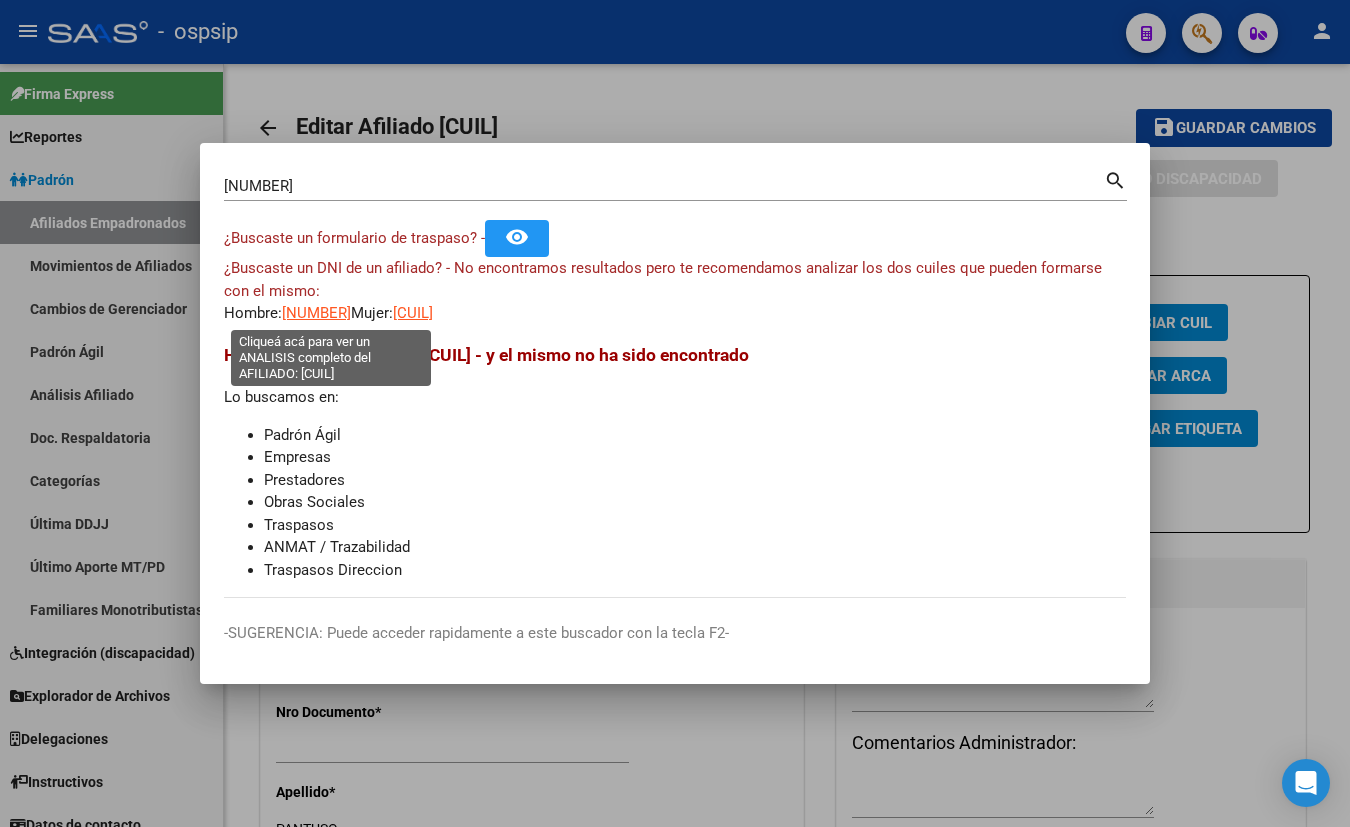 click on "[NUMBER]" at bounding box center [316, 313] 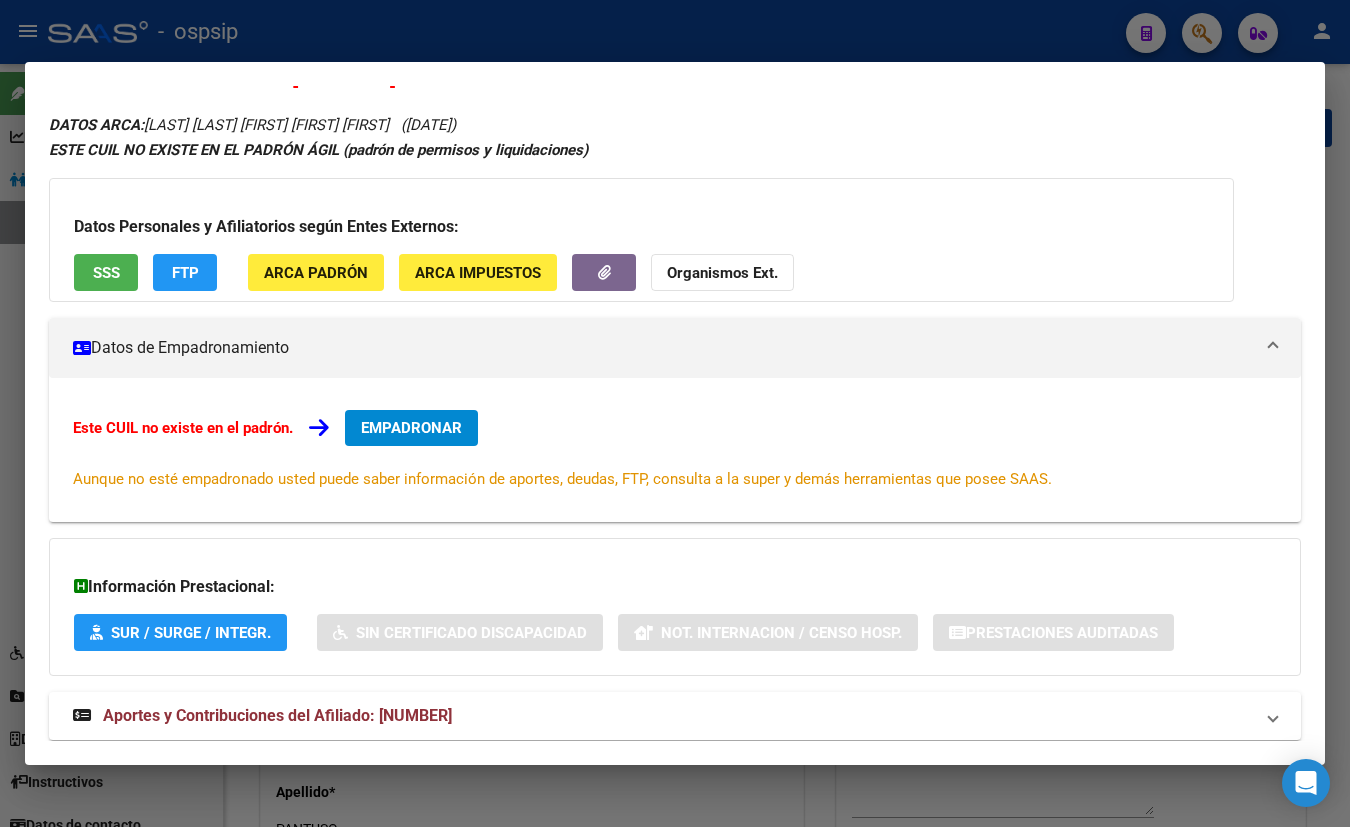 scroll, scrollTop: 87, scrollLeft: 0, axis: vertical 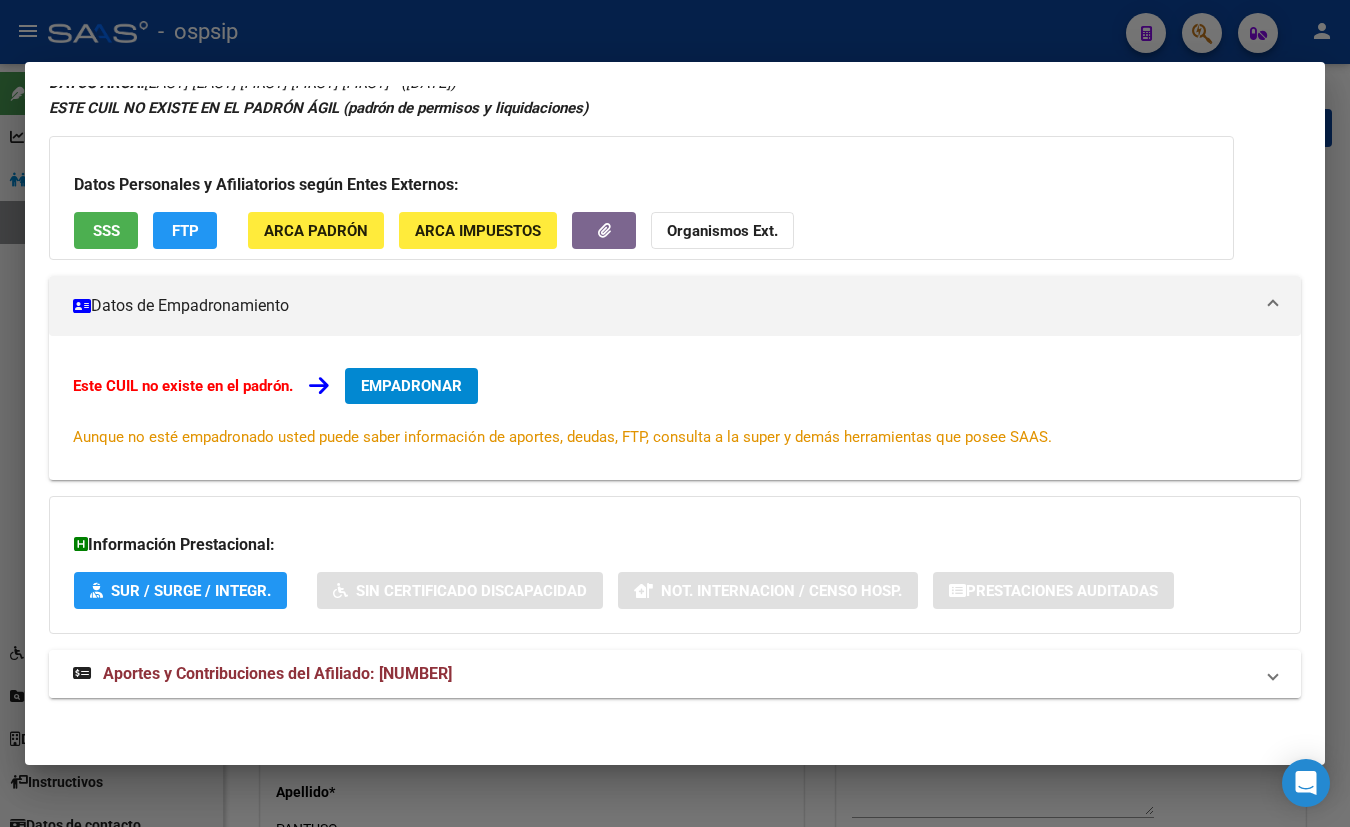 click on "Aportes y Contribuciones del Afiliado: [NUMBER]" at bounding box center [277, 673] 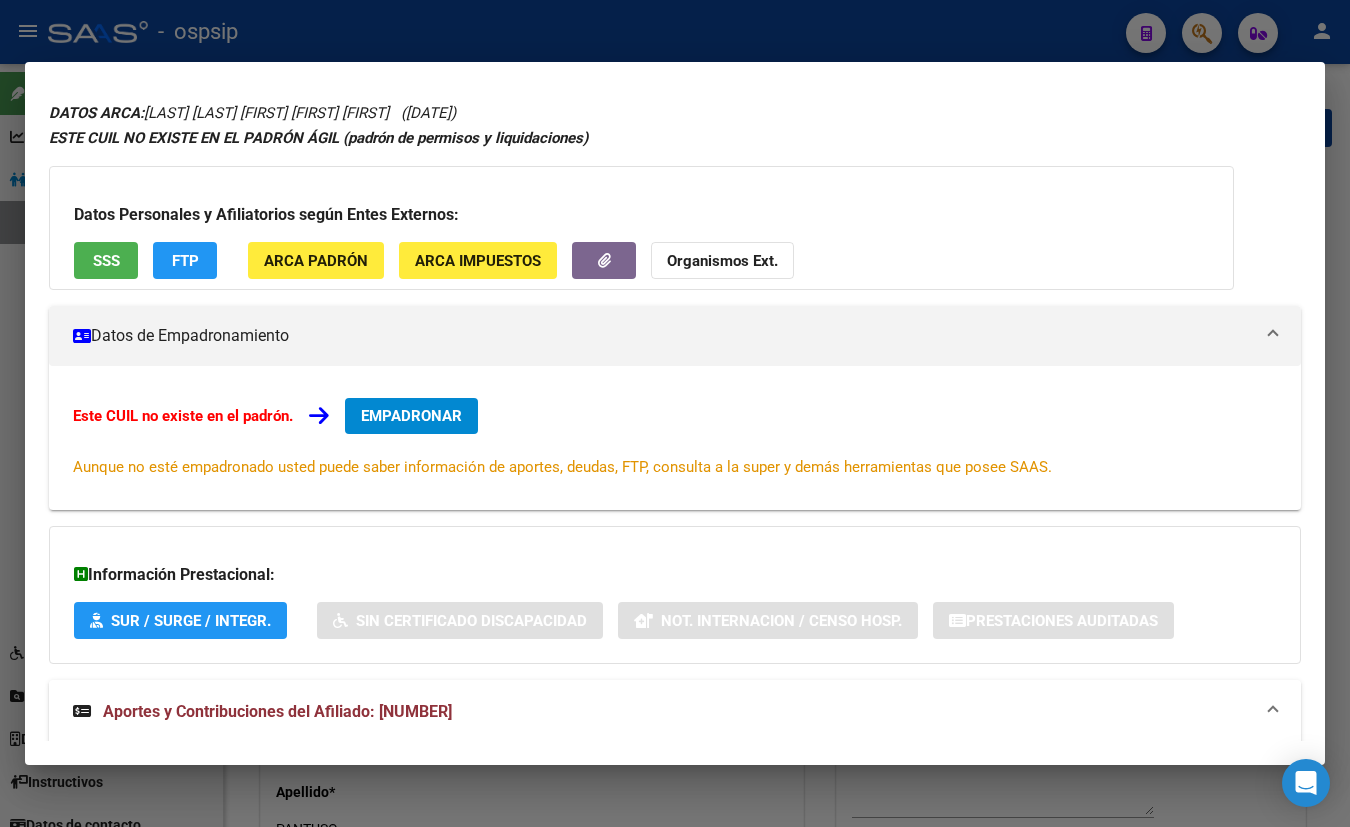 scroll, scrollTop: 0, scrollLeft: 0, axis: both 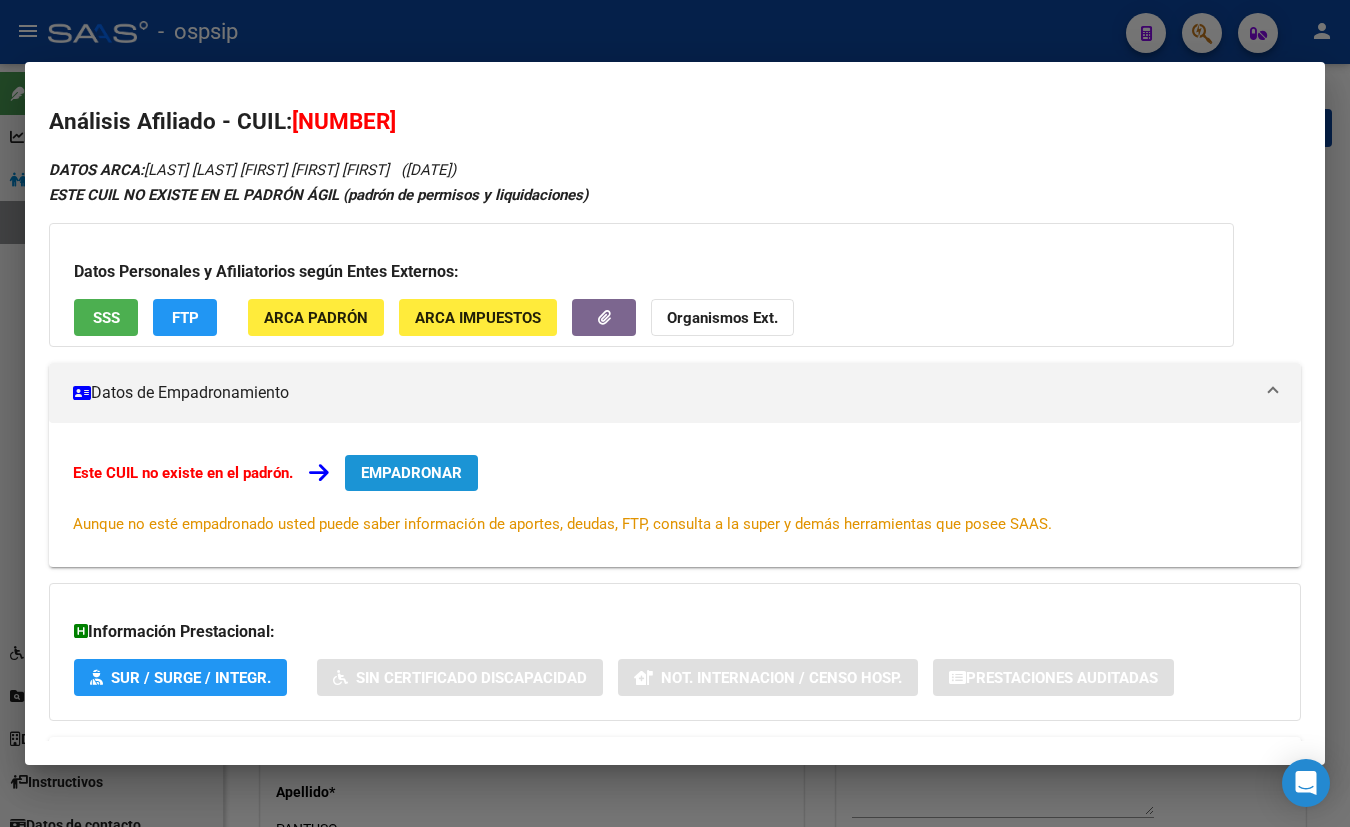 click on "EMPADRONAR" at bounding box center [411, 473] 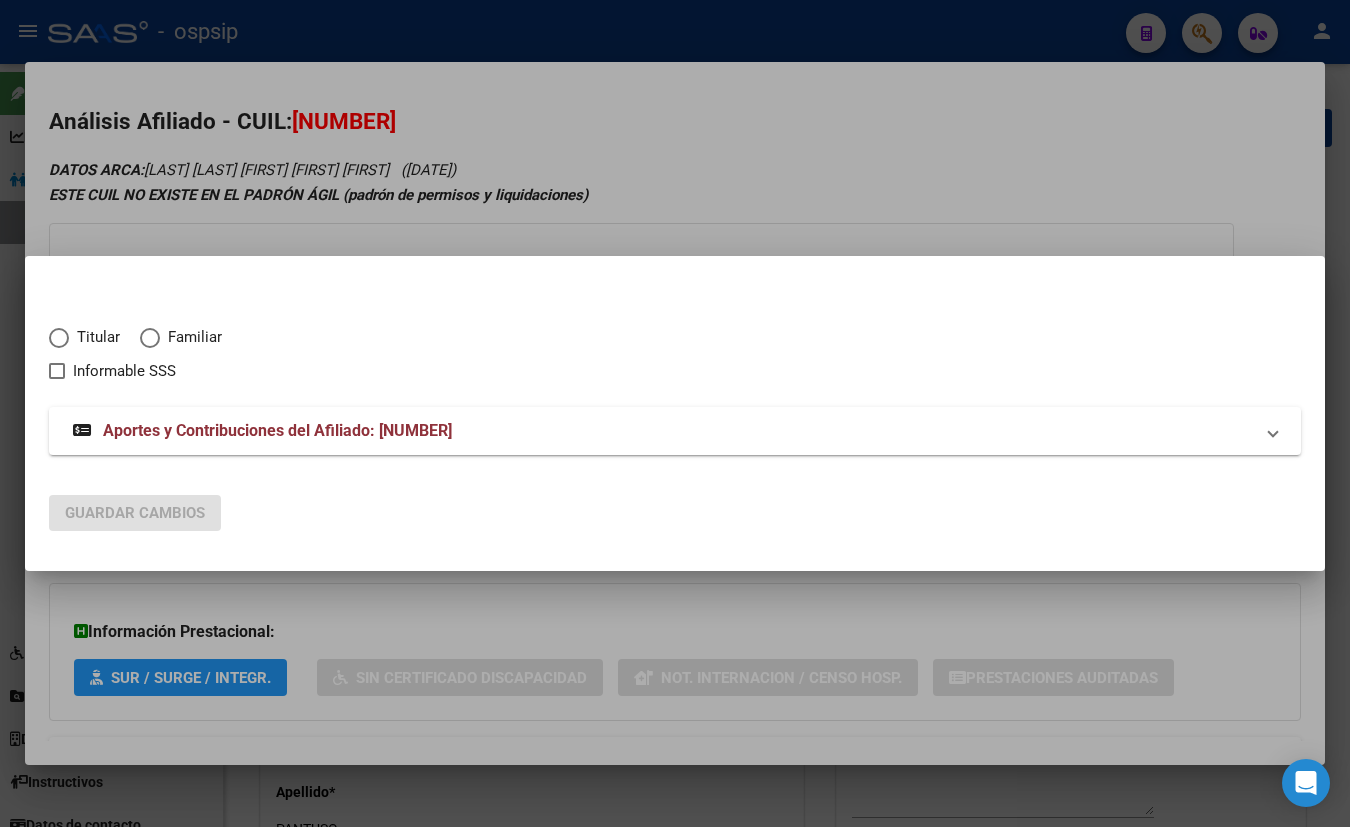 click at bounding box center [59, 338] 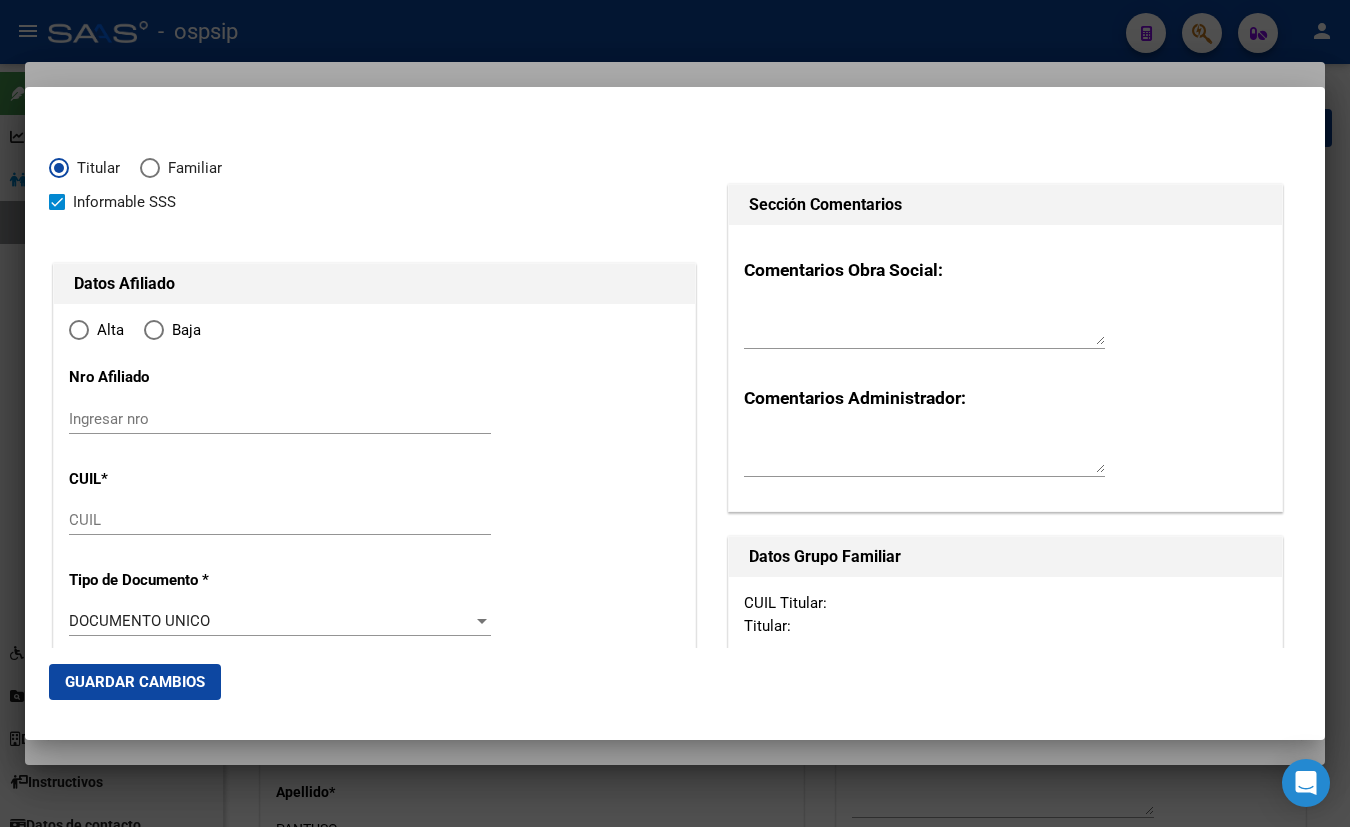 type on "[CUIL]" 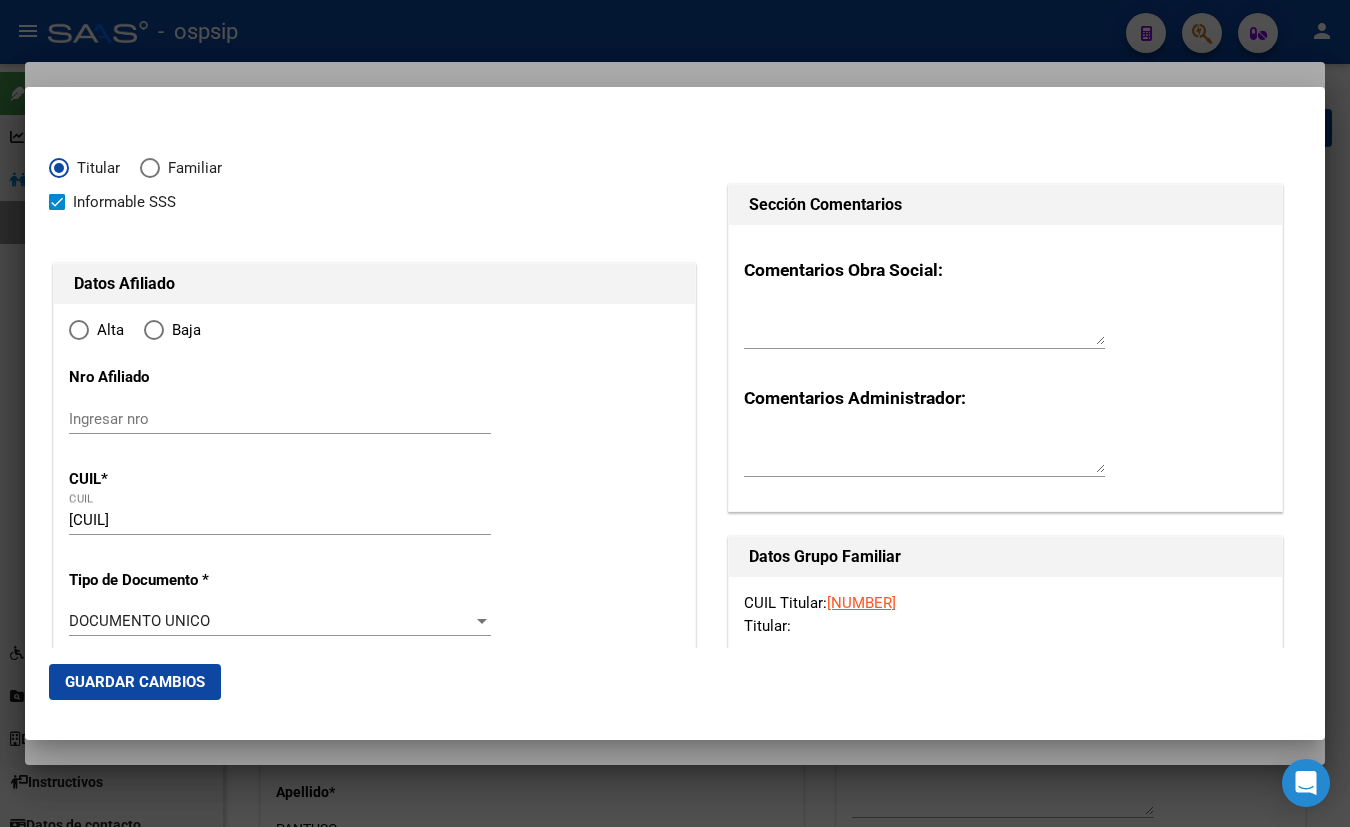 type on "[NUMBER]" 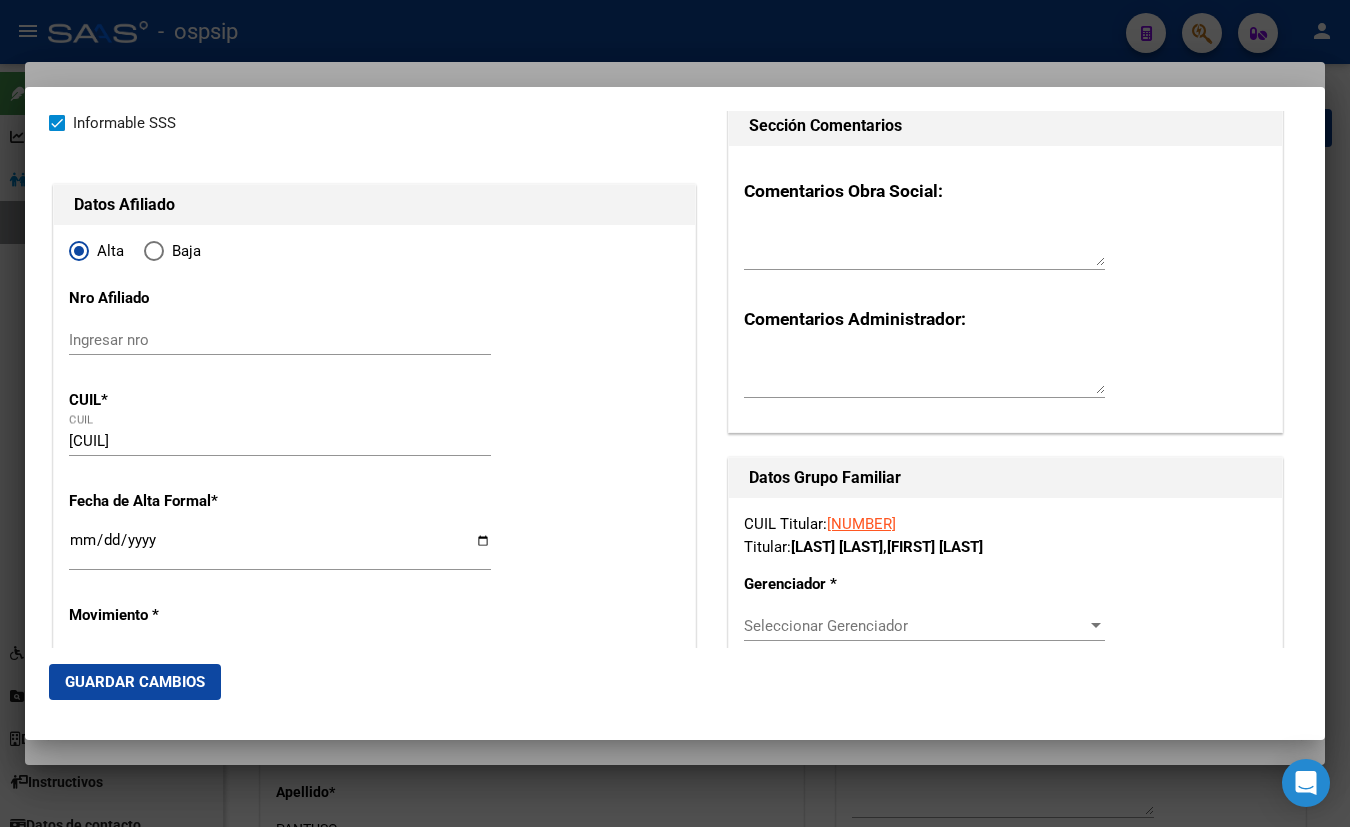 scroll, scrollTop: 181, scrollLeft: 0, axis: vertical 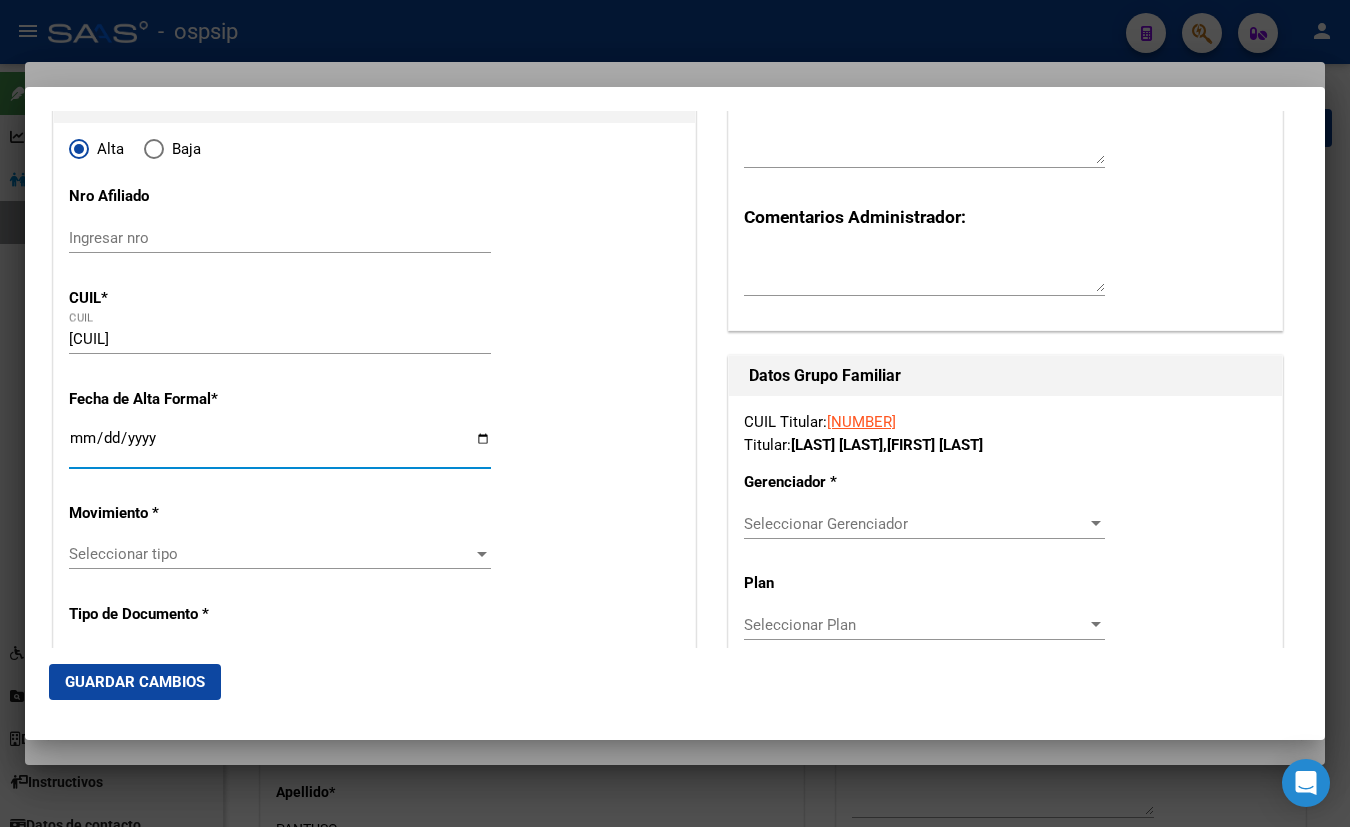 drag, startPoint x: 72, startPoint y: 433, endPoint x: 81, endPoint y: 483, distance: 50.803543 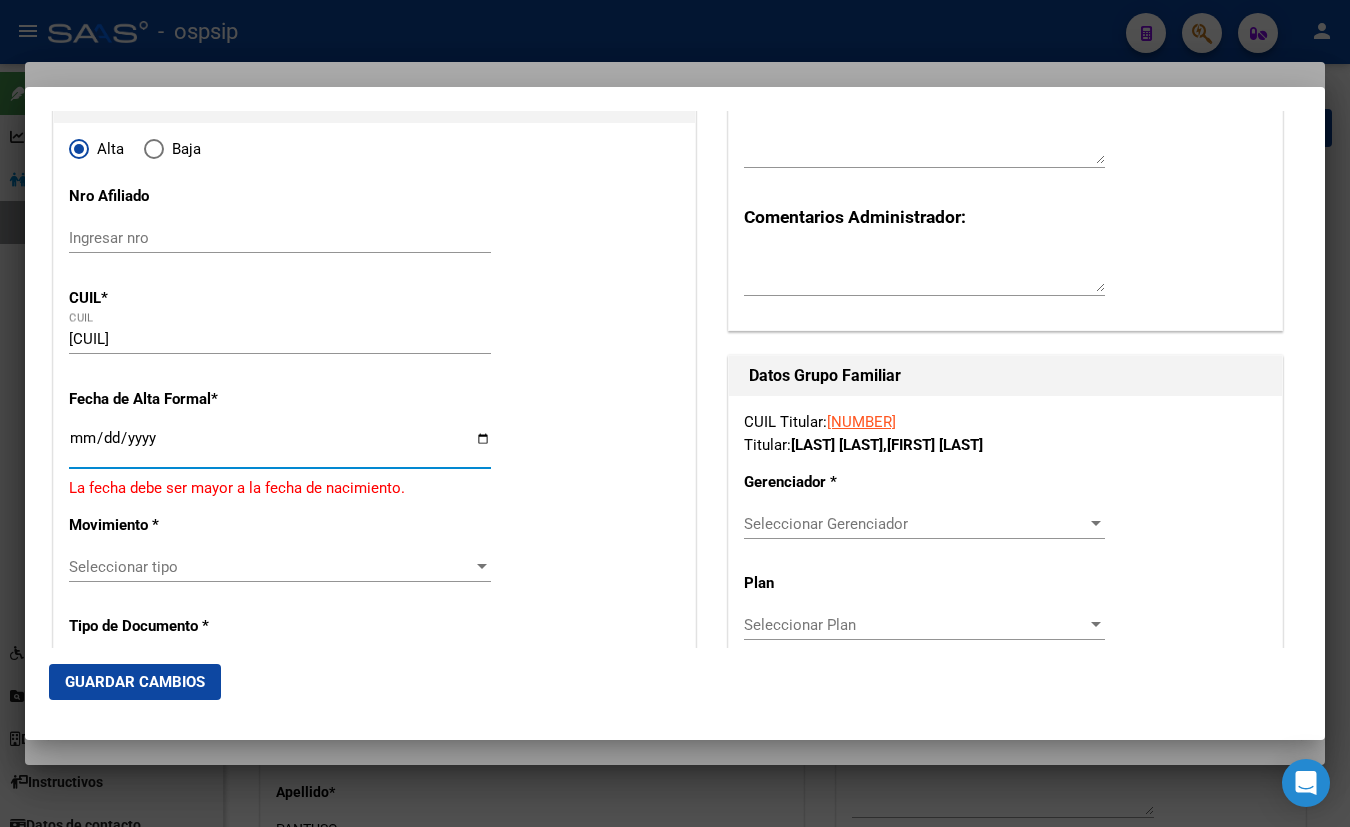 type on "2025-09-01" 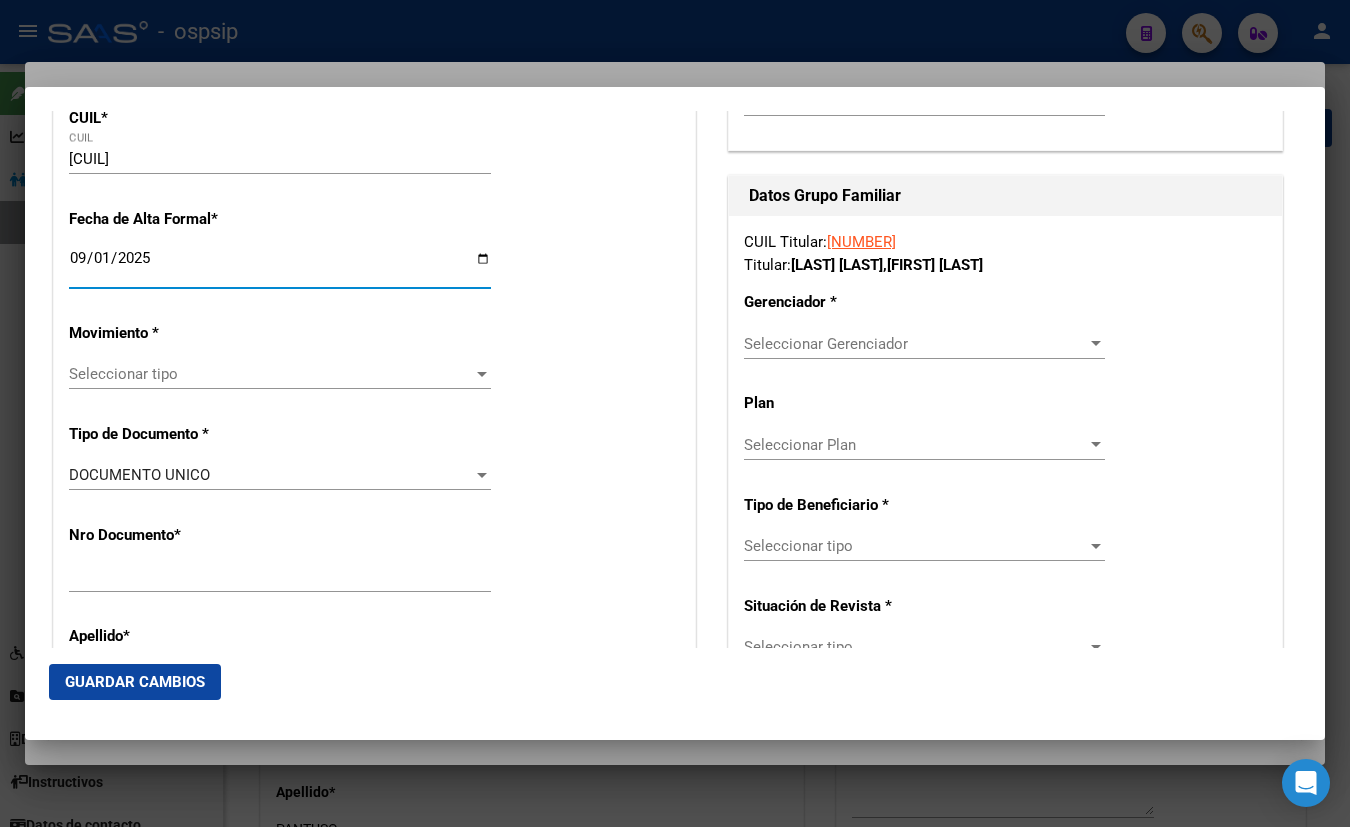 scroll, scrollTop: 363, scrollLeft: 0, axis: vertical 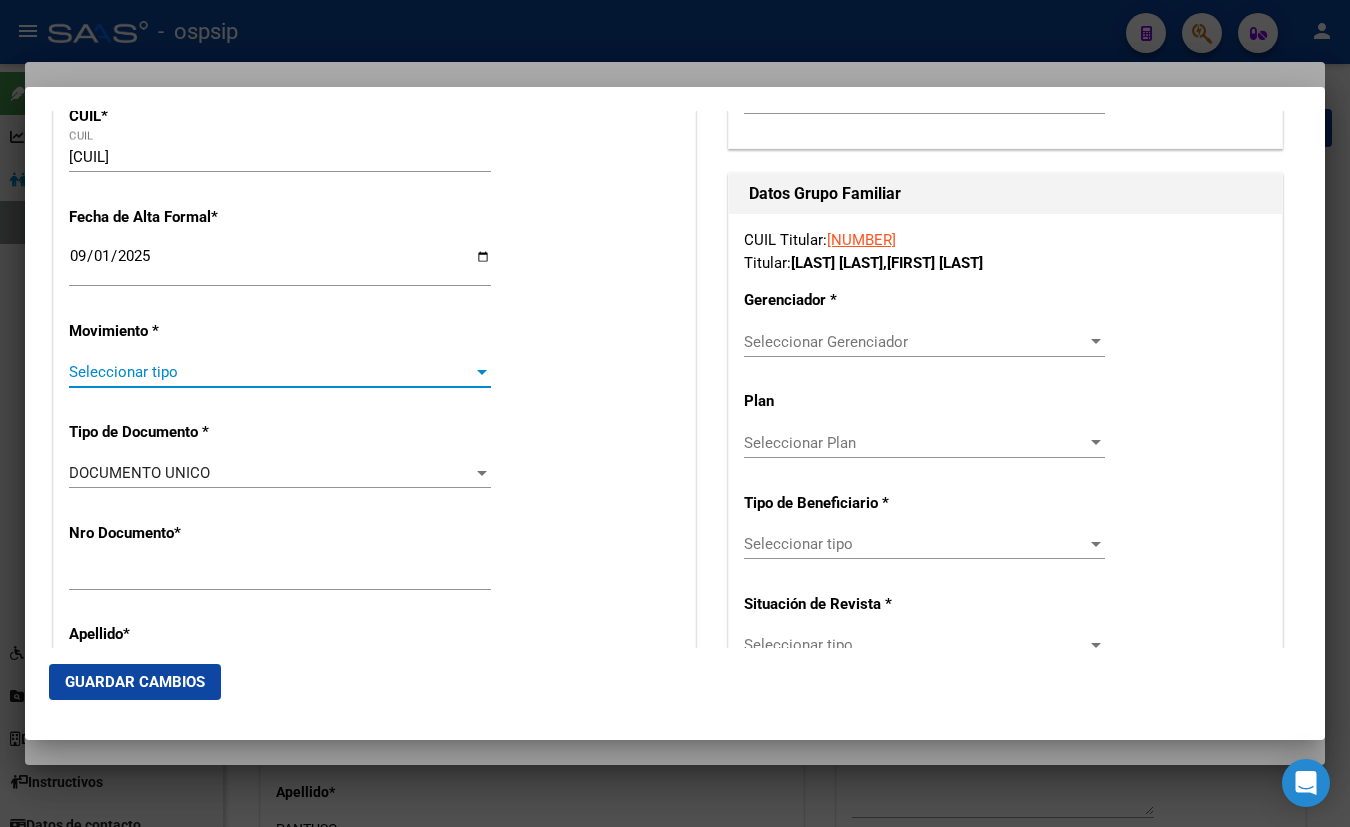 click on "Seleccionar tipo" at bounding box center [271, 372] 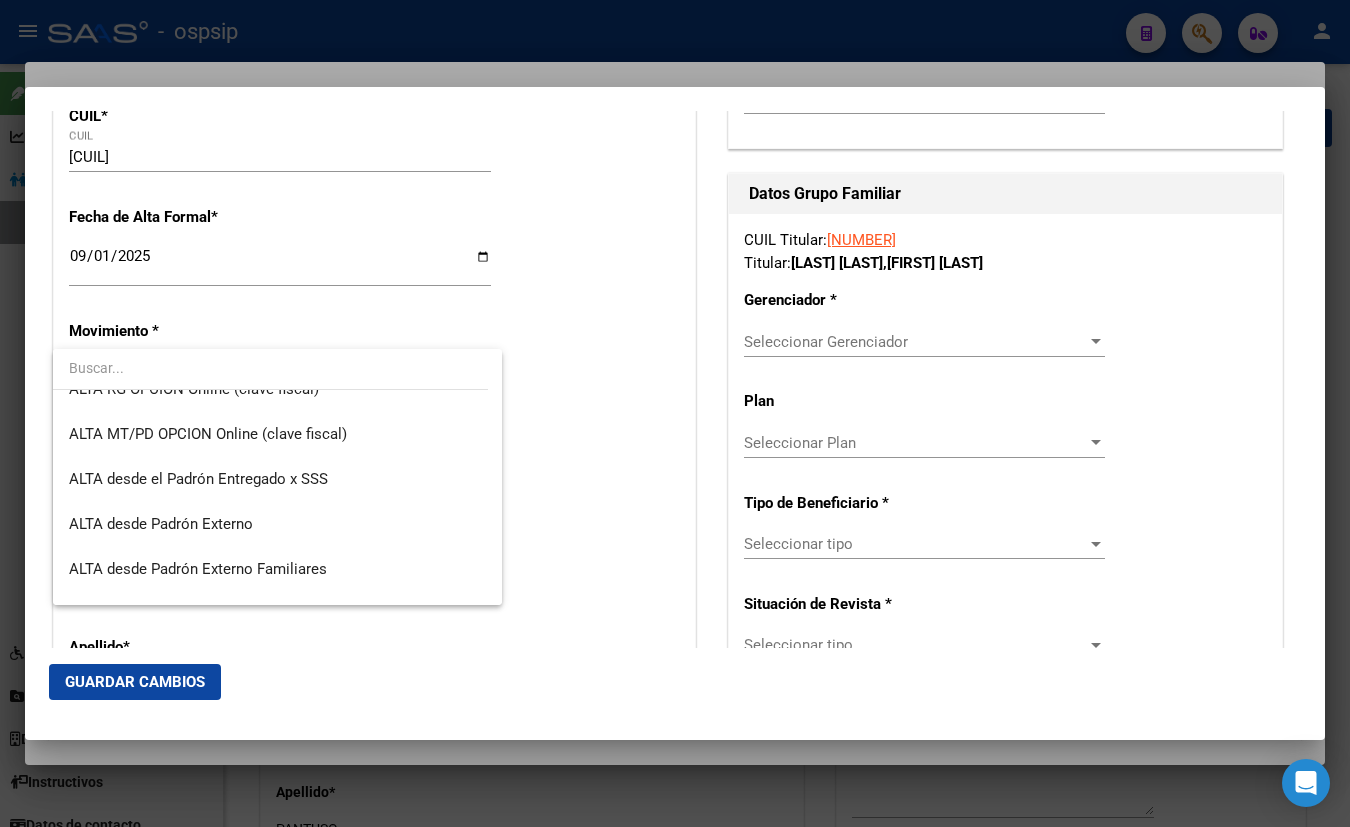 scroll, scrollTop: 507, scrollLeft: 0, axis: vertical 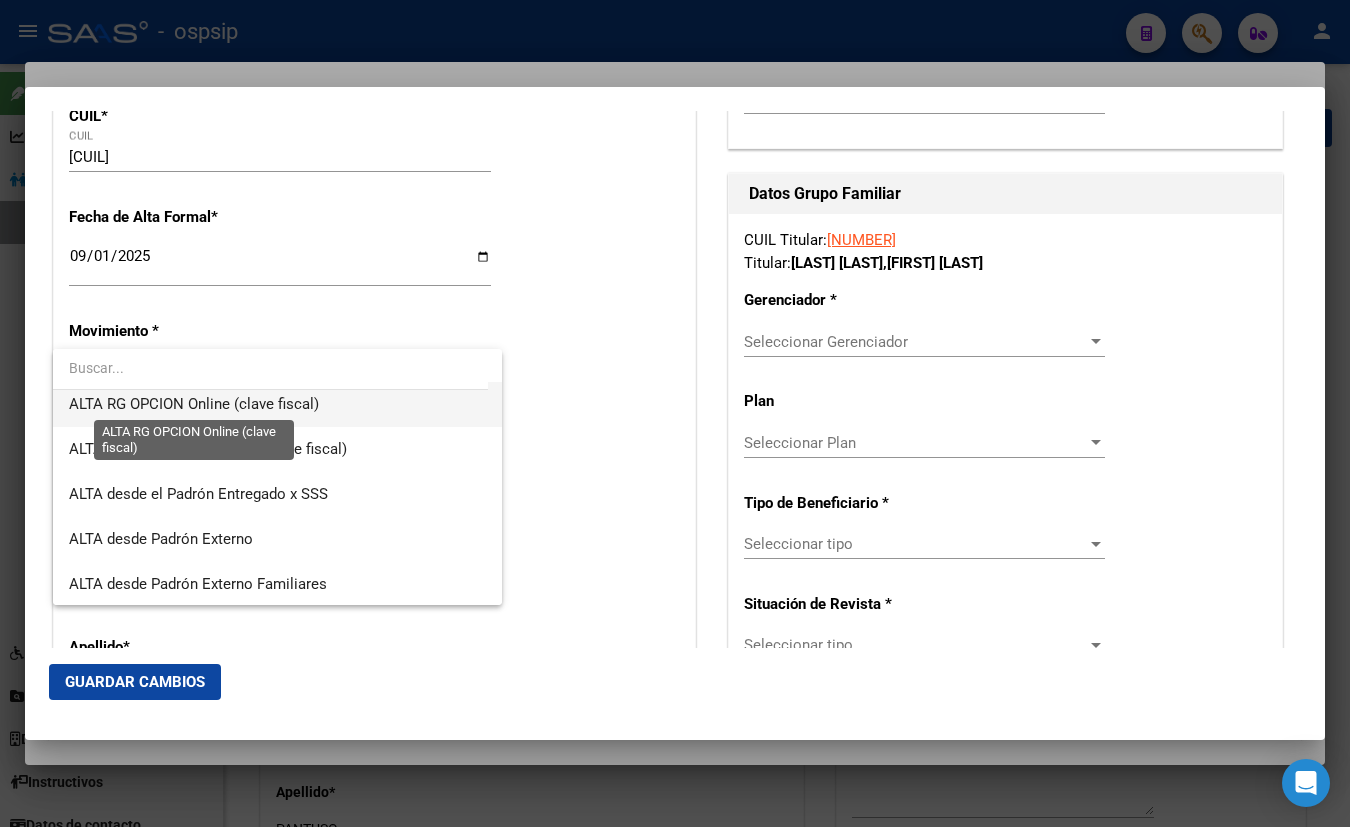 drag, startPoint x: 166, startPoint y: 400, endPoint x: 174, endPoint y: 421, distance: 22.472204 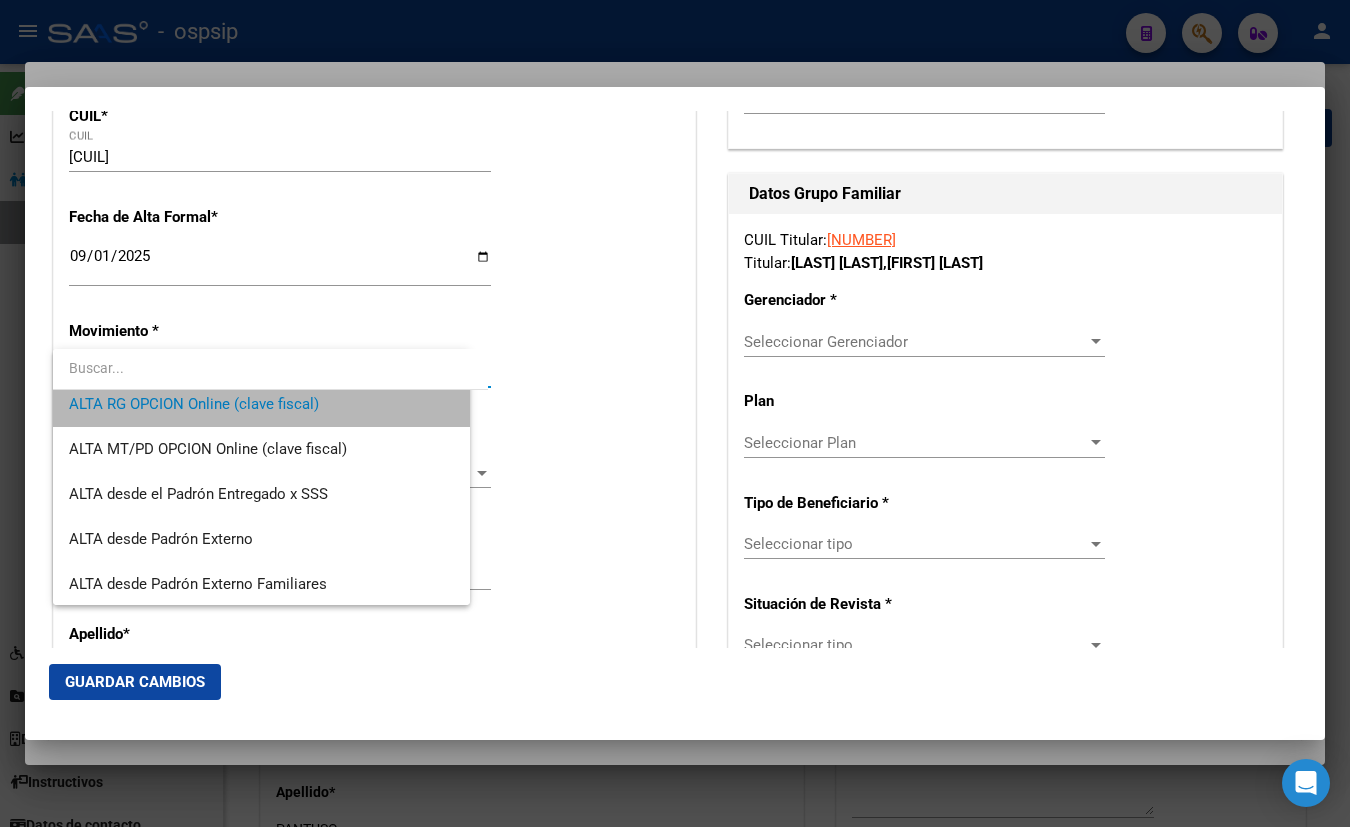 scroll, scrollTop: 495, scrollLeft: 0, axis: vertical 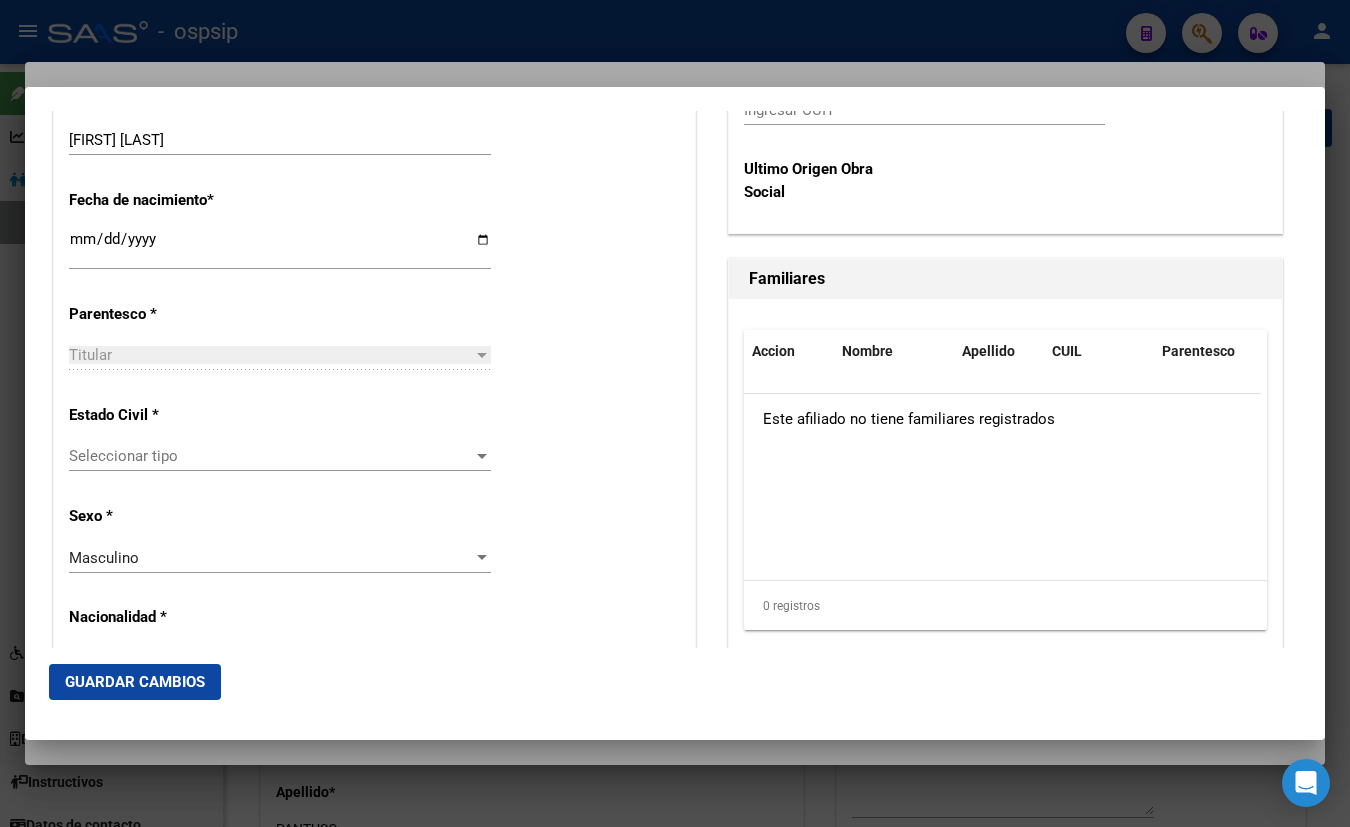 click on "Seleccionar tipo" at bounding box center [271, 456] 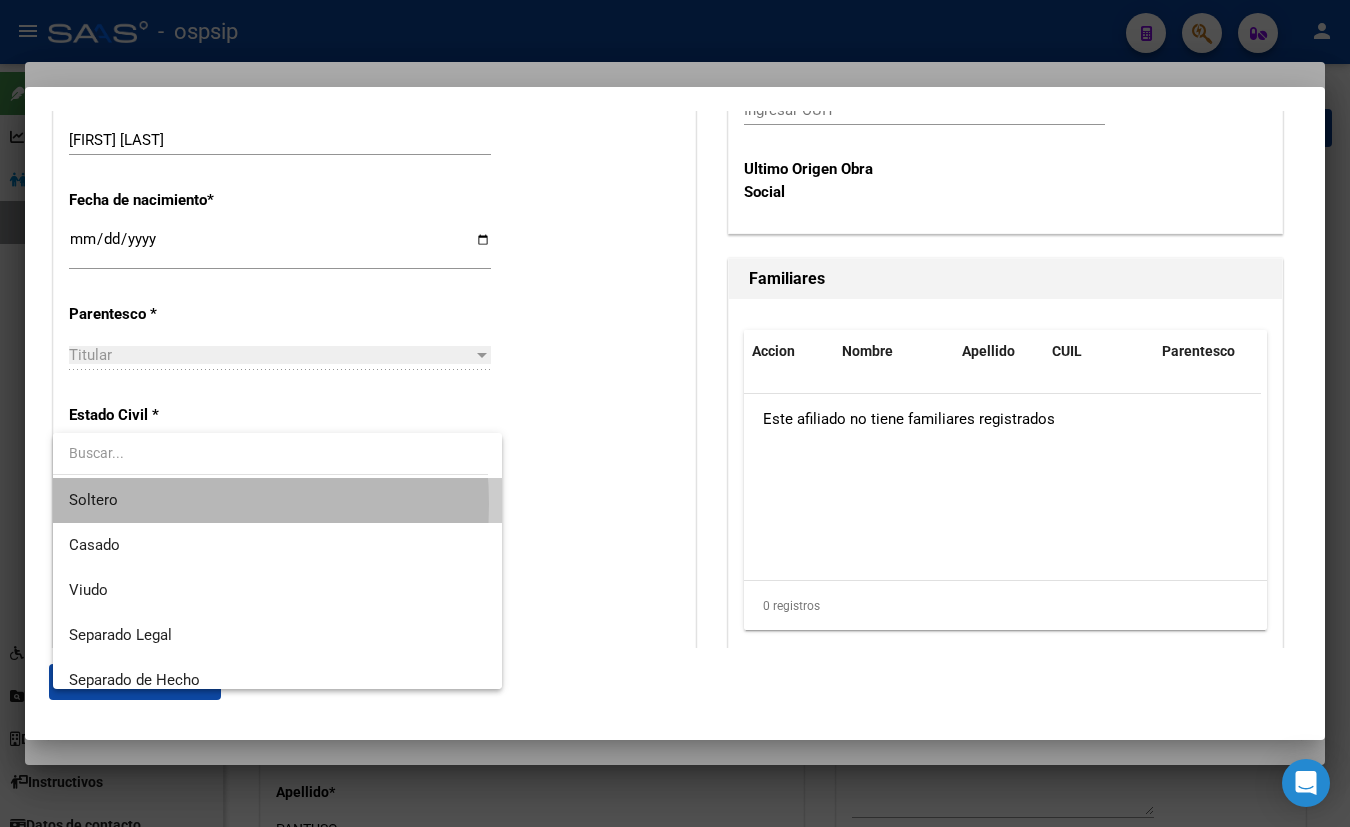 click on "Soltero" at bounding box center (277, 500) 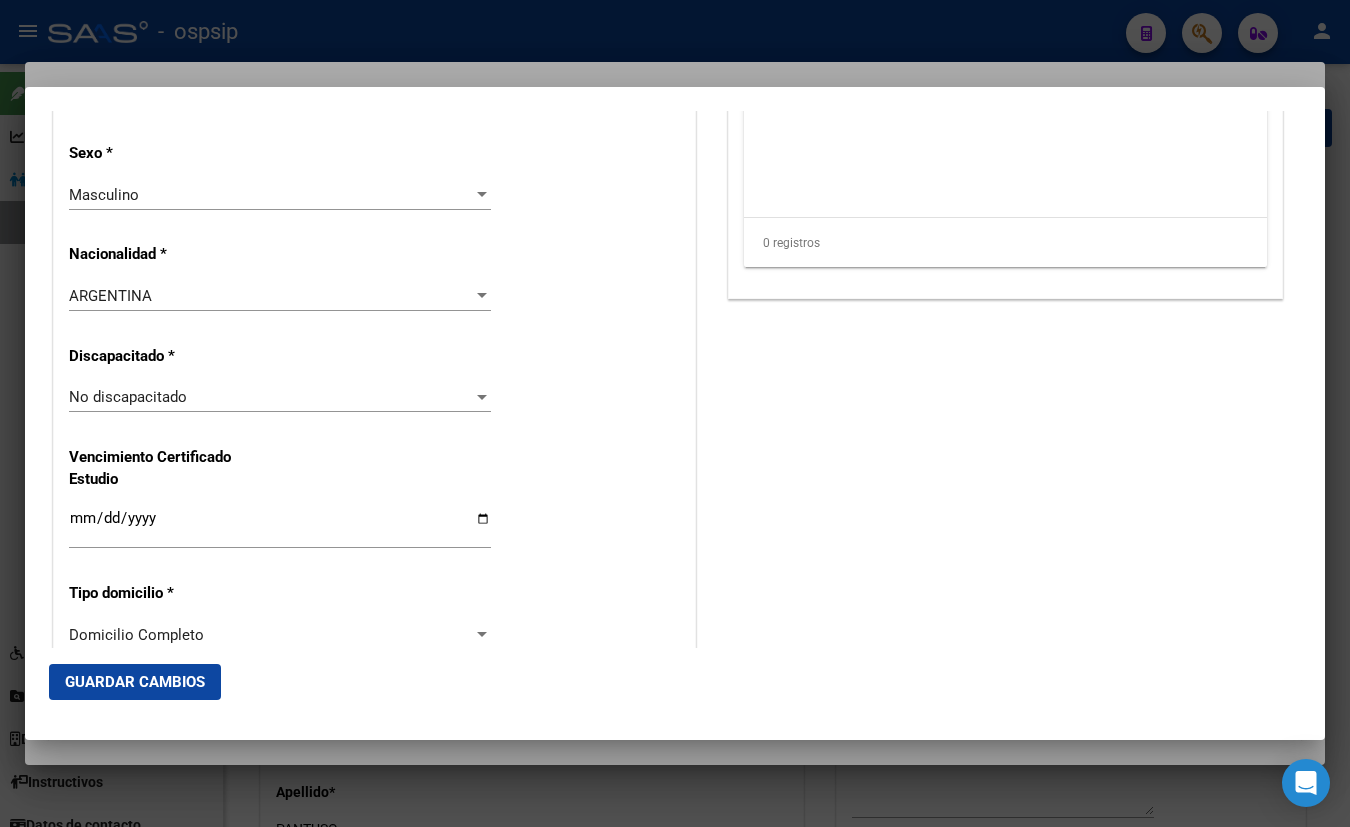 scroll, scrollTop: 1454, scrollLeft: 0, axis: vertical 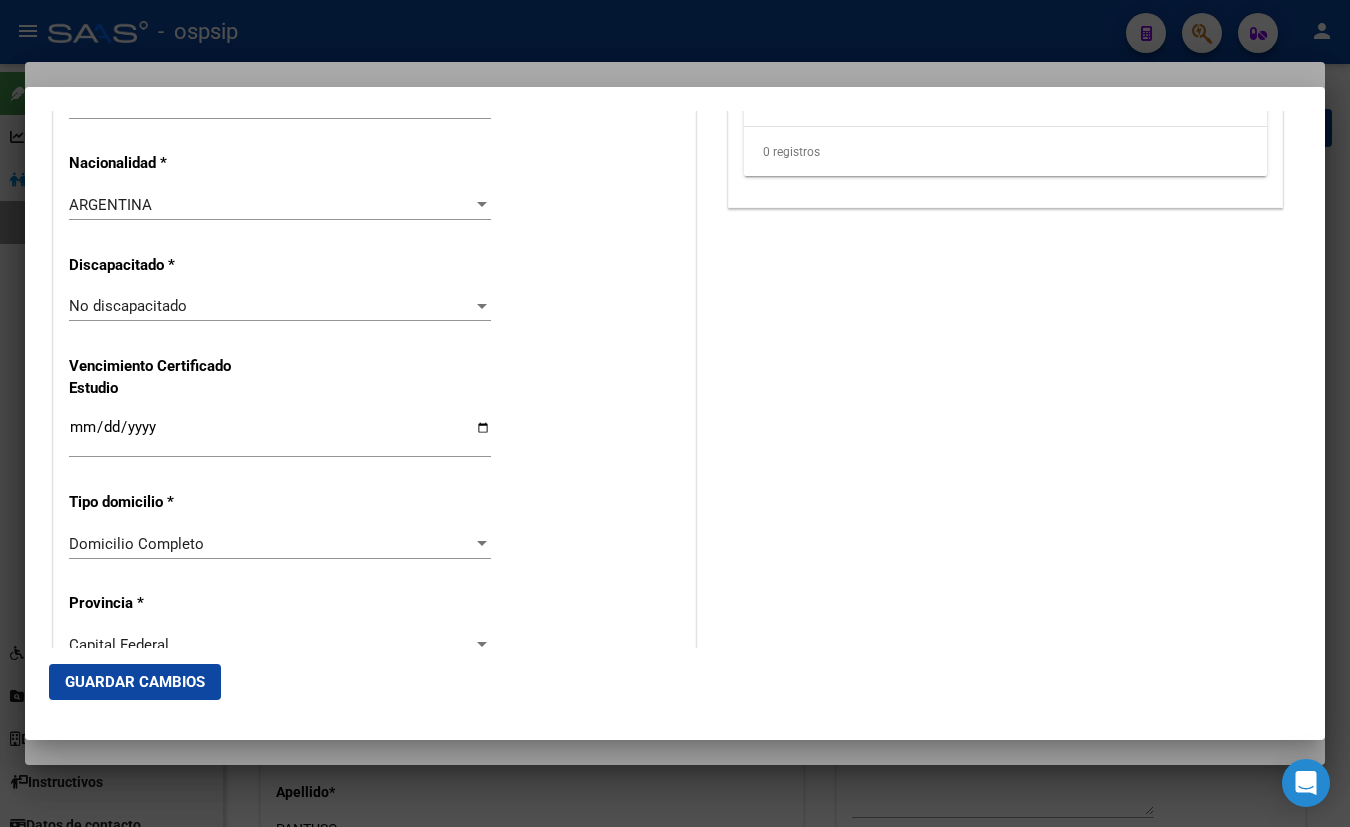 click on "Alta   Baja Nro Afiliado    Ingresar nro  CUIL  *   [CUIL] CUIL  ARCA Padrón Fecha de Alta Formal  *   [DATE] Ingresar fecha   Movimiento * ALTA RG OPCION Online (clave fiscal) Seleccionar tipo  Tipo de Documento * DOCUMENTO UNICO Seleccionar tipo Nro Documento  *   [DOCUMENT_NUMBER] Ingresar nro  Apellido  *   [LAST] [LAST] Ingresar apellido  Nombre  *   [FIRST] [MIDDLE] Ingresar nombre  Fecha de nacimiento  *   [DATE] Ingresar fecha   Parentesco * Titular Seleccionar parentesco  Estado Civil * Soltero Seleccionar tipo  Sexo * Masculino Seleccionar sexo  Nacionalidad * ARGENTINA Seleccionar tipo  Discapacitado * No discapacitado Seleccionar tipo Vencimiento Certificado Estudio    Ingresar fecha   Tipo domicilio * Domicilio Completo Seleccionar tipo domicilio  Provincia * Capital Federal Seleccionar provincia Localidad  *   CABA Ingresar el nombre  Codigo Postal  *   [POSTAL_CODE] Ingresar el codigo  Calle  *   SERRANO Ingresar calle  Numero  *   1474 Ingresar nro  Piso    6 Ingresar piso  Departamento" at bounding box center [374, 278] 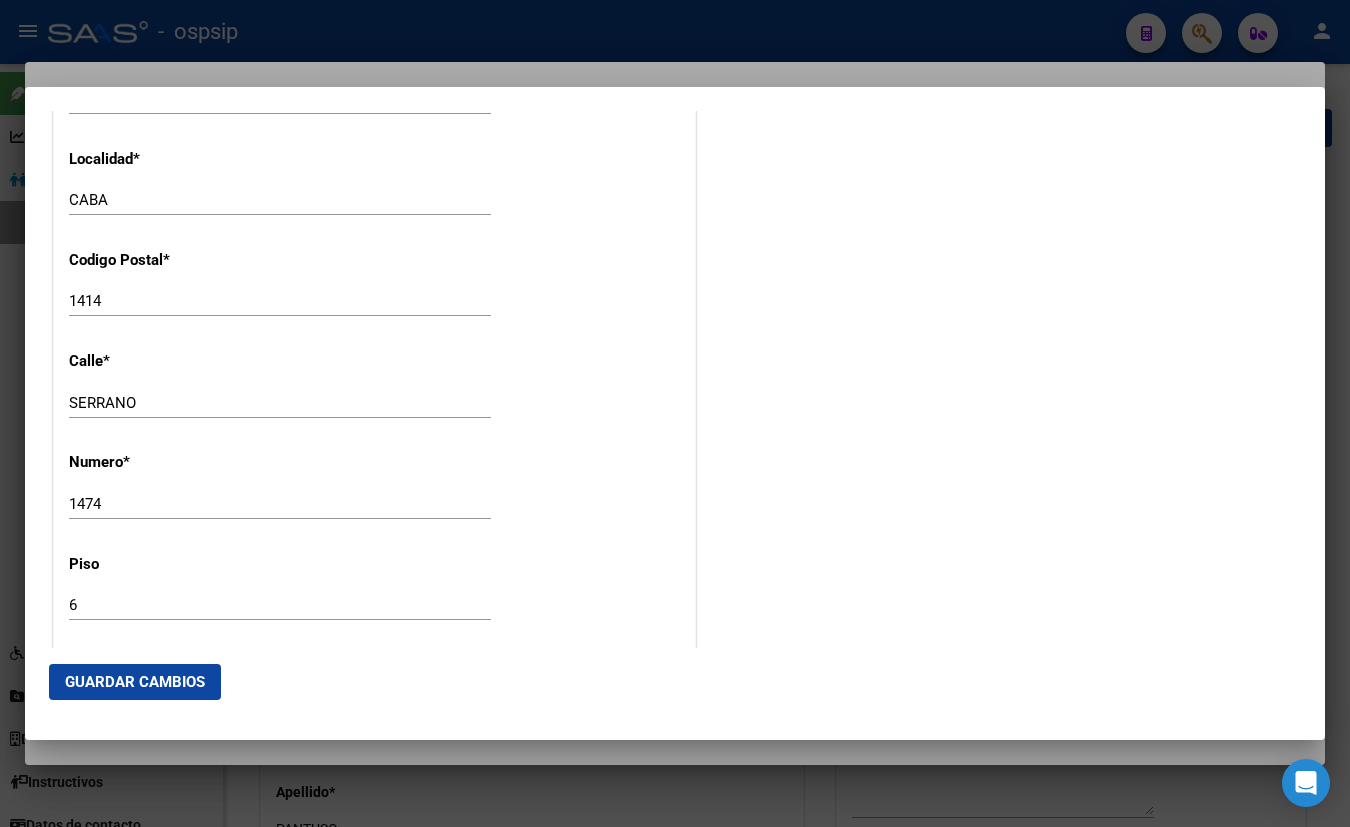 scroll, scrollTop: 1909, scrollLeft: 0, axis: vertical 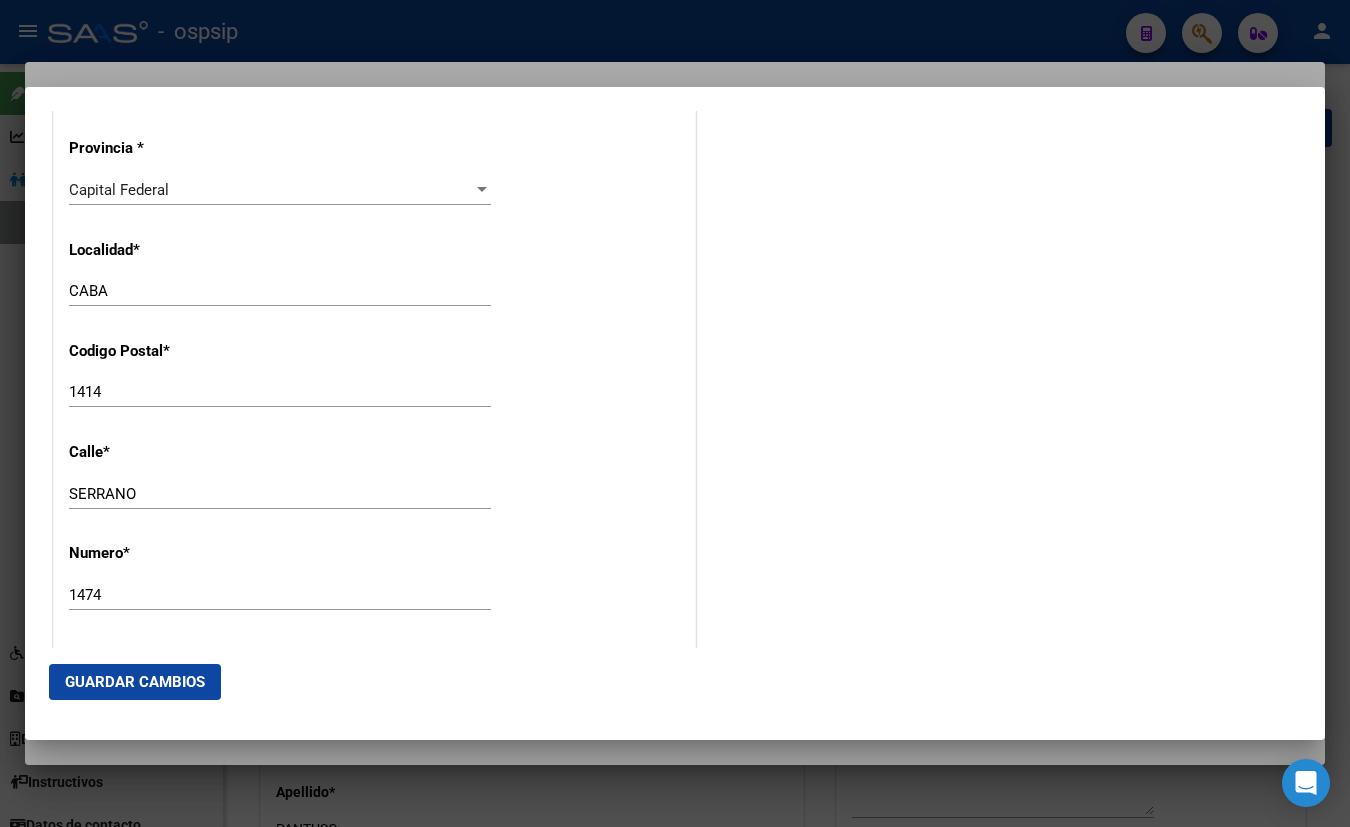 click on "Capital Federal" at bounding box center (271, 190) 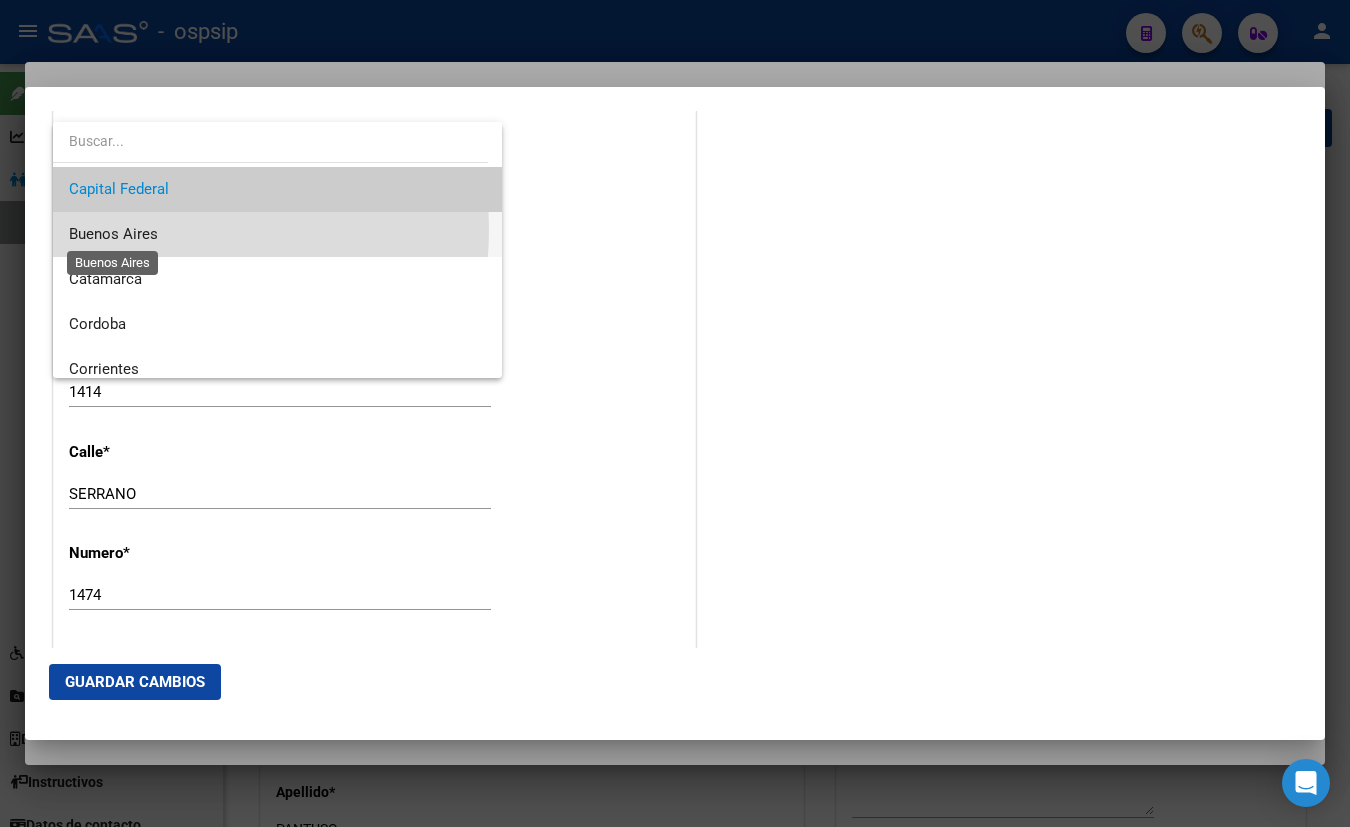 click on "Buenos Aires" at bounding box center (113, 234) 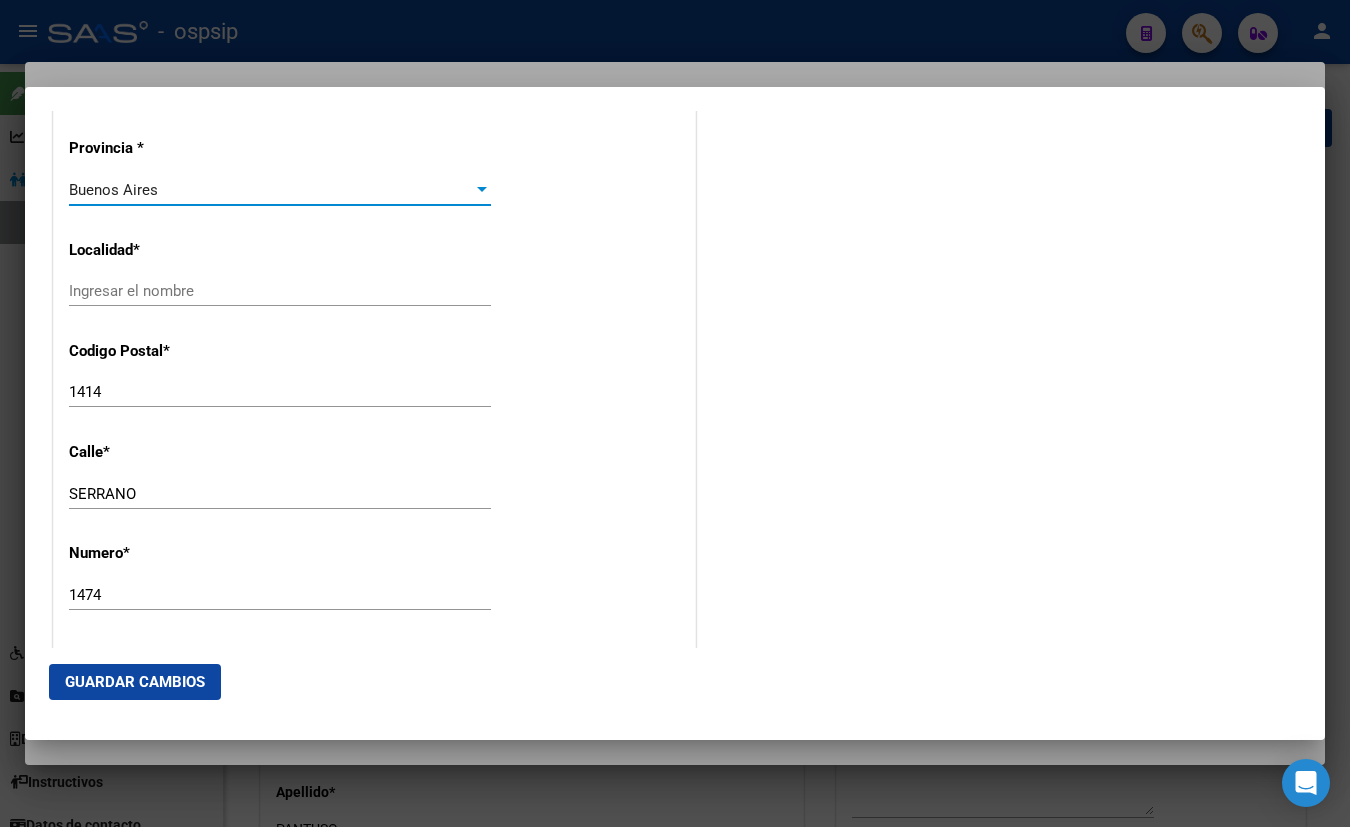 click on "Ingresar el nombre" at bounding box center (280, 291) 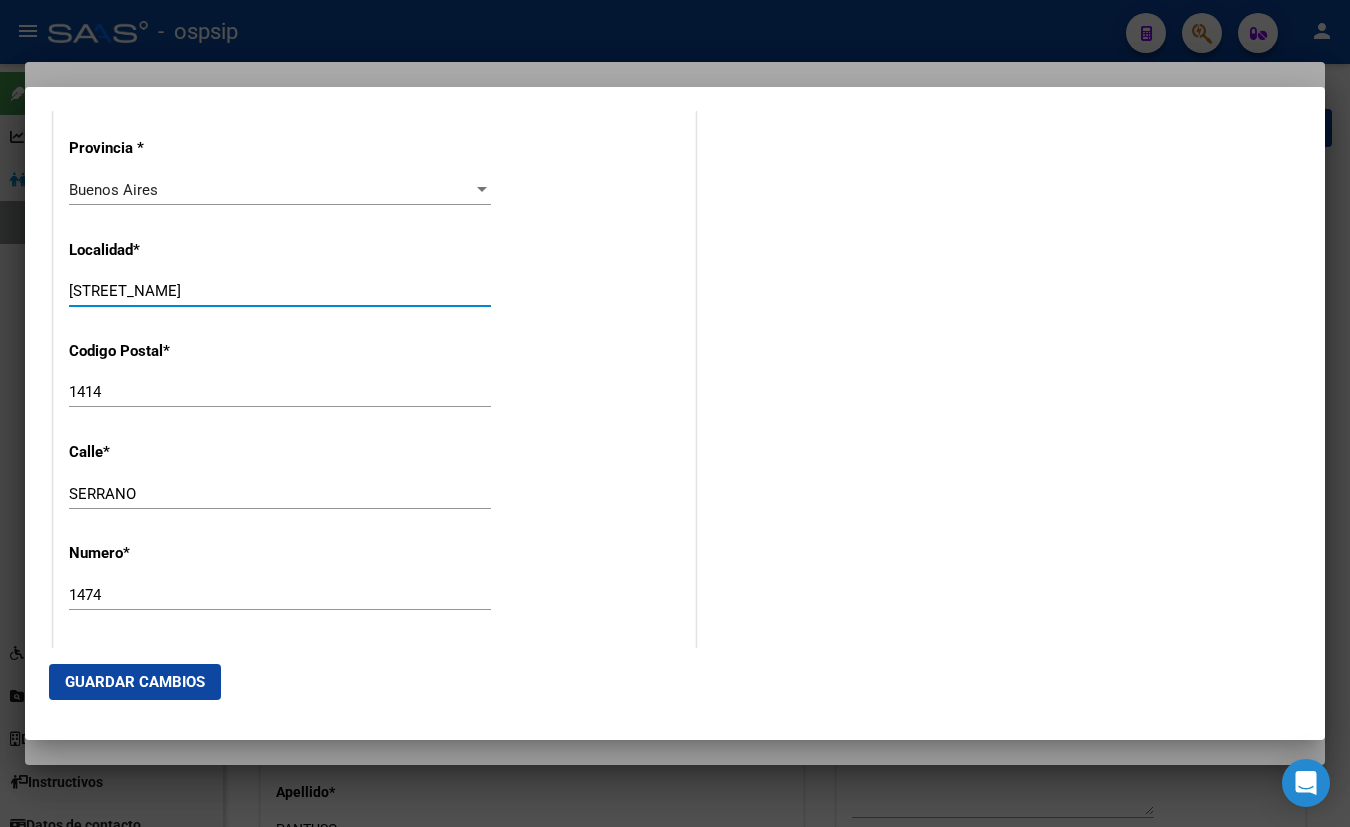 type on "[STREET_NAME]" 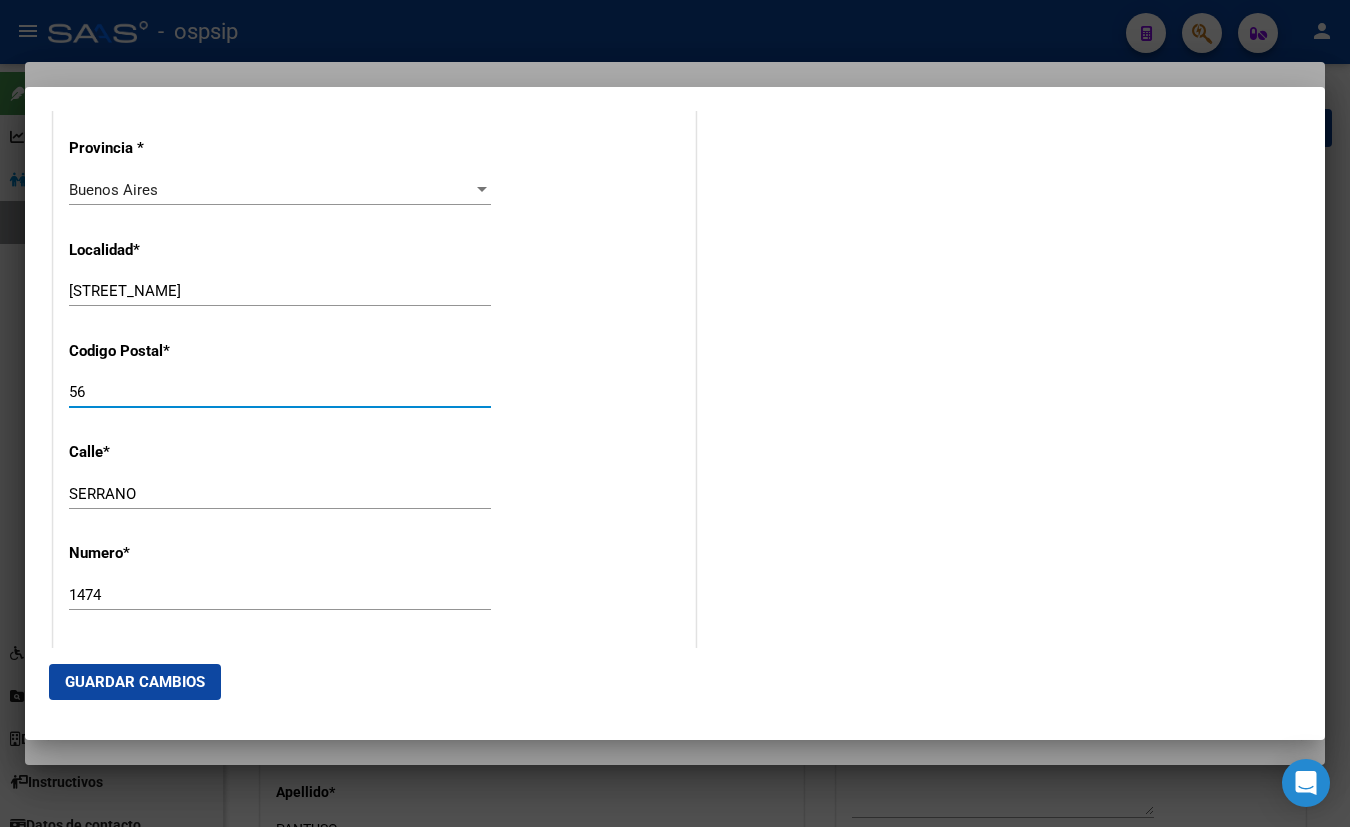 type on "5" 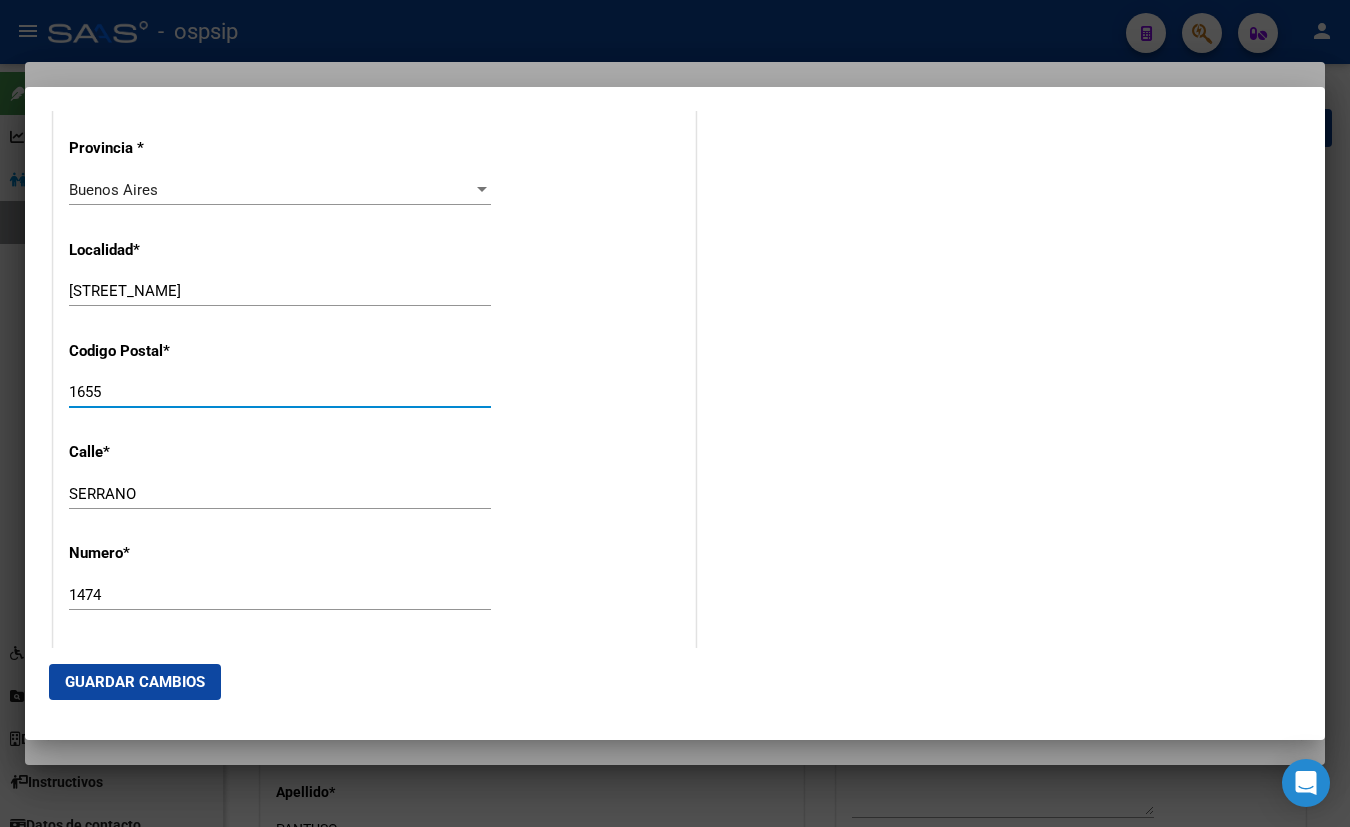 type on "1655" 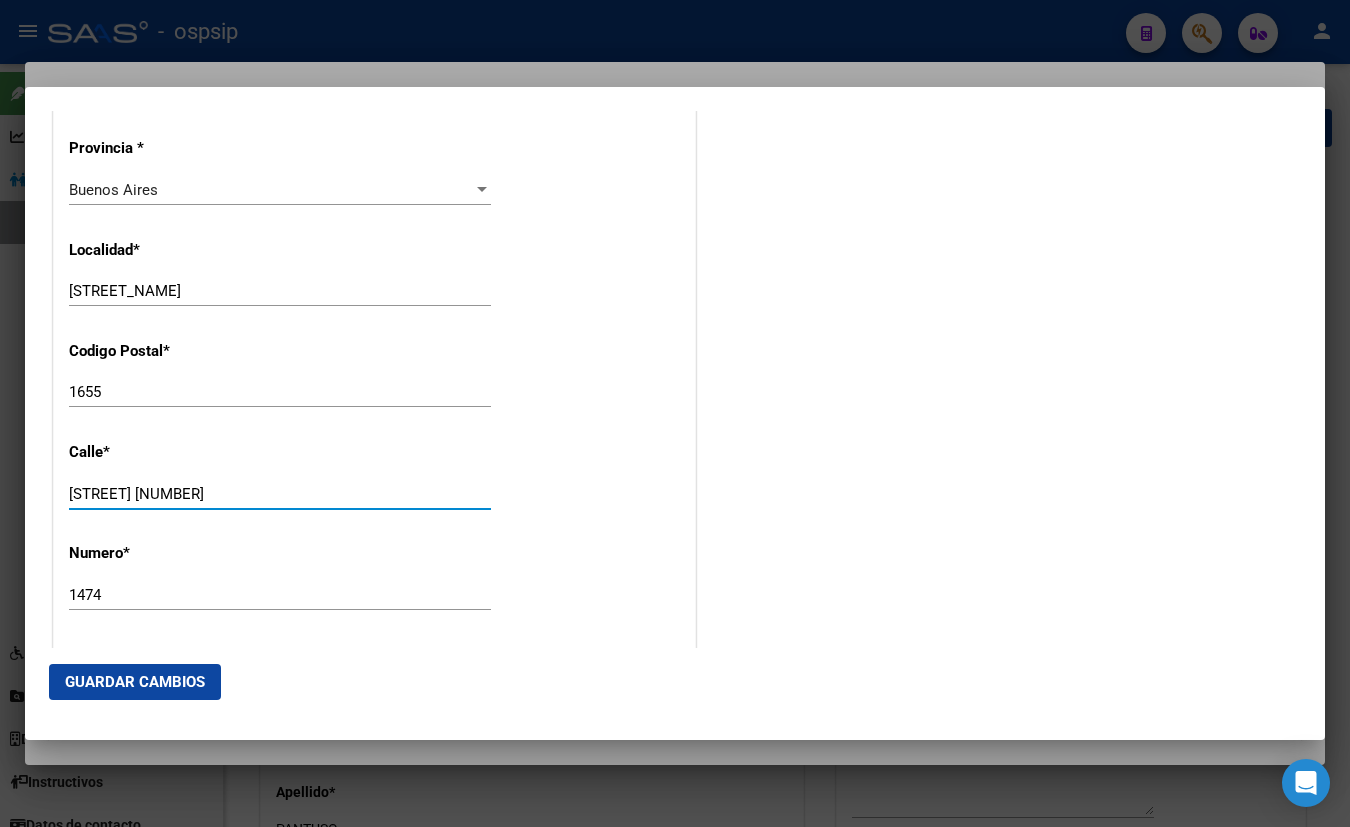 type on "[STREET] [NUMBER]" 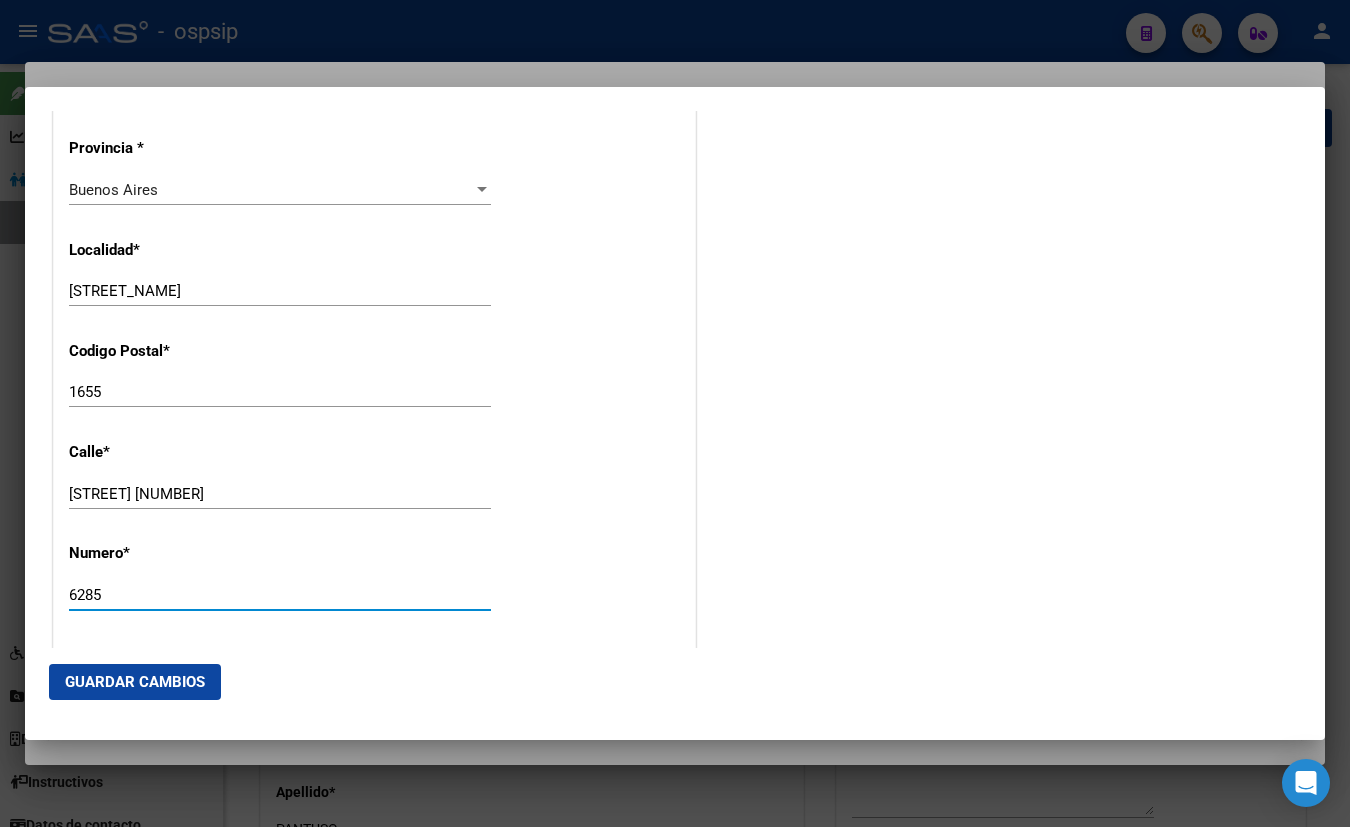 type on "6285" 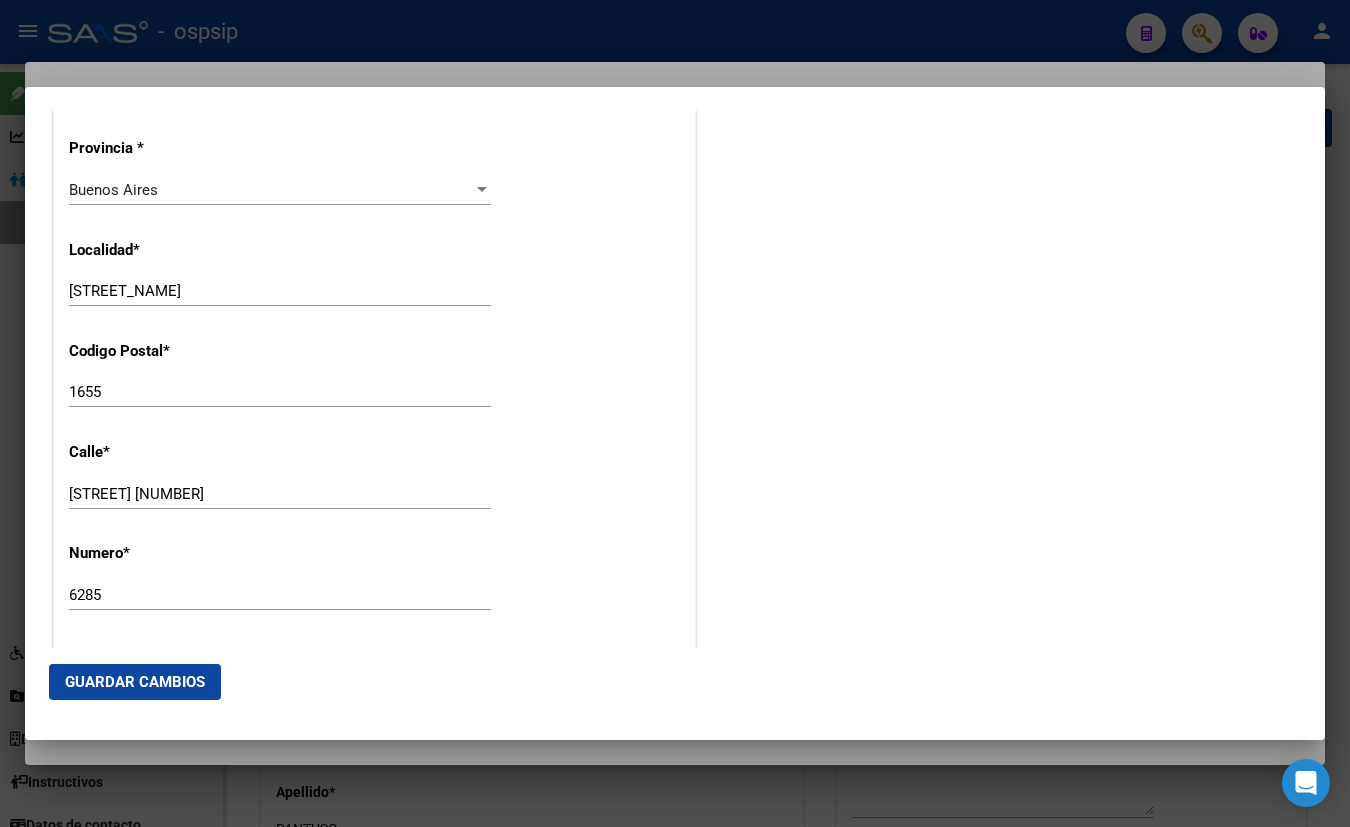 scroll, scrollTop: 2225, scrollLeft: 0, axis: vertical 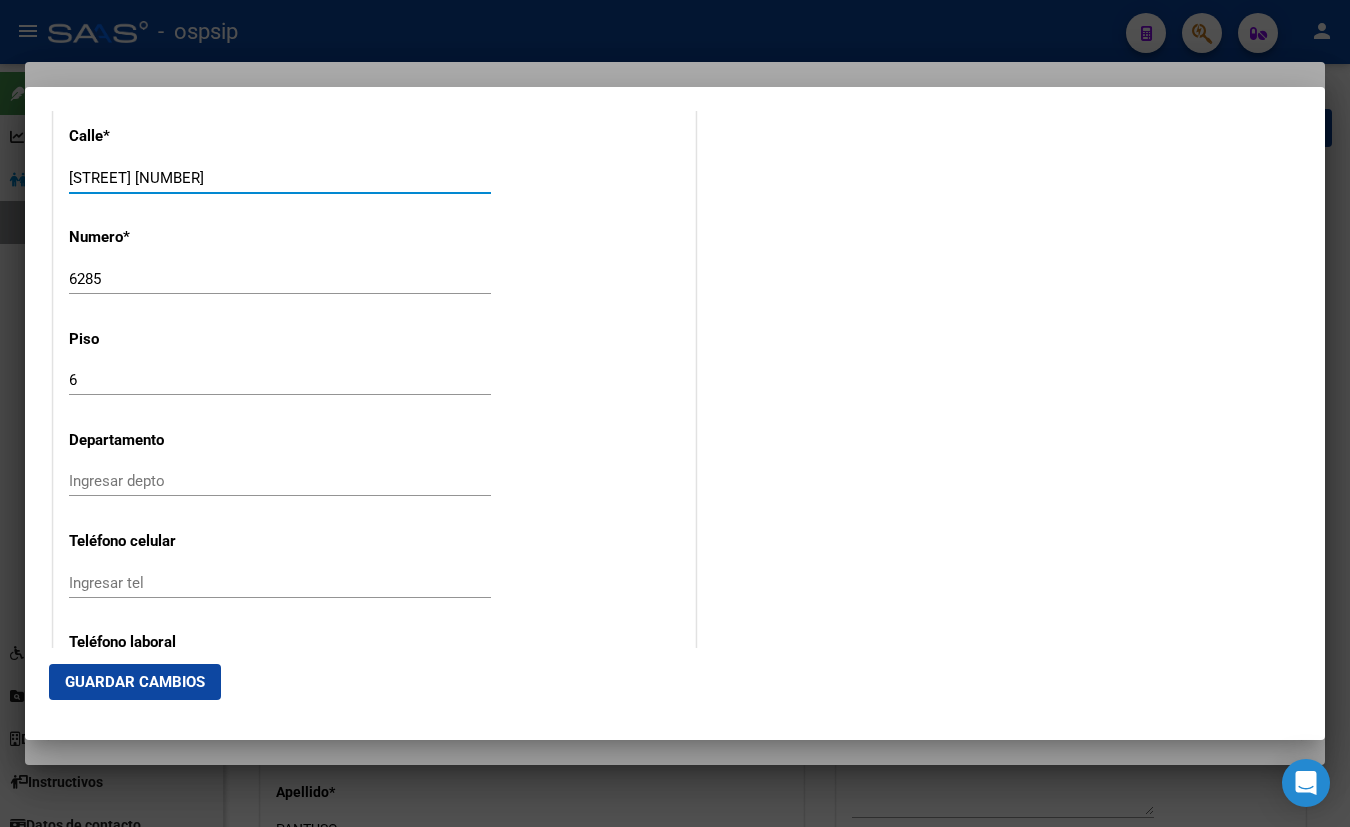 drag, startPoint x: 103, startPoint y: 178, endPoint x: 176, endPoint y: 171, distance: 73.33485 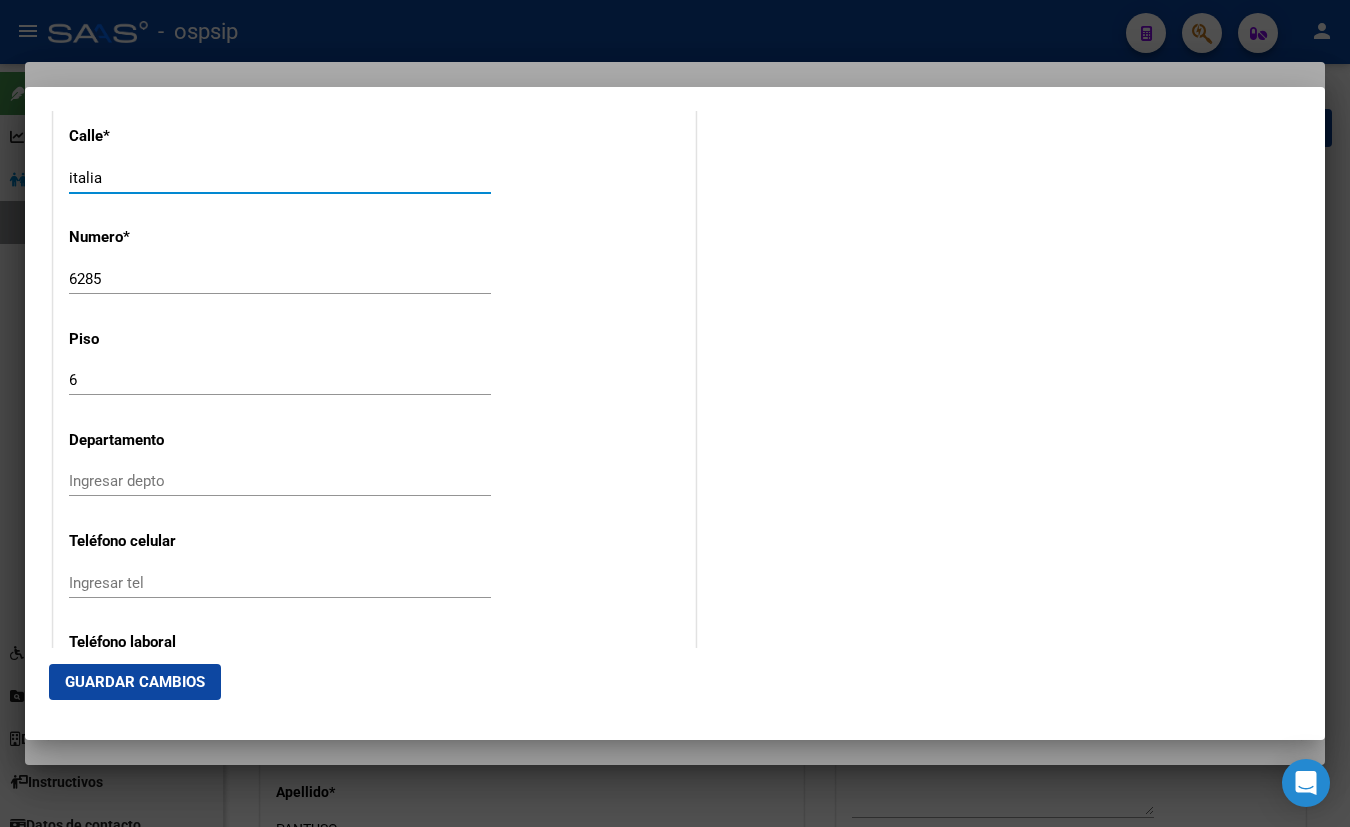type on "italia" 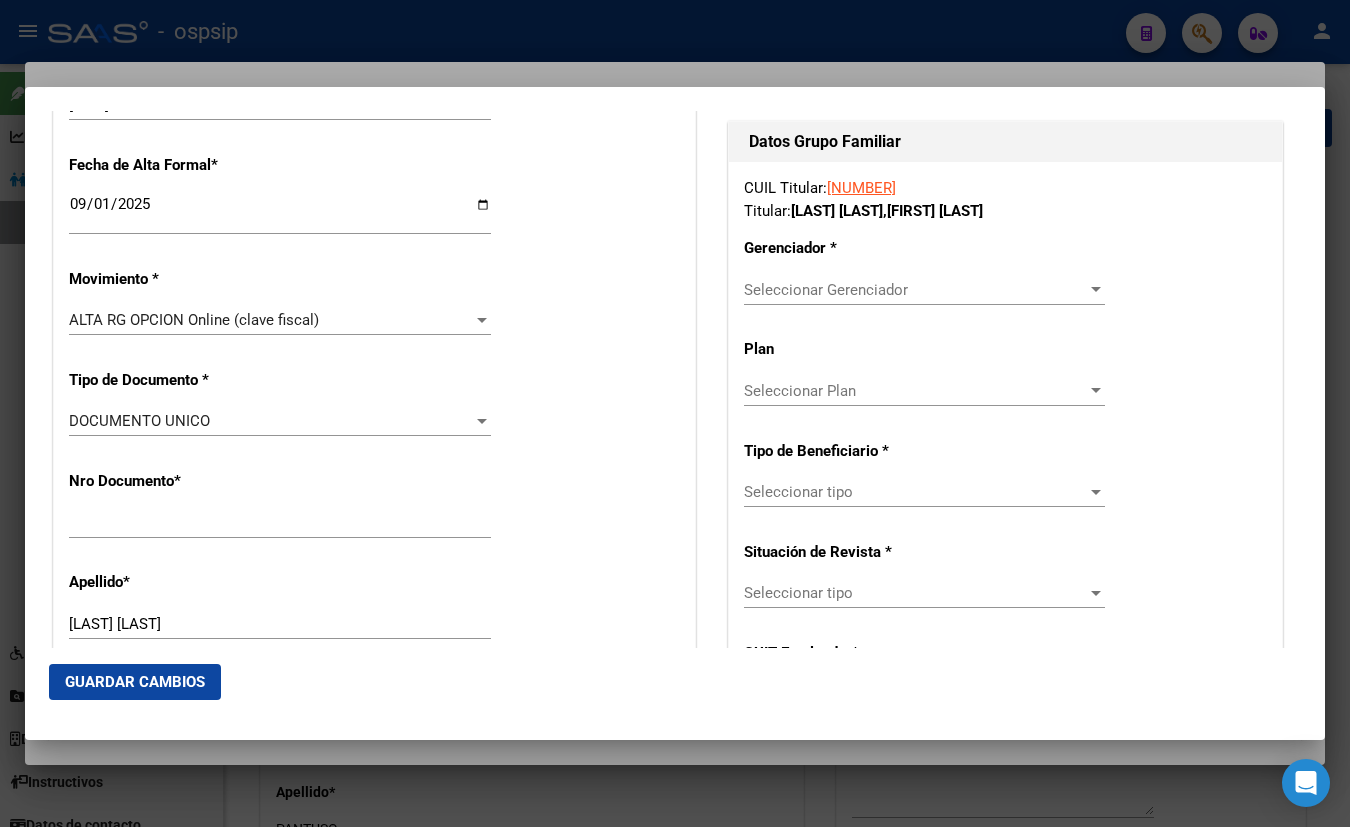 scroll, scrollTop: 407, scrollLeft: 0, axis: vertical 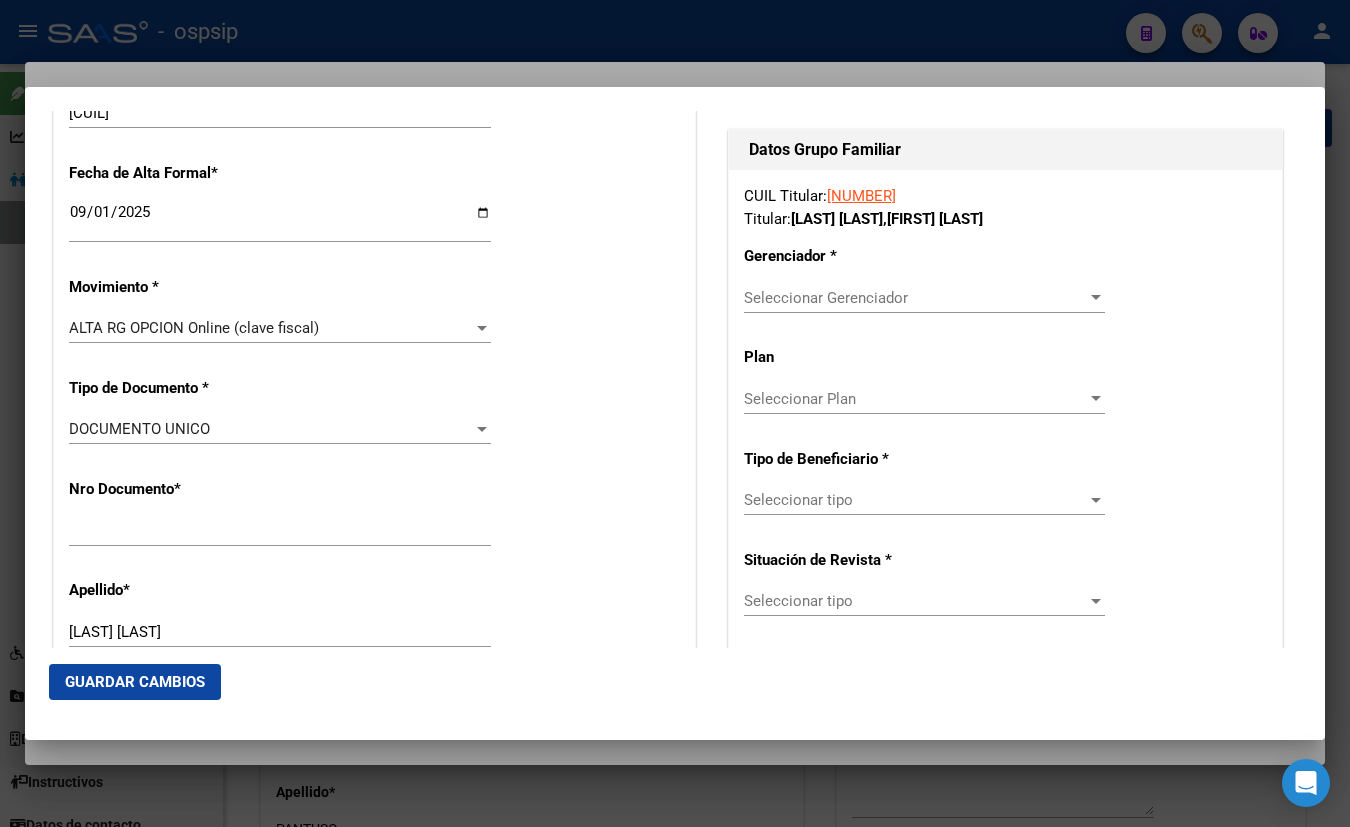 type 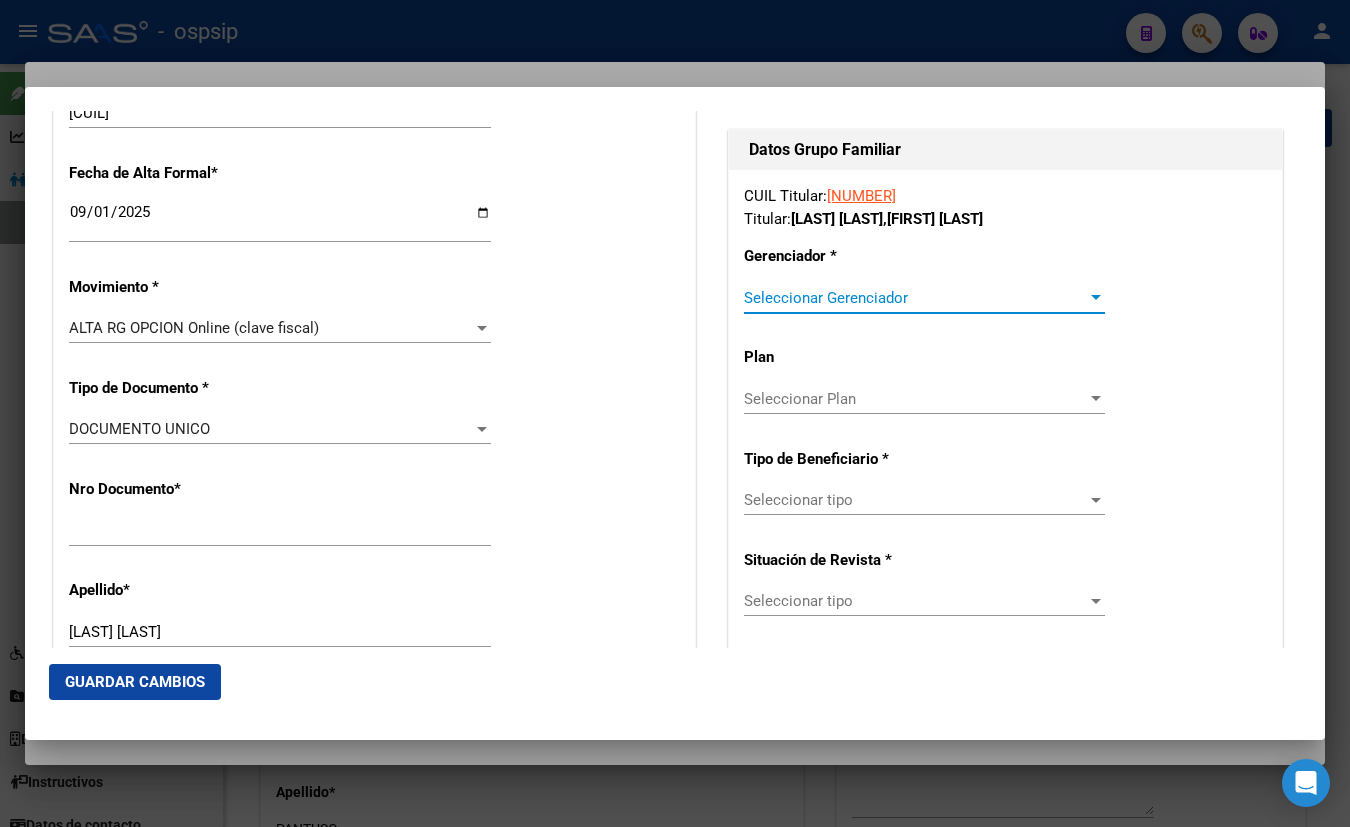 click on "Seleccionar Gerenciador" at bounding box center [915, 298] 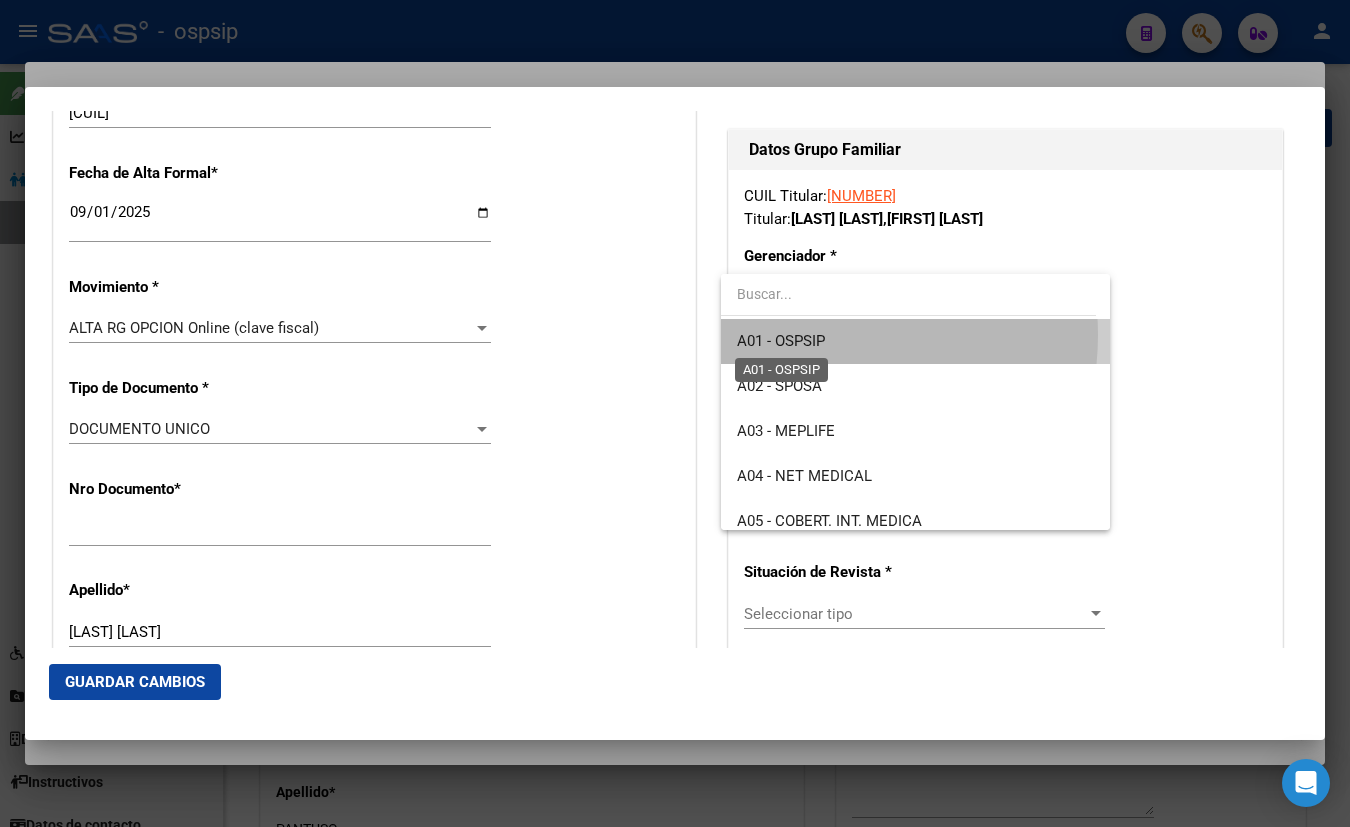 click on "A01 - OSPSIP" at bounding box center (781, 341) 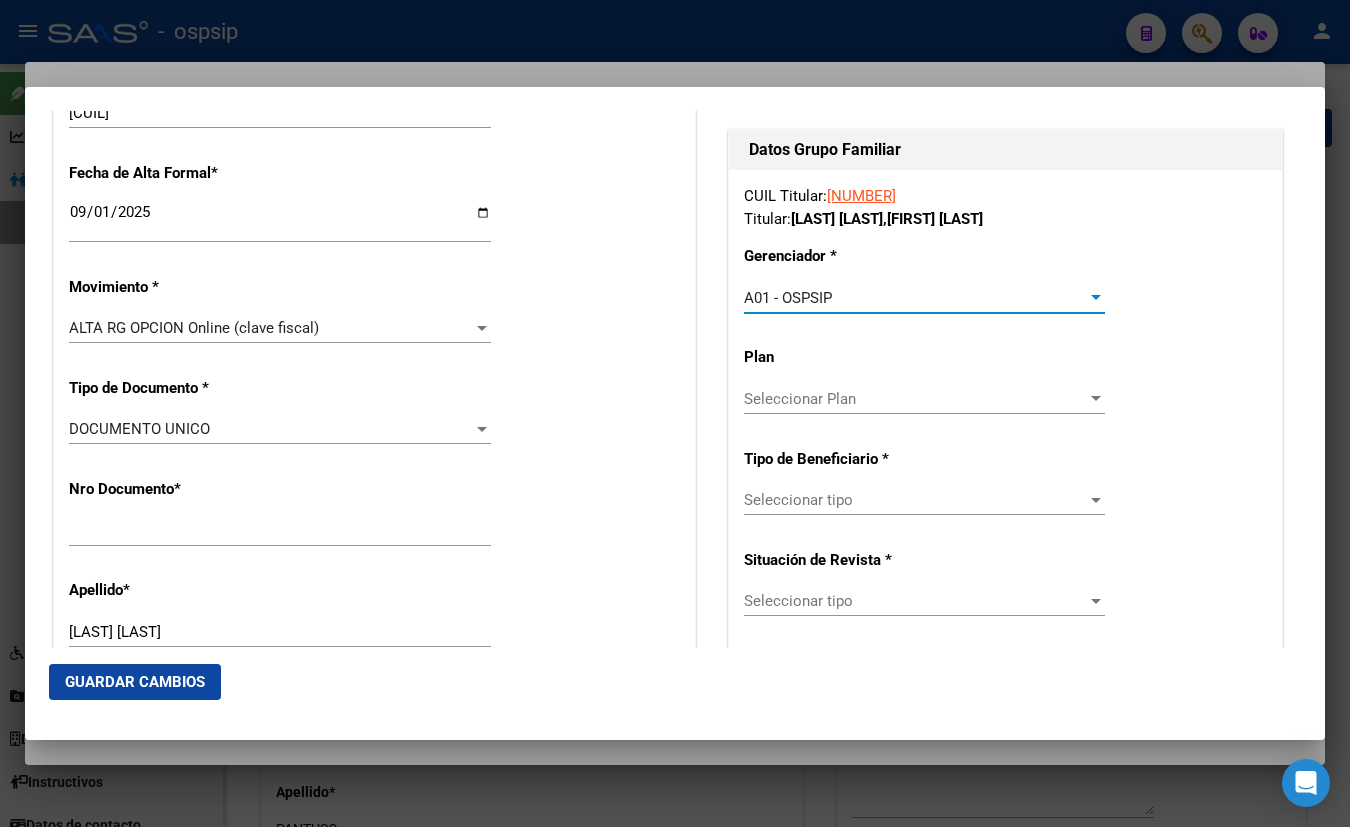 click on "Seleccionar tipo" at bounding box center (915, 500) 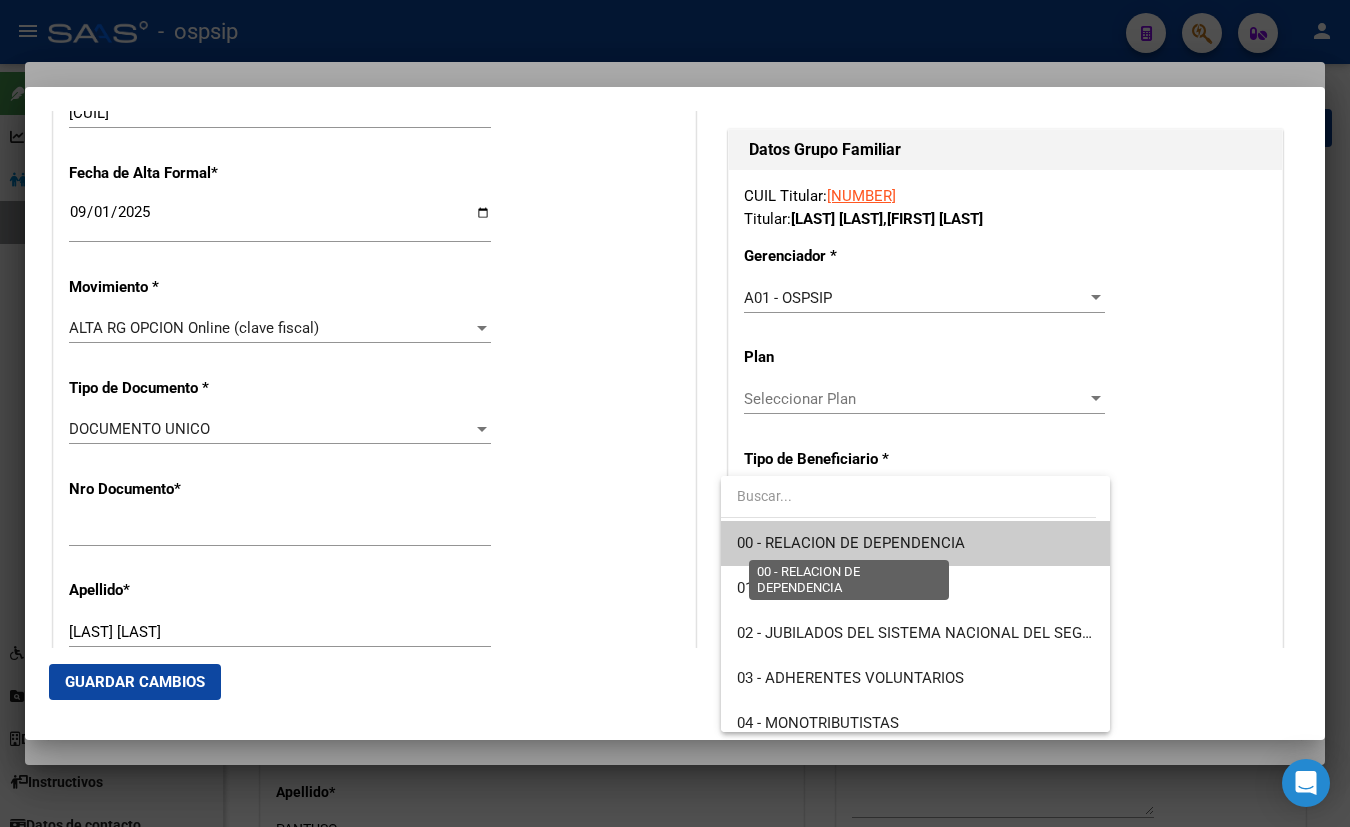 click on "00 - RELACION DE DEPENDENCIA" at bounding box center (851, 543) 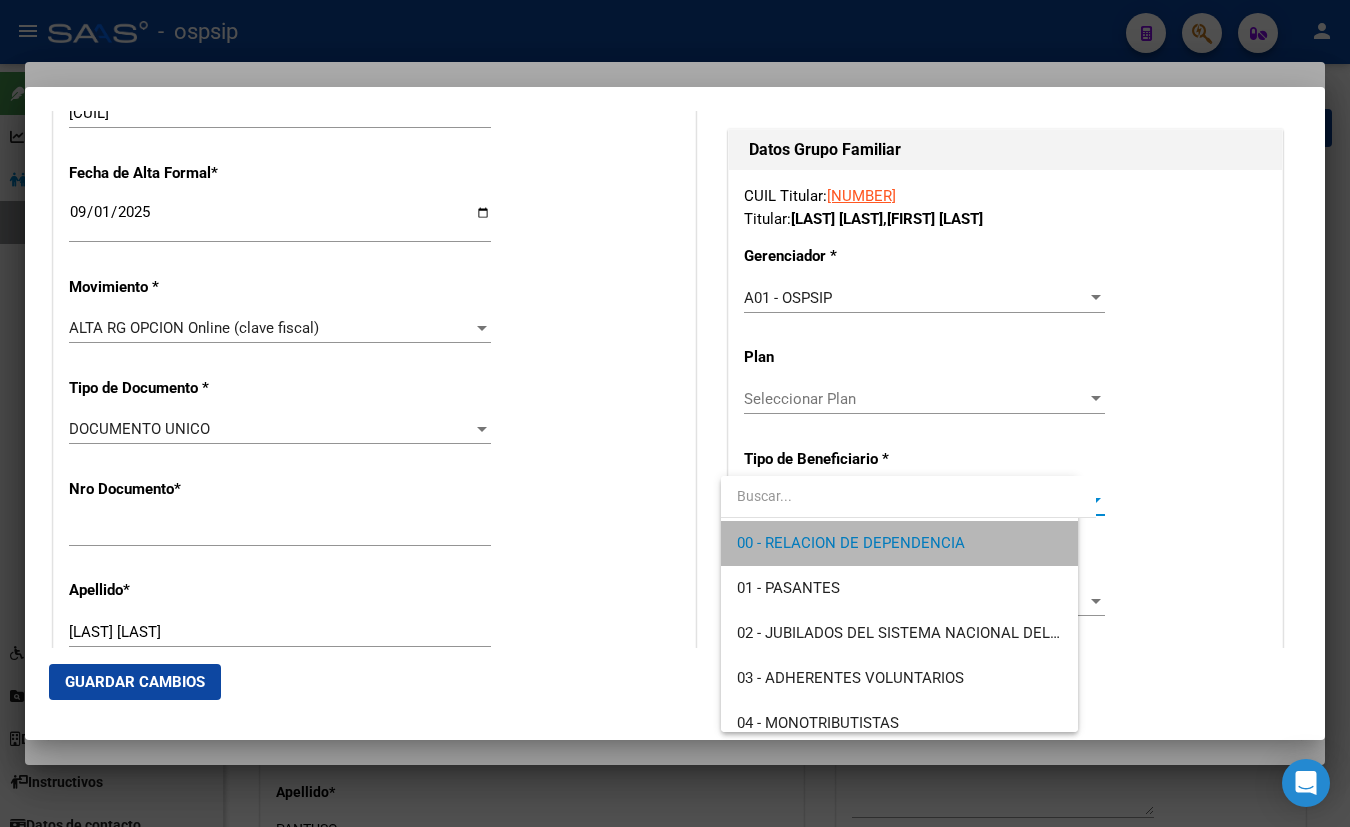 type on "[CUIL]" 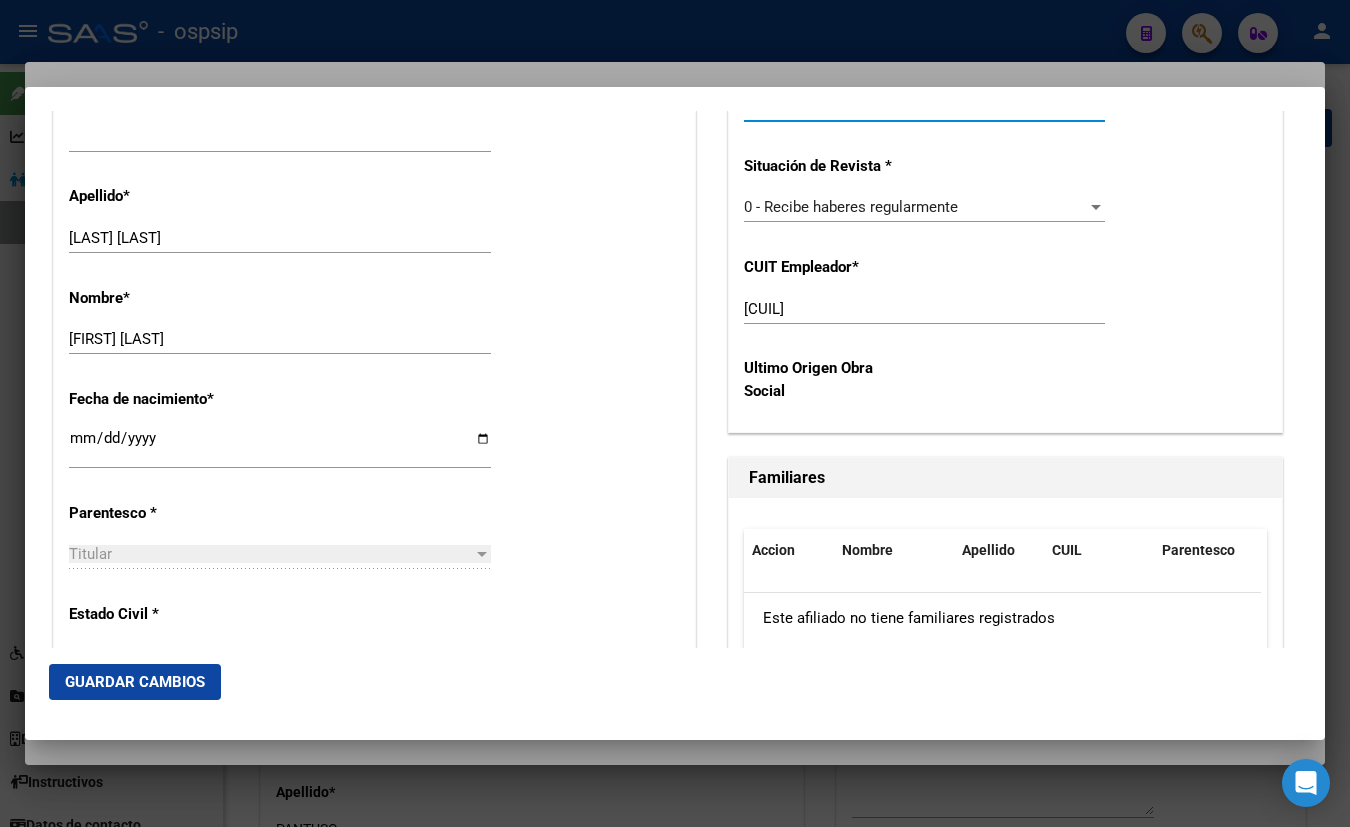 scroll, scrollTop: 861, scrollLeft: 0, axis: vertical 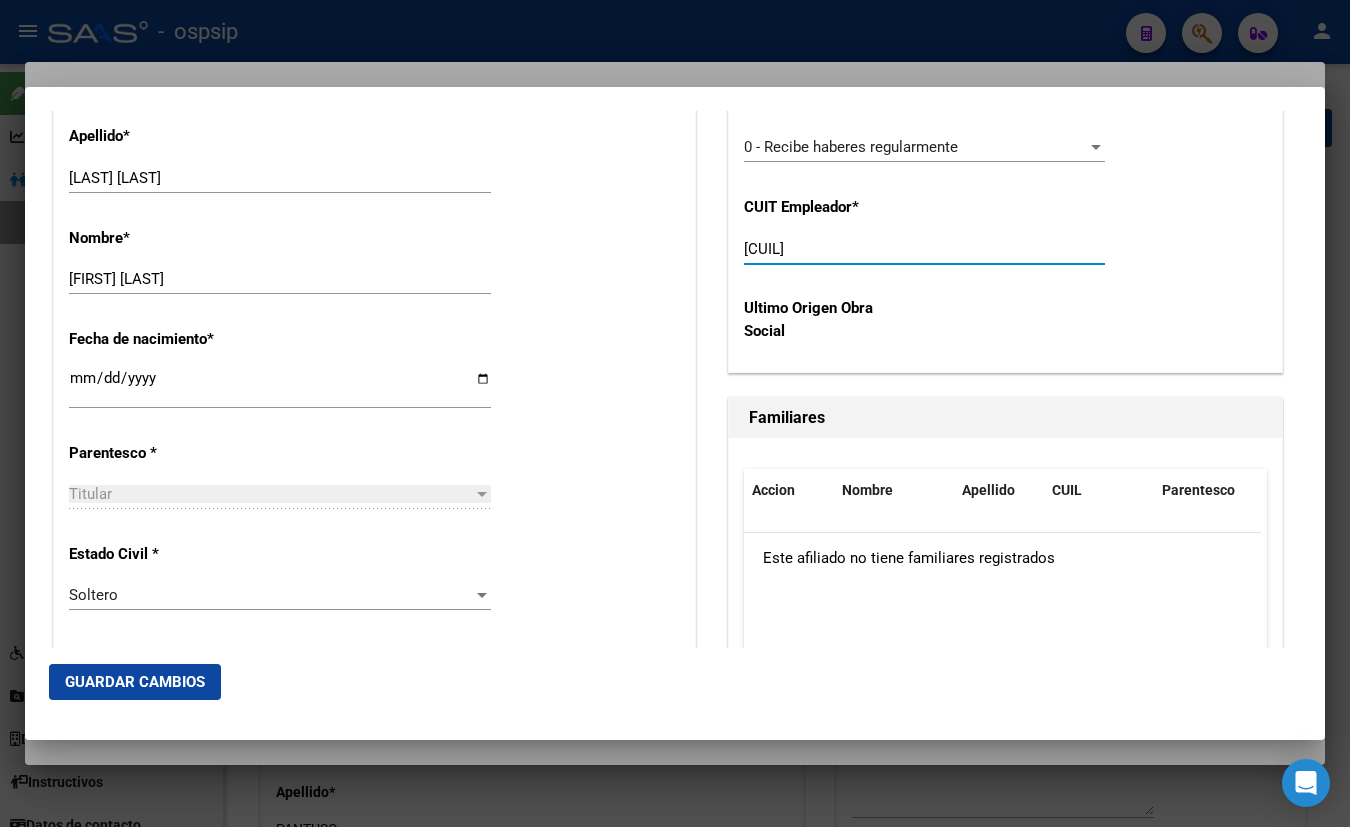 drag, startPoint x: 871, startPoint y: 245, endPoint x: 494, endPoint y: 356, distance: 393.00128 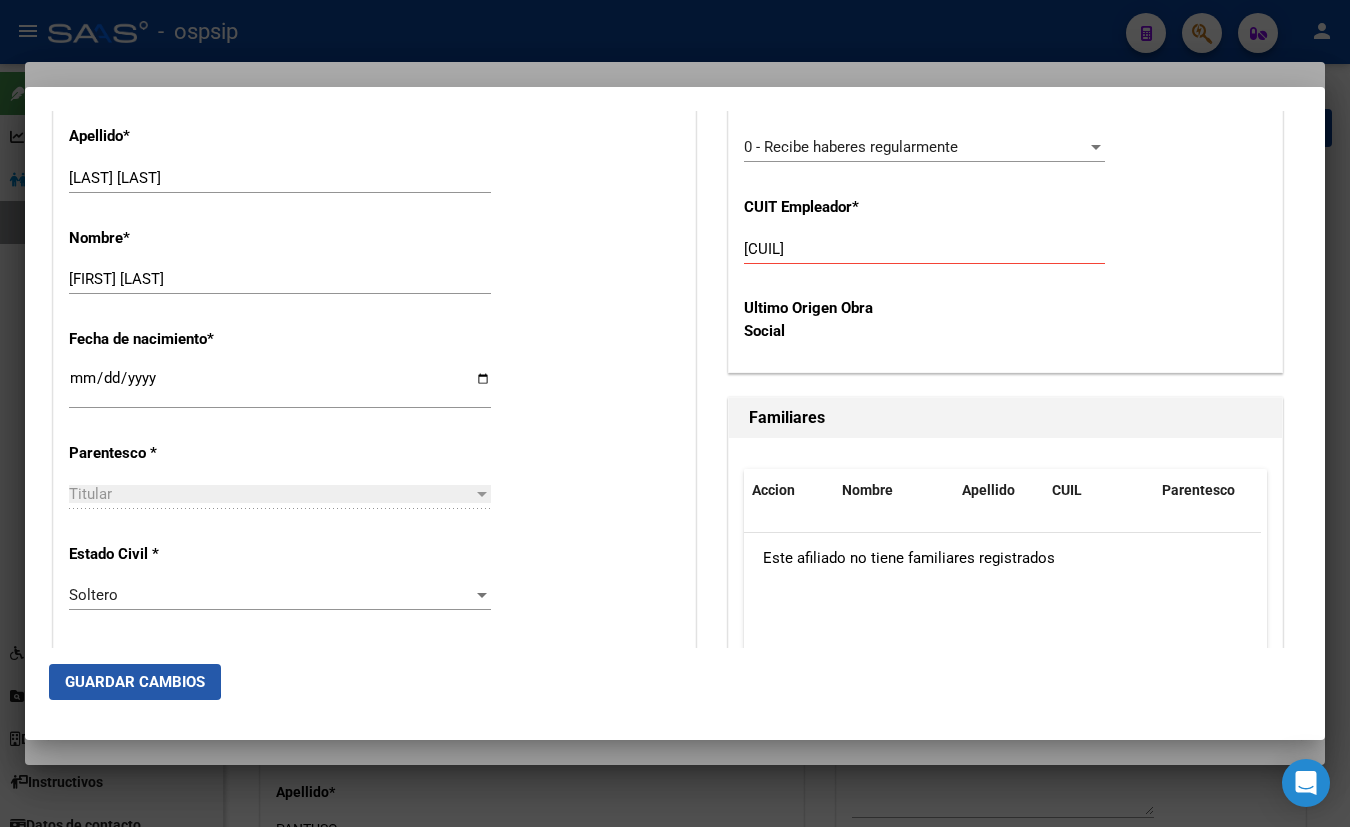 click on "Guardar Cambios" 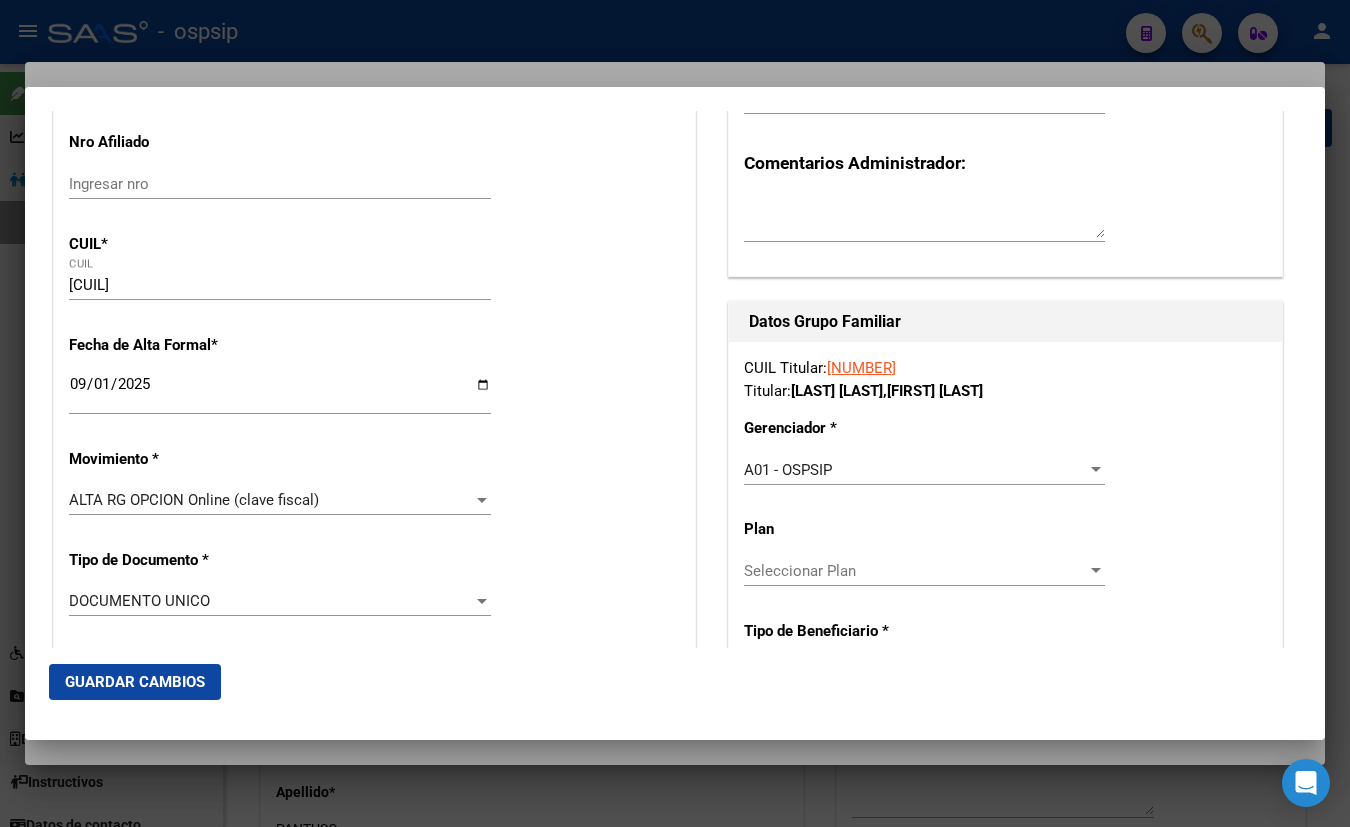 scroll, scrollTop: 0, scrollLeft: 0, axis: both 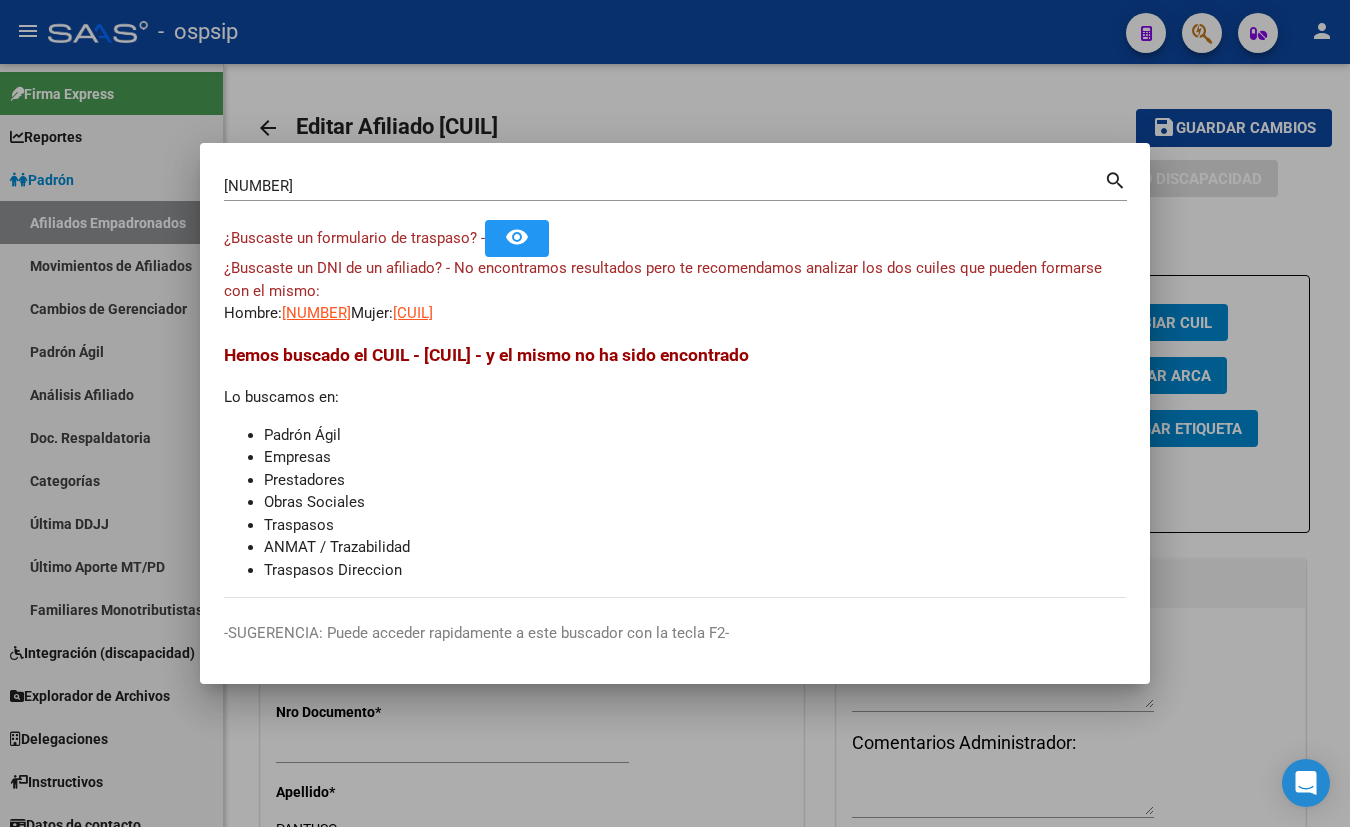 type 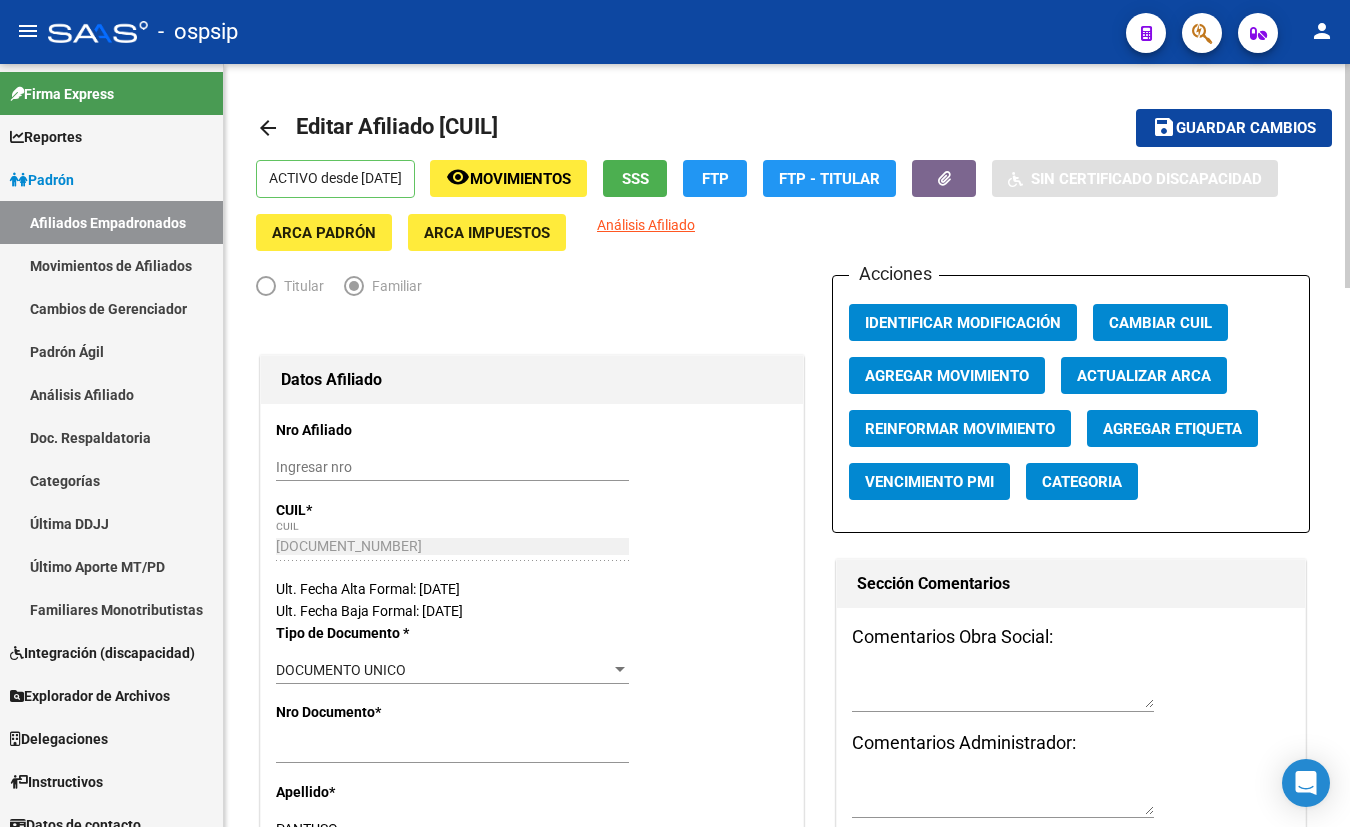 click on "Editar Afiliado [NUMBER]    save Guardar cambios  ACTIVO desde [DATE]  remove_red_eye Movimientos SSS FTP  FTP - Titular    Sin Certificado Discapacidad ARCA Padrón ARCA Impuestos Análisis Afiliado   Titular   Familiar Datos Afiliado Nro Afiliado    Ingresar nro  CUIL  *   [NUMBER] CUIL  ARCA Padrón  Ult. Fecha Alta Formal: [DATE]  Ult. Fecha Baja Formal: [DATE]  Tipo de Documento * DOCUMENTO UNICO Seleccionar tipo Nro Documento  *   [NUMBER] Ingresar nro  Apellido  *   [LAST] Ingresar apellido  Nombre  *   [FIRST] [LAST] Ingresar nombre  Fecha de nacimiento  *   [DATE] Ingresar fecha   Parentesco * Hijo e' 21-25 estudiando Seleccionar parentesco  Estado Civil * Soltero Seleccionar tipo  Sexo * Femenino Seleccionar sexo  Nacionalidad * ARGENTINA Seleccionar tipo  Discapacitado * No discapacitado Seleccionar tipo Vencimiento Certificado Estudio    [DATE] Ingresar fecha   Tipo domicilio * Domicilio Completo Seleccionar tipo domicilio  Provincia * Buenos Aires *   *" 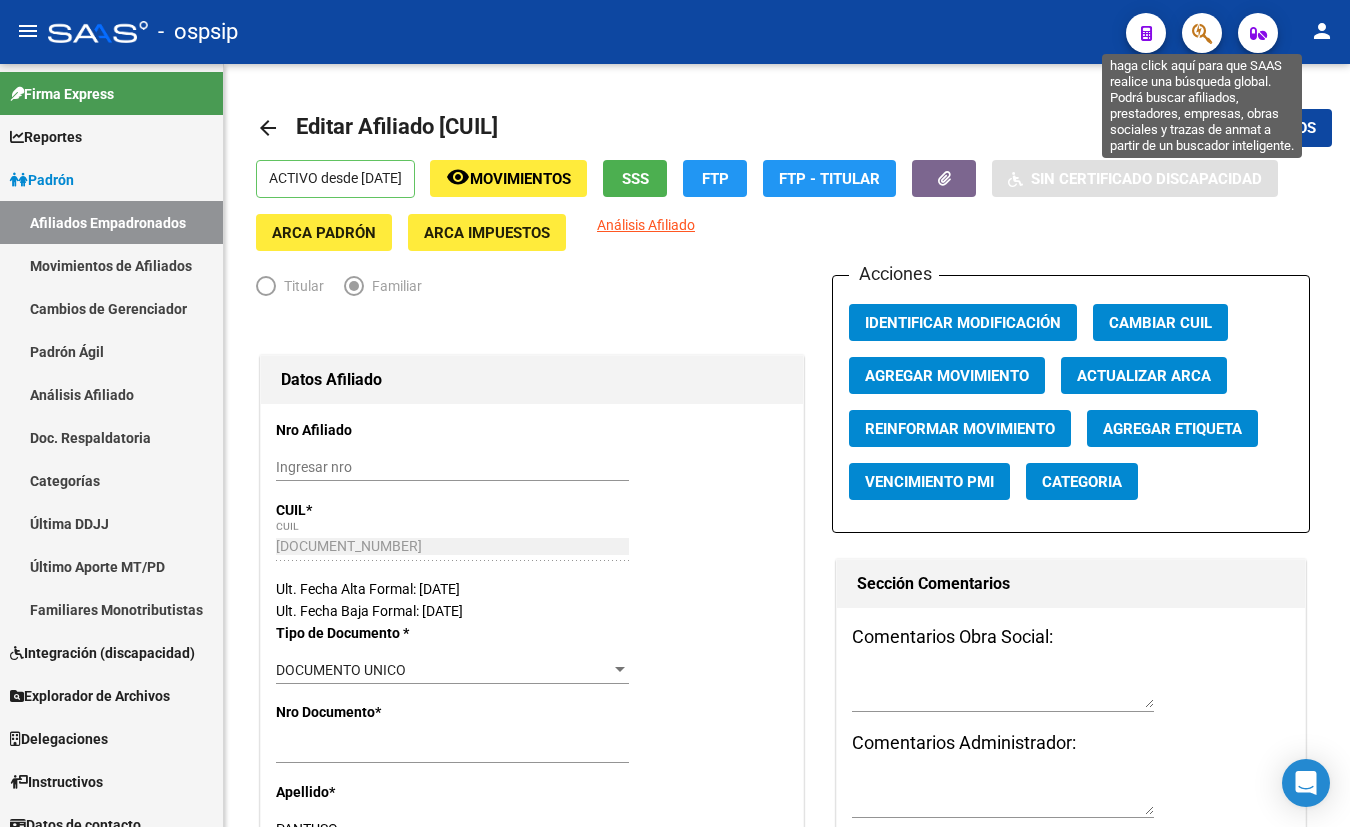 click 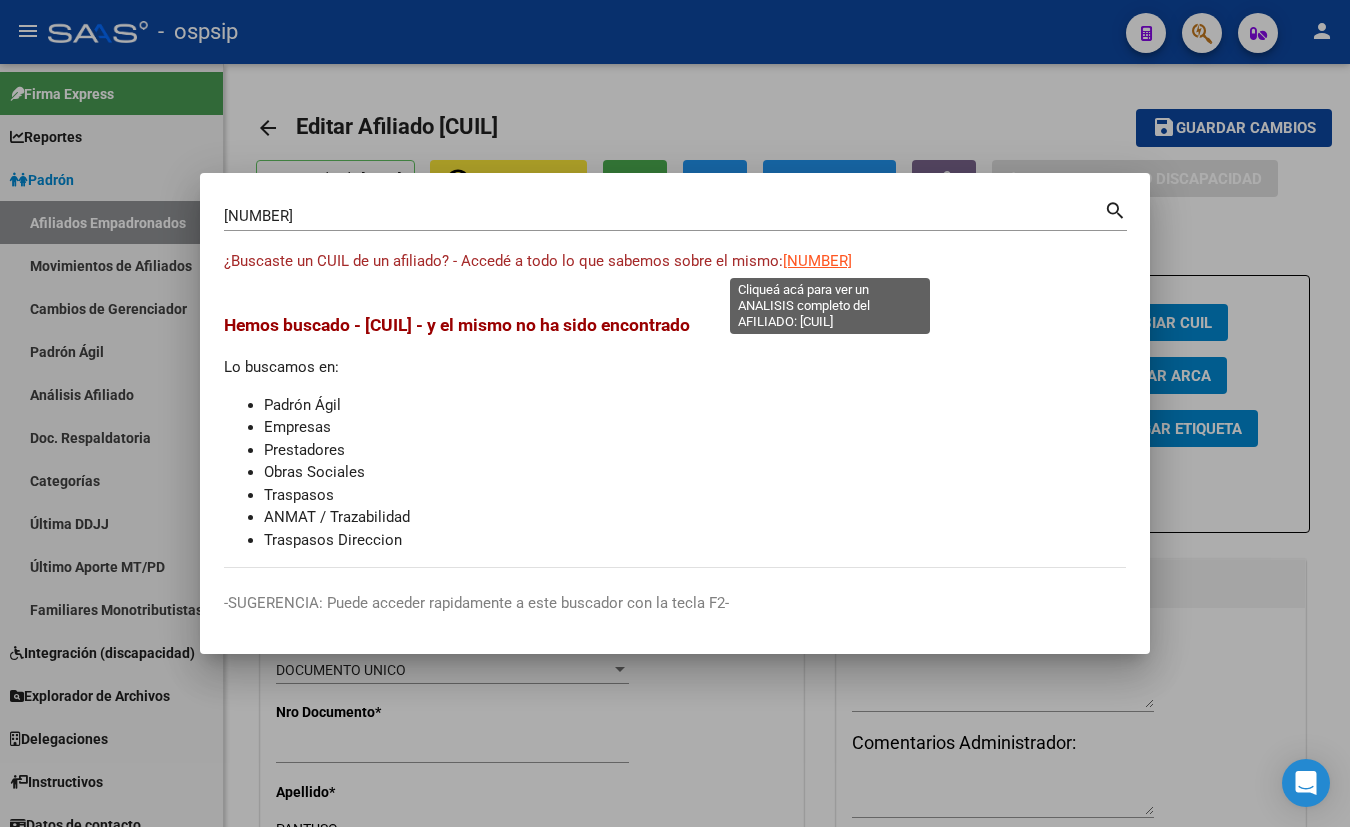 click on "[NUMBER]" at bounding box center (817, 261) 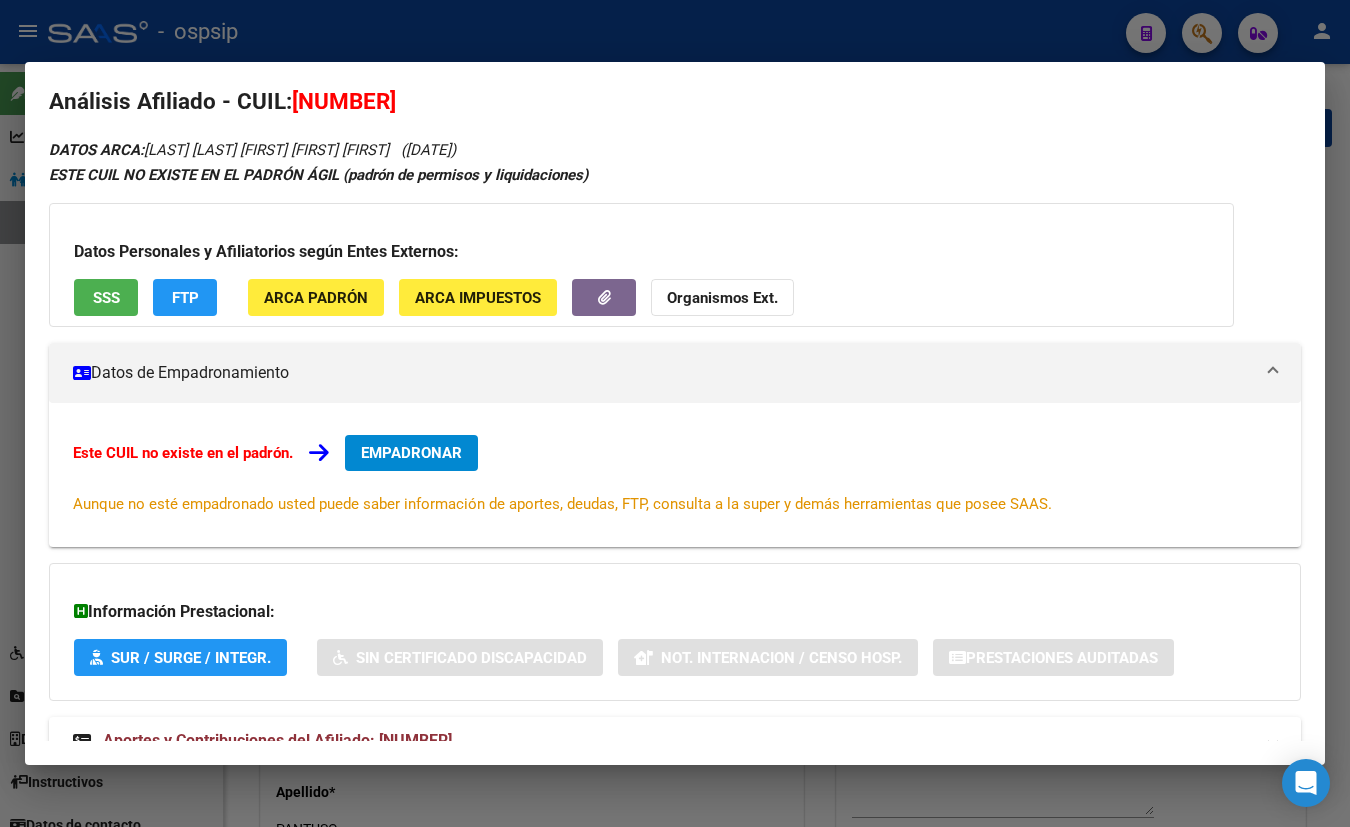 scroll, scrollTop: 0, scrollLeft: 0, axis: both 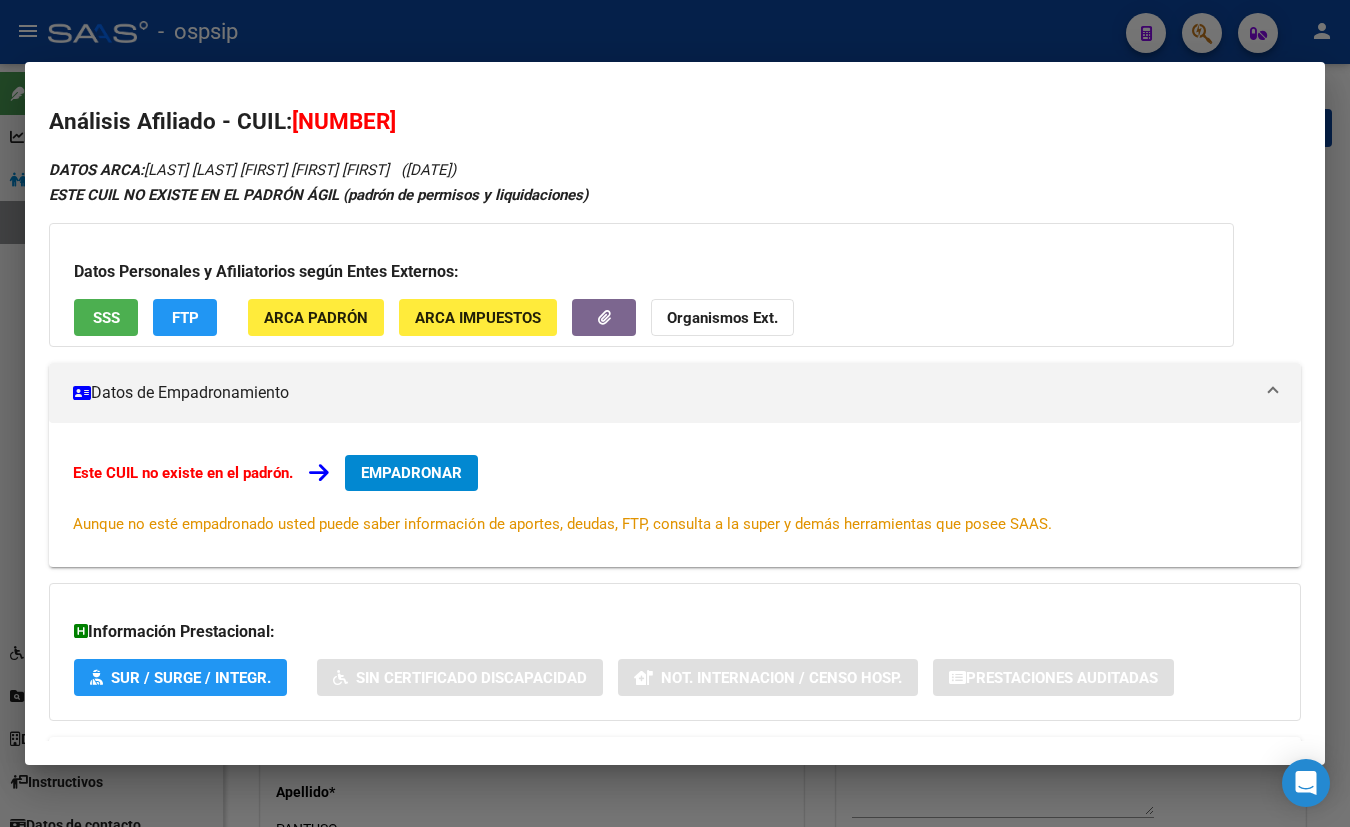 click on "DATOS ARCA:  [LAST] [LAST] [FIRST] [LAST]       ([DATE])  ESTE CUIL NO EXISTE EN EL PADRÓN ÁGIL (padrón de permisos y liquidaciones) Datos Personales y Afiliatorios según Entes Externos: SSS FTP ARCA Padrón ARCA Impuestos Organismos Ext.    Datos de Empadronamiento  Este CUIL no existe en el padrón.   EMPADRONAR
Aunque no esté empadronado usted puede saber información de aportes, deudas, FTP, consulta a la super y demás herramientas que posee SAAS.   Información Prestacional:       SUR / SURGE / INTEGR.    Sin Certificado Discapacidad    Not. Internacion / Censo Hosp.  Prestaciones Auditadas     Aportes y Contribuciones del Afiliado: [NUMBER] Hemos buscado el CUIL - [NUMBER] - y el mismo no existe en nuestra información procesada de aportes y contribuciones  El mismo fue buscado en:  Cuenta Corriente Devengada de Régimen General Cuenta Corriente Devengada de Monotributo / Personal Doméstico Percibidos de Aportes Detallado Percibido por Fiscalización Percibido Total" at bounding box center (675, 482) 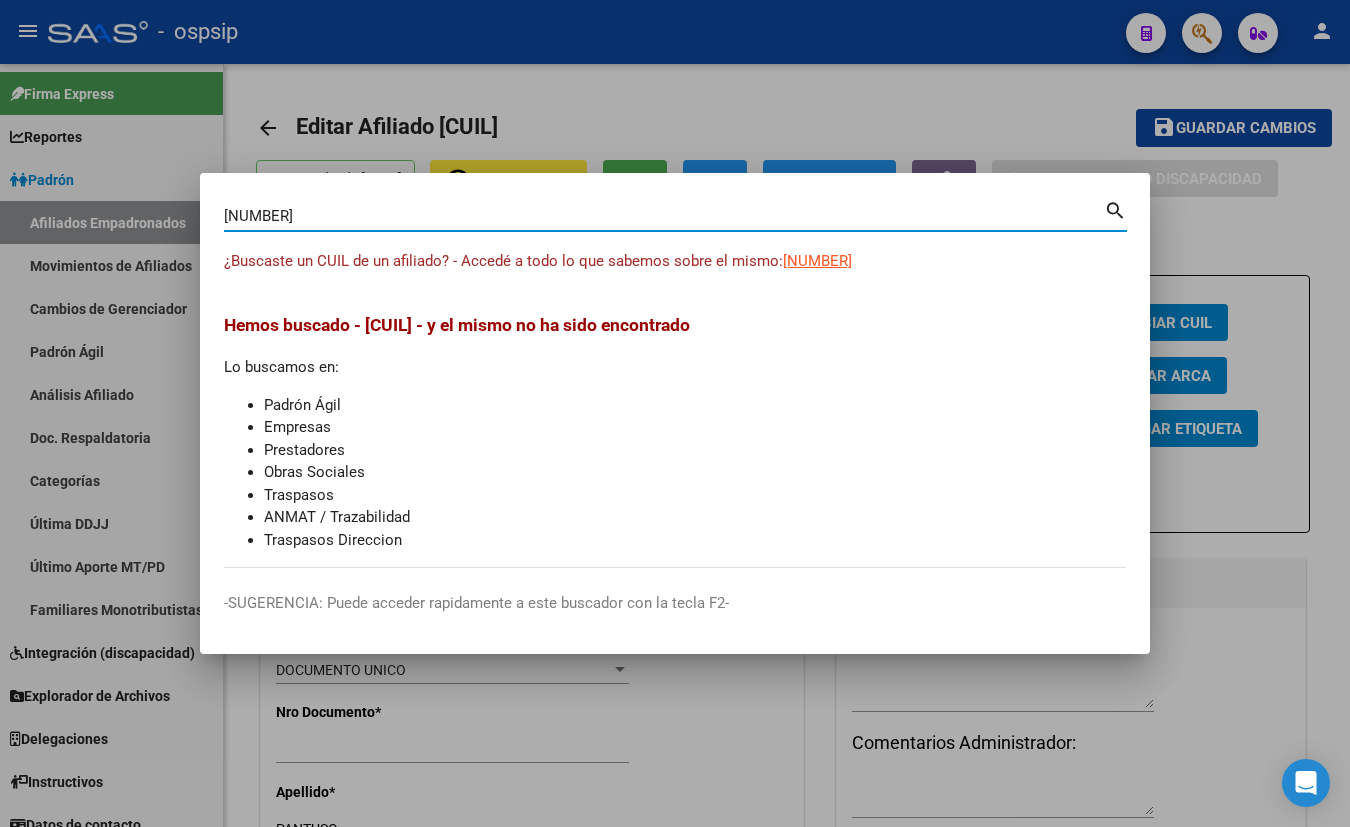 drag, startPoint x: 339, startPoint y: 215, endPoint x: 163, endPoint y: 225, distance: 176.28386 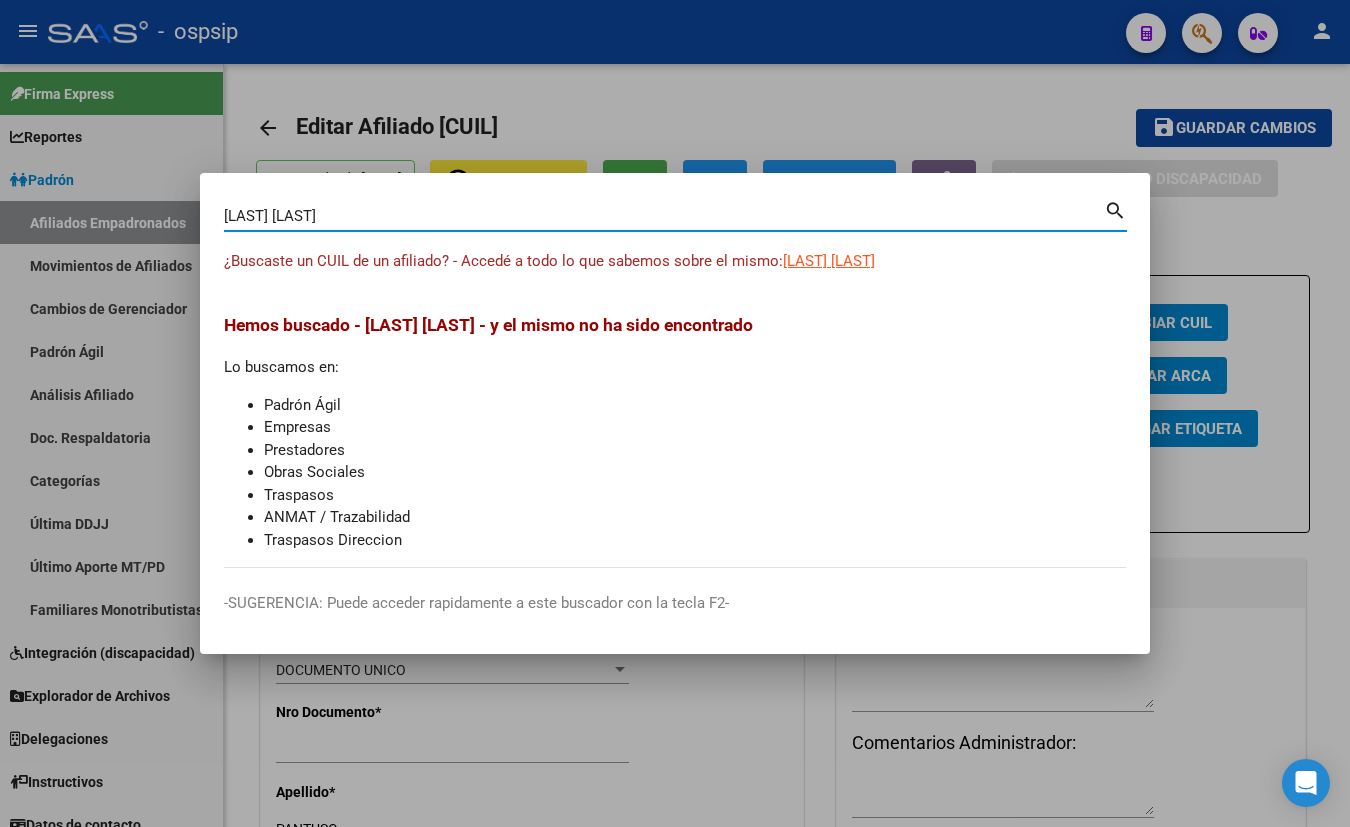 type on "[LAST] [LAST]" 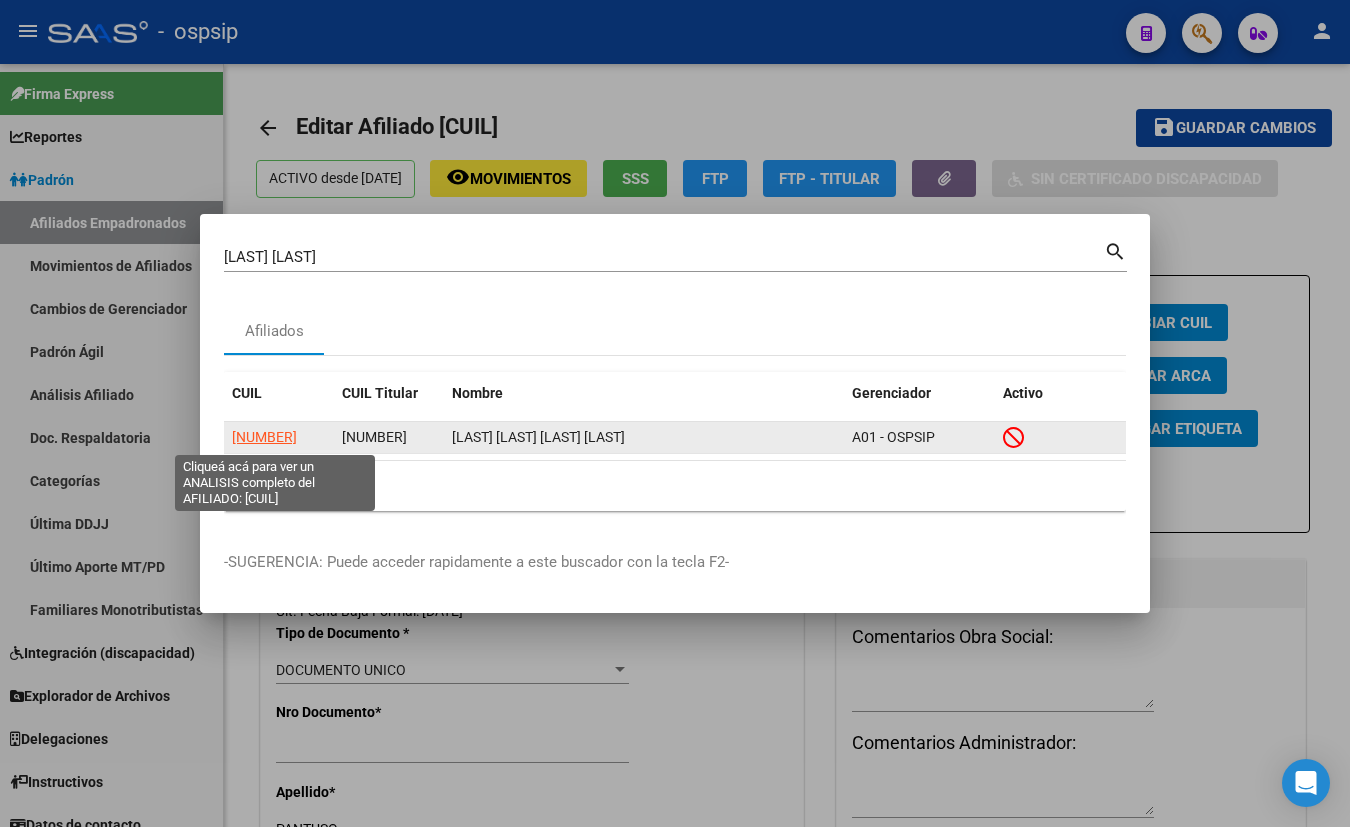 click on "[NUMBER]" 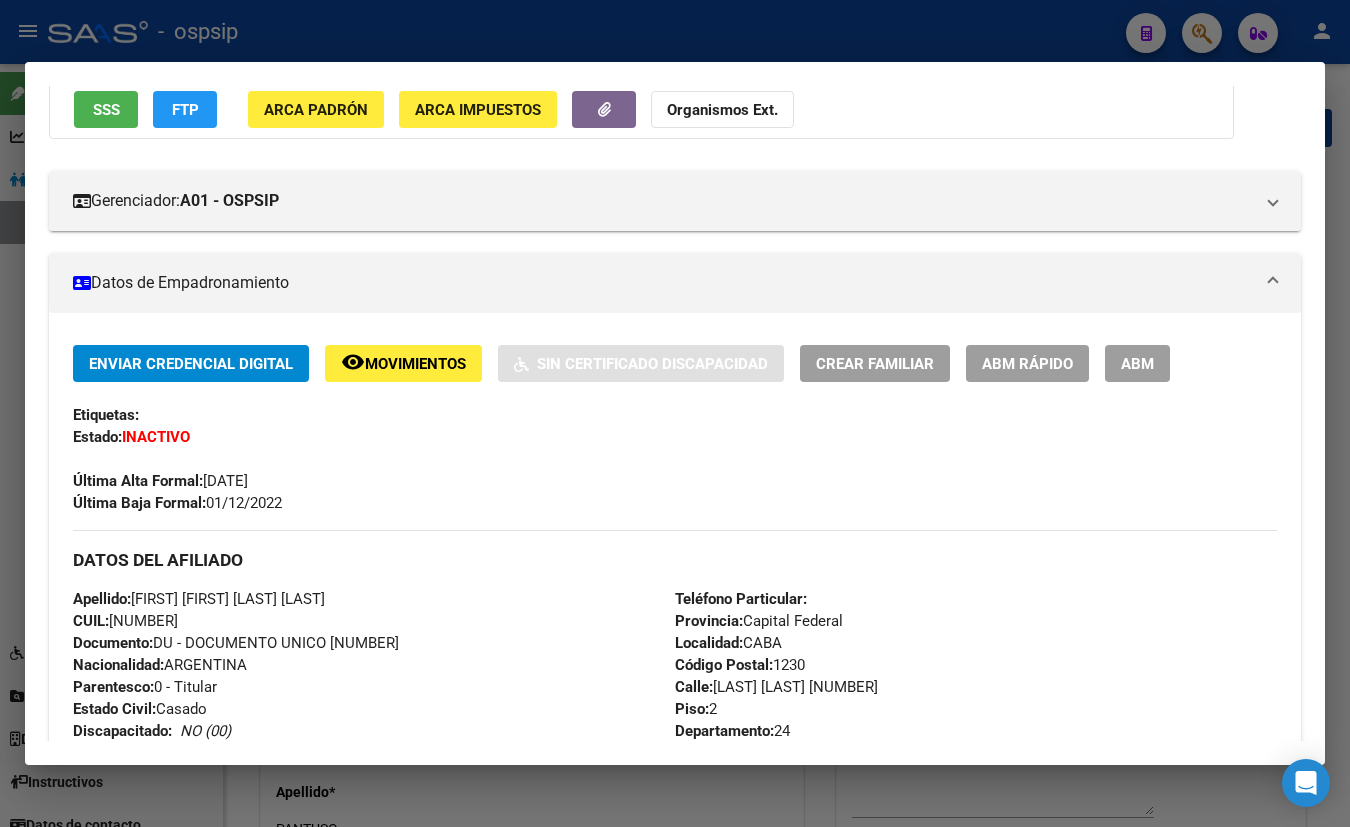 scroll, scrollTop: 0, scrollLeft: 0, axis: both 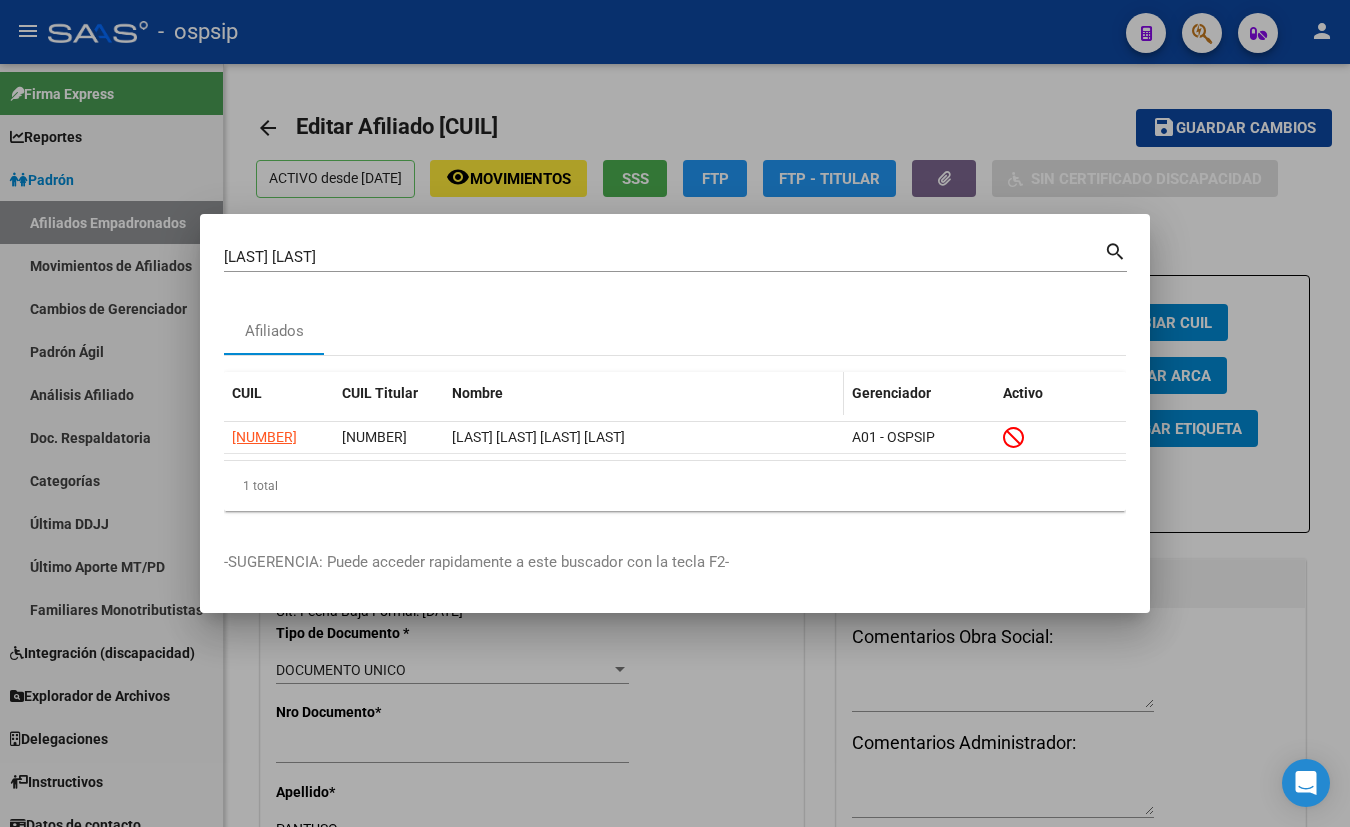 type 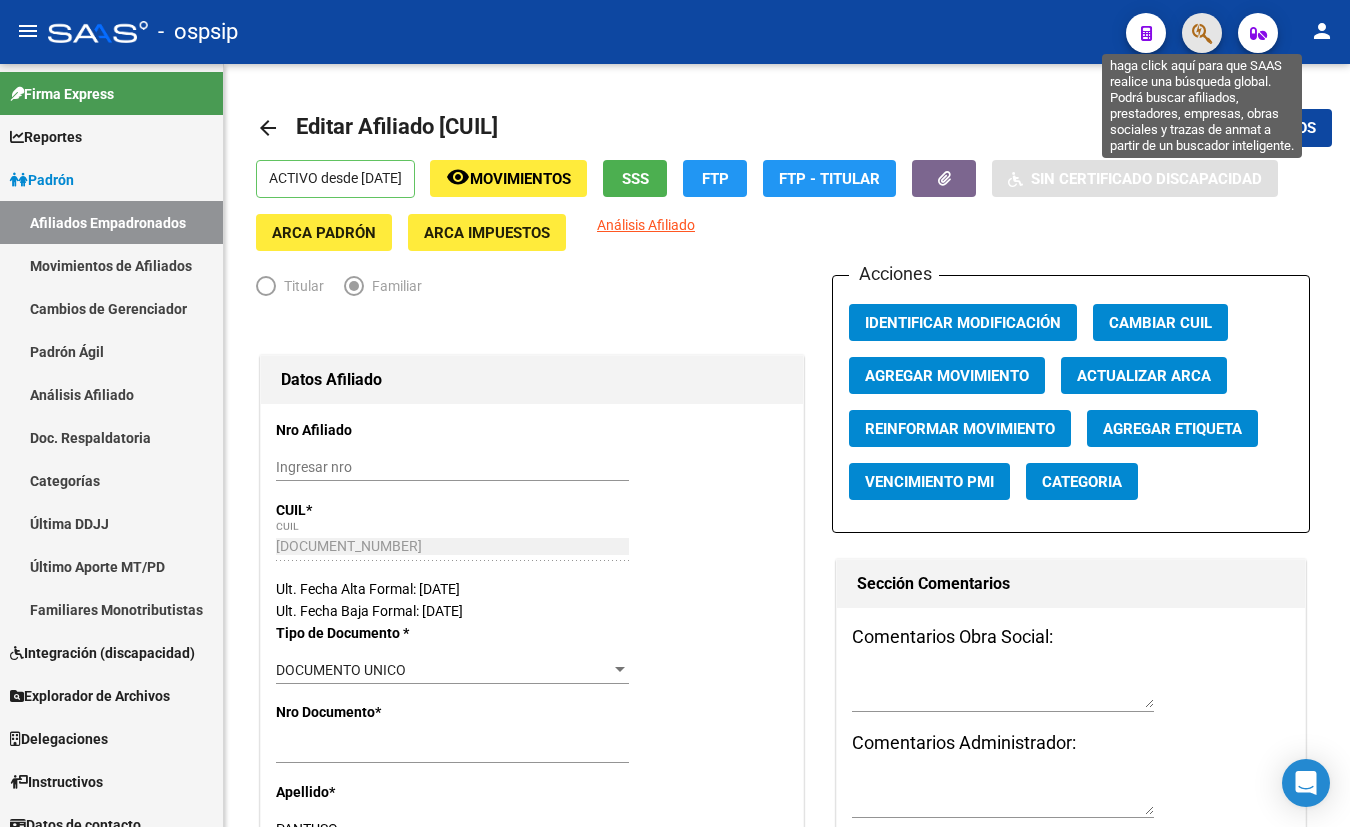 click 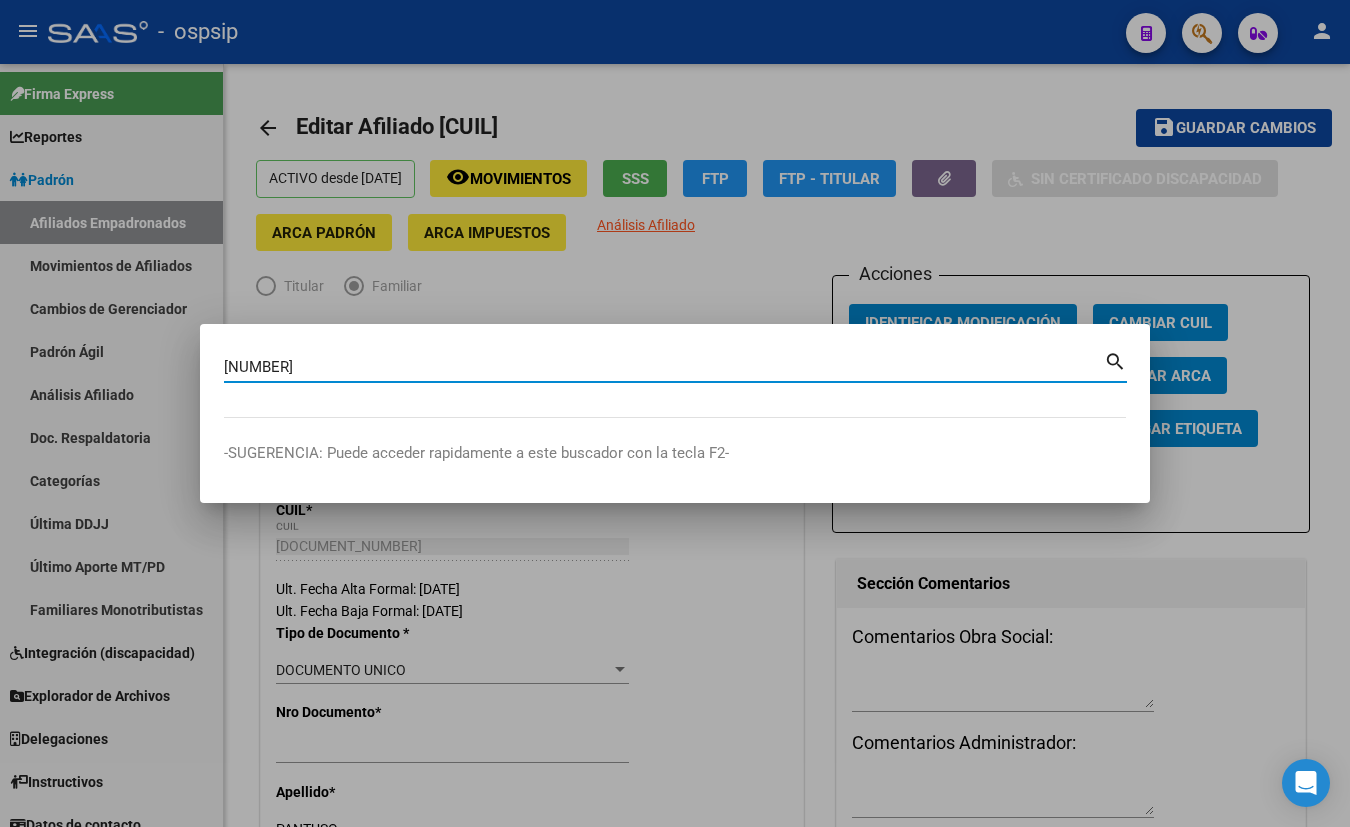 type on "[NUMBER]" 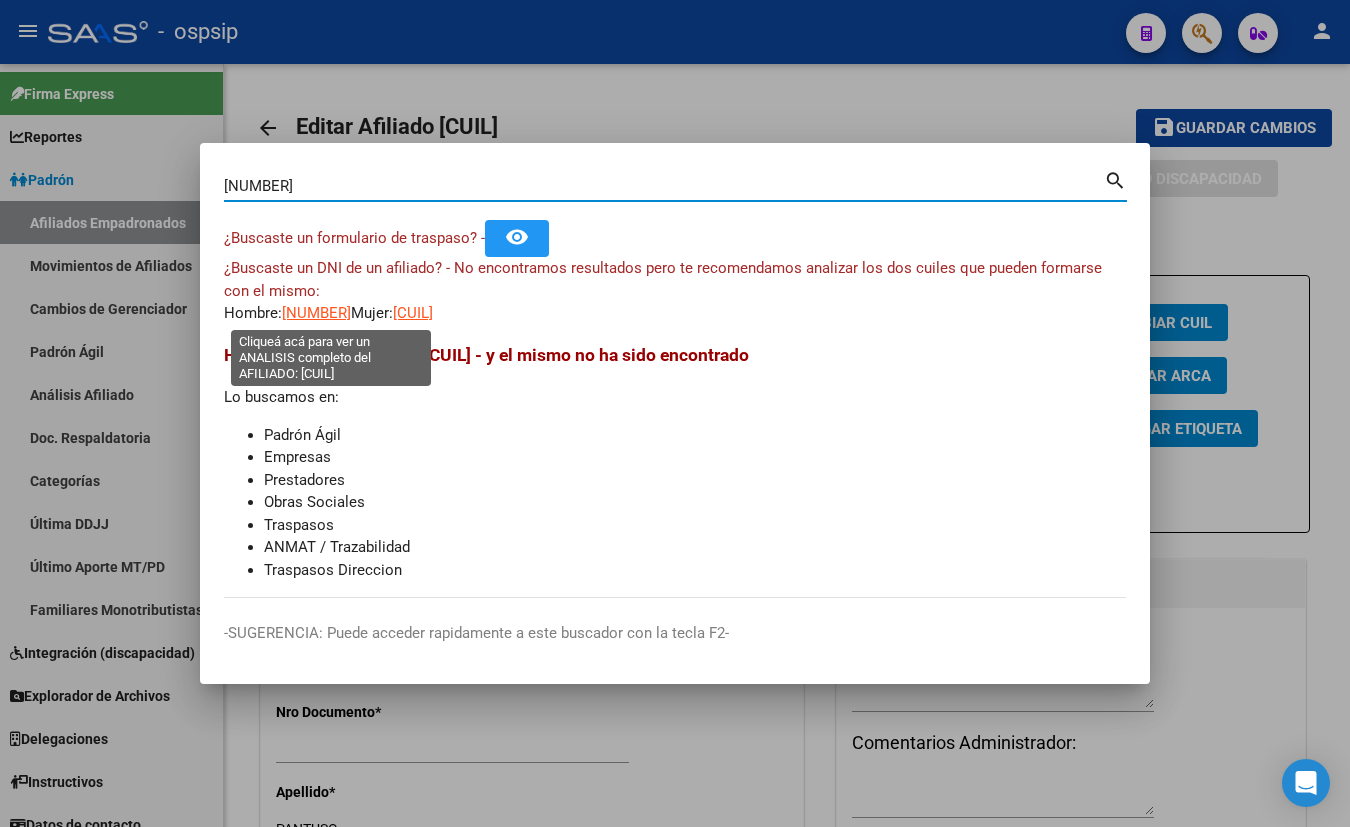 click on "[NUMBER]" at bounding box center [316, 313] 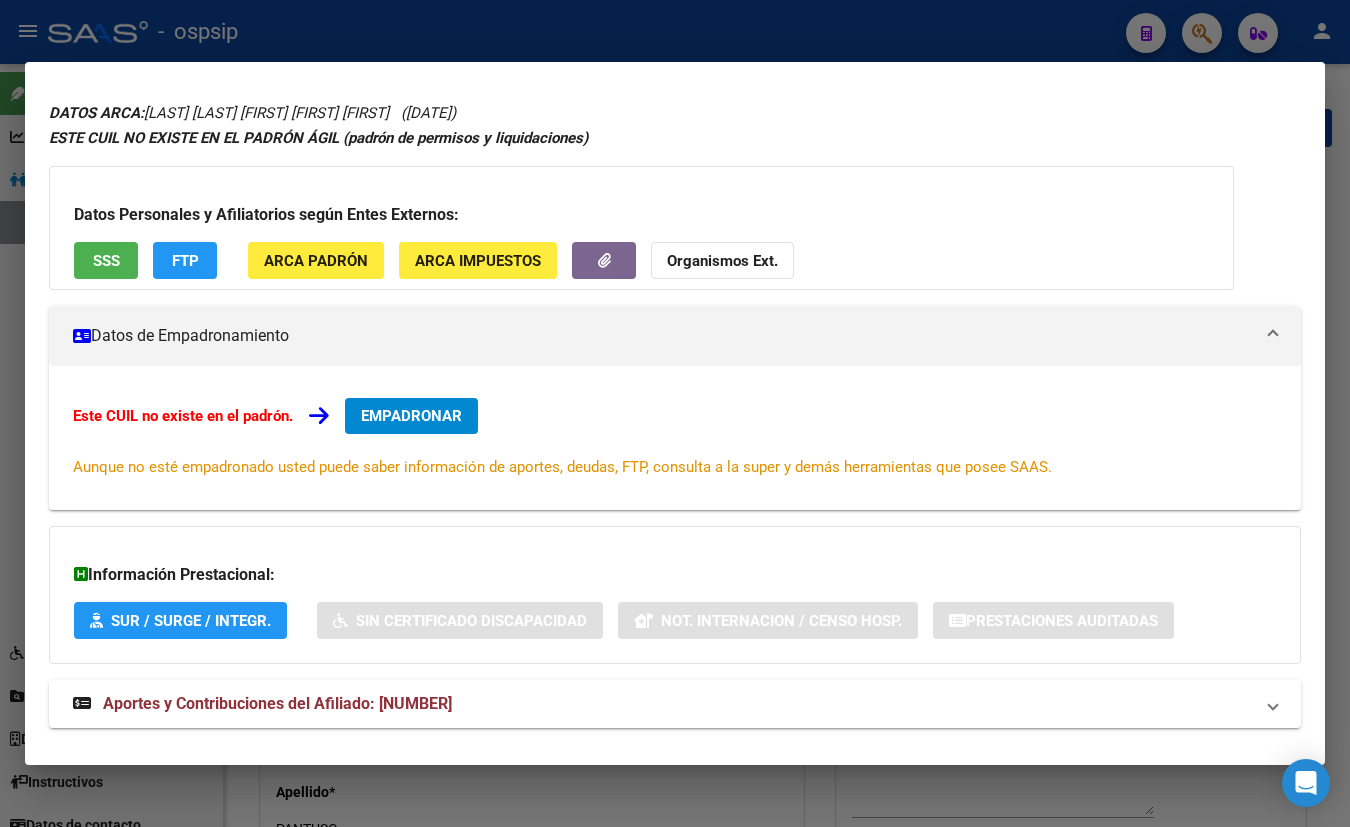 scroll, scrollTop: 87, scrollLeft: 0, axis: vertical 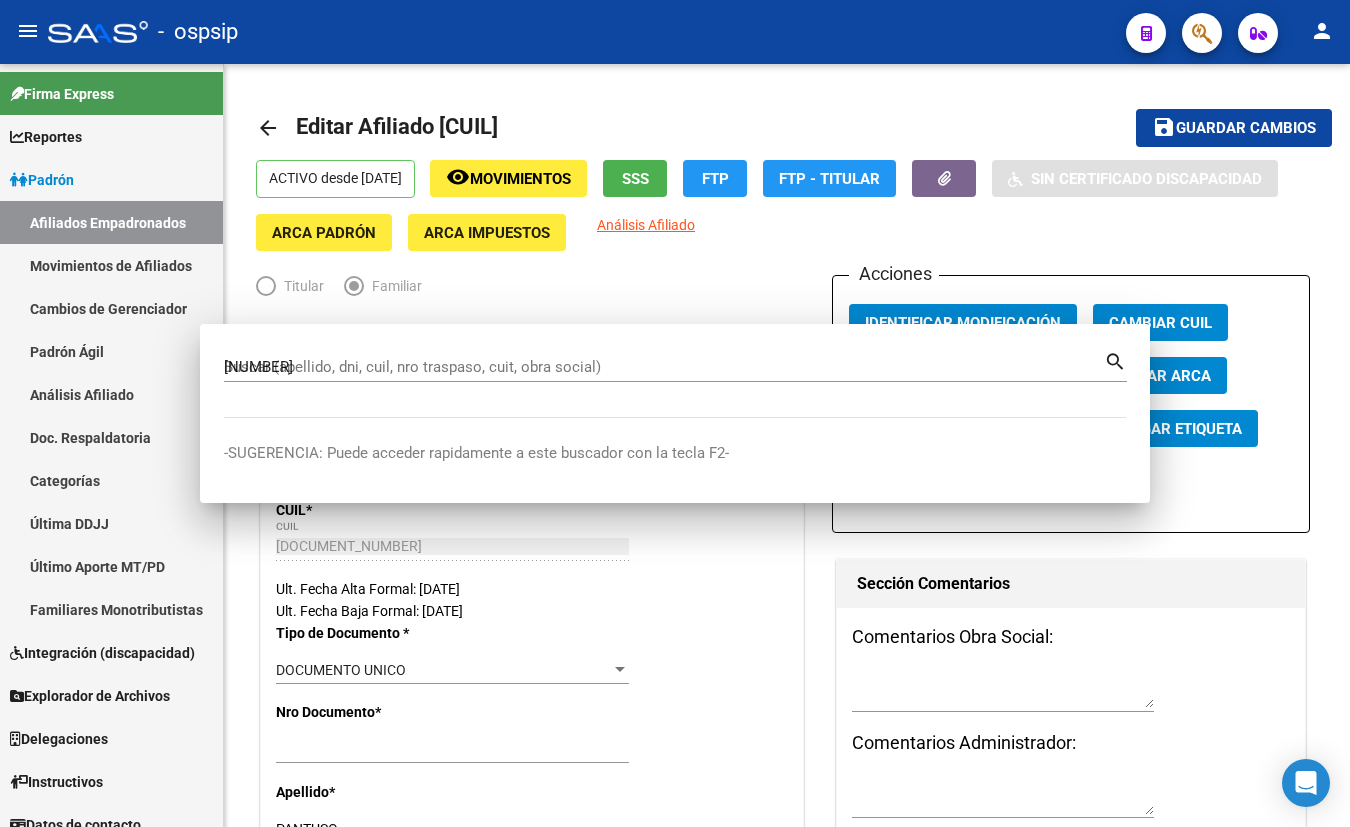 type 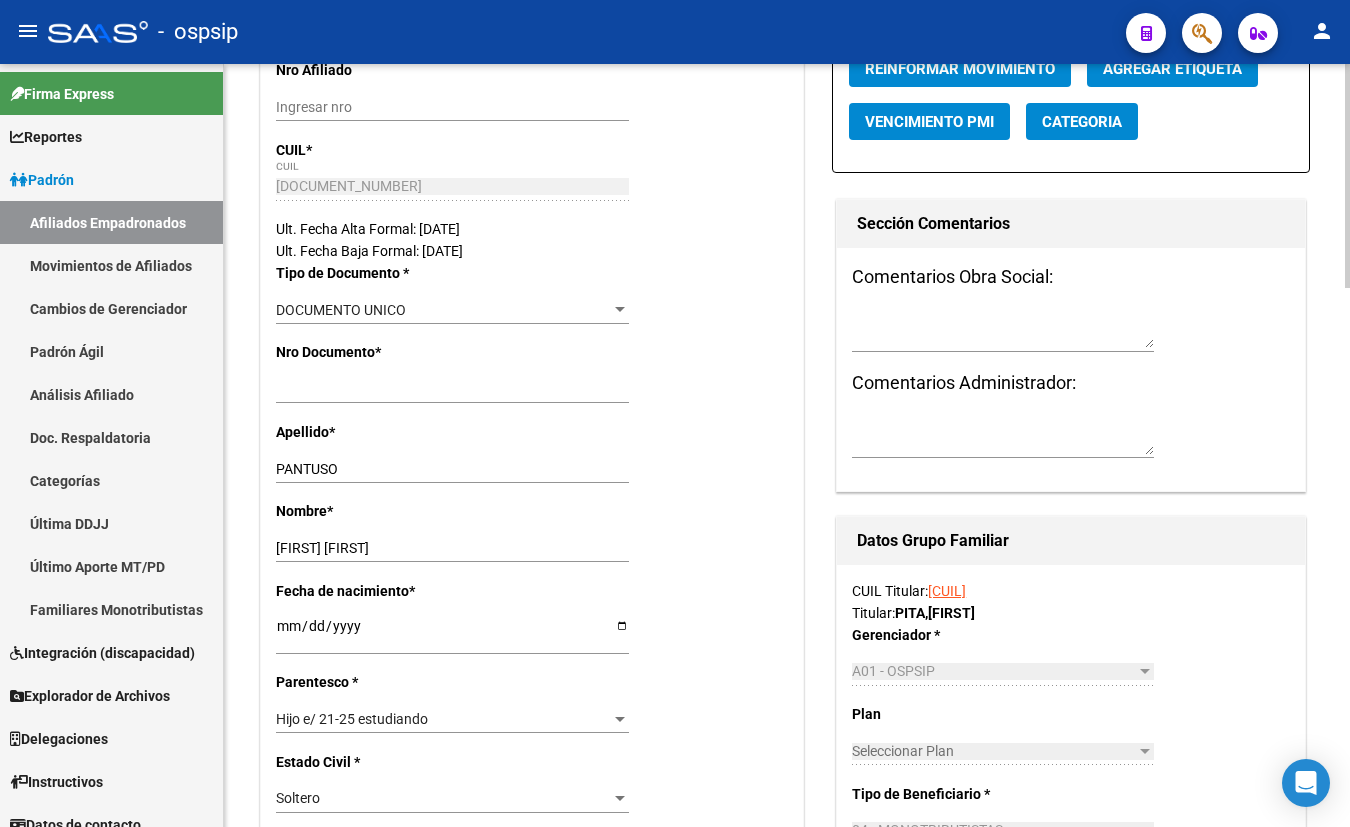 scroll, scrollTop: 0, scrollLeft: 0, axis: both 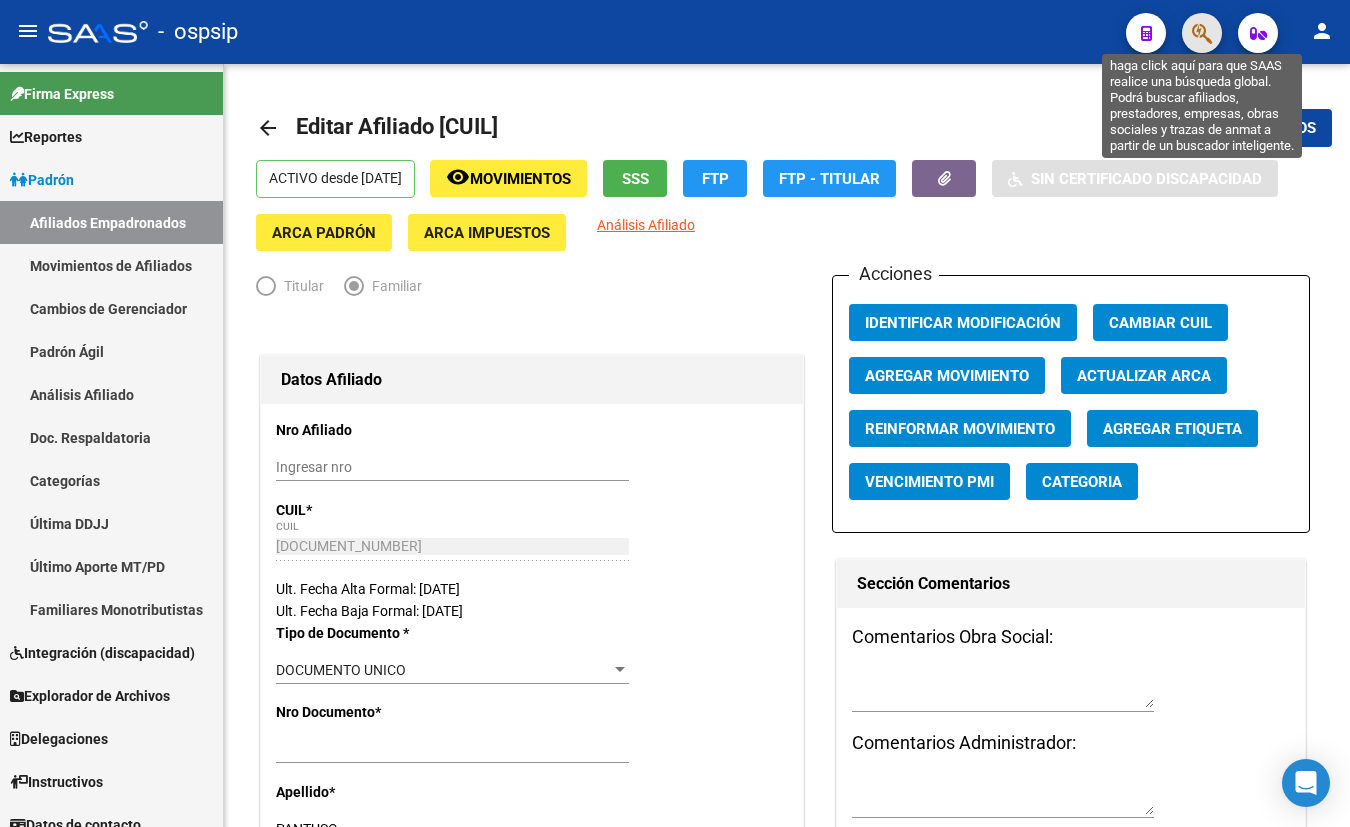 click 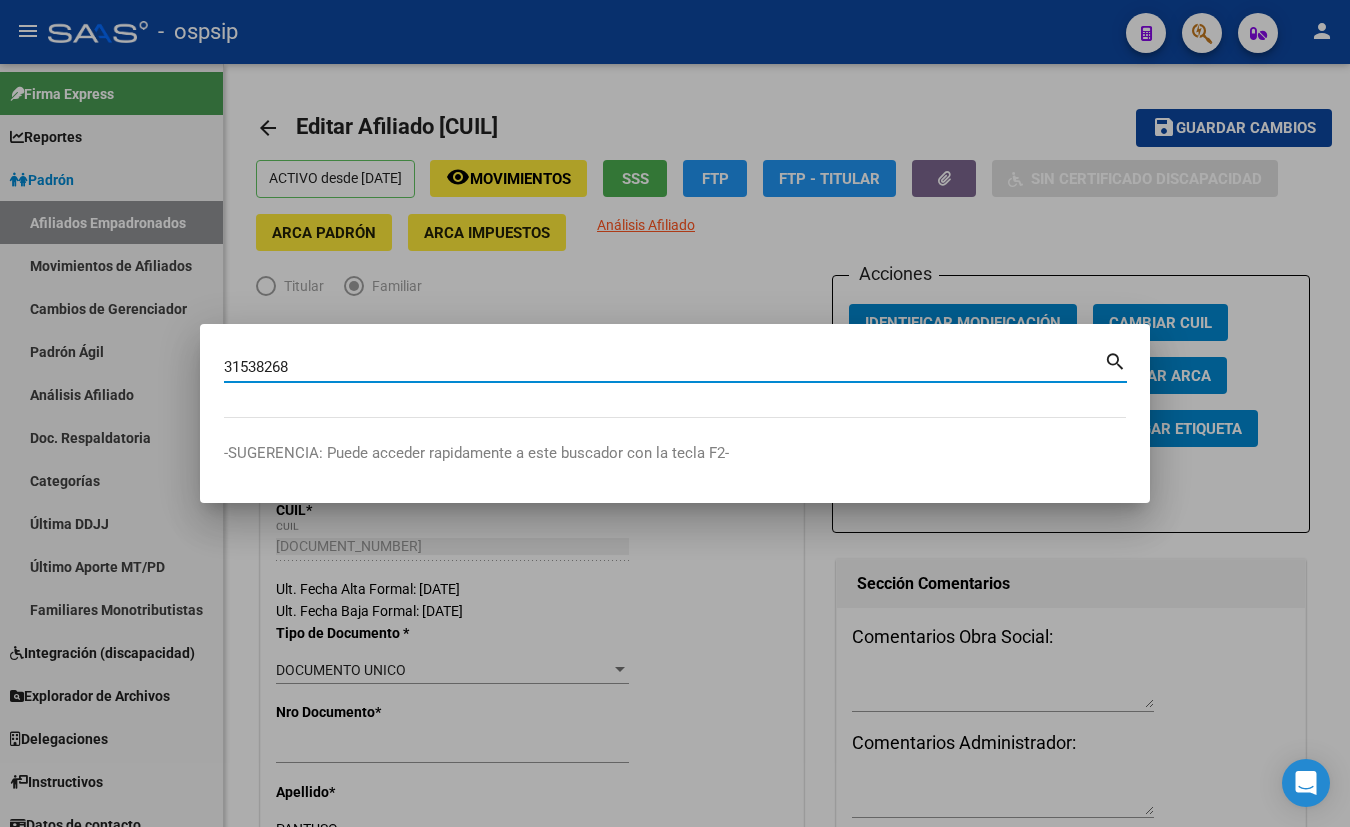 type on "31538268" 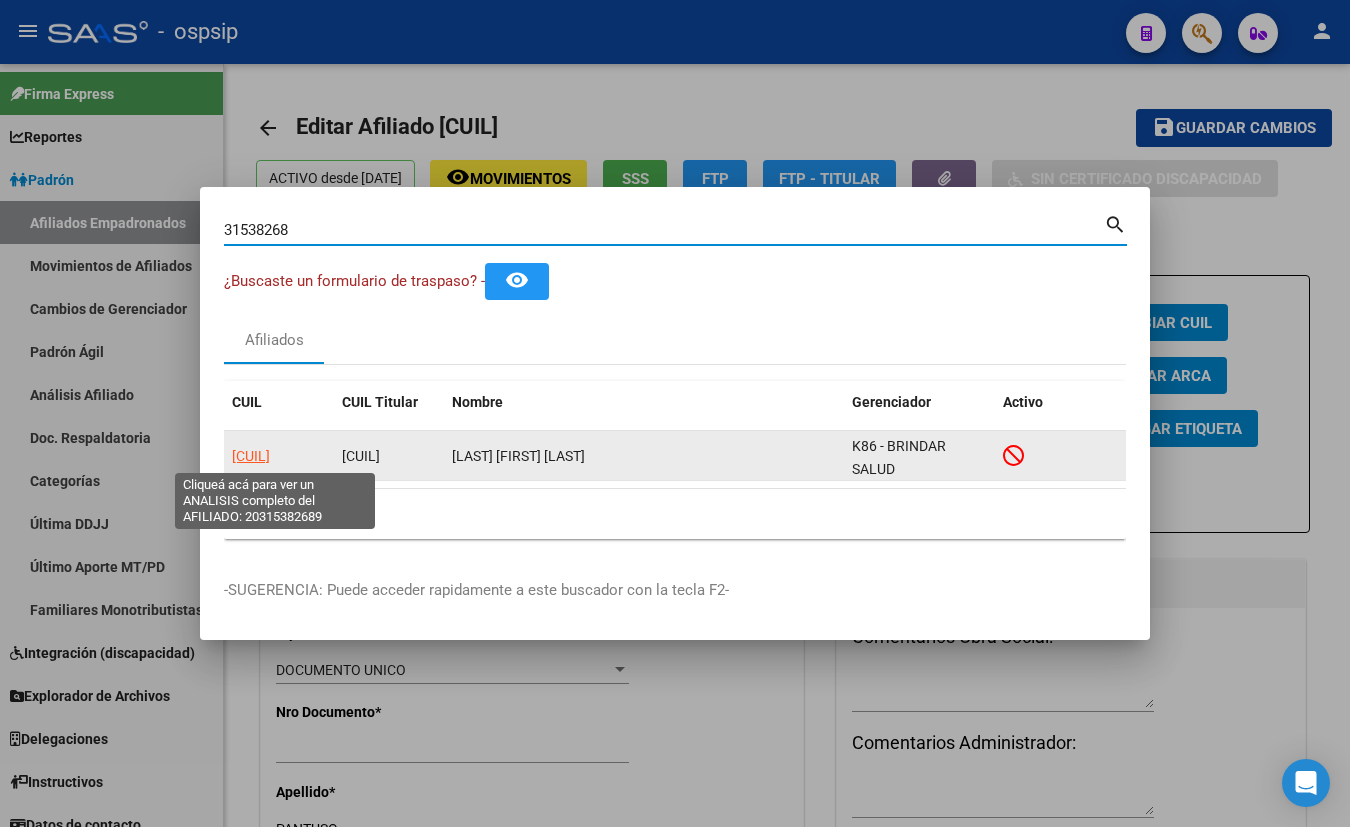 click on "[CUIL]" 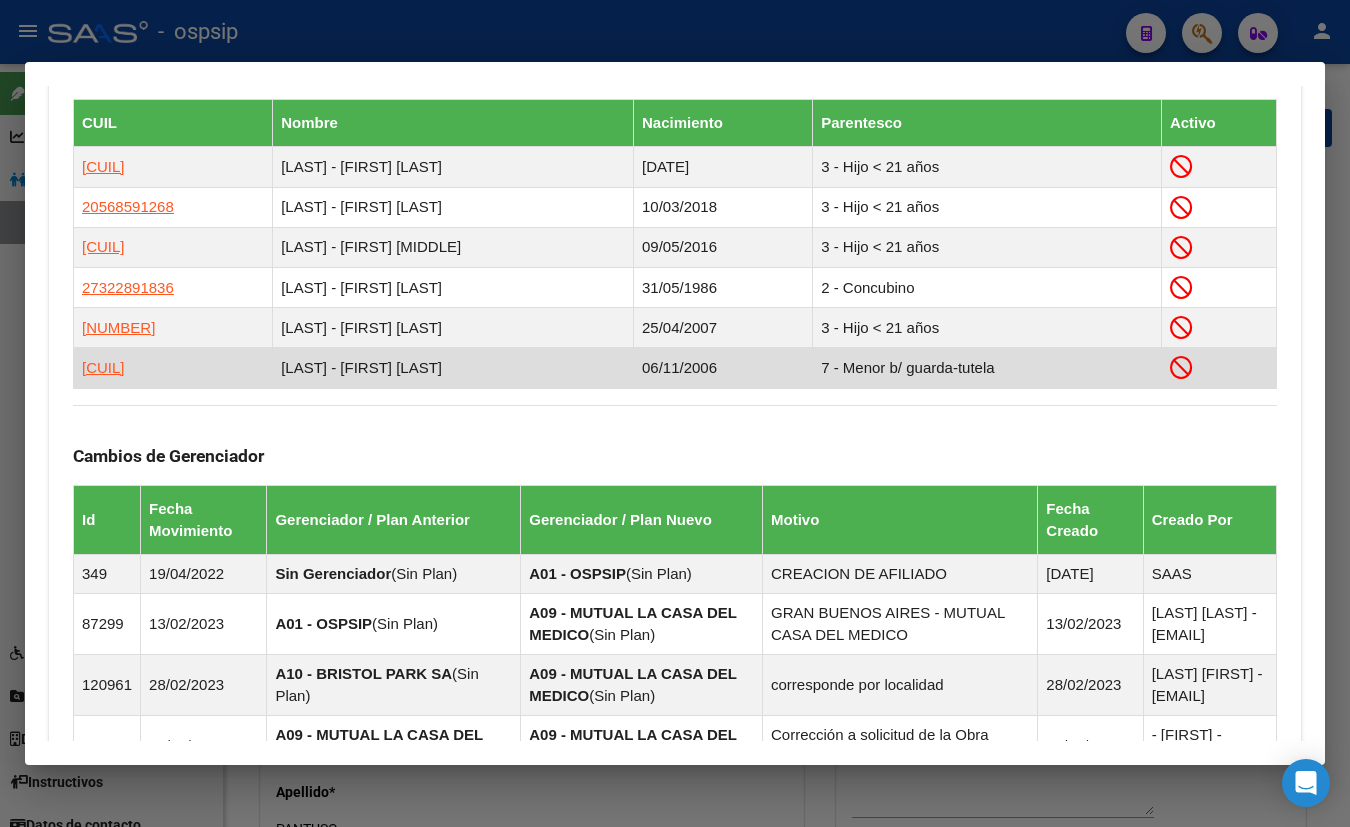 scroll, scrollTop: 1559, scrollLeft: 0, axis: vertical 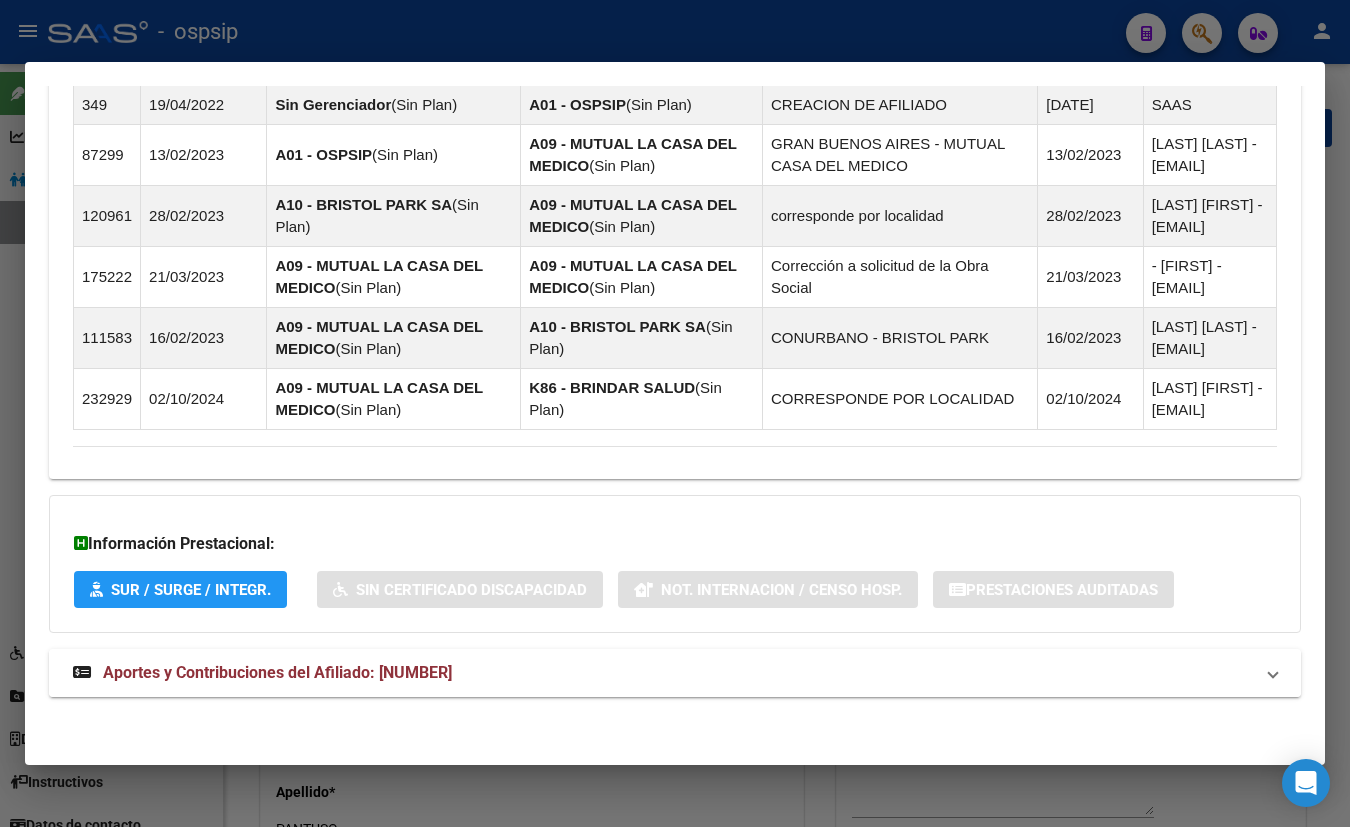 click on "Aportes y Contribuciones del Afiliado: [NUMBER]" at bounding box center (277, 672) 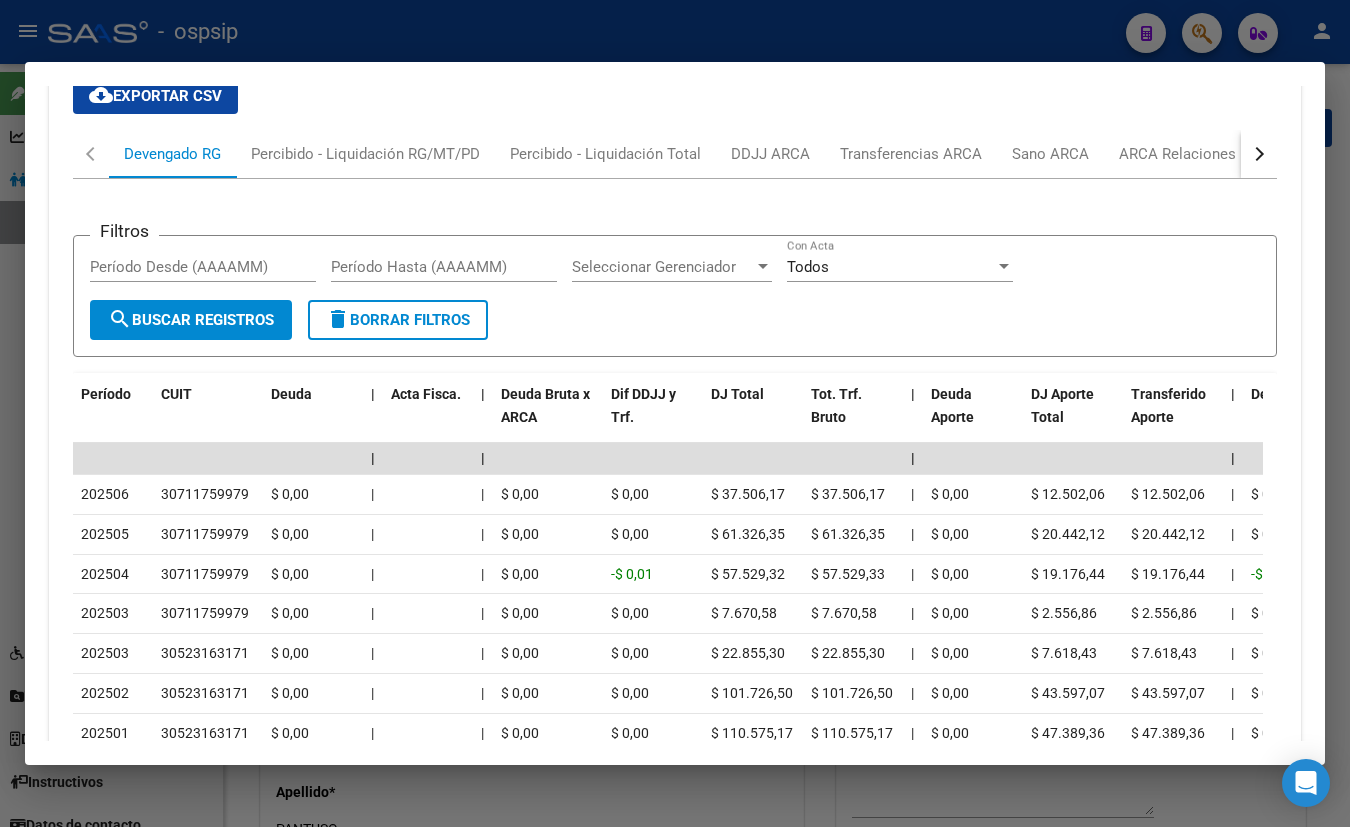scroll, scrollTop: 2060, scrollLeft: 0, axis: vertical 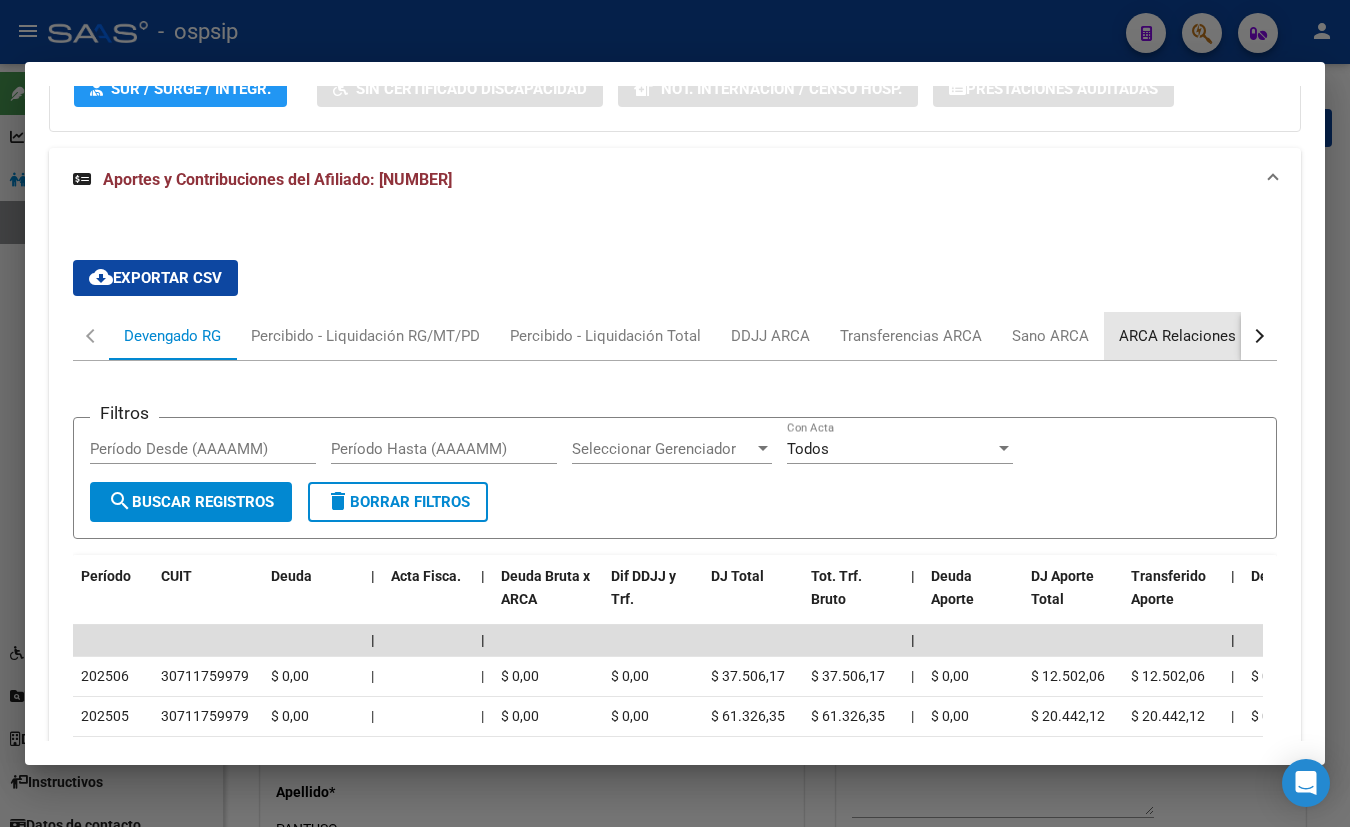 drag, startPoint x: 1179, startPoint y: 332, endPoint x: 1135, endPoint y: 458, distance: 133.46161 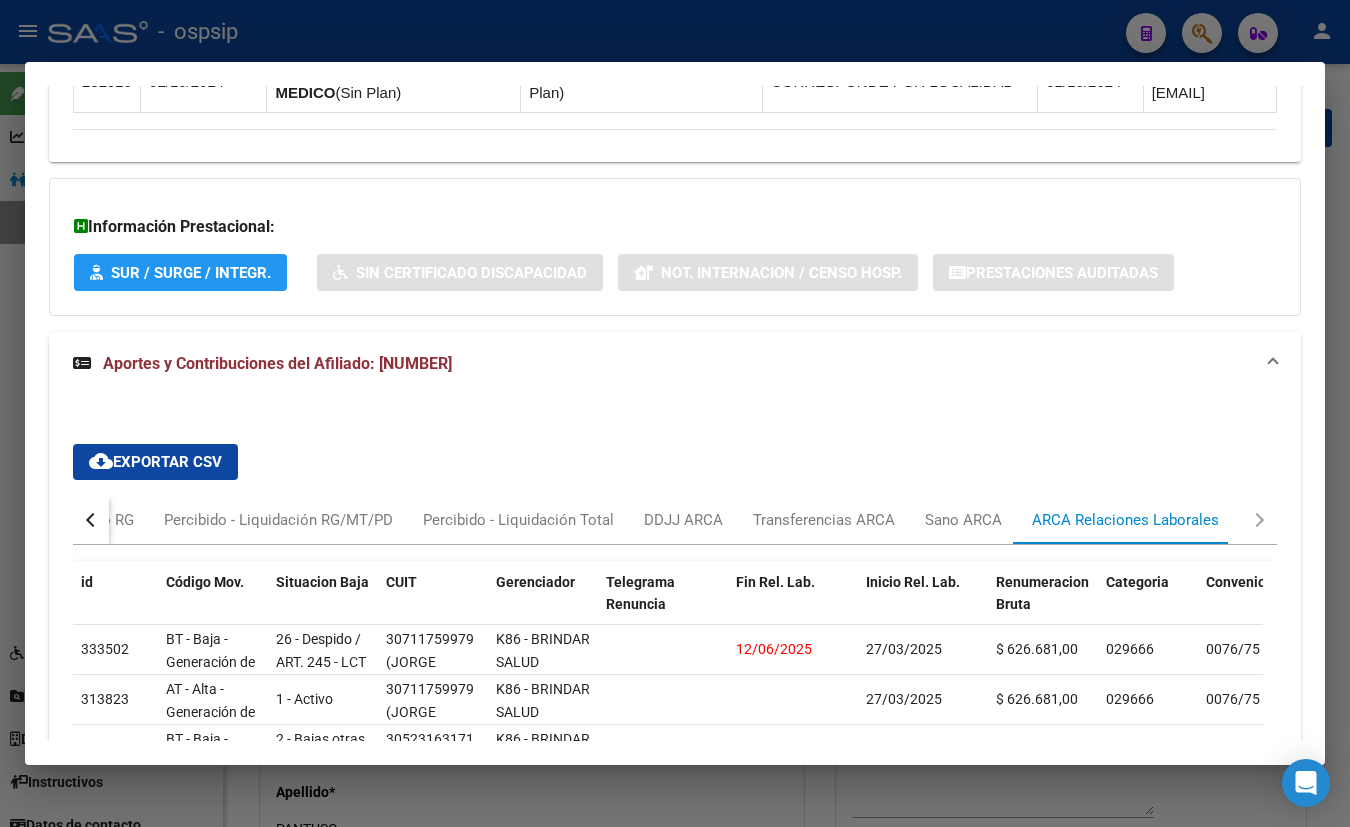 scroll, scrollTop: 2060, scrollLeft: 0, axis: vertical 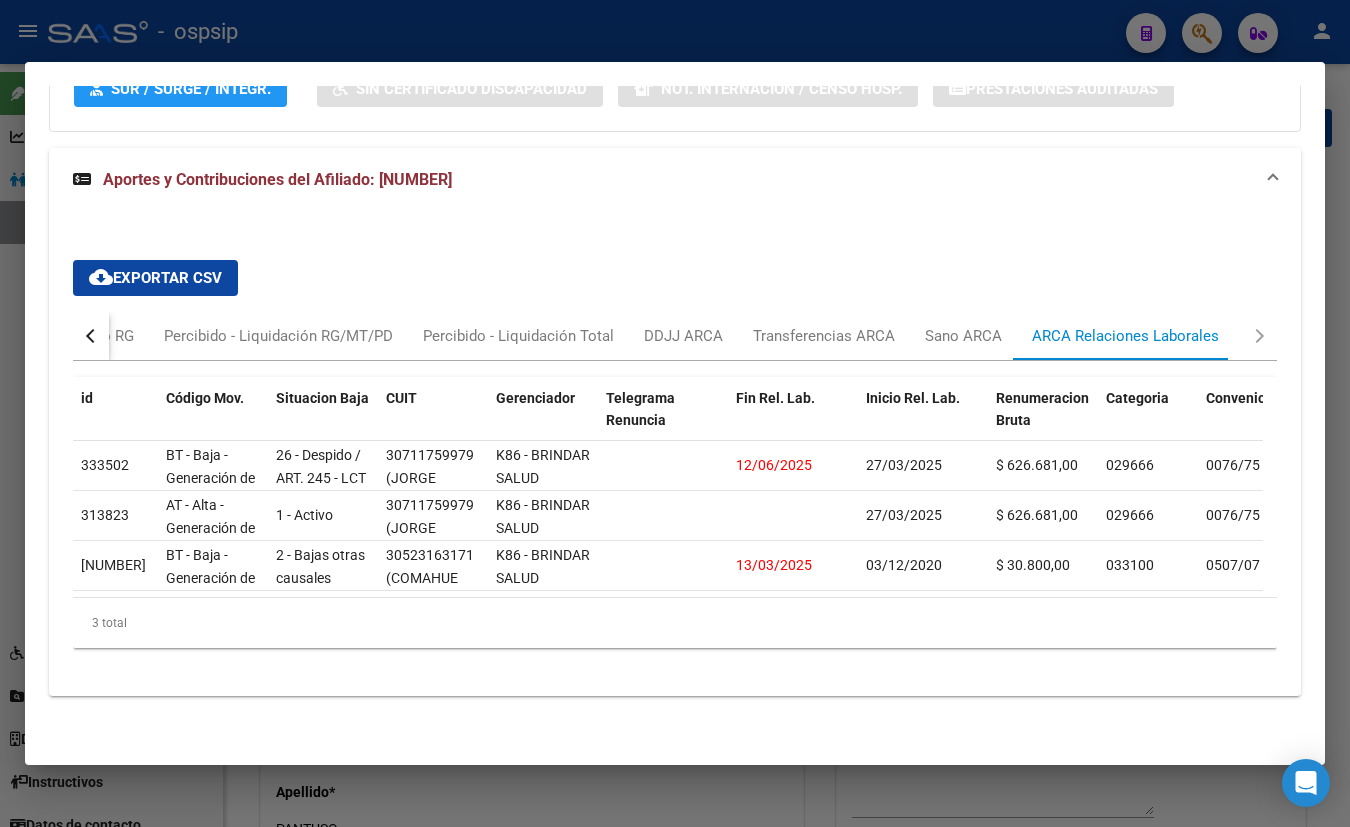 click at bounding box center [91, 336] 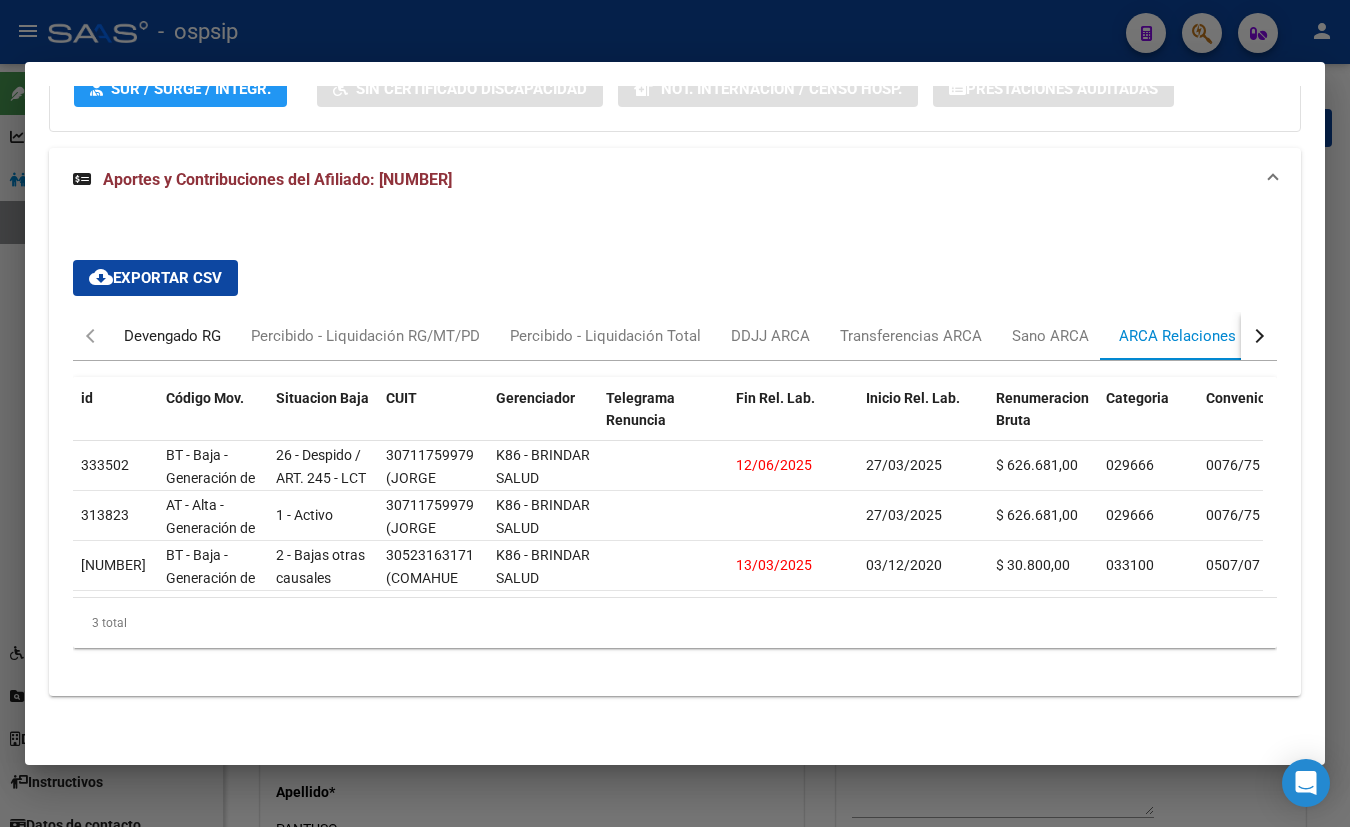 click on "Devengado RG" at bounding box center [172, 336] 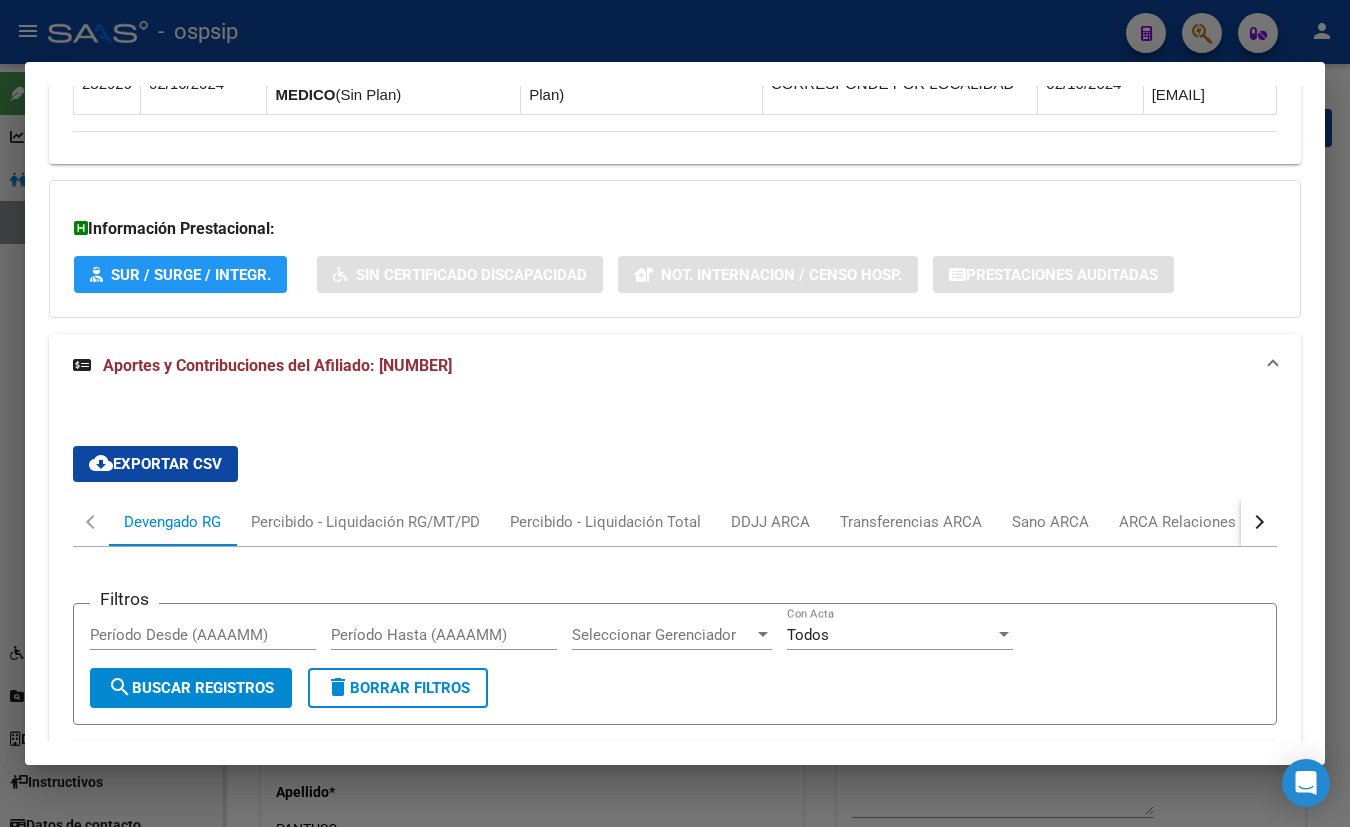 scroll, scrollTop: 1515, scrollLeft: 0, axis: vertical 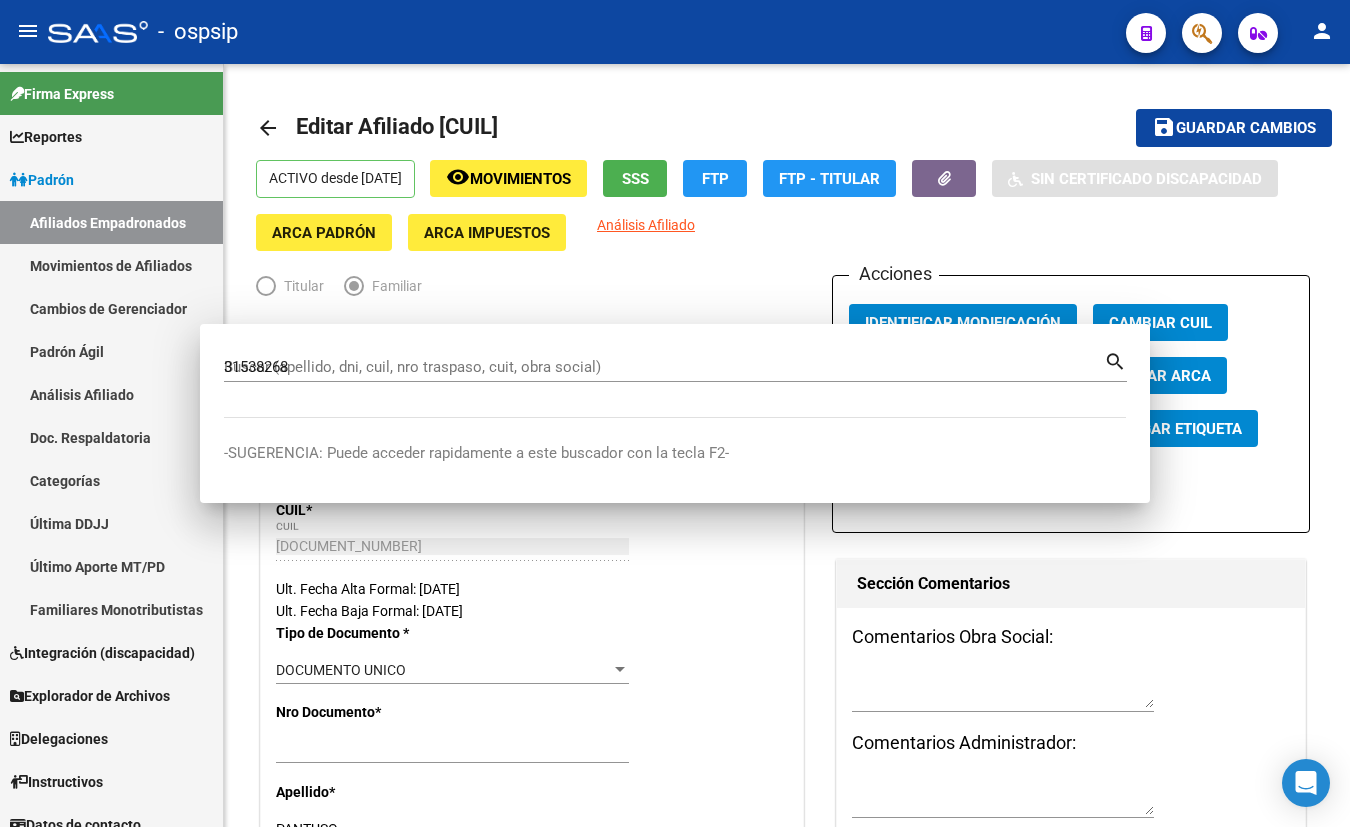 type 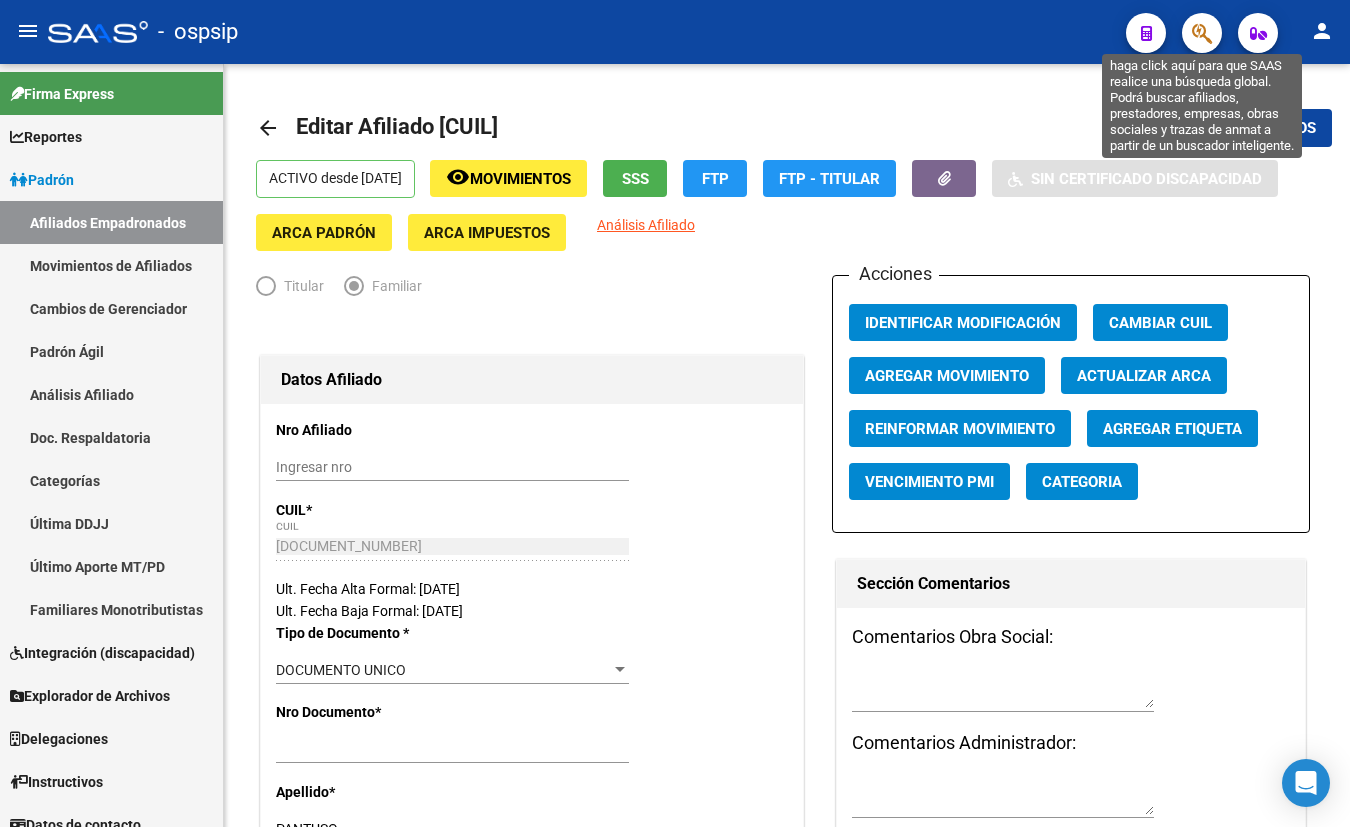 click 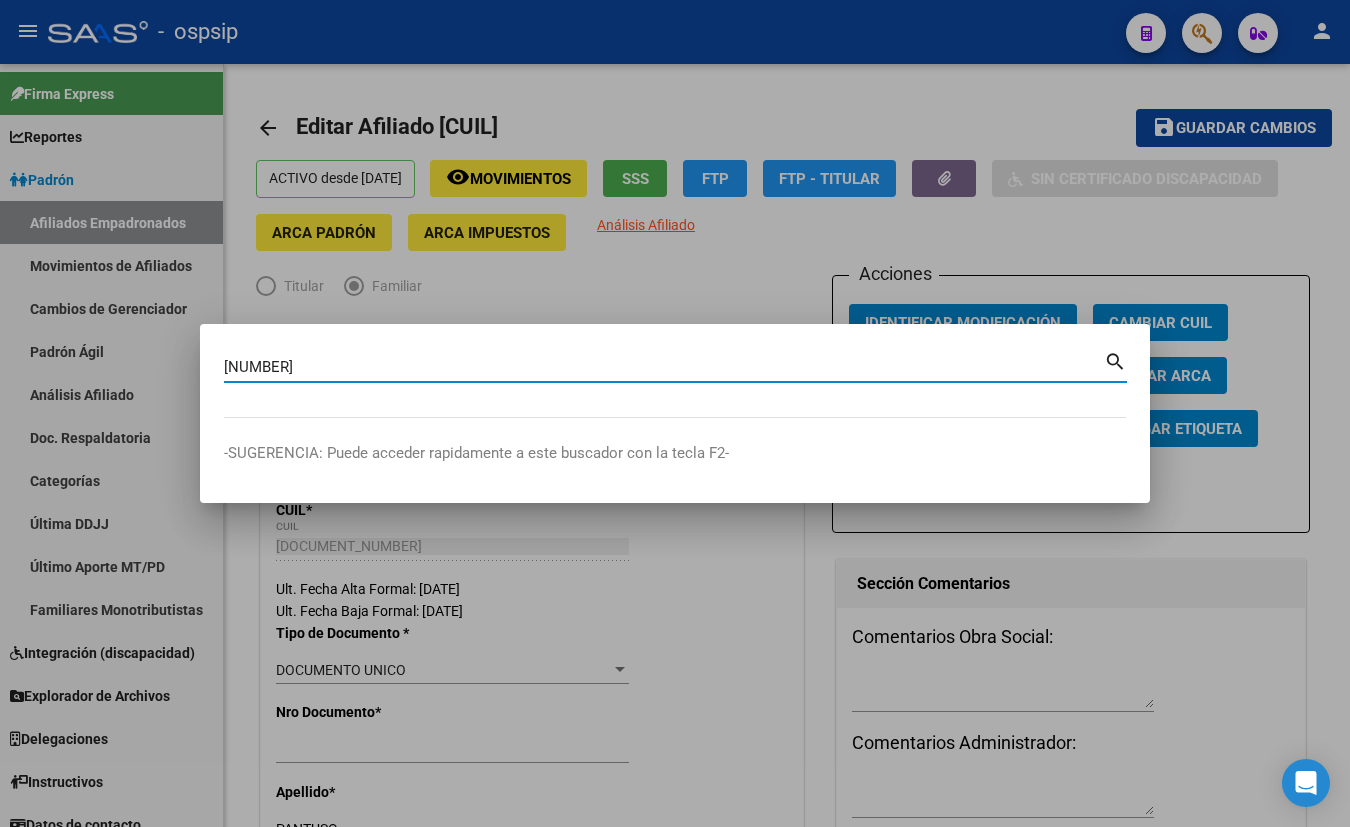 type on "[NUMBER]" 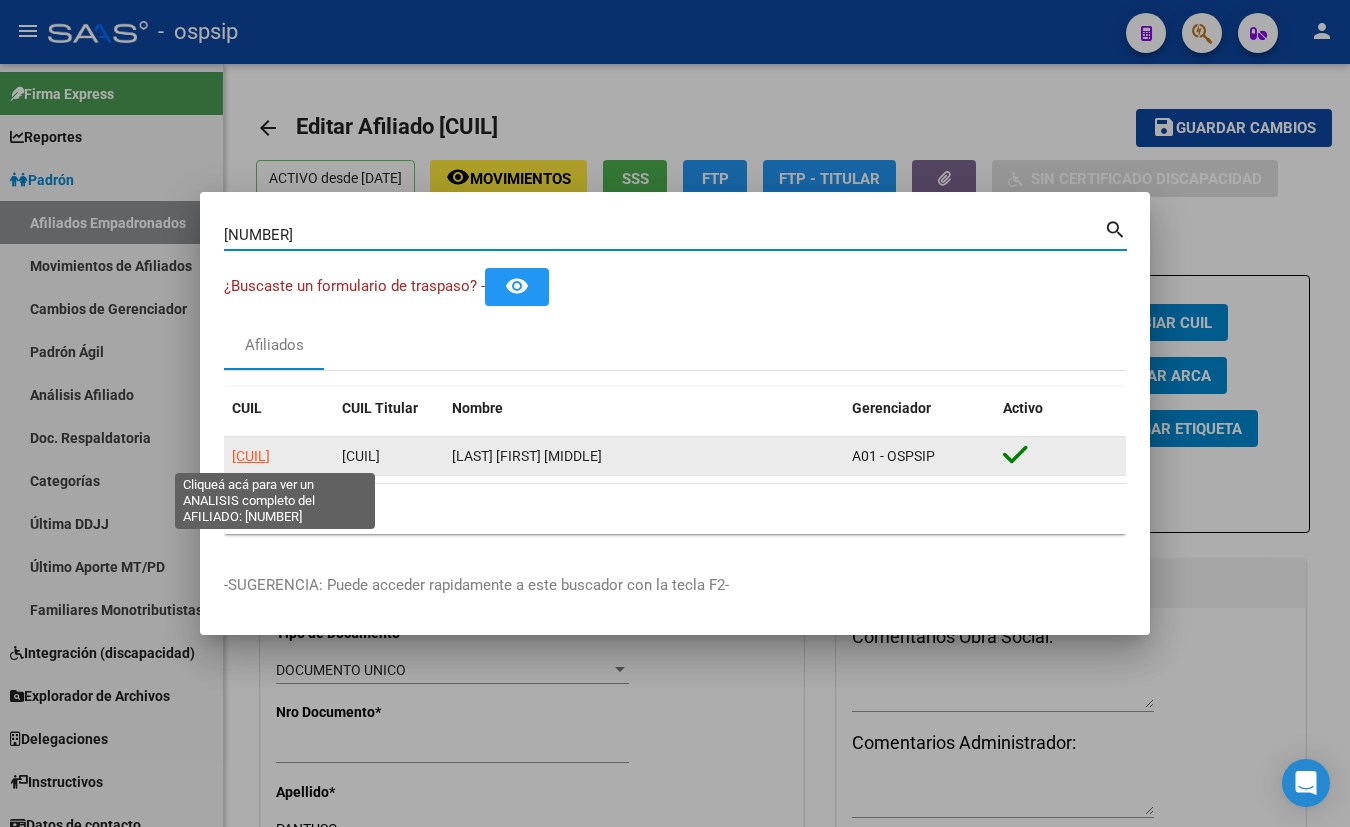 click on "[CUIL]" 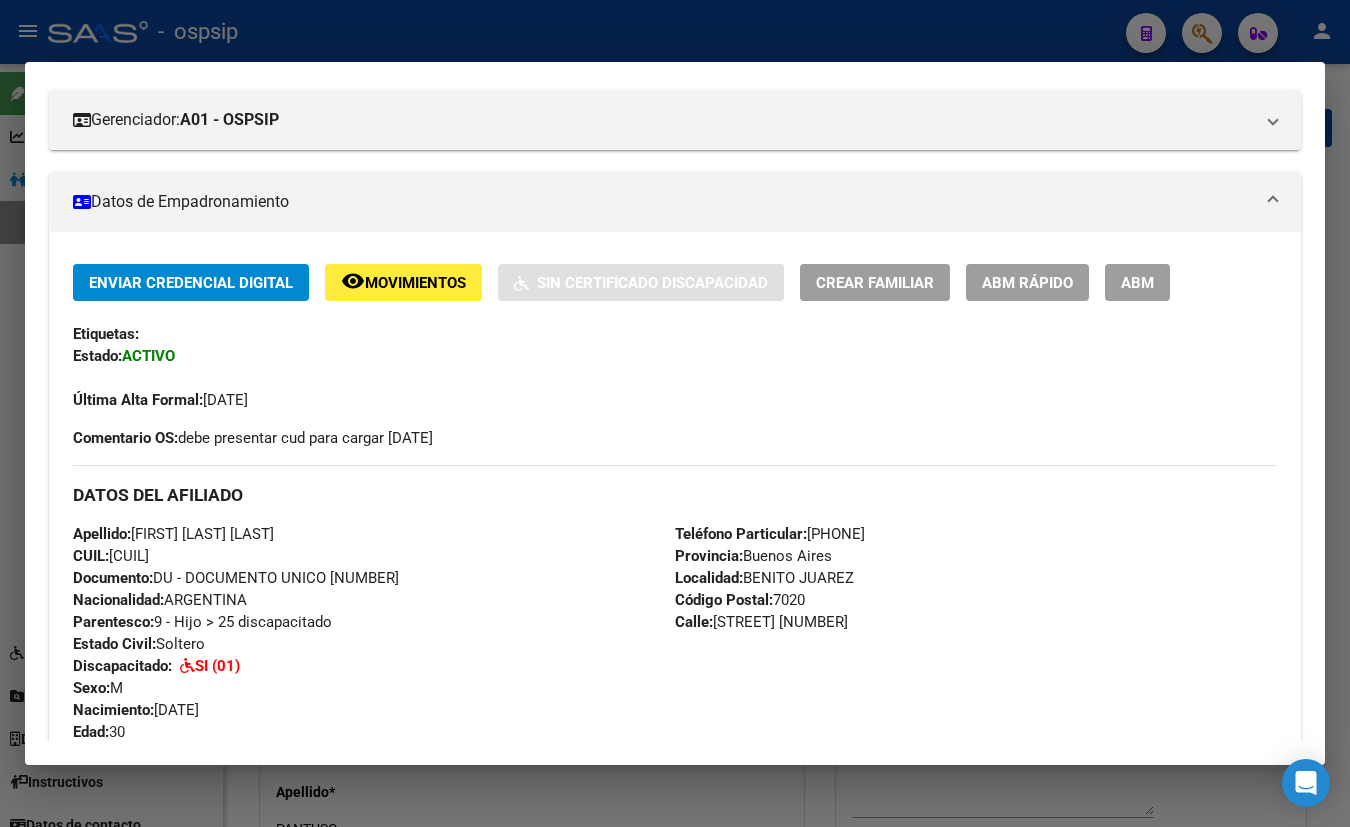 scroll, scrollTop: 272, scrollLeft: 0, axis: vertical 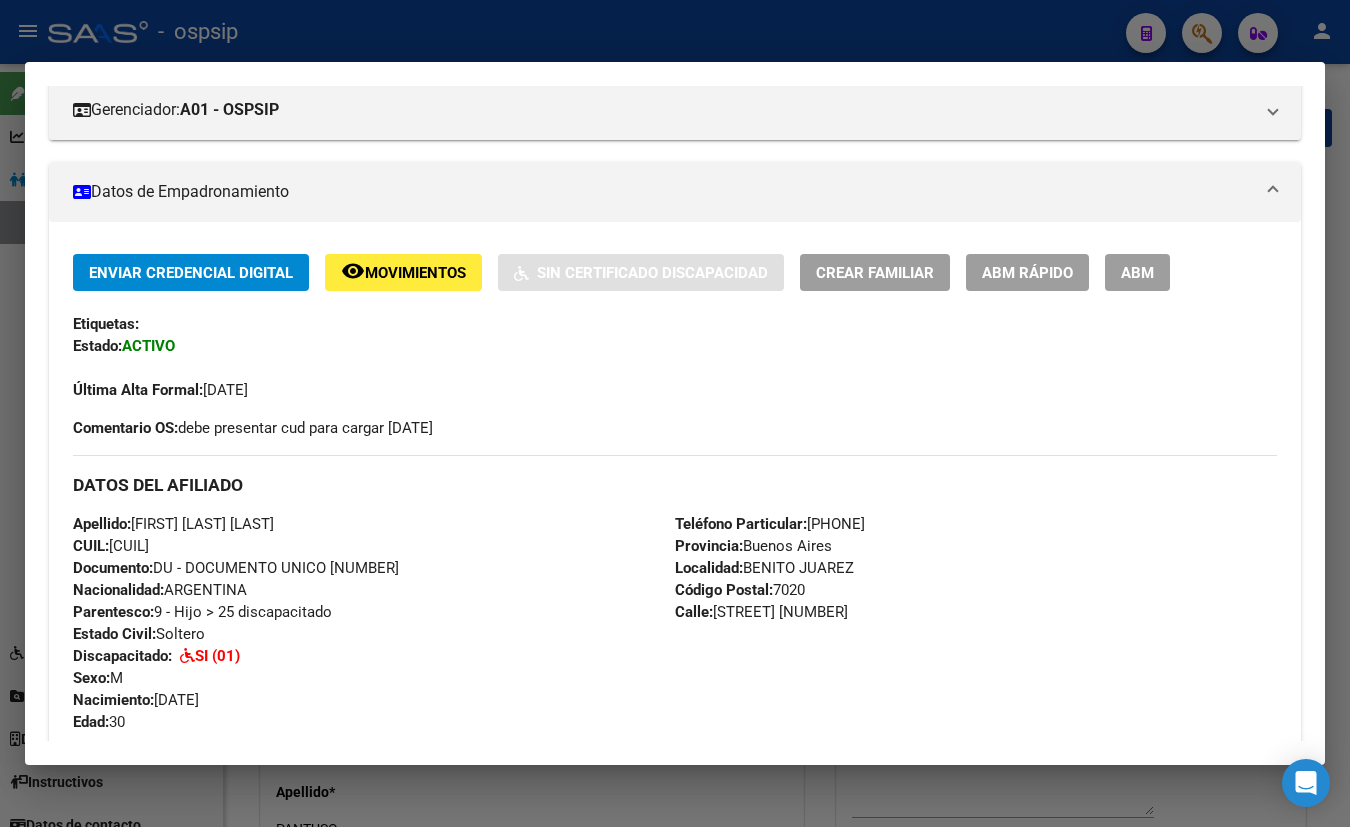 click on "ABM" at bounding box center (1137, 273) 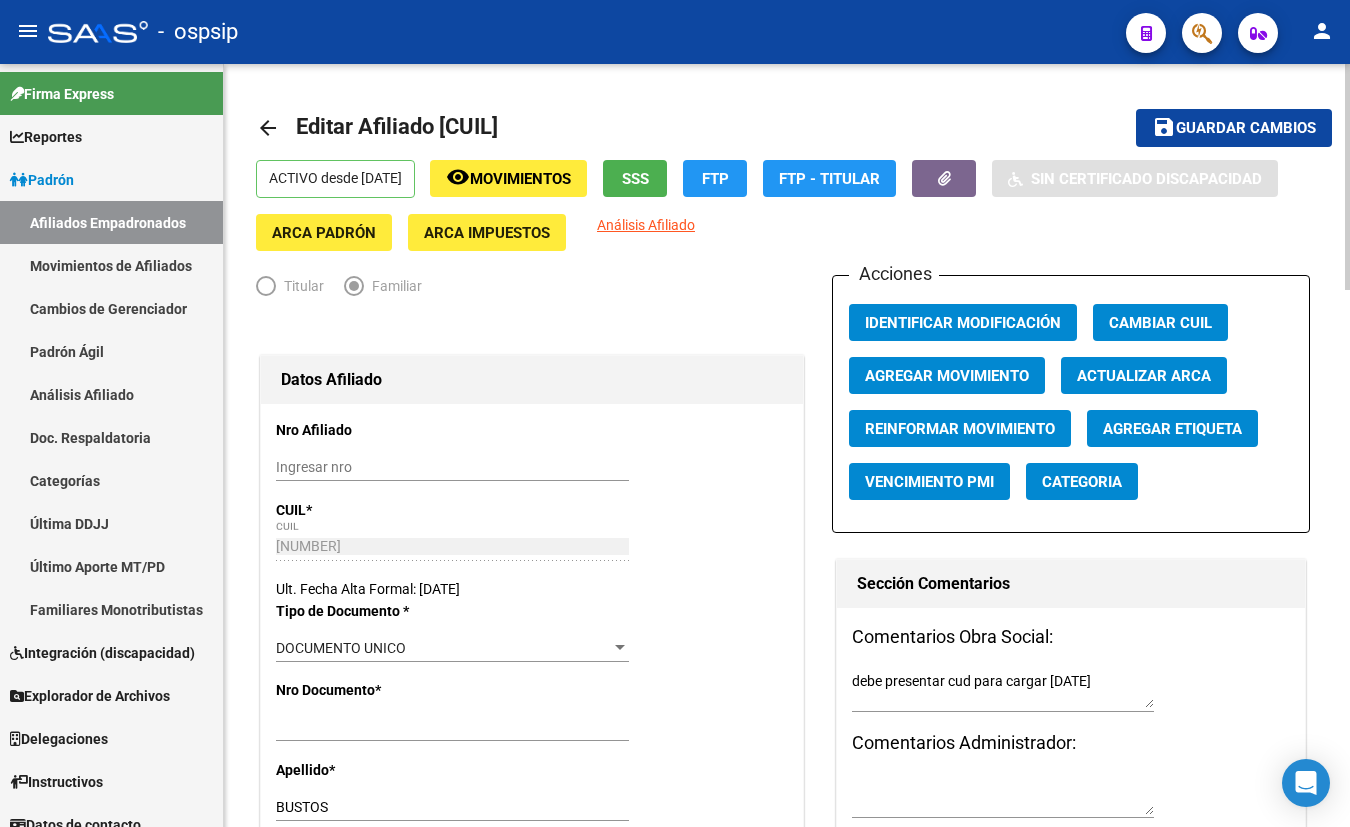 click on "Agregar Movimiento" 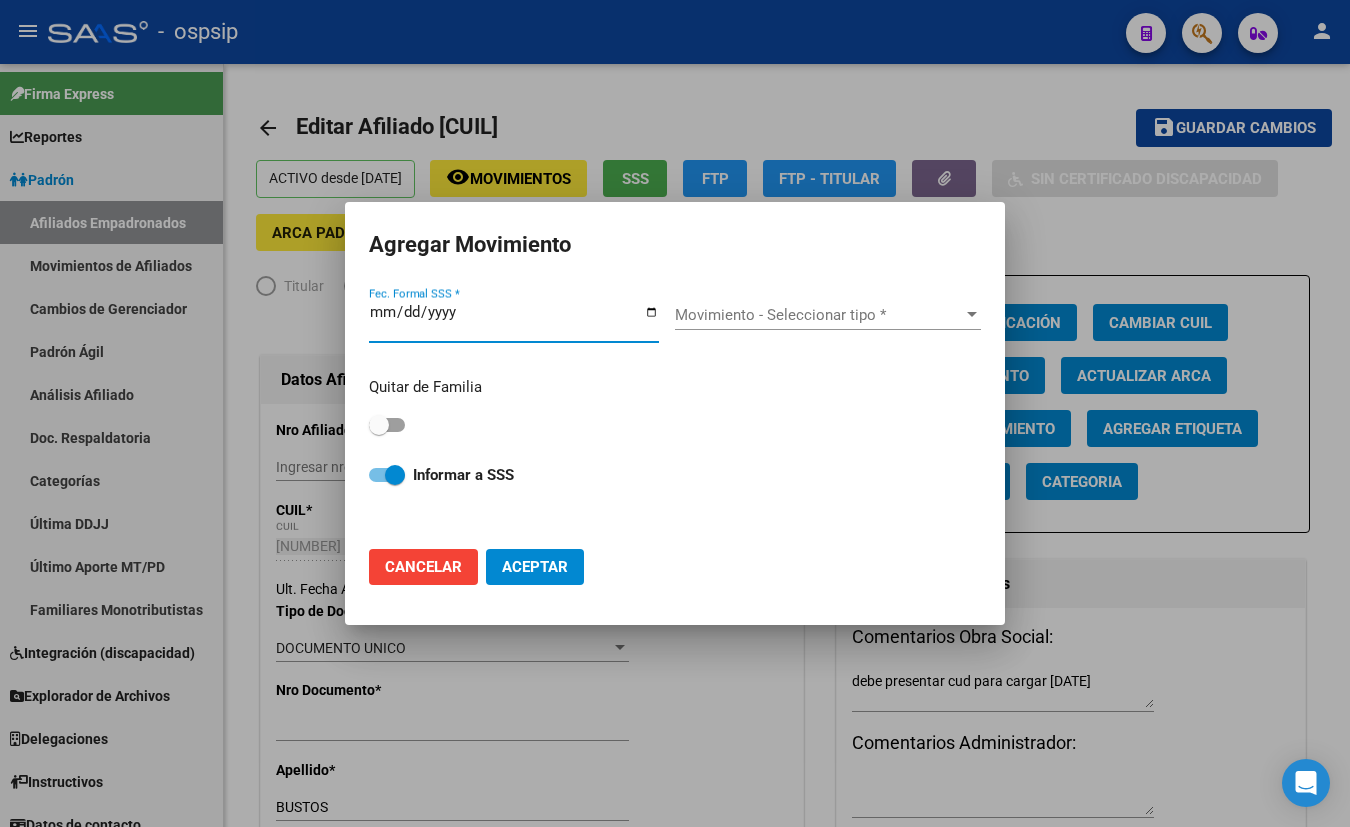 click on "Movimiento - Seleccionar tipo *" at bounding box center (819, 315) 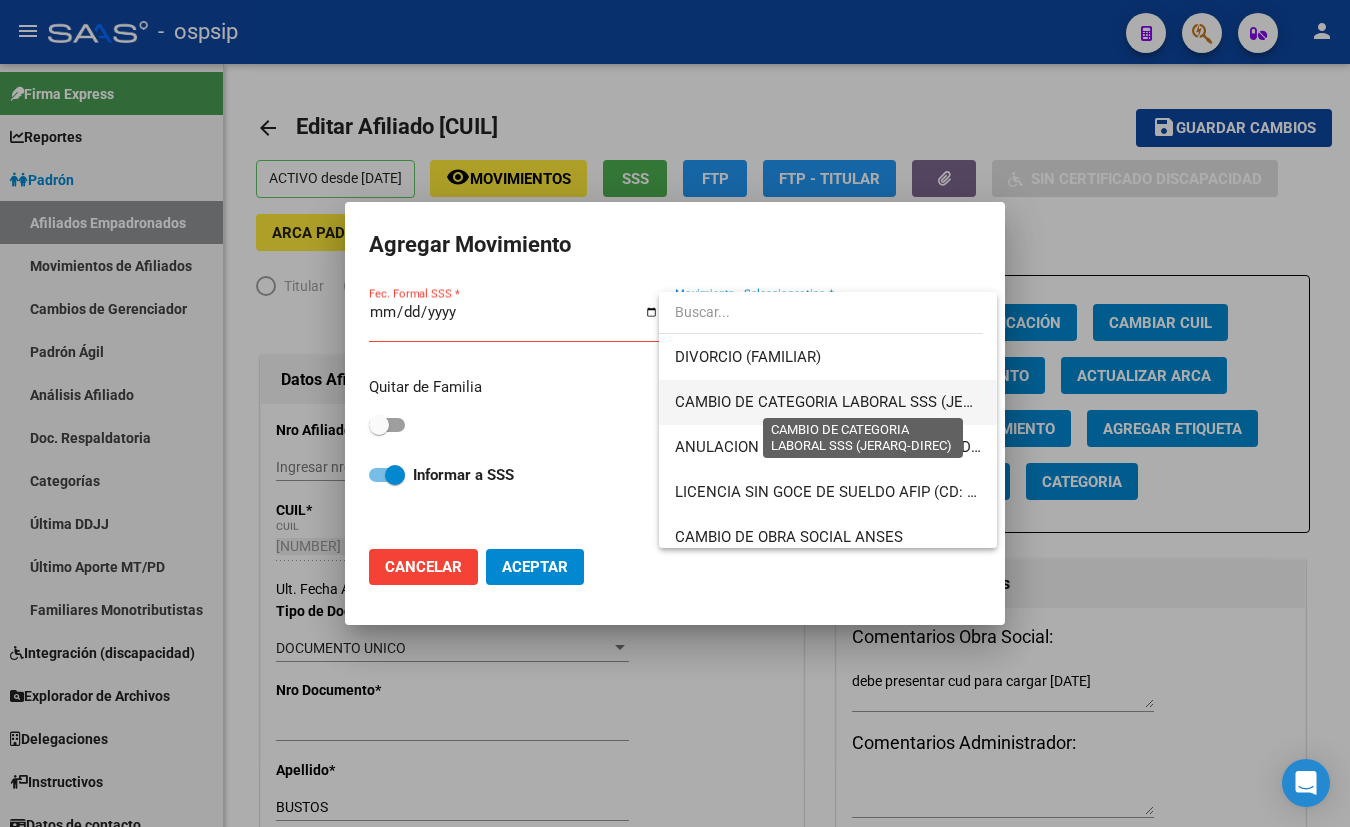 scroll, scrollTop: 0, scrollLeft: 0, axis: both 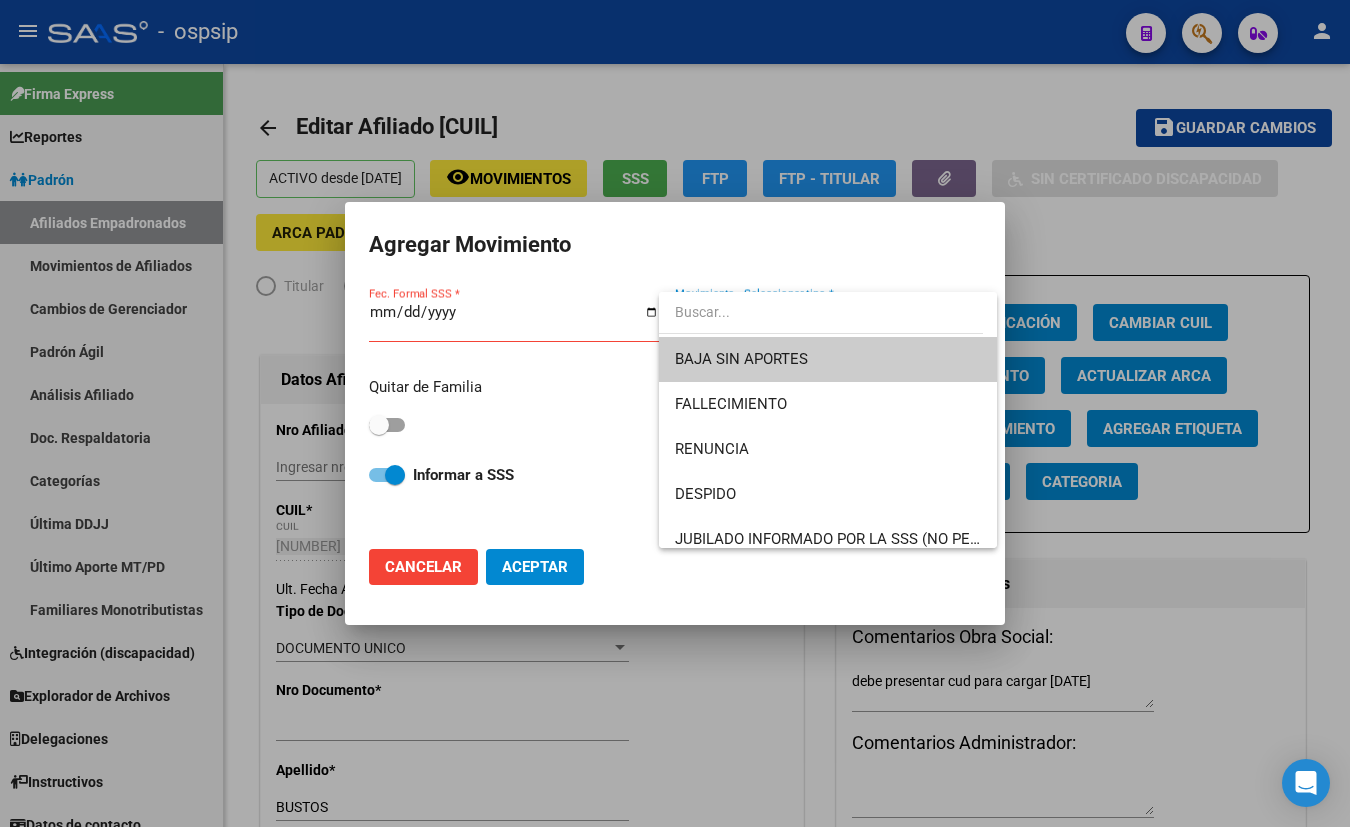 click at bounding box center (675, 413) 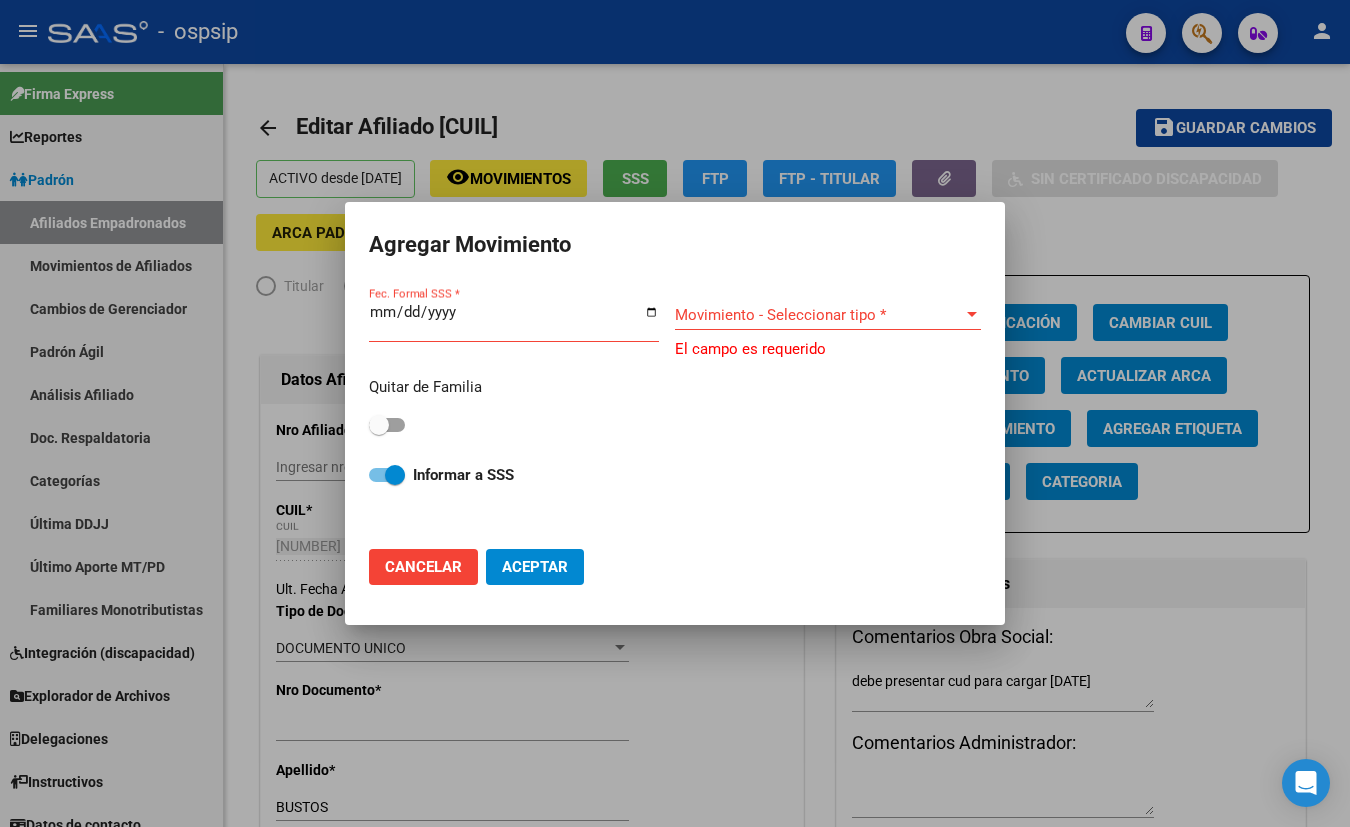 click on "Fec. Formal SSS *" at bounding box center [514, 320] 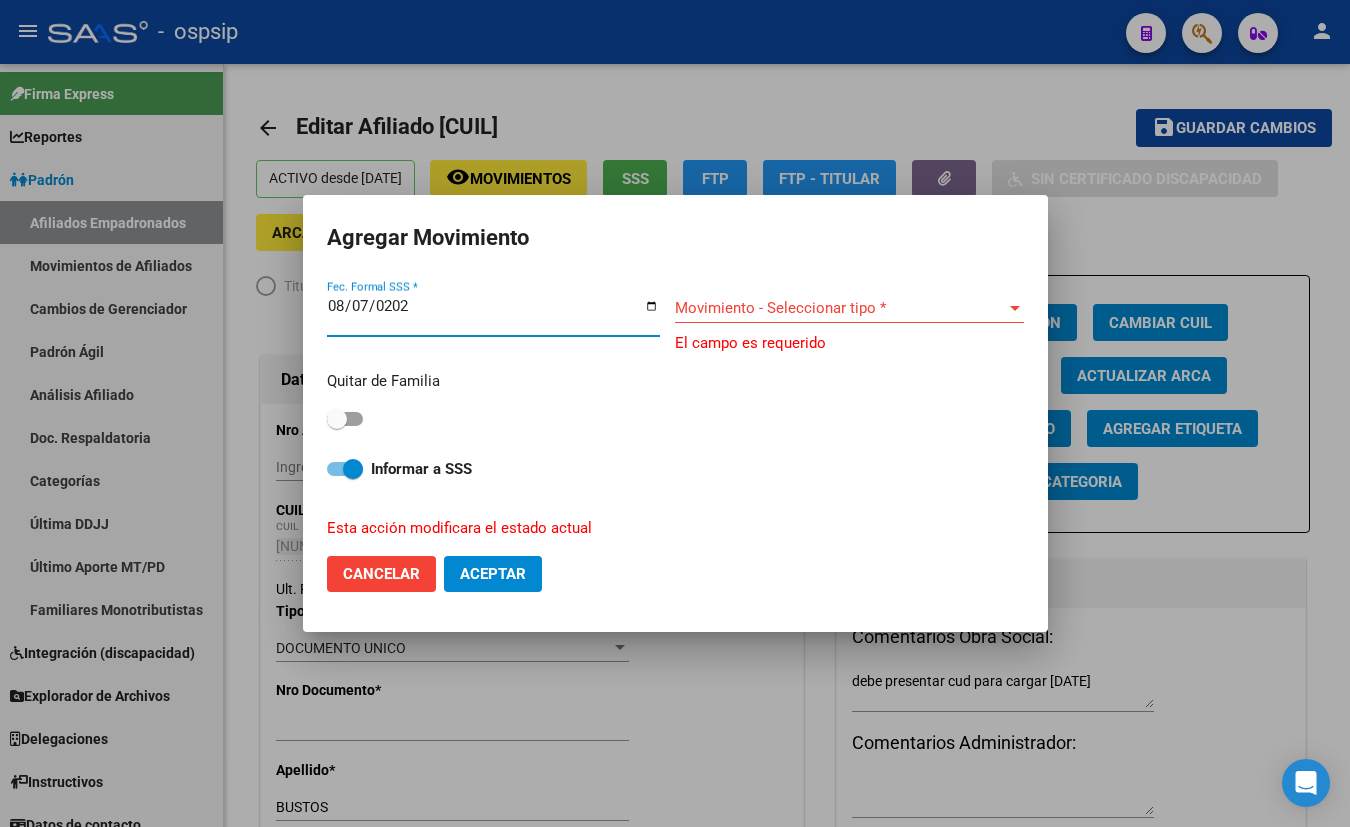 type on "2025-08-07" 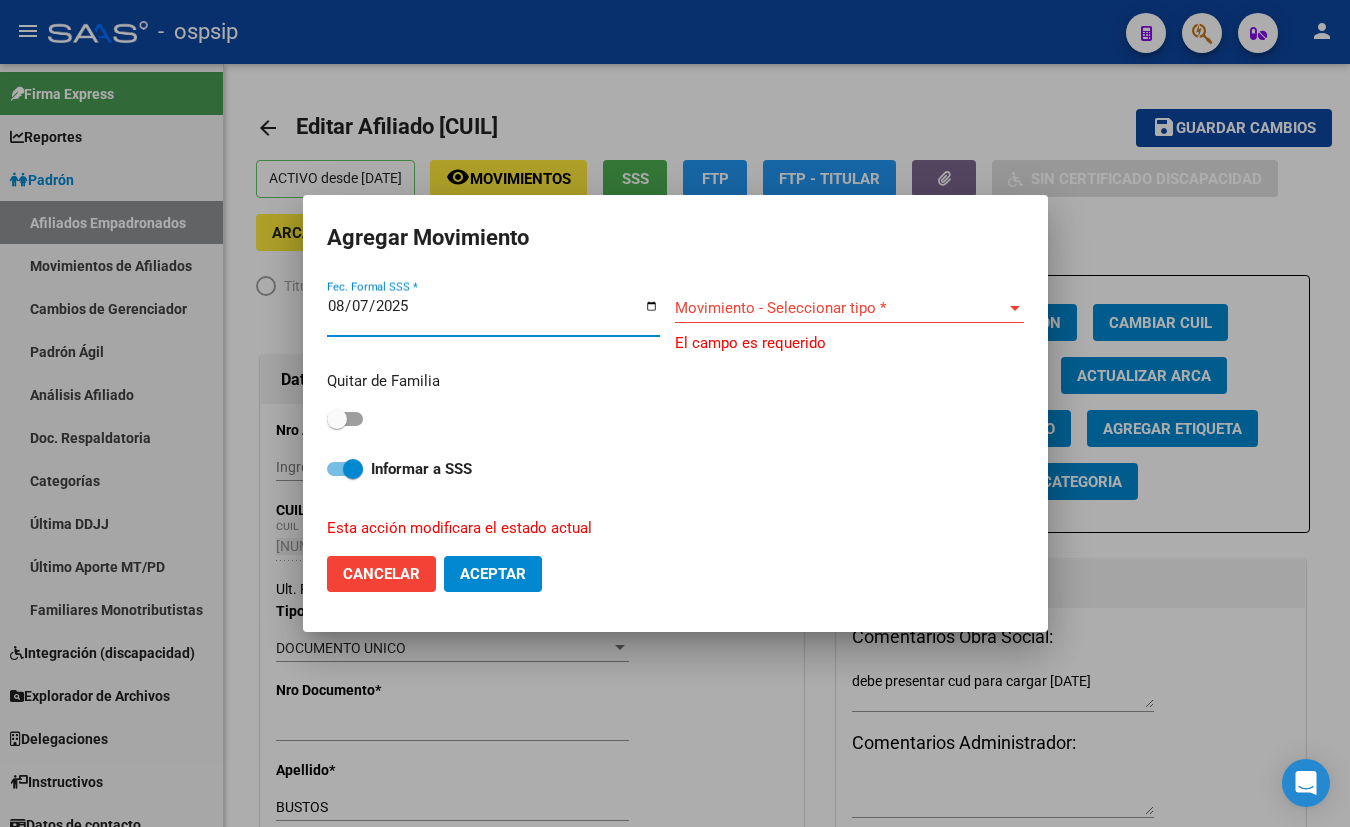 click on "Movimiento - Seleccionar tipo *" at bounding box center [840, 308] 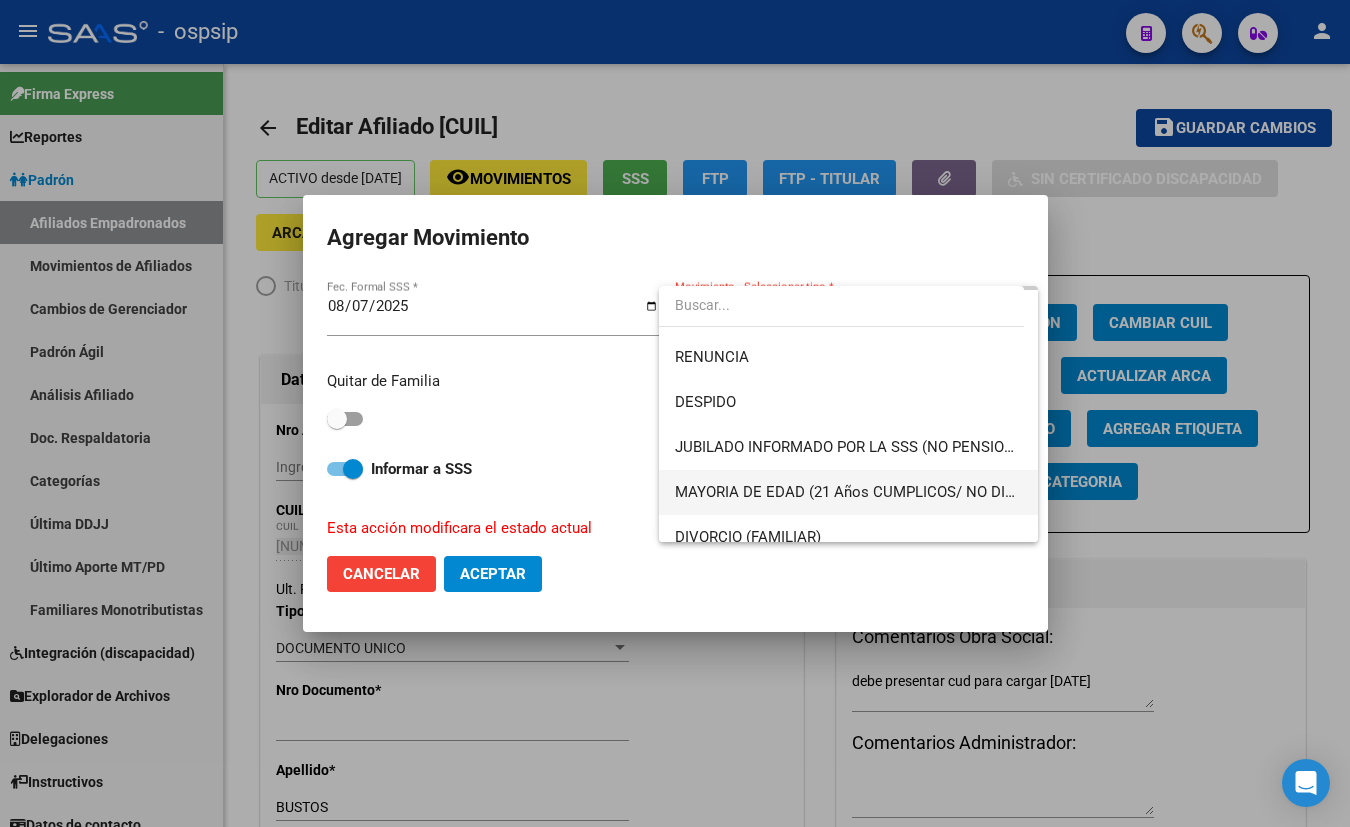 scroll, scrollTop: 0, scrollLeft: 0, axis: both 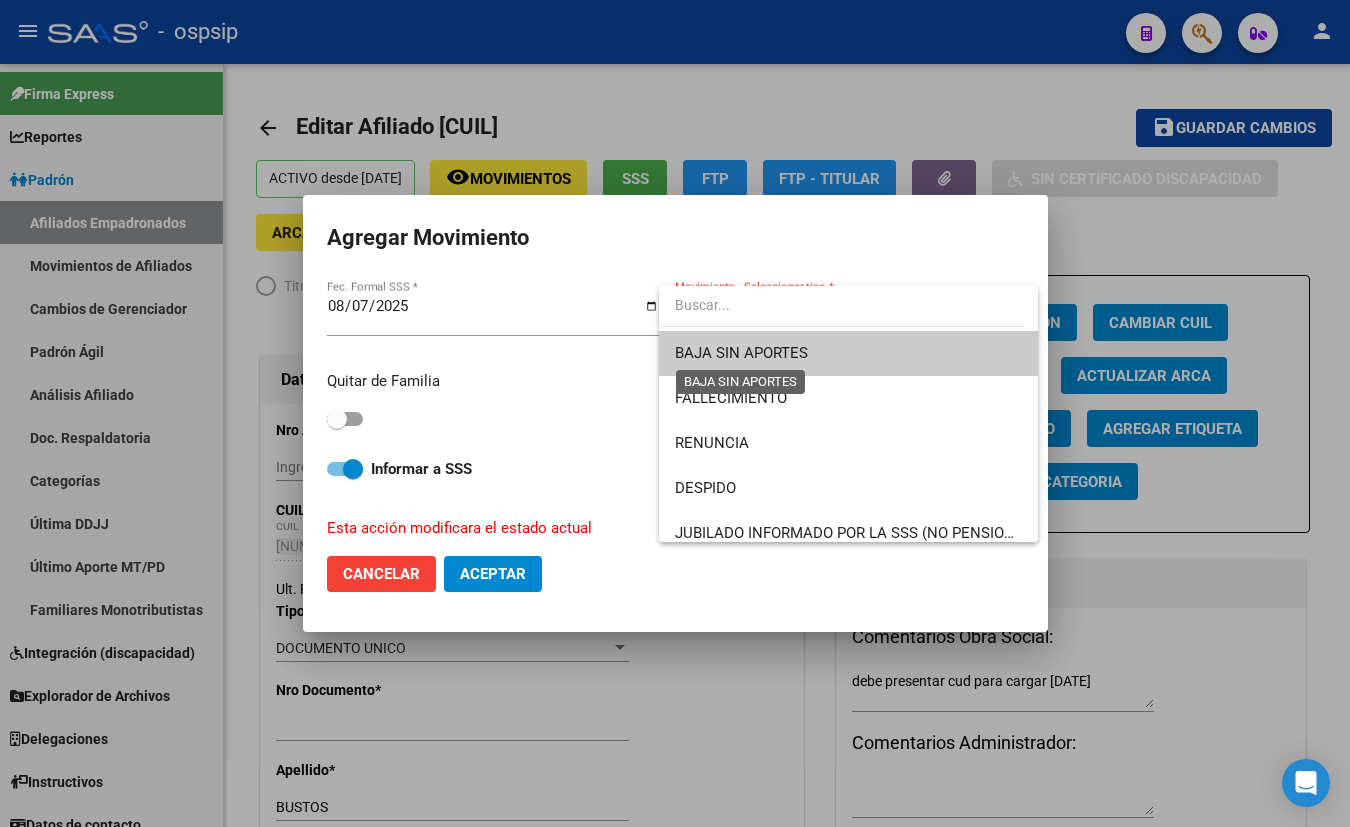 click on "BAJA SIN APORTES" at bounding box center (741, 353) 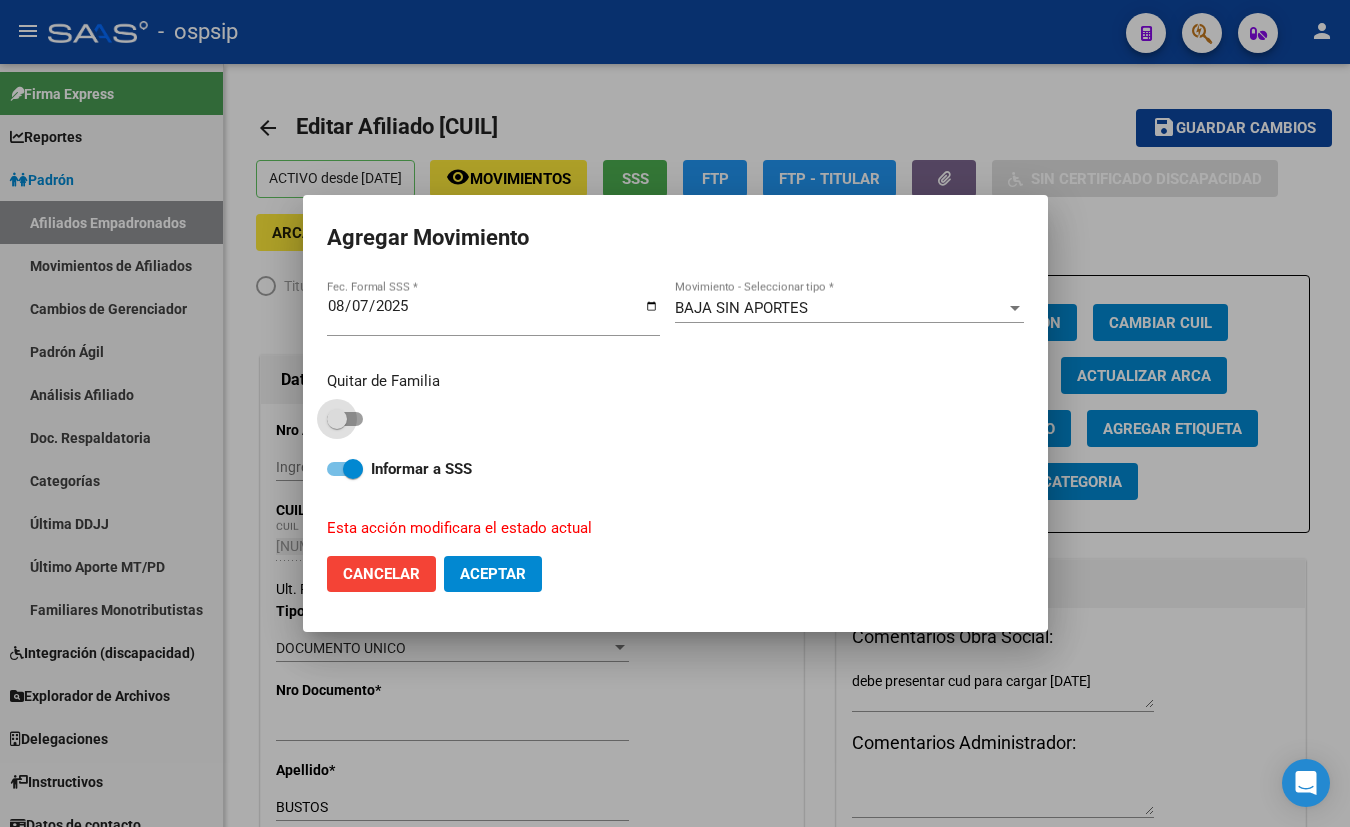 click at bounding box center [345, 419] 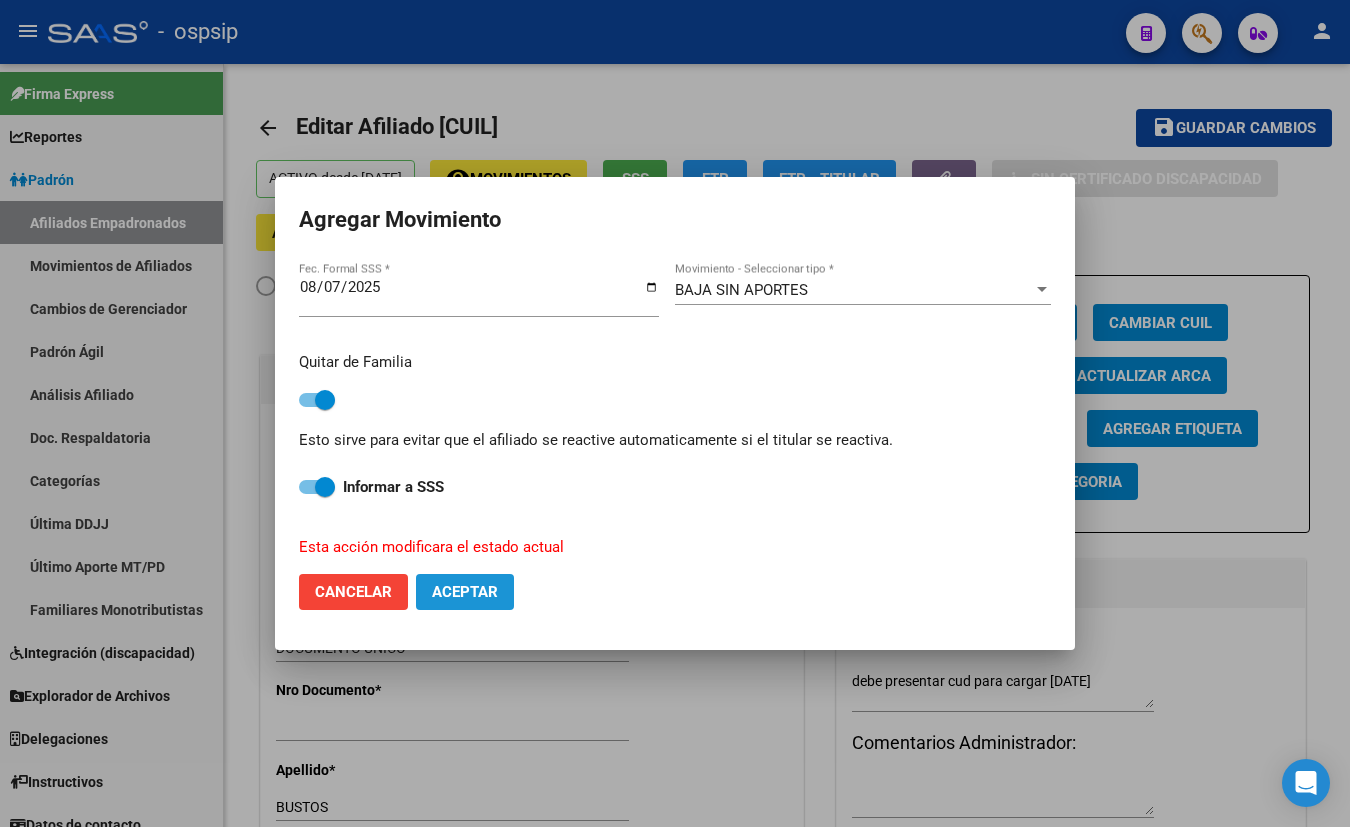 click on "Aceptar" 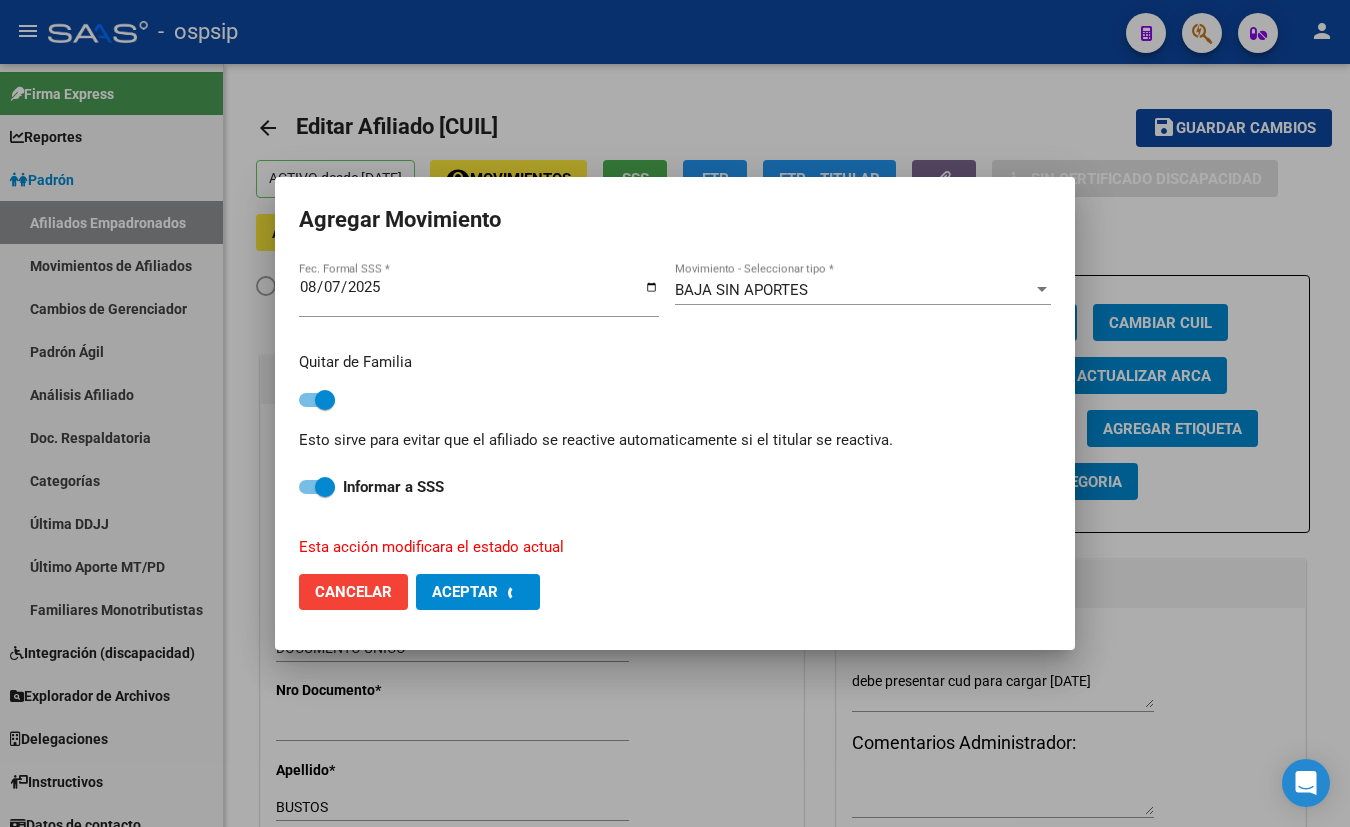 checkbox on "false" 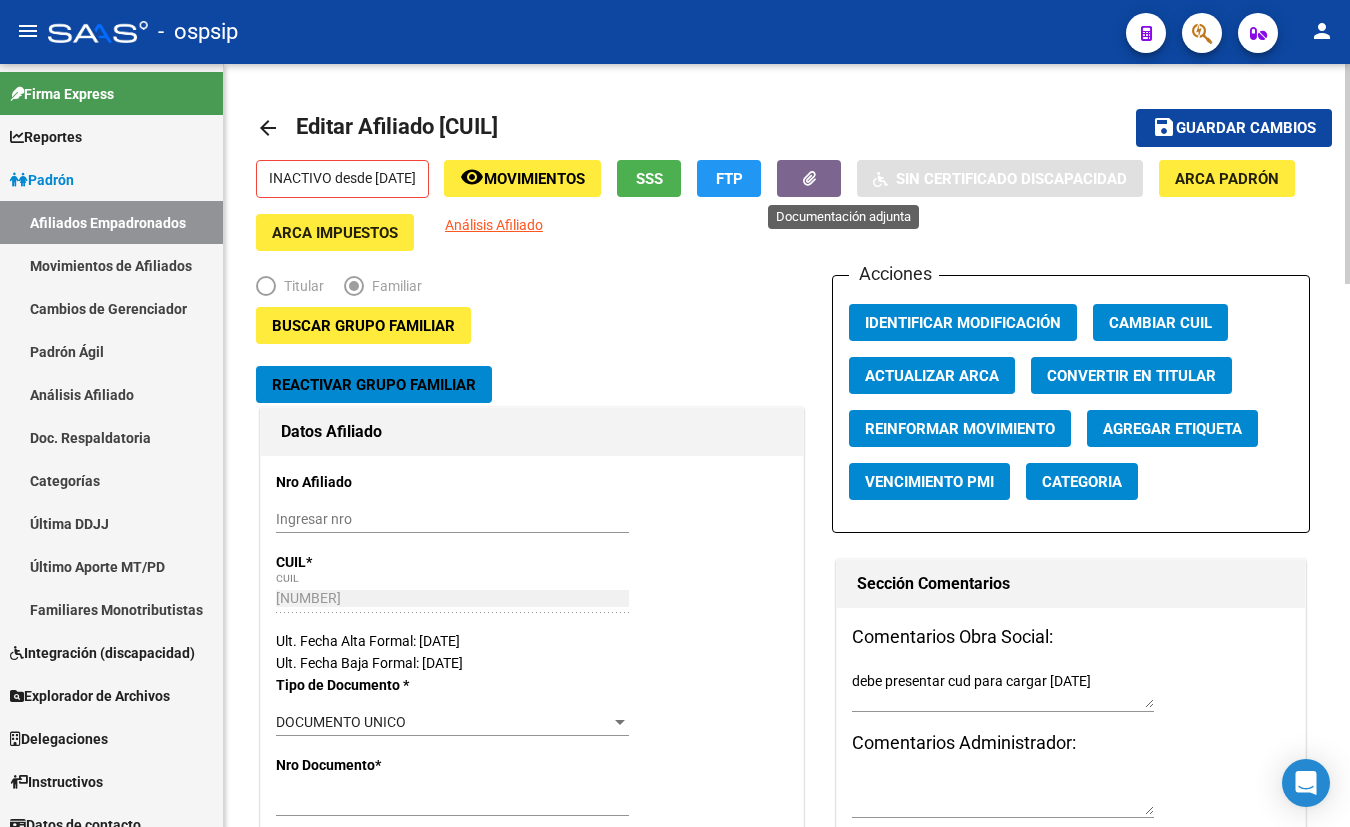 click 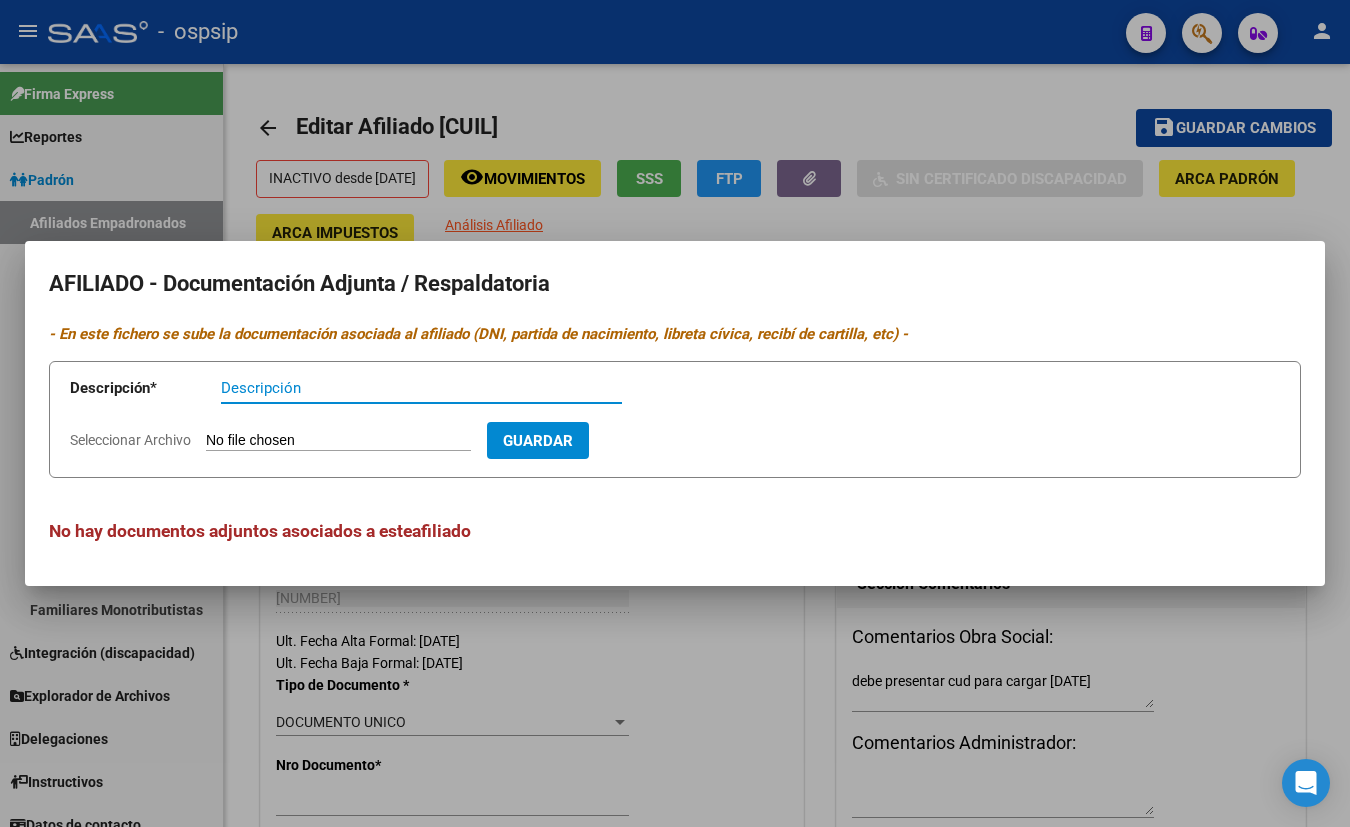 click on "Seleccionar Archivo" at bounding box center (338, 441) 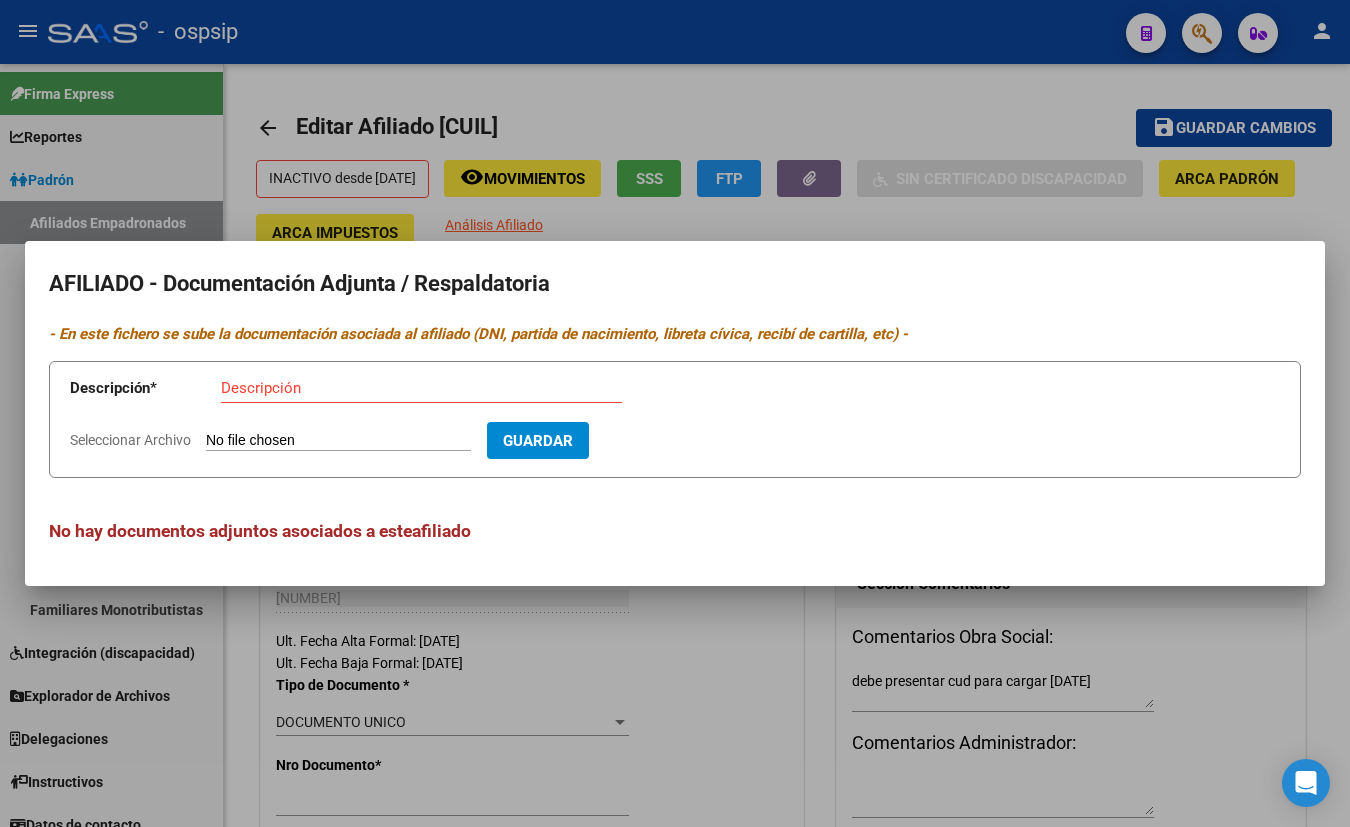 type on "C:\fakepath\[NUMBER].pdf" 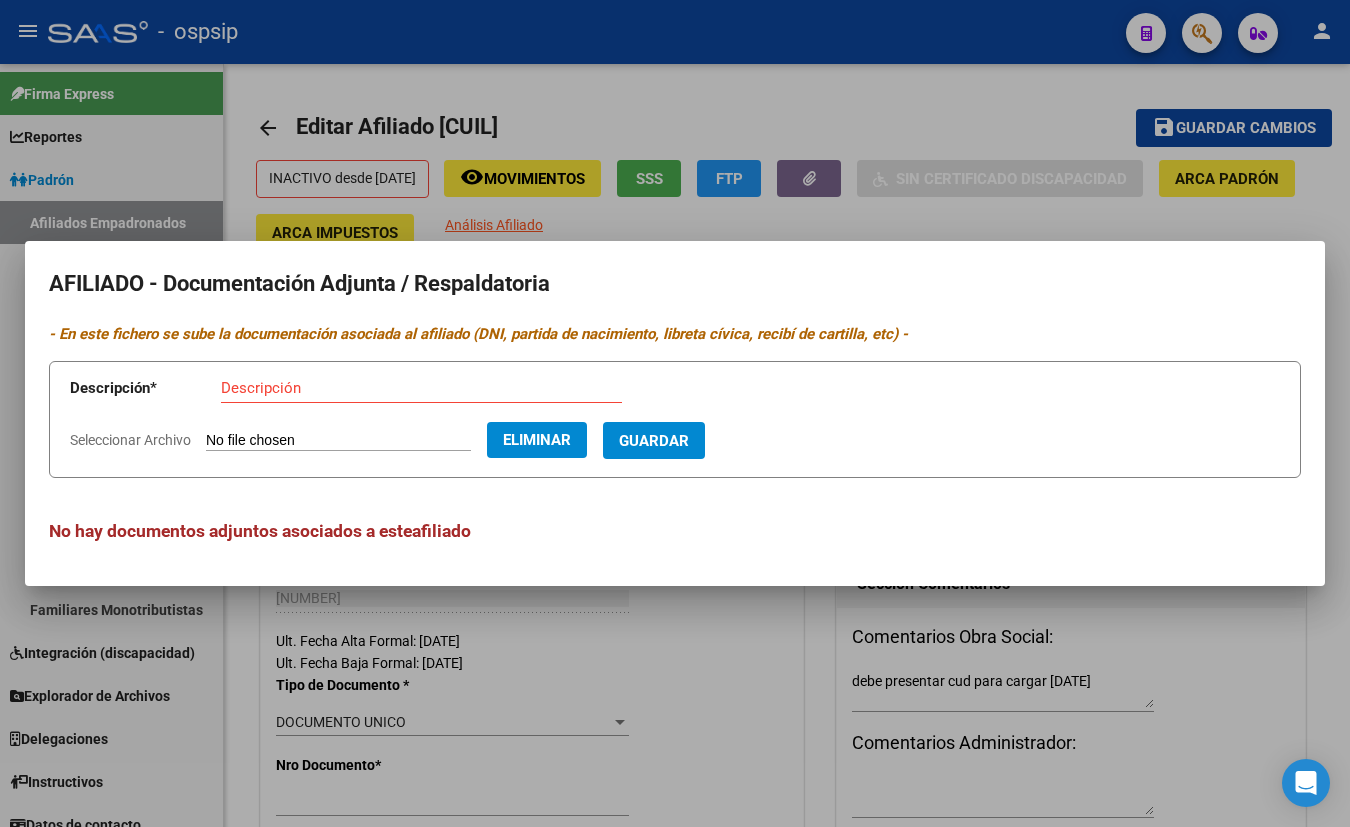 click on "Descripción" at bounding box center (421, 388) 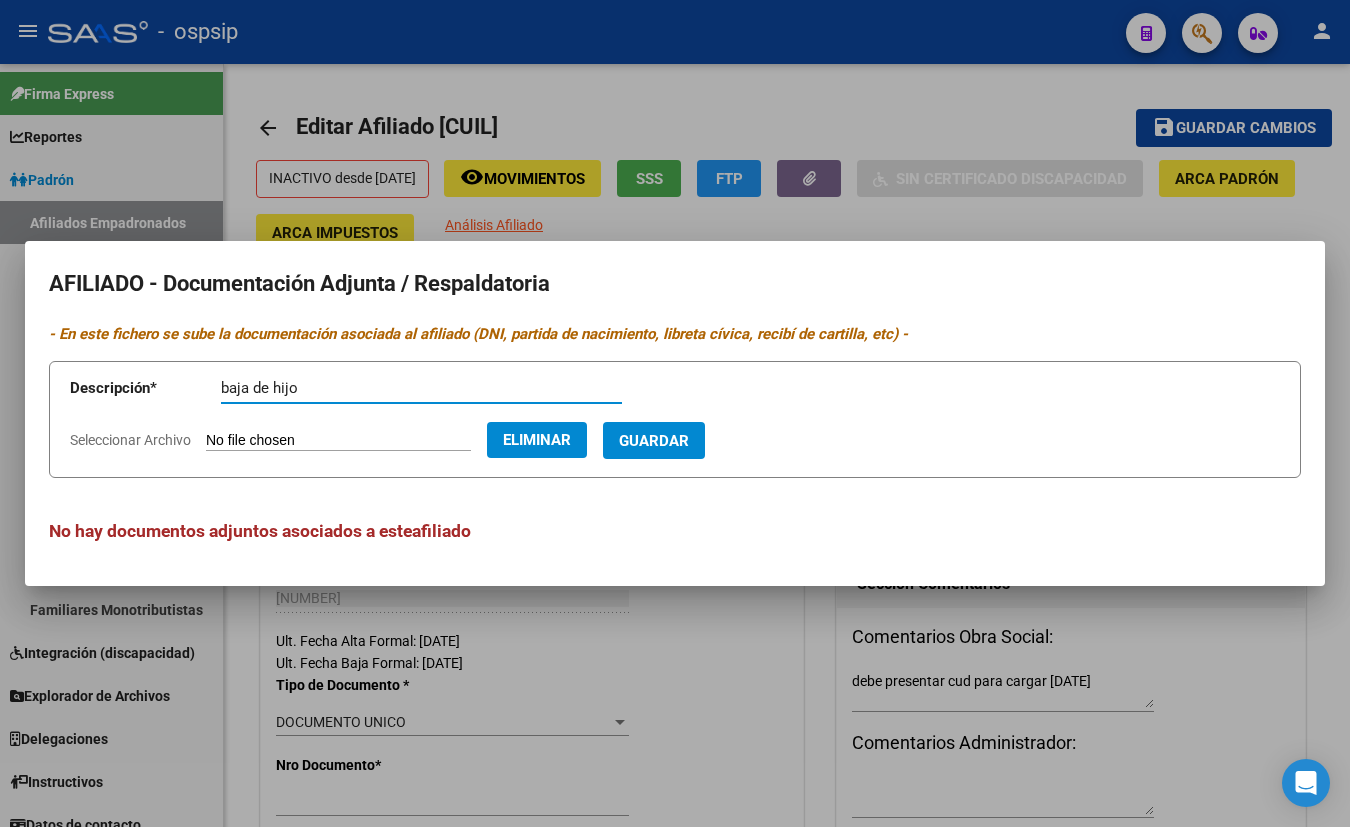type on "baja de hijo" 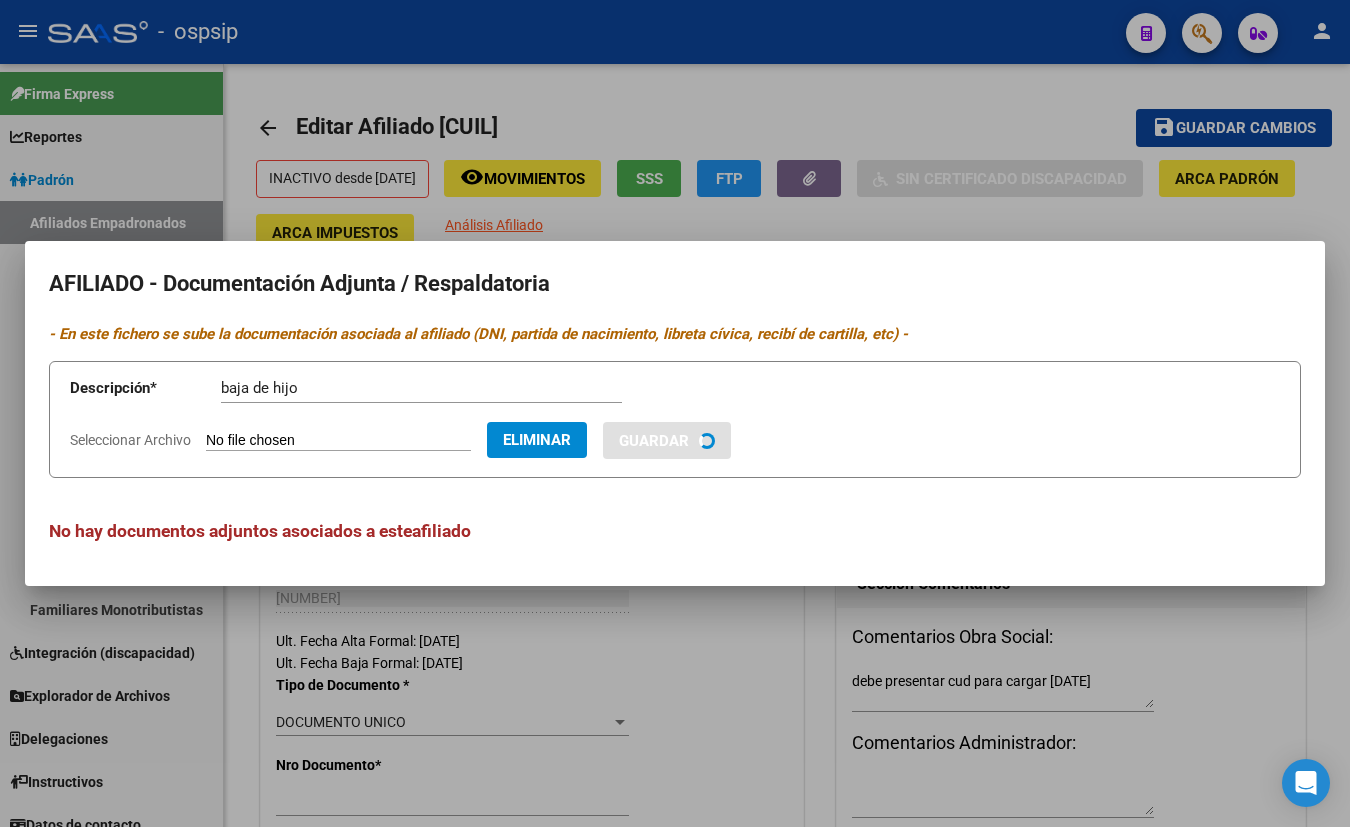 type 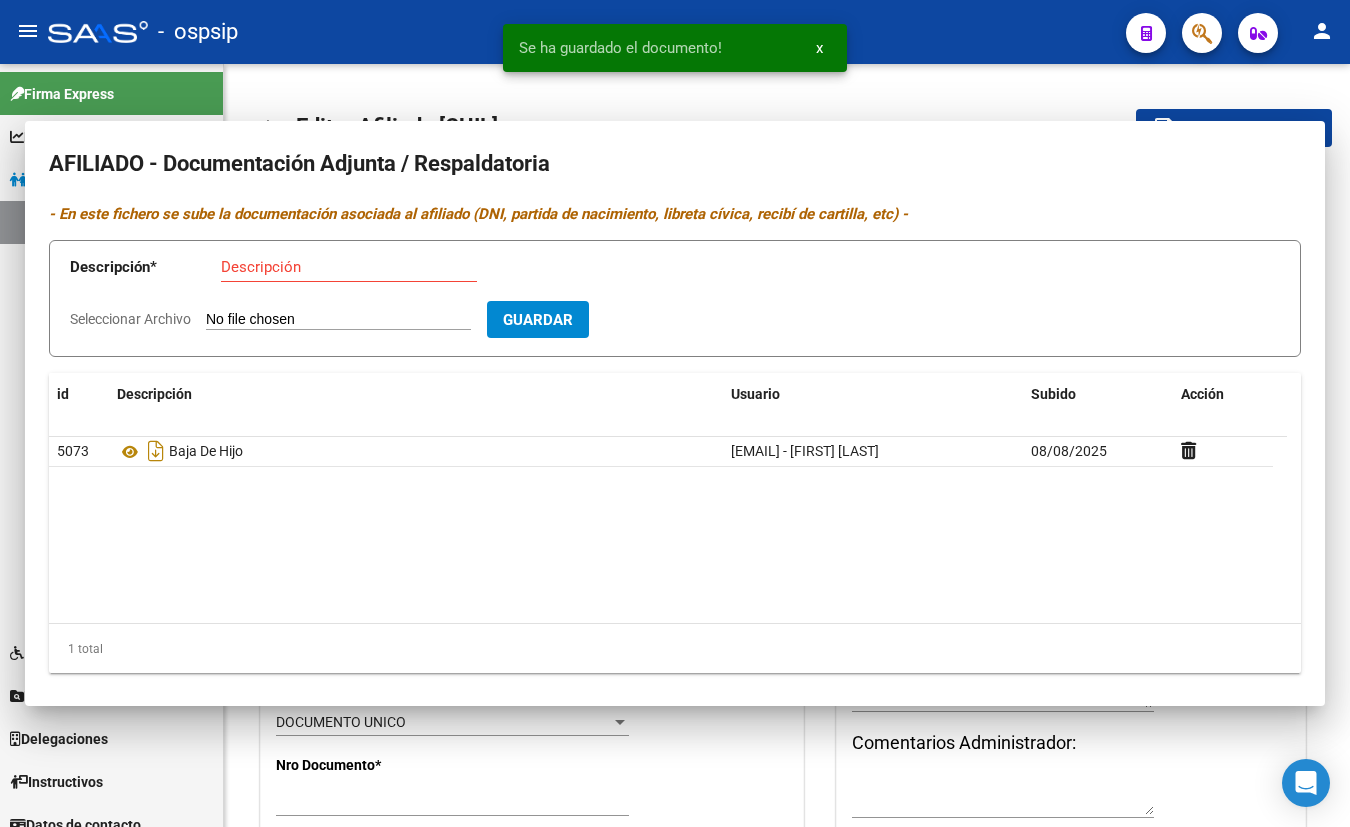 type 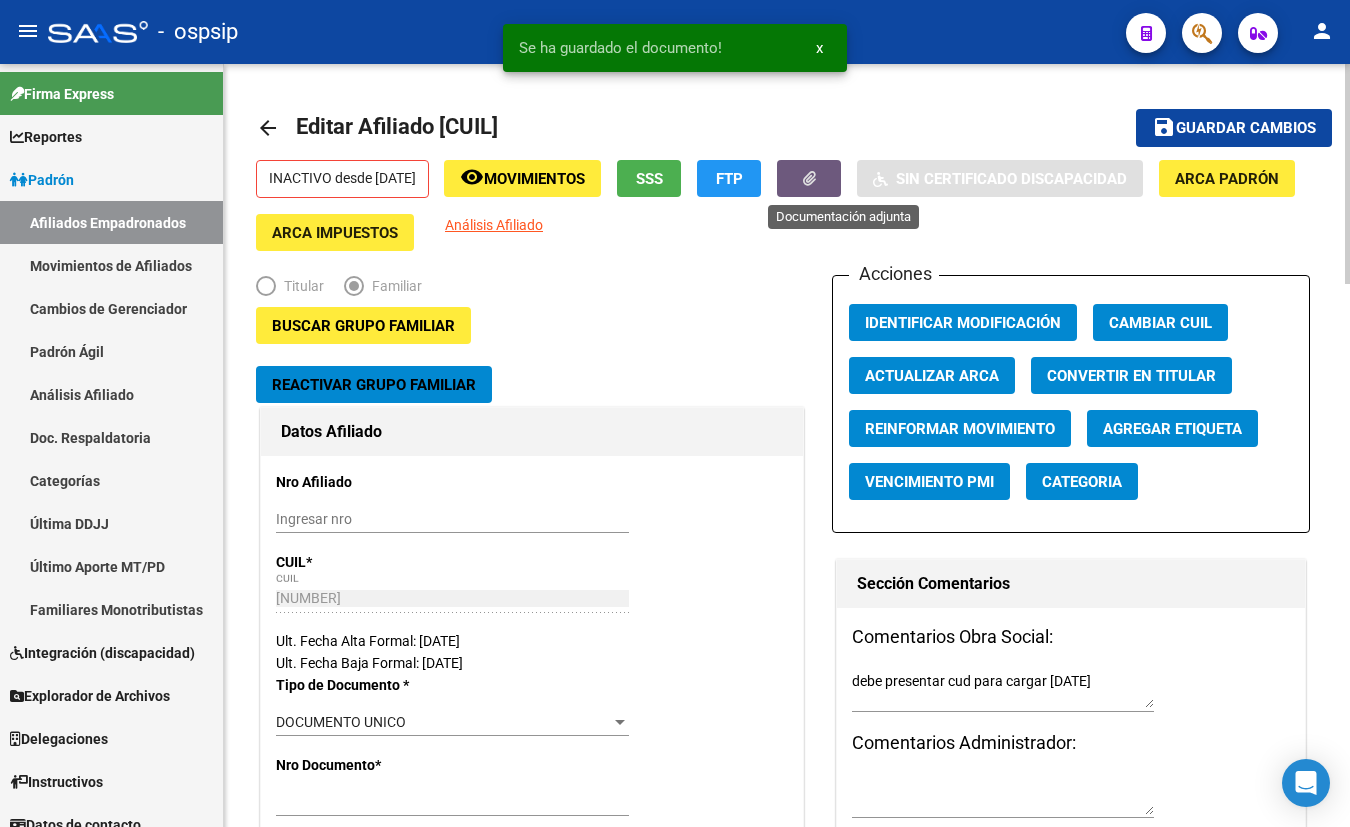 click on "debe presentar cud para cargar [DATE]" at bounding box center (1003, 690) 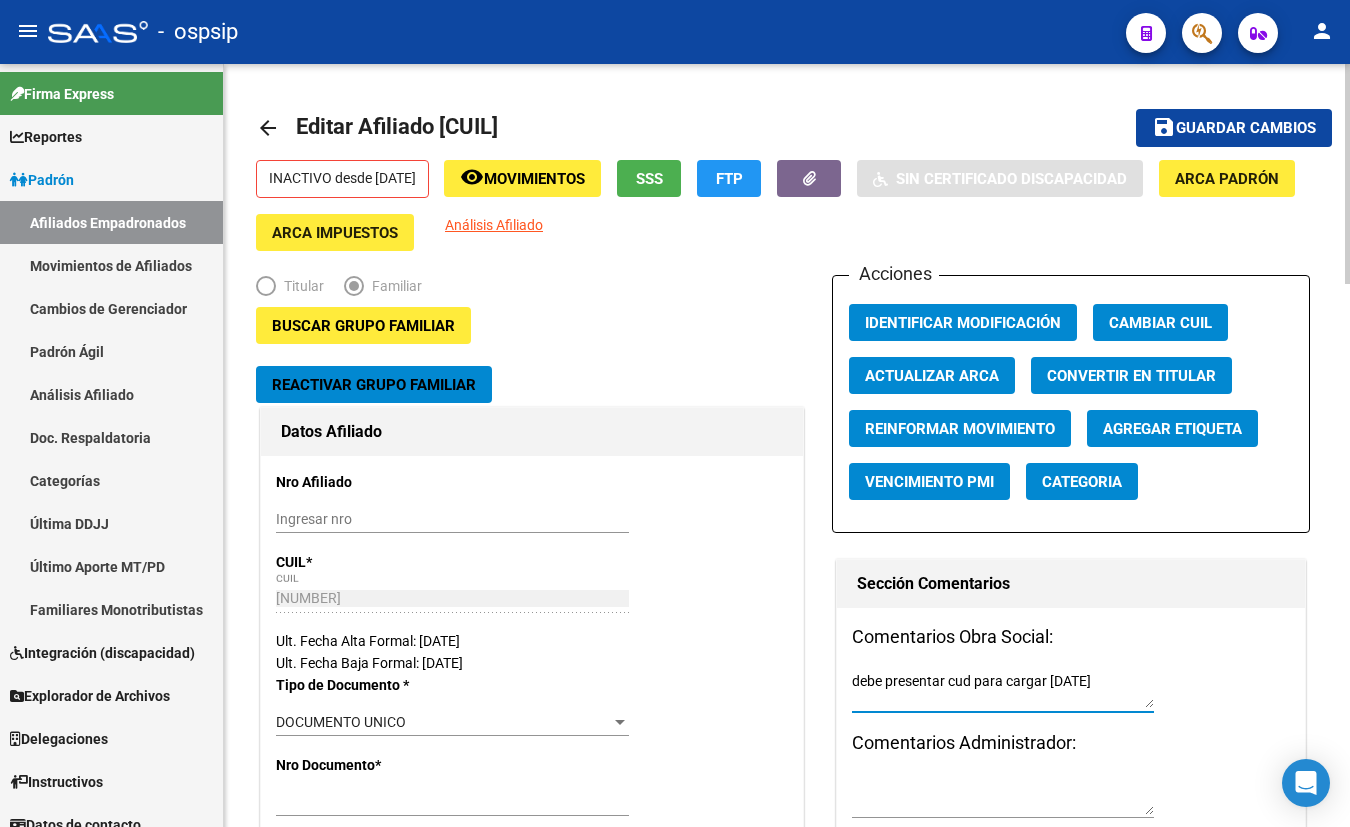 click on "debe presentar cud para cargar [DATE]" at bounding box center (1003, 690) 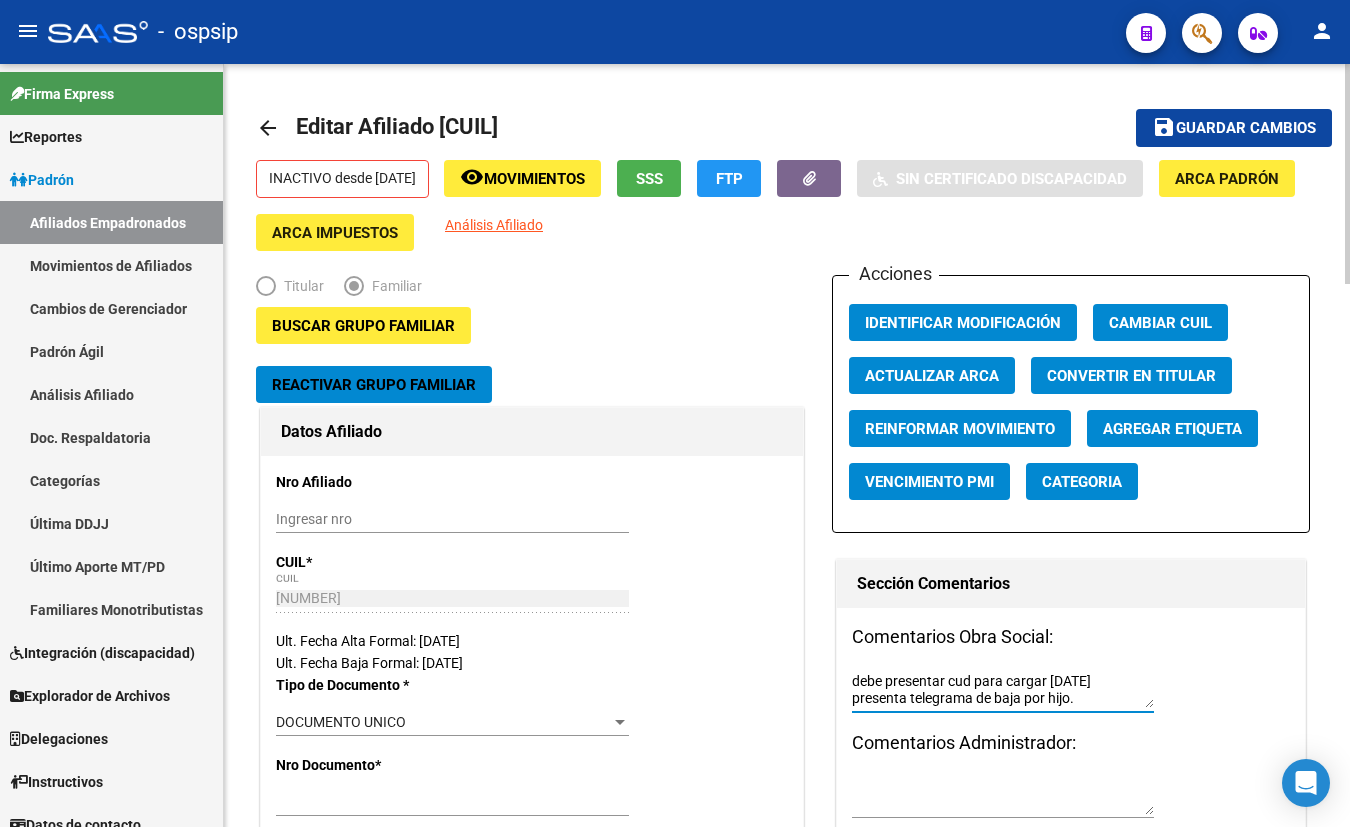 type on "debe presentar cud para cargar [DATE]
presenta telegrama de baja por hijo." 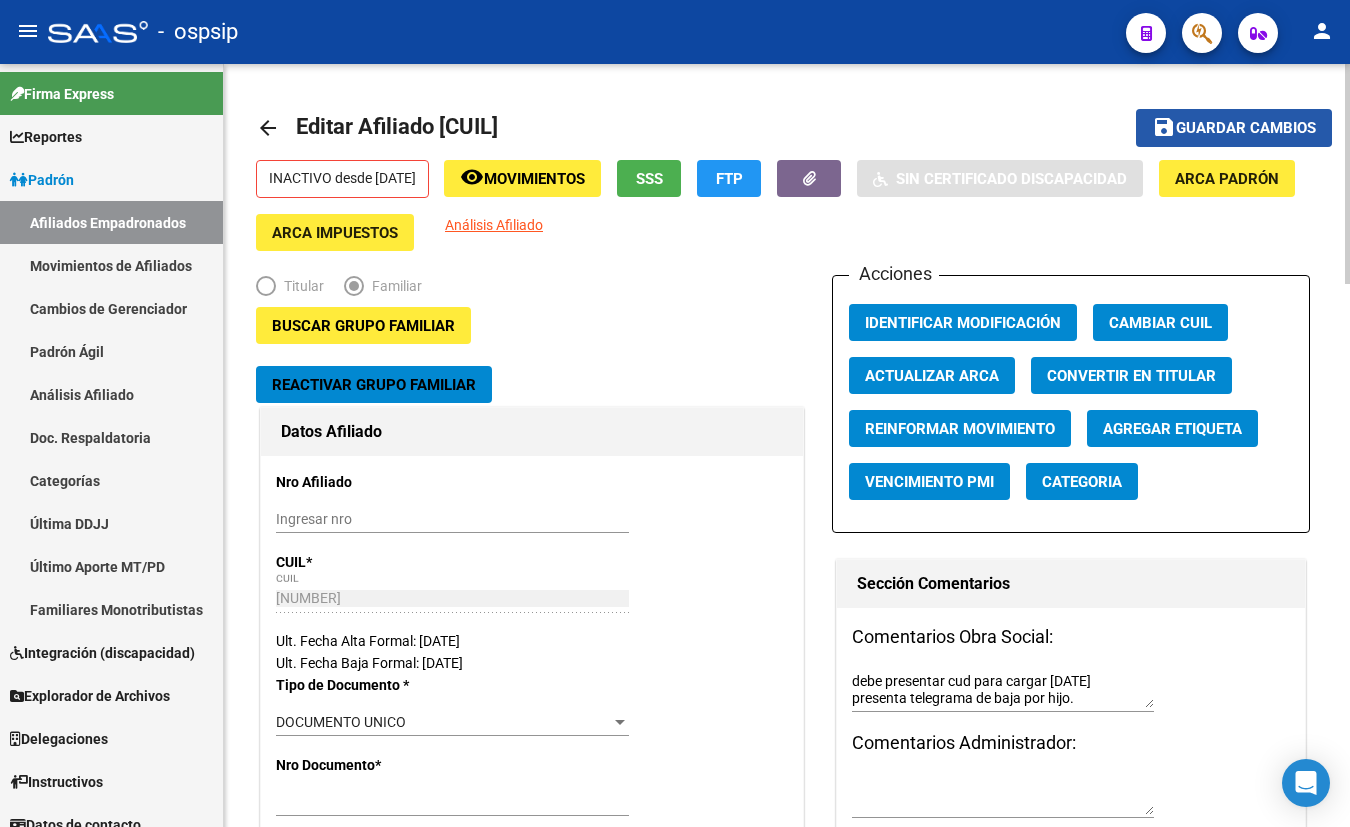 click on "Guardar cambios" 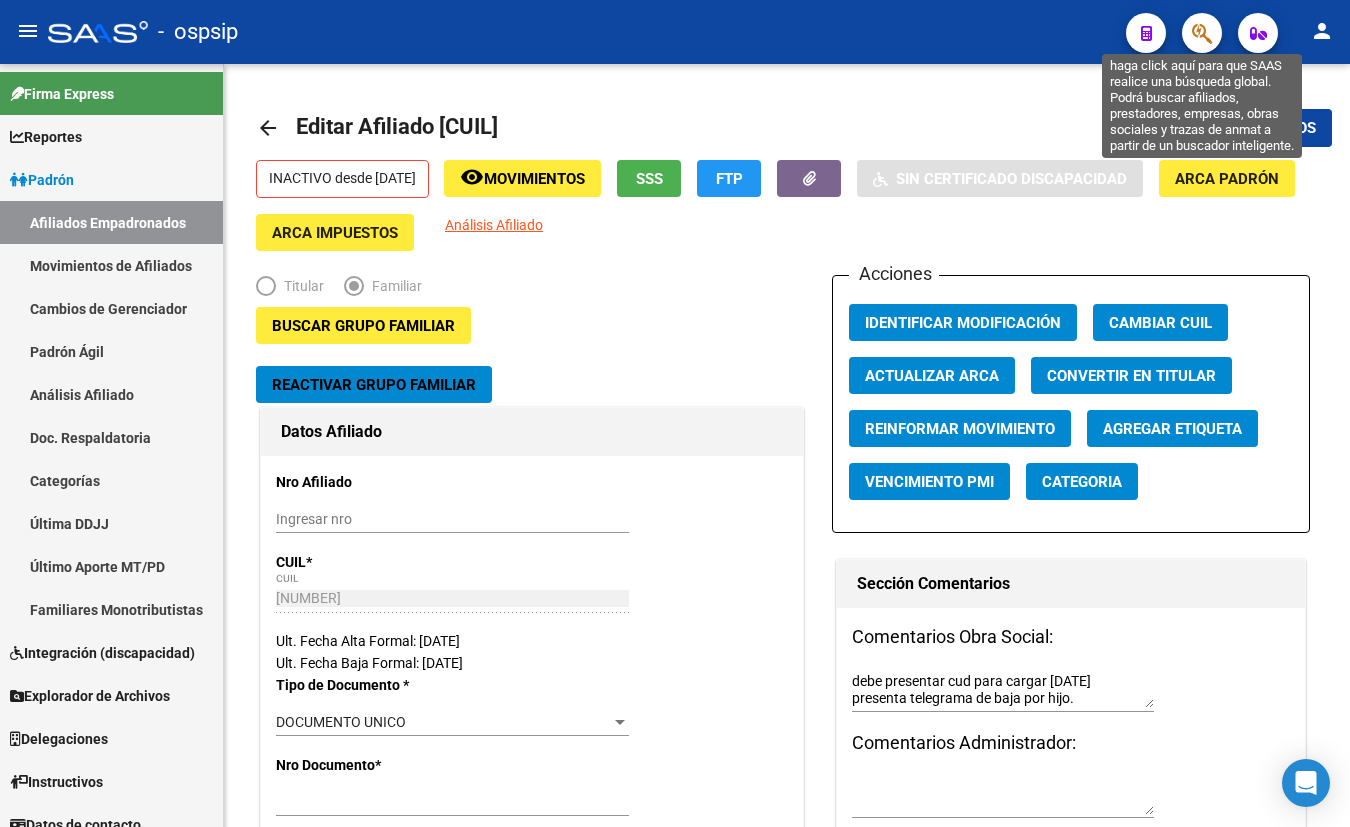click 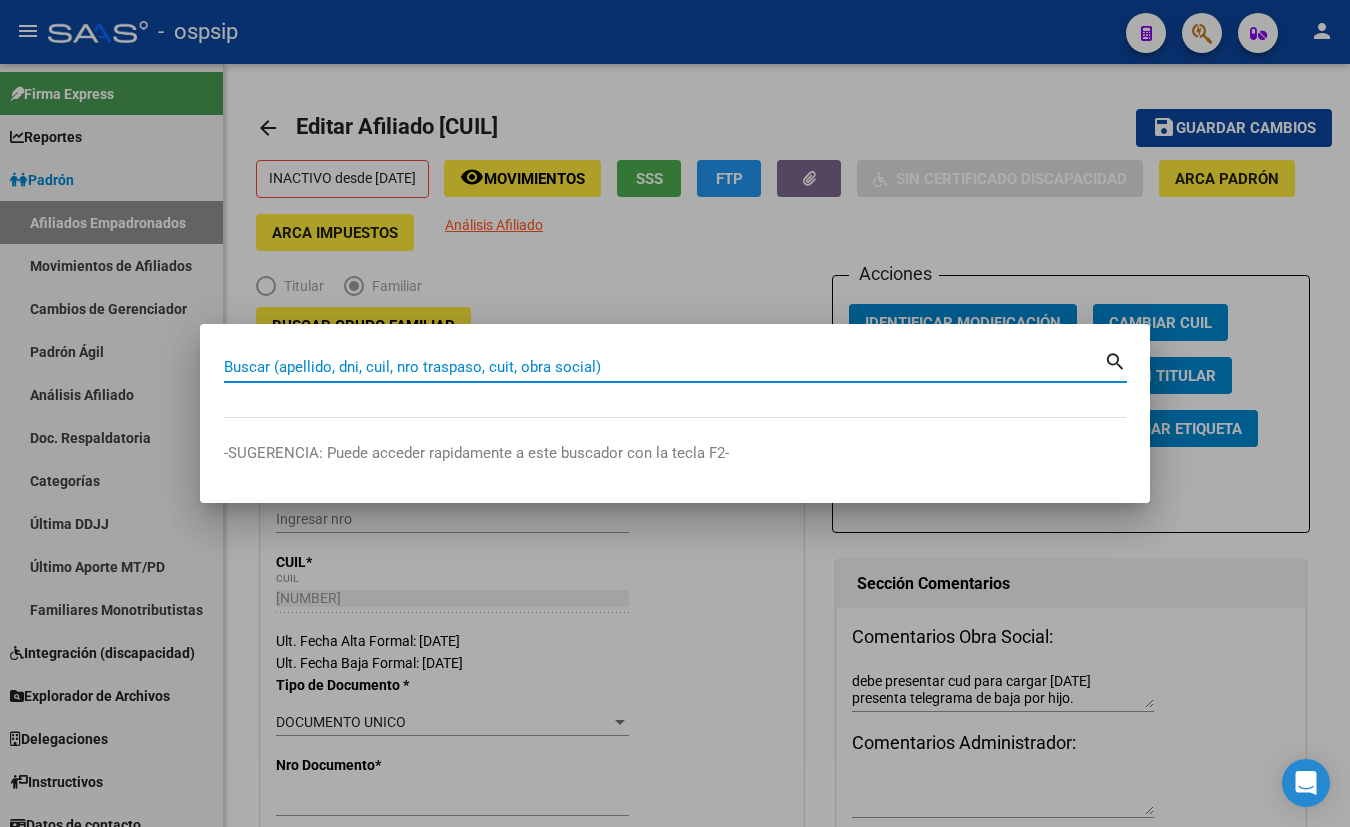 paste on "[CUIL]" 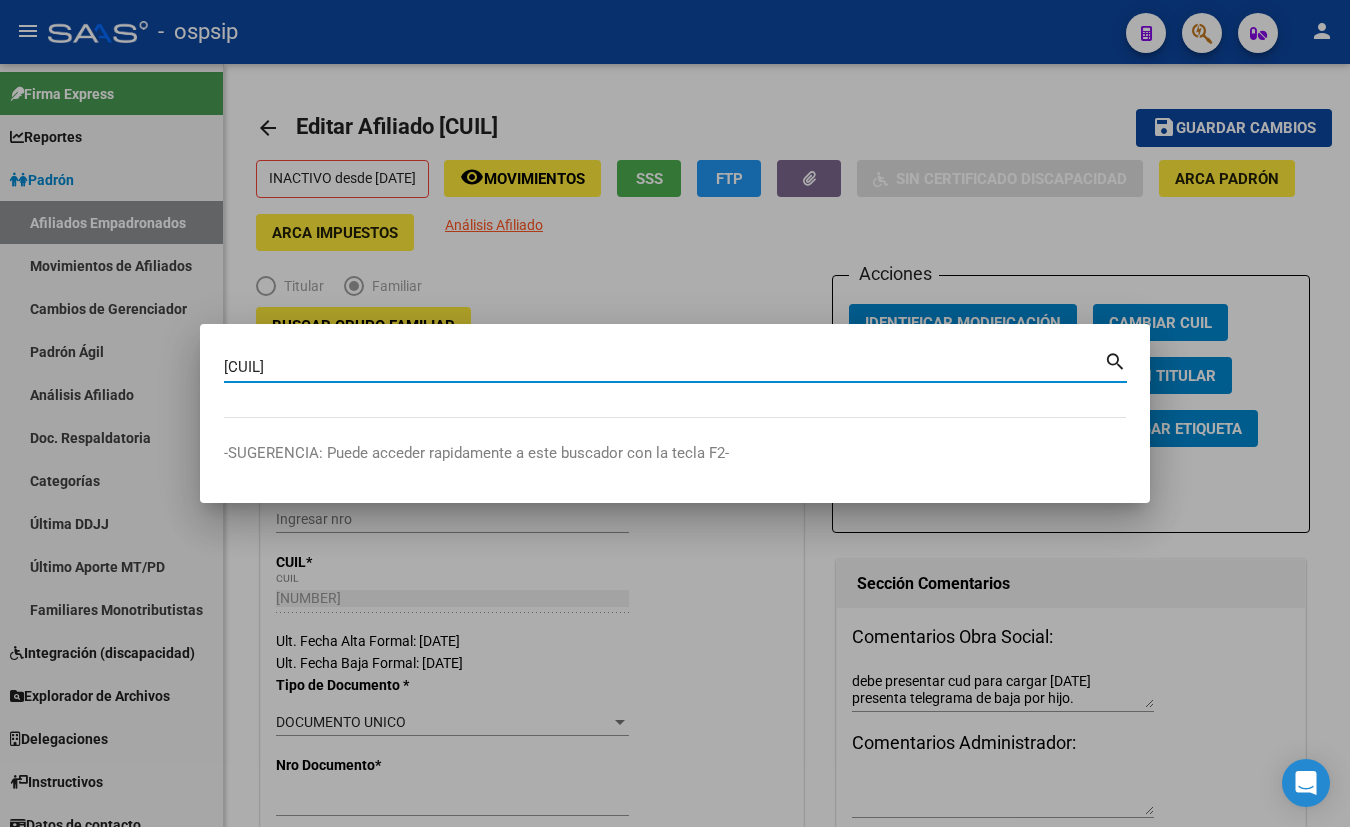 drag, startPoint x: 330, startPoint y: 370, endPoint x: 63, endPoint y: 390, distance: 267.74802 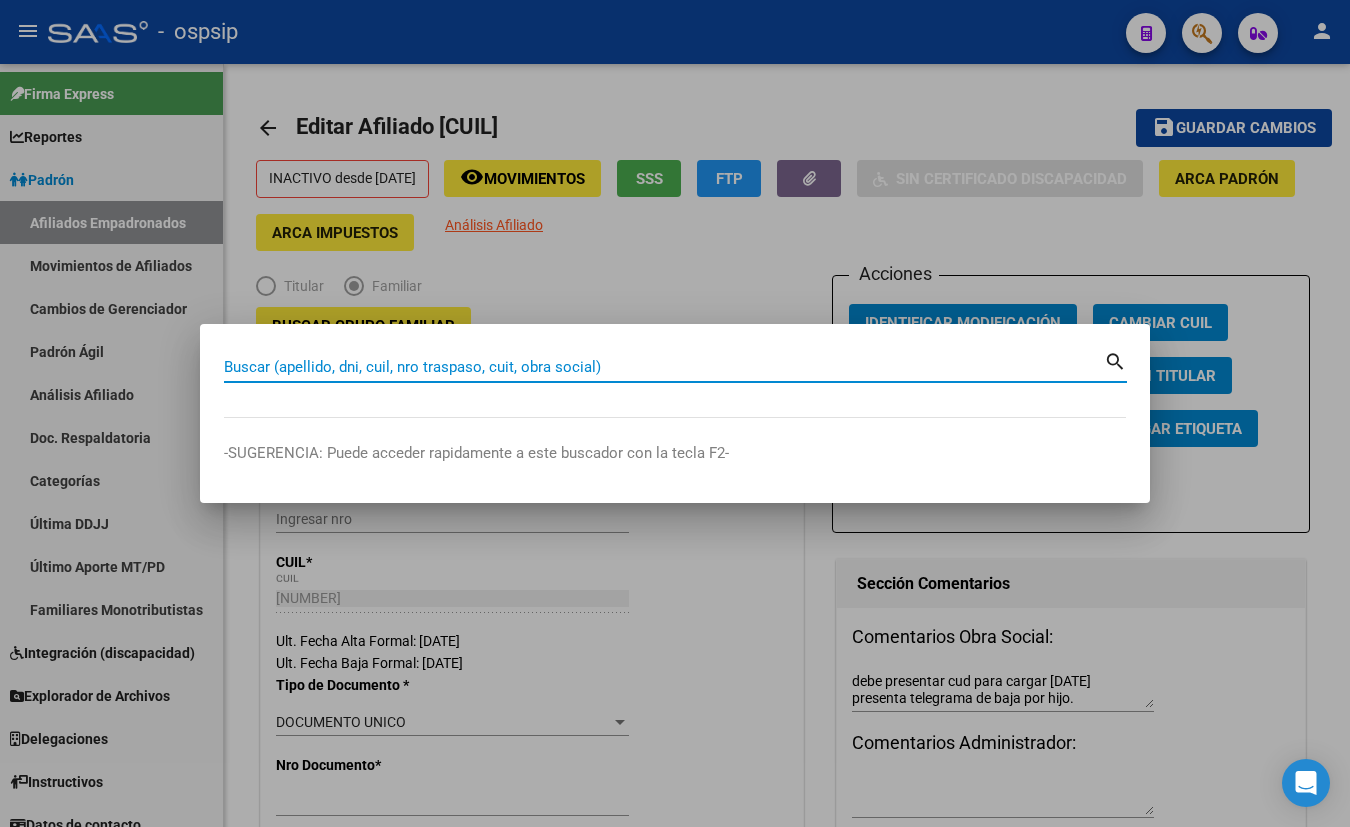 paste on "[NUMBER]" 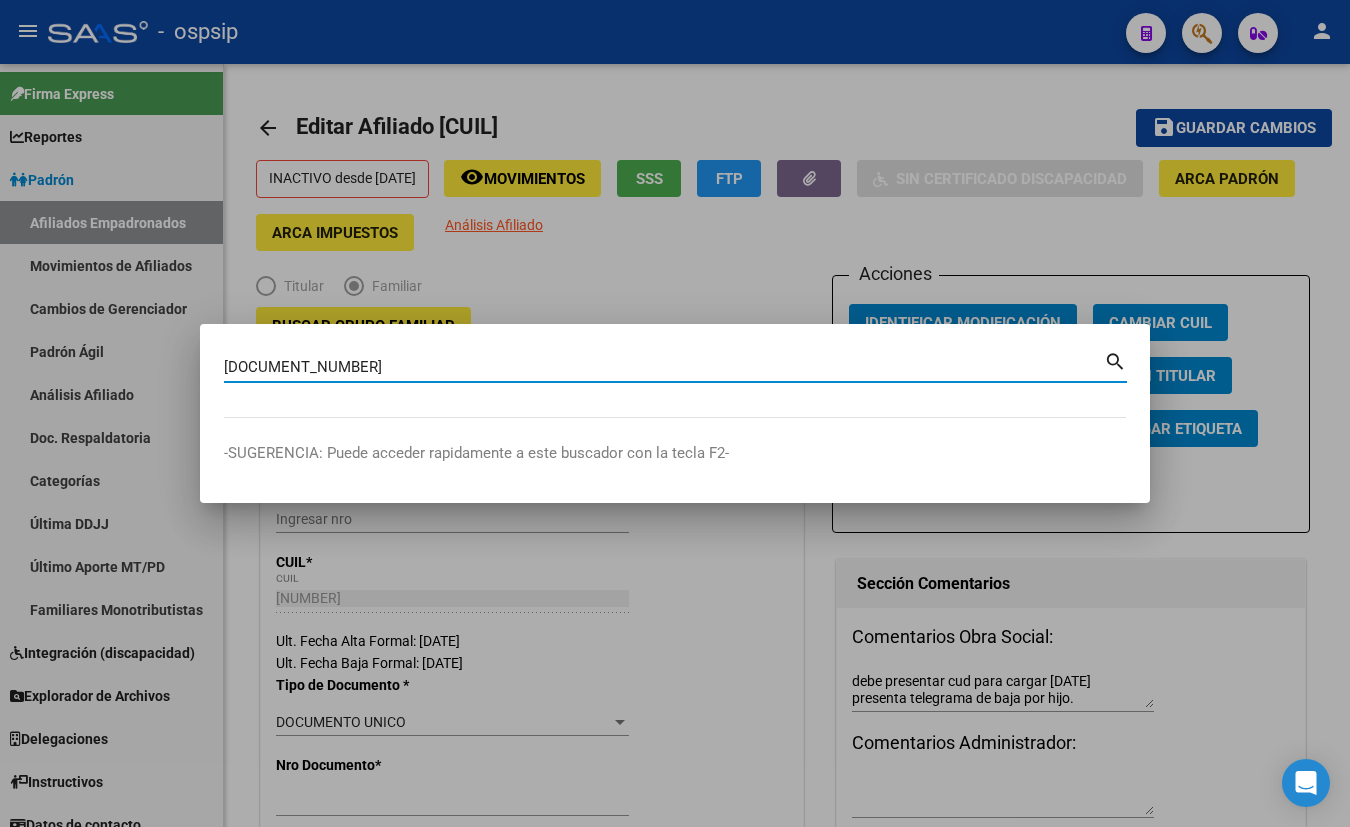 click on "[DOCUMENT_NUMBER]" at bounding box center (664, 367) 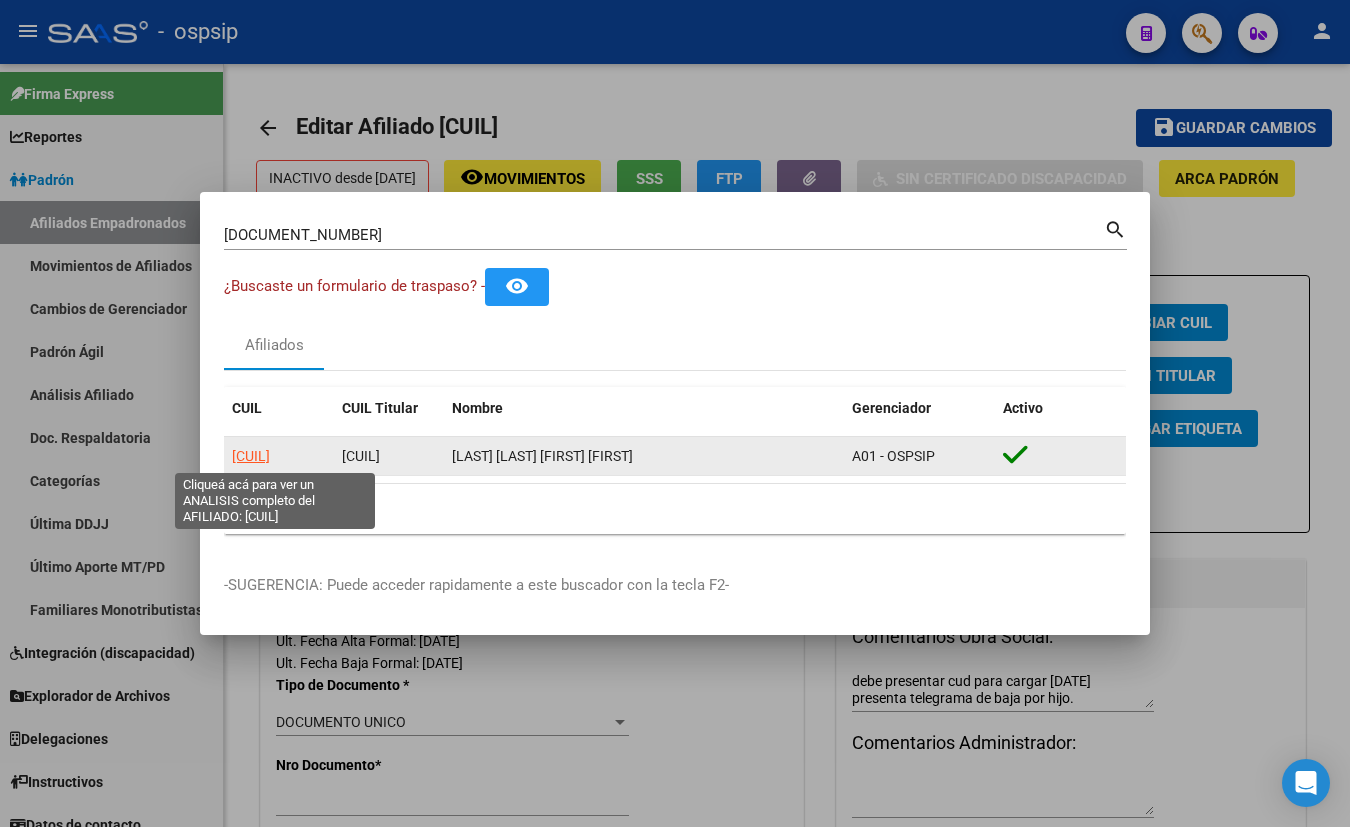 click on "[CUIL]" 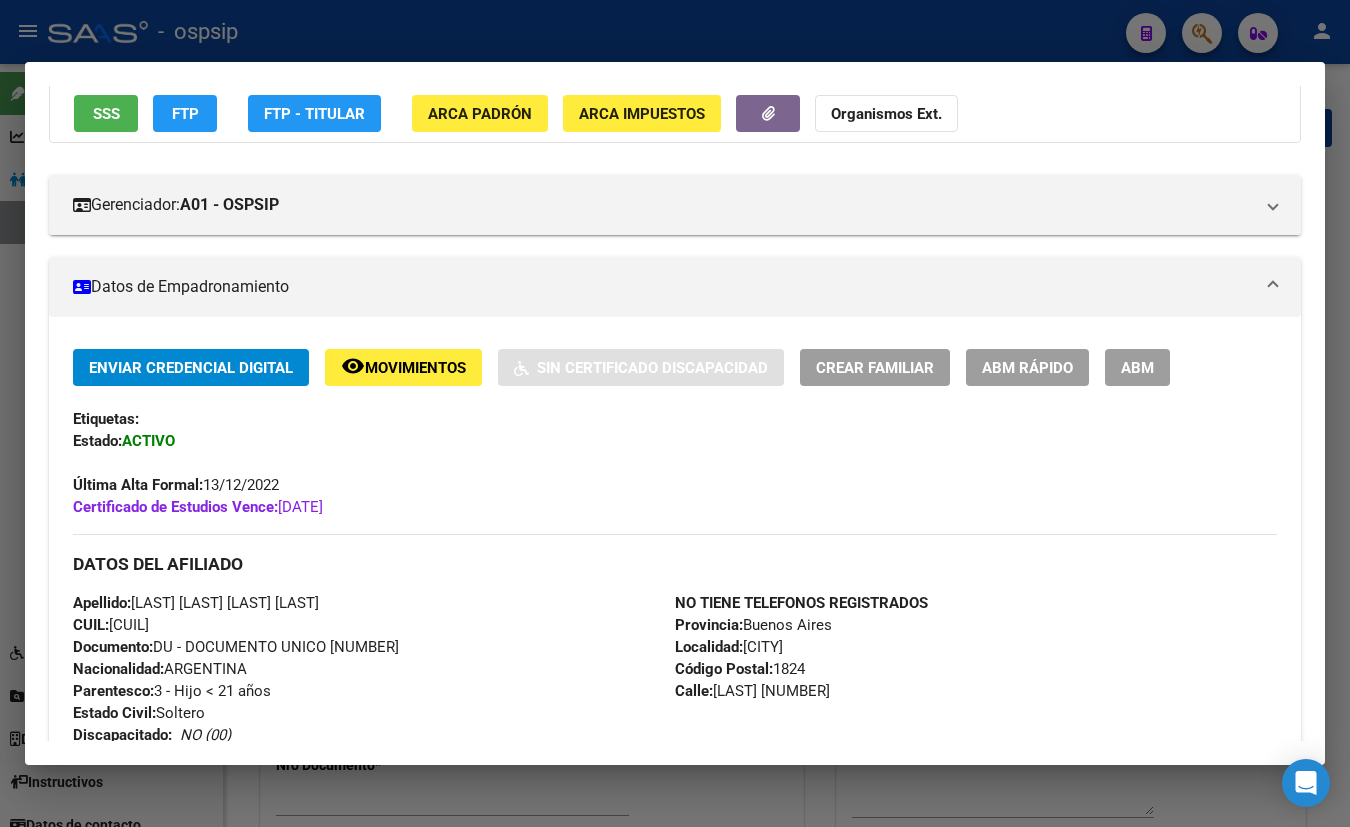 scroll, scrollTop: 0, scrollLeft: 0, axis: both 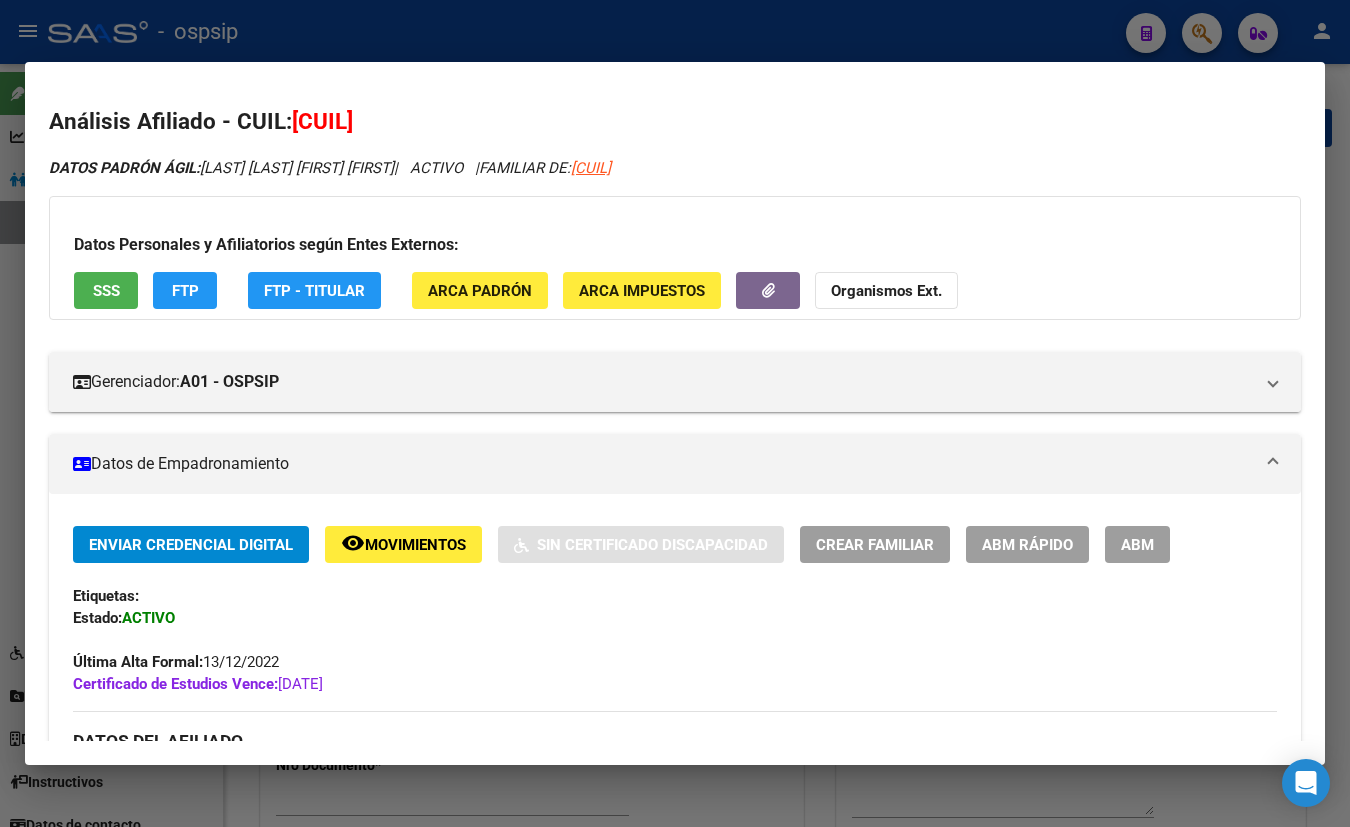 click on "Datos de Empadronamiento" at bounding box center (663, 464) 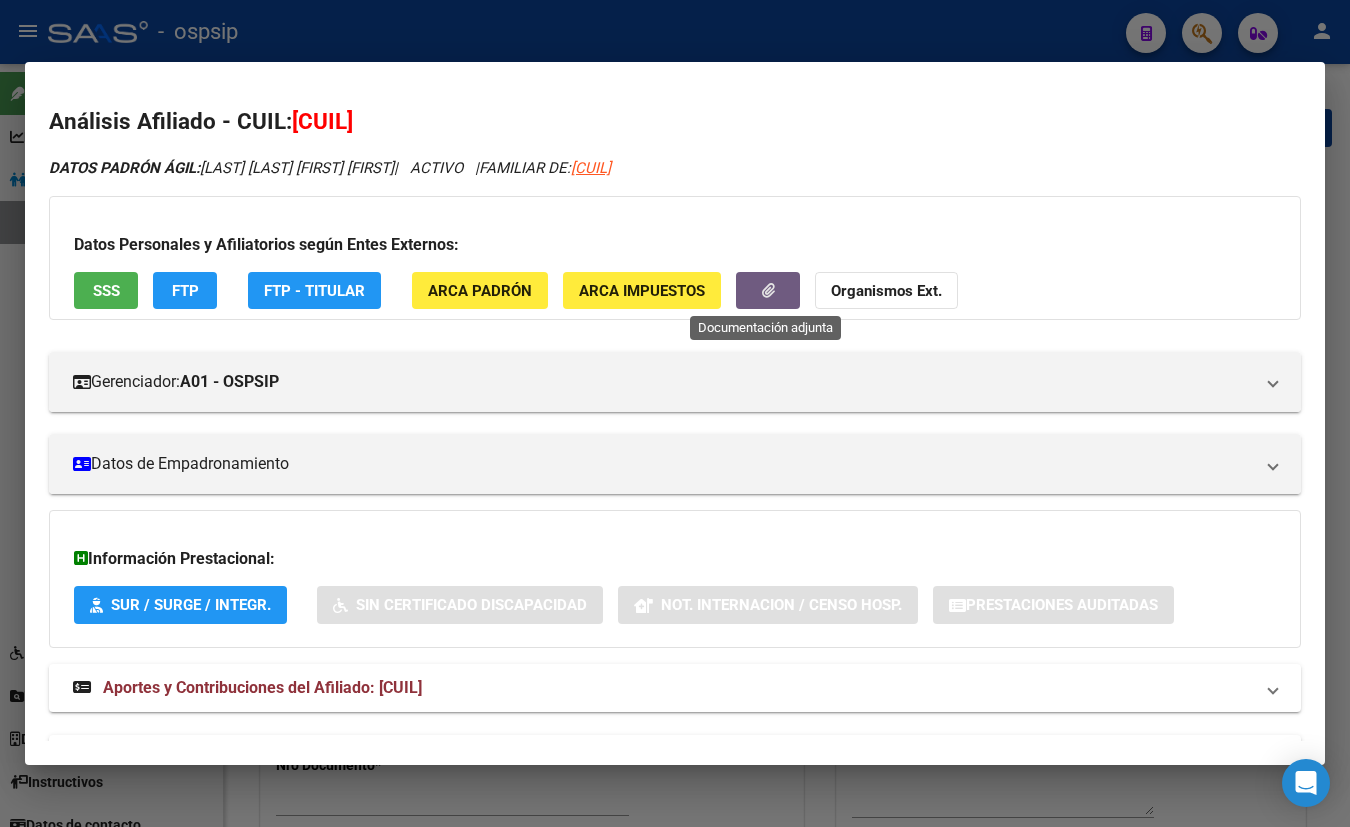 click 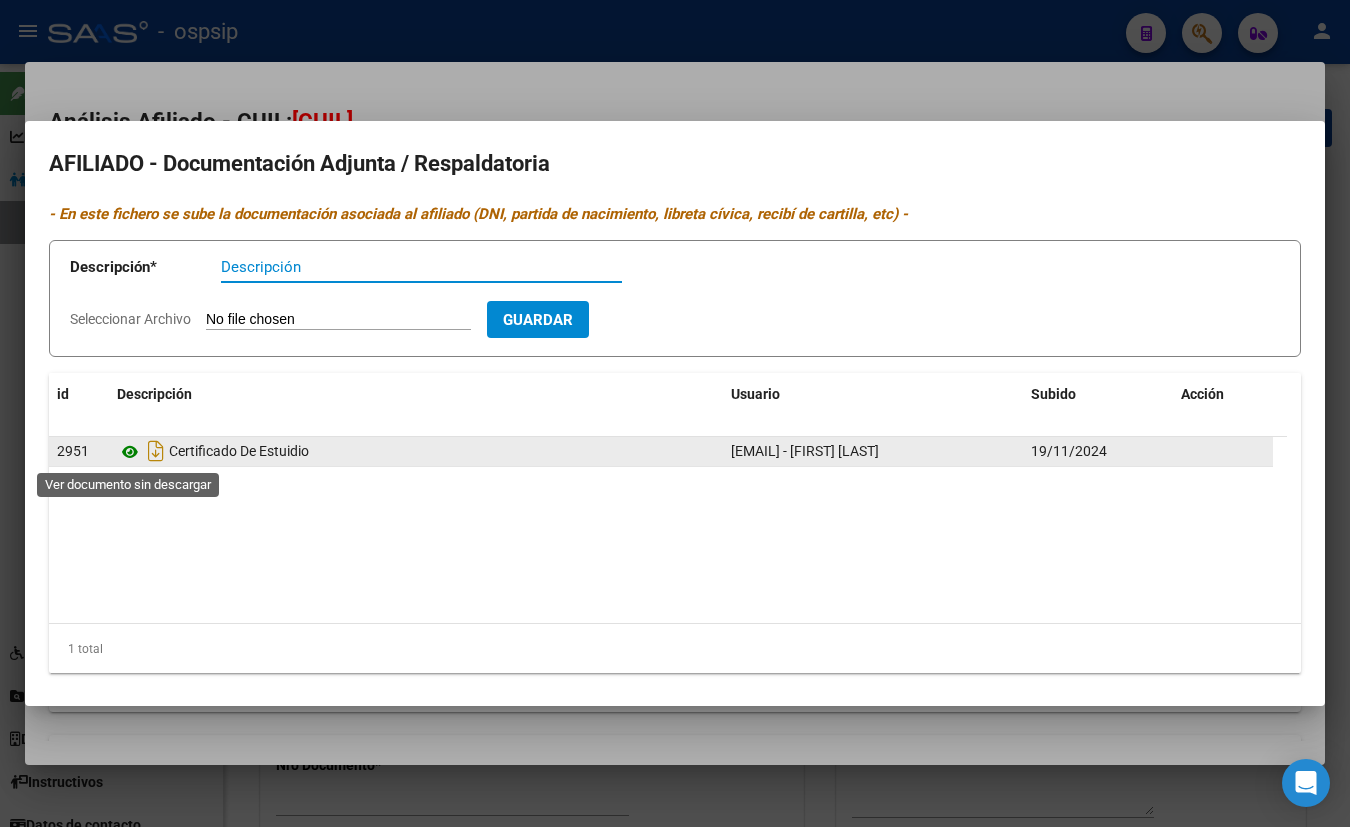 click 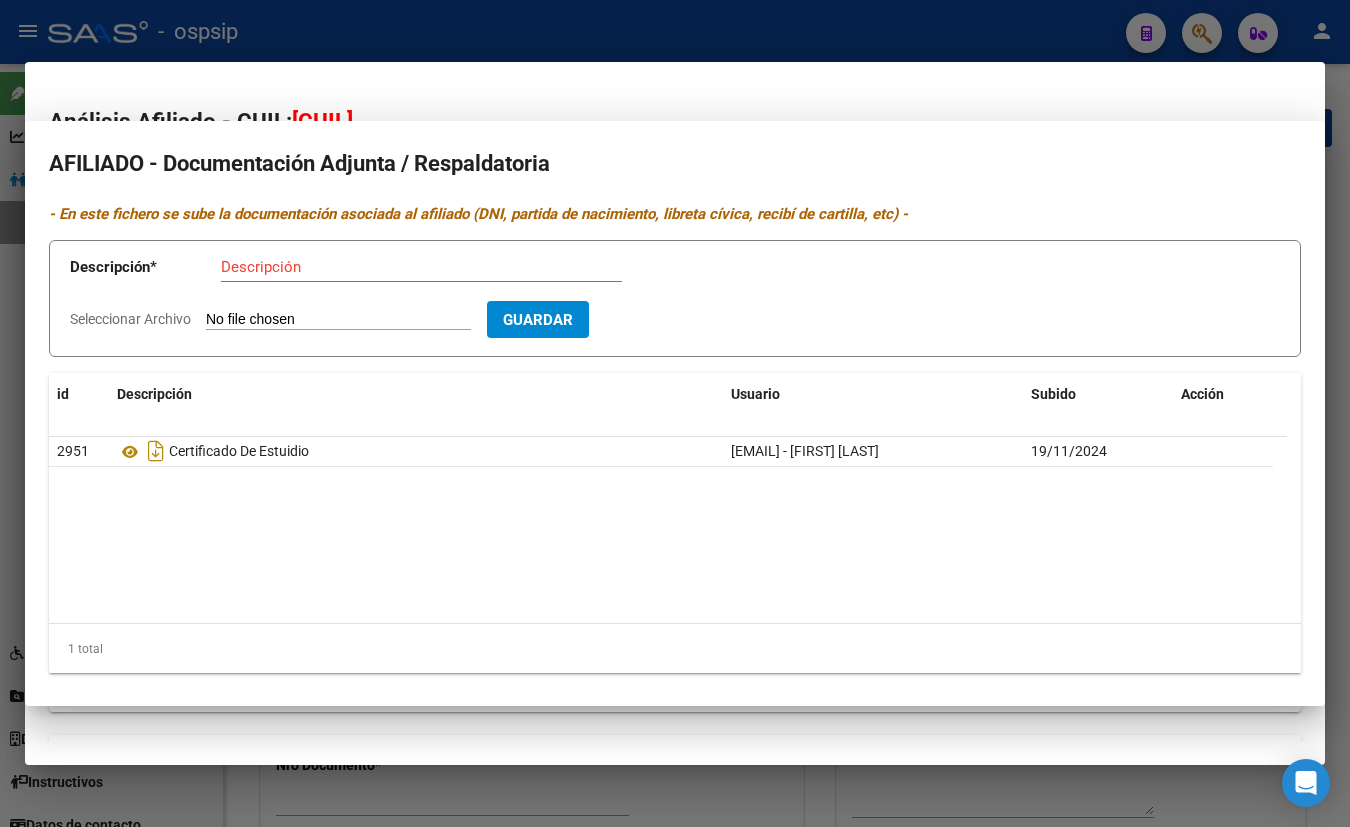type 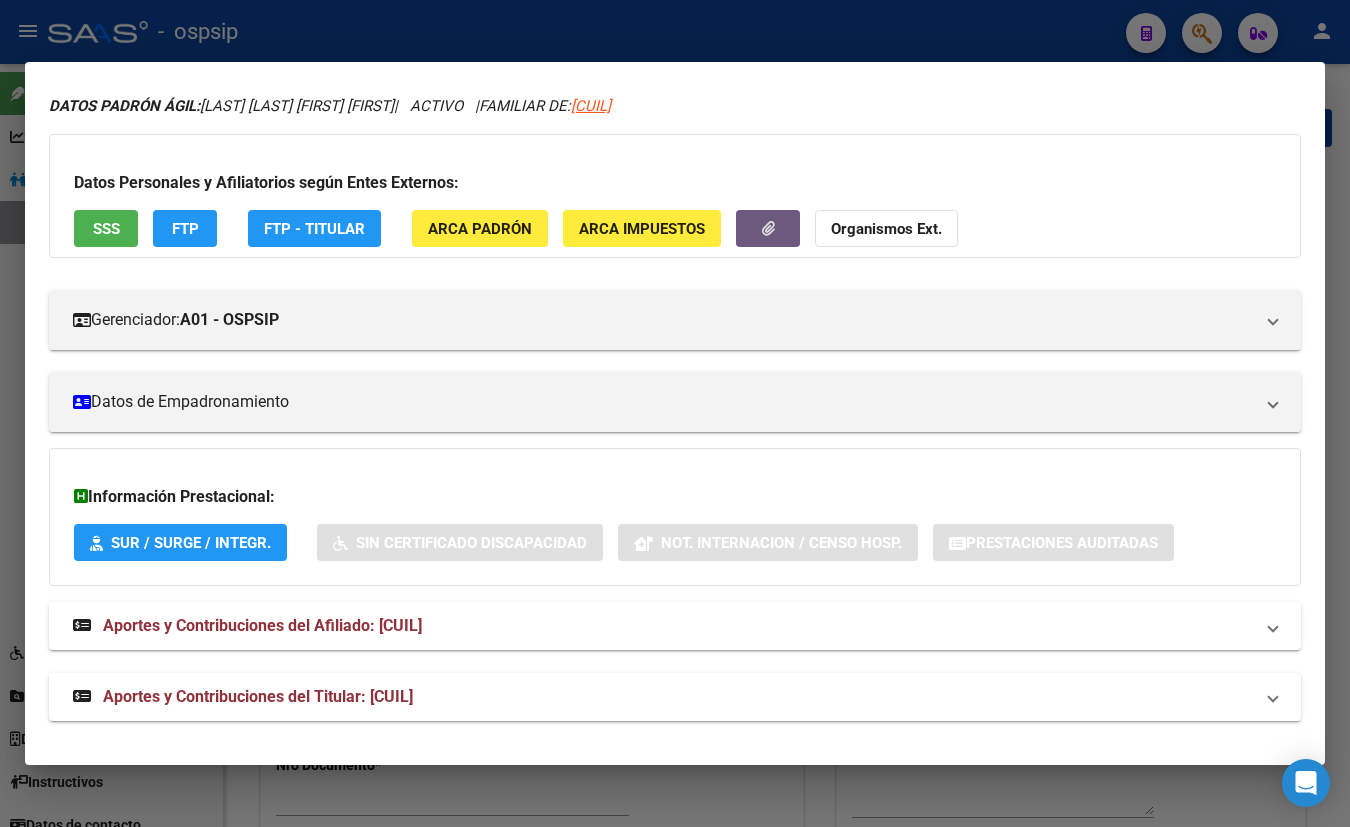 scroll, scrollTop: 0, scrollLeft: 0, axis: both 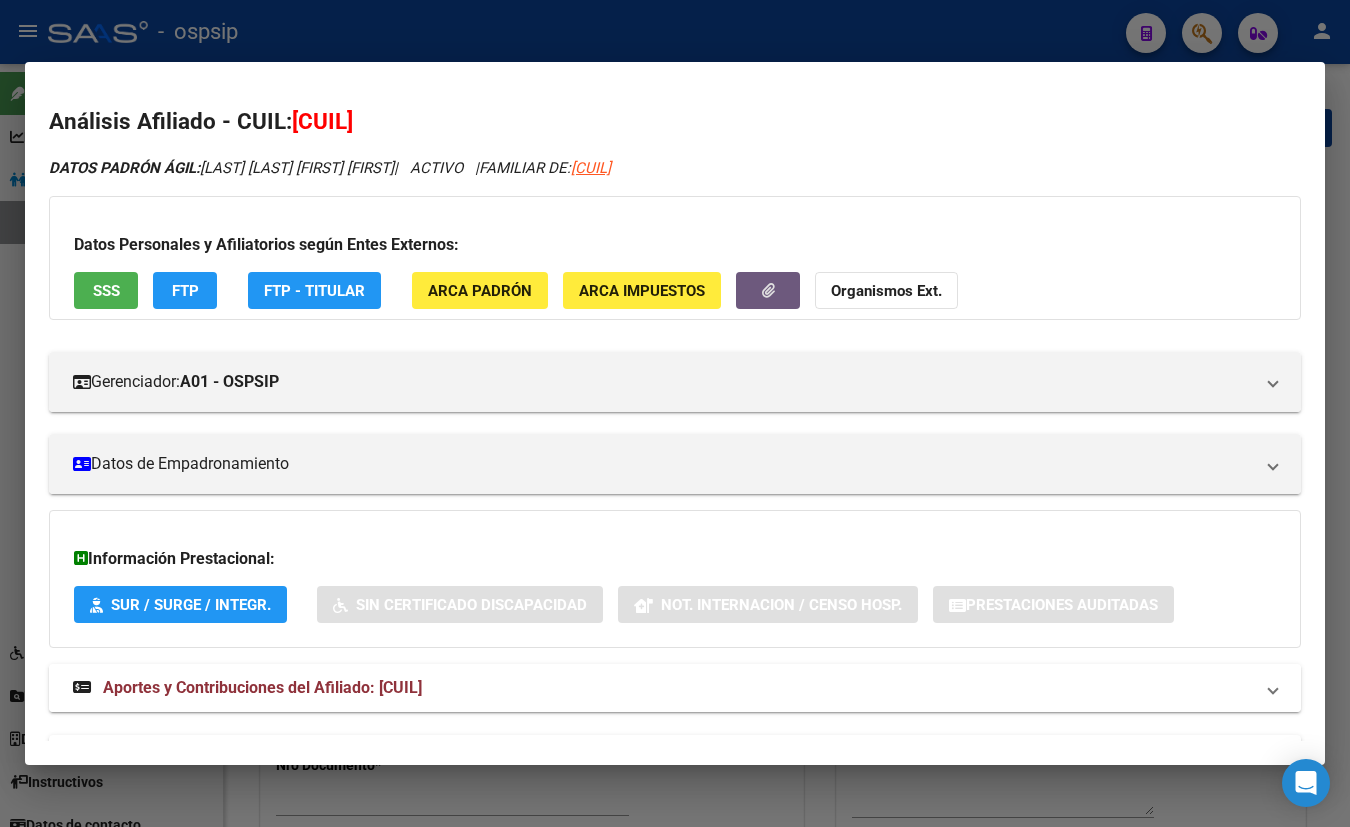 click on "Aportes y Contribuciones del Afiliado: [CUIL]" at bounding box center (675, 688) 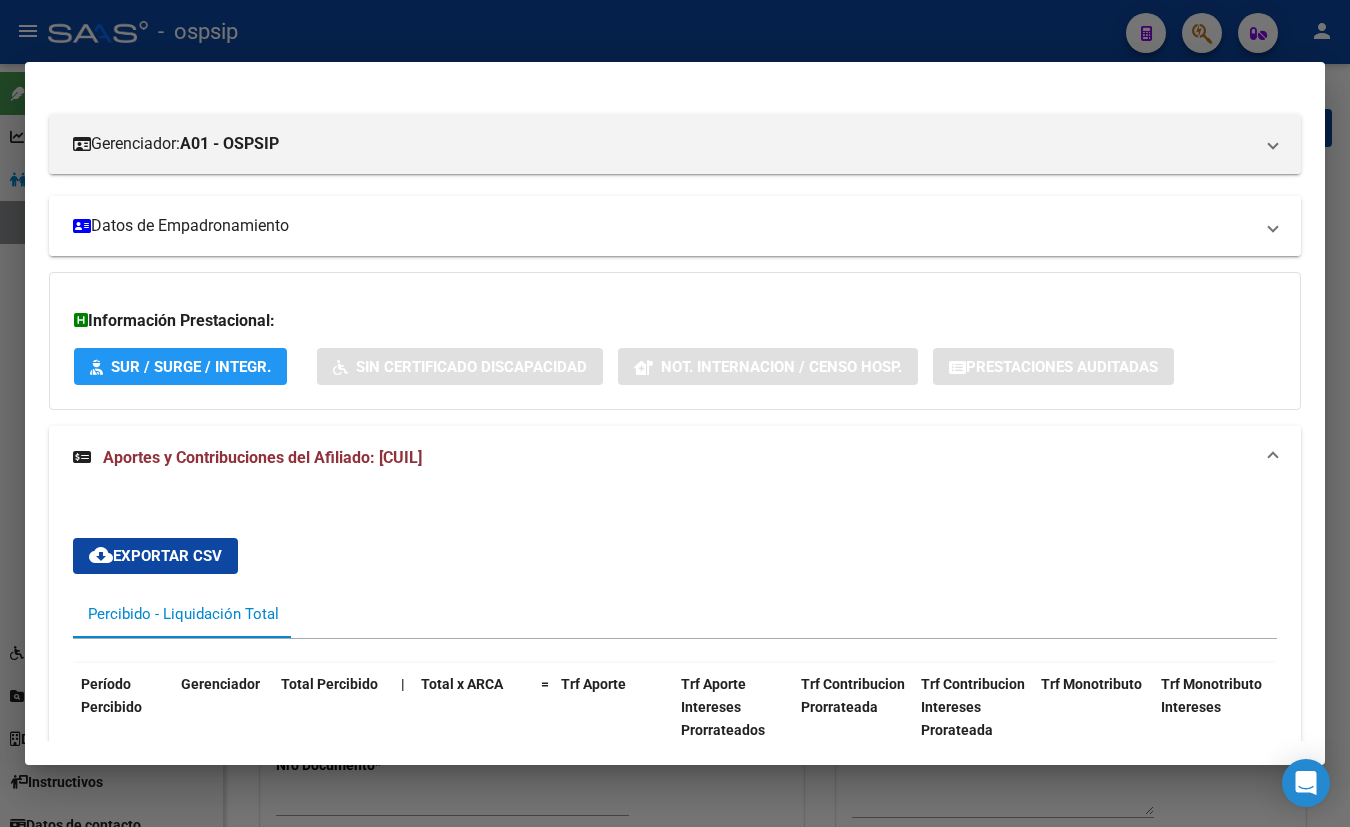 scroll, scrollTop: 0, scrollLeft: 0, axis: both 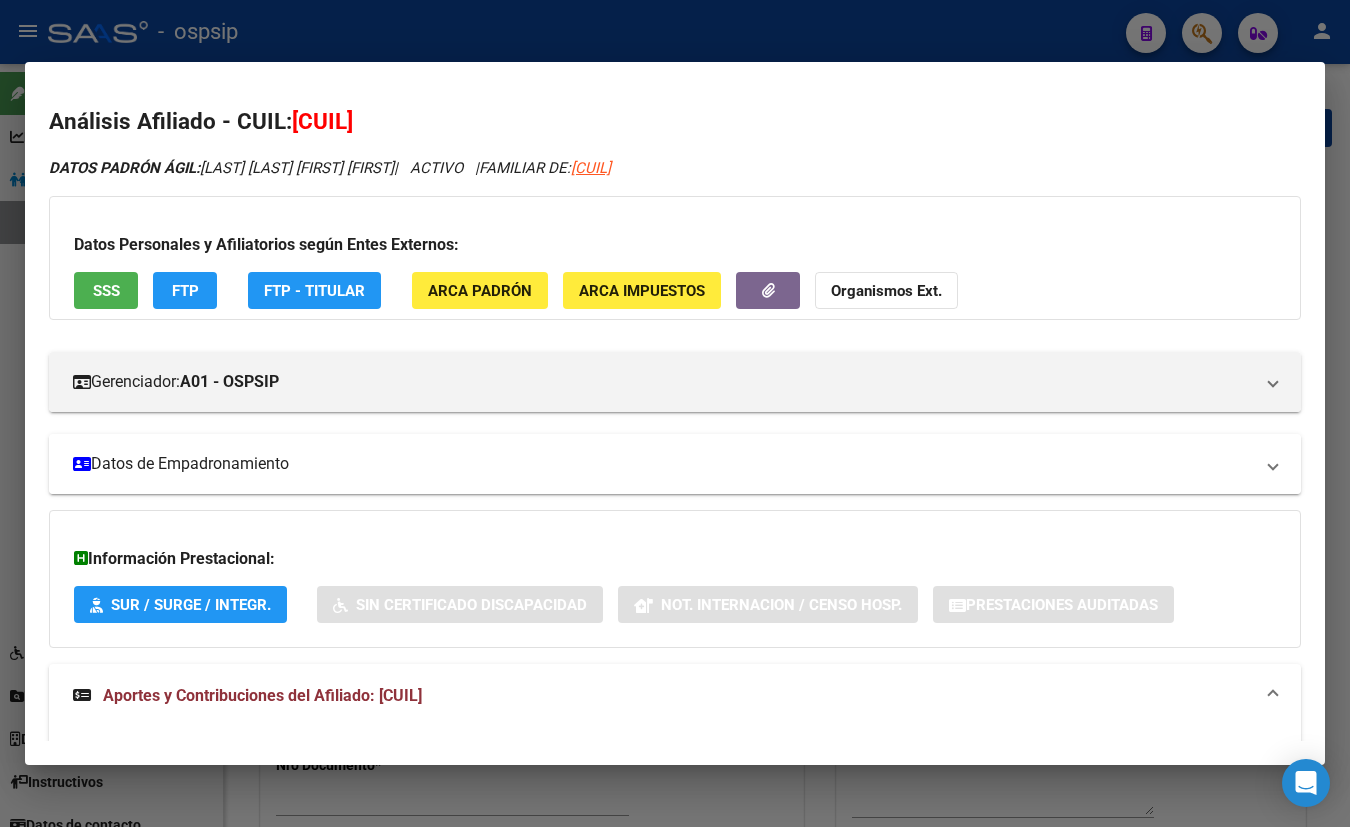 click on "Datos de Empadronamiento" at bounding box center [663, 464] 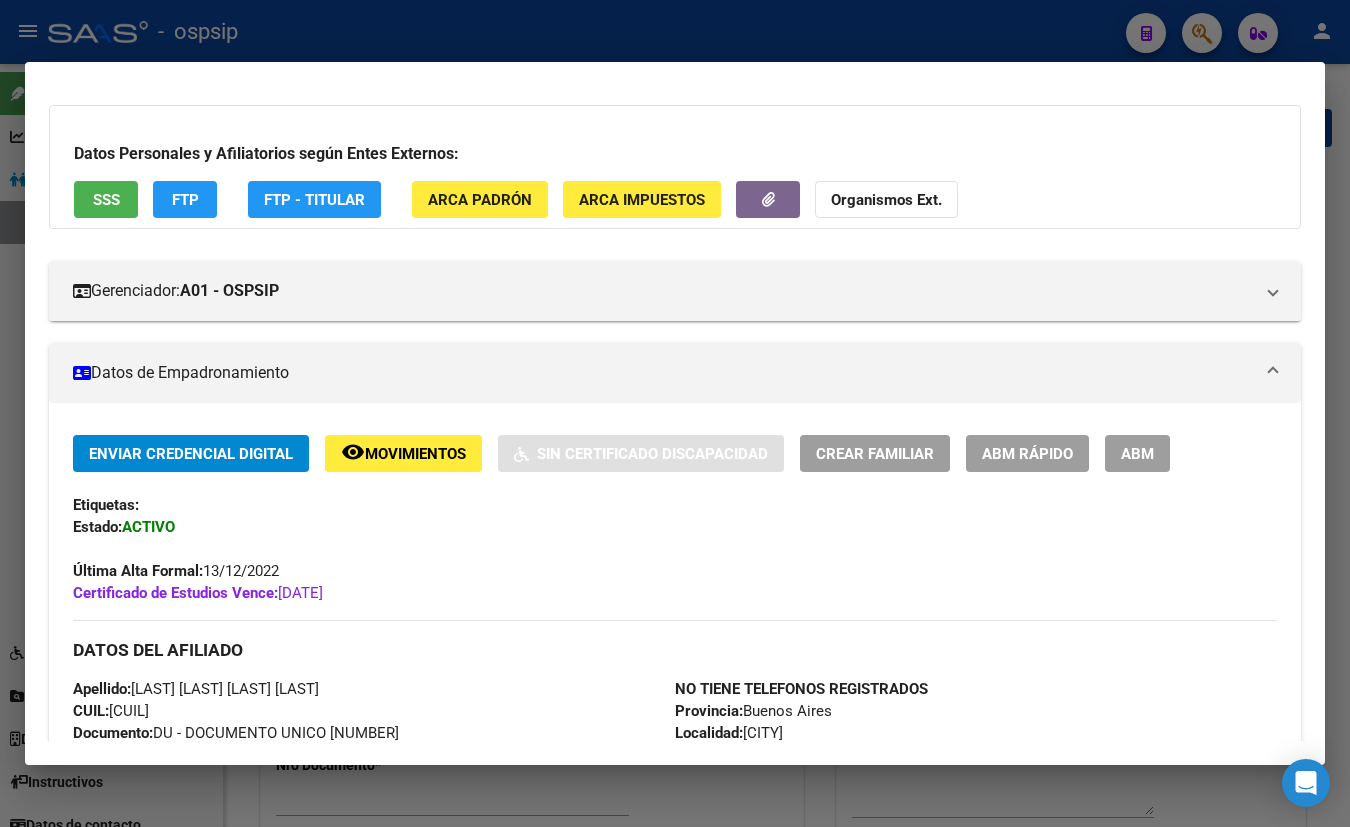 scroll, scrollTop: 90, scrollLeft: 0, axis: vertical 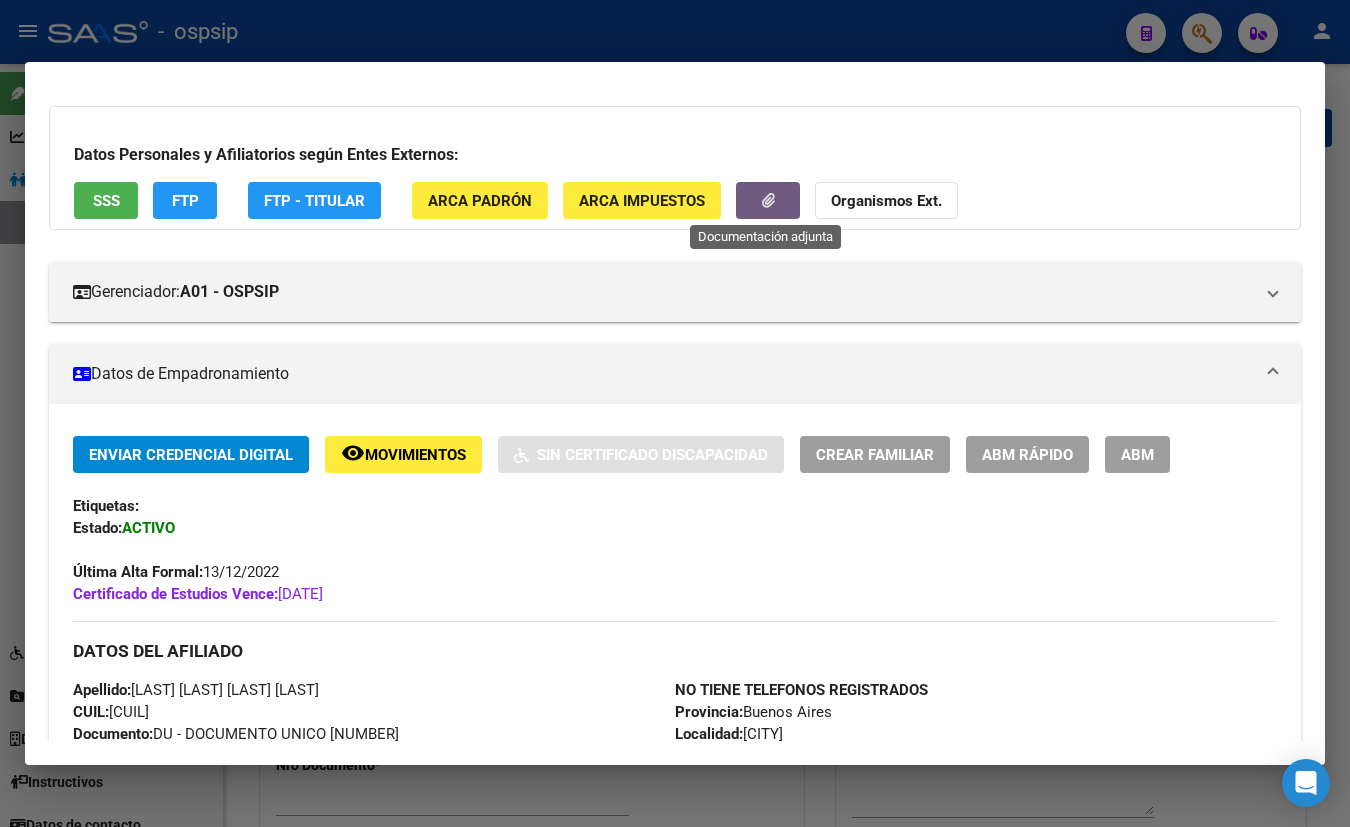 click 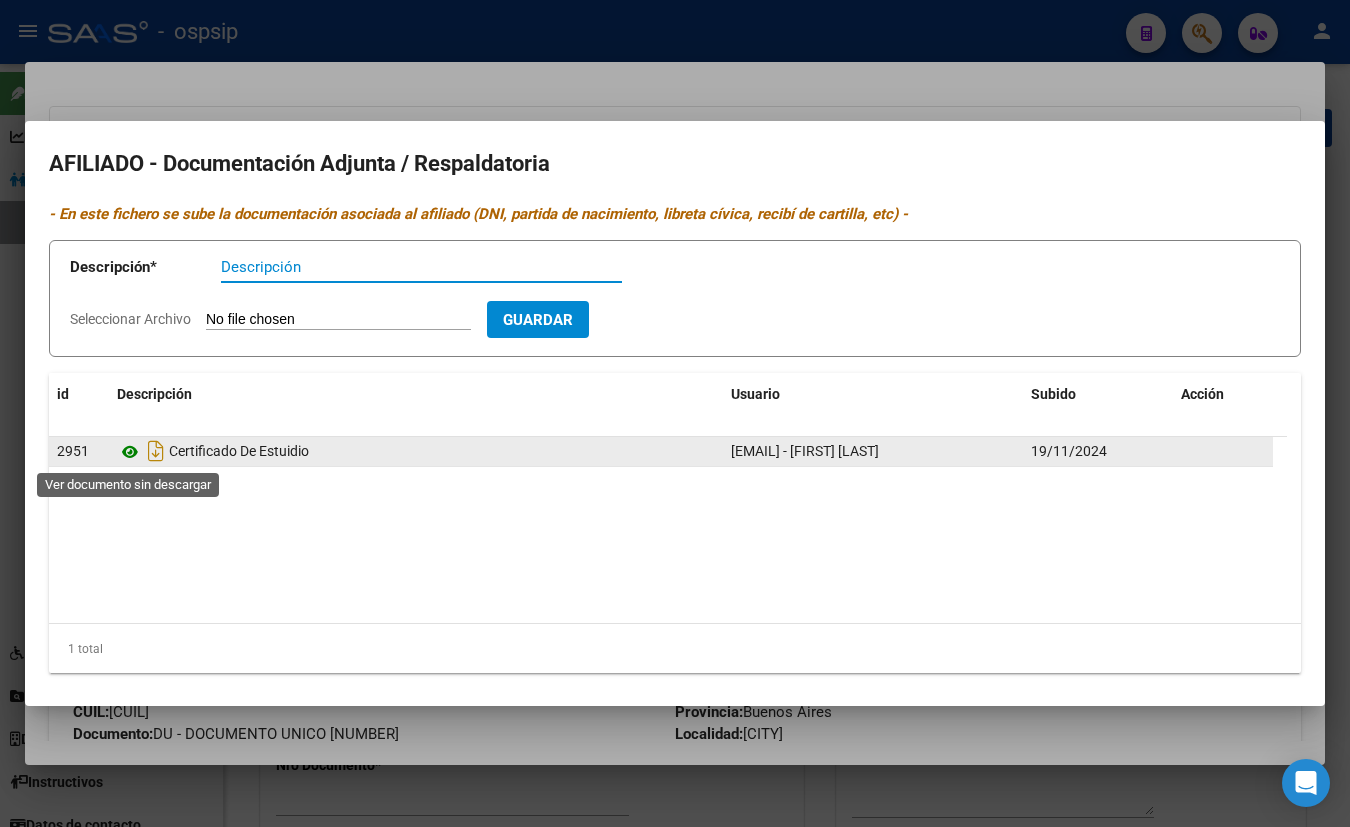 click 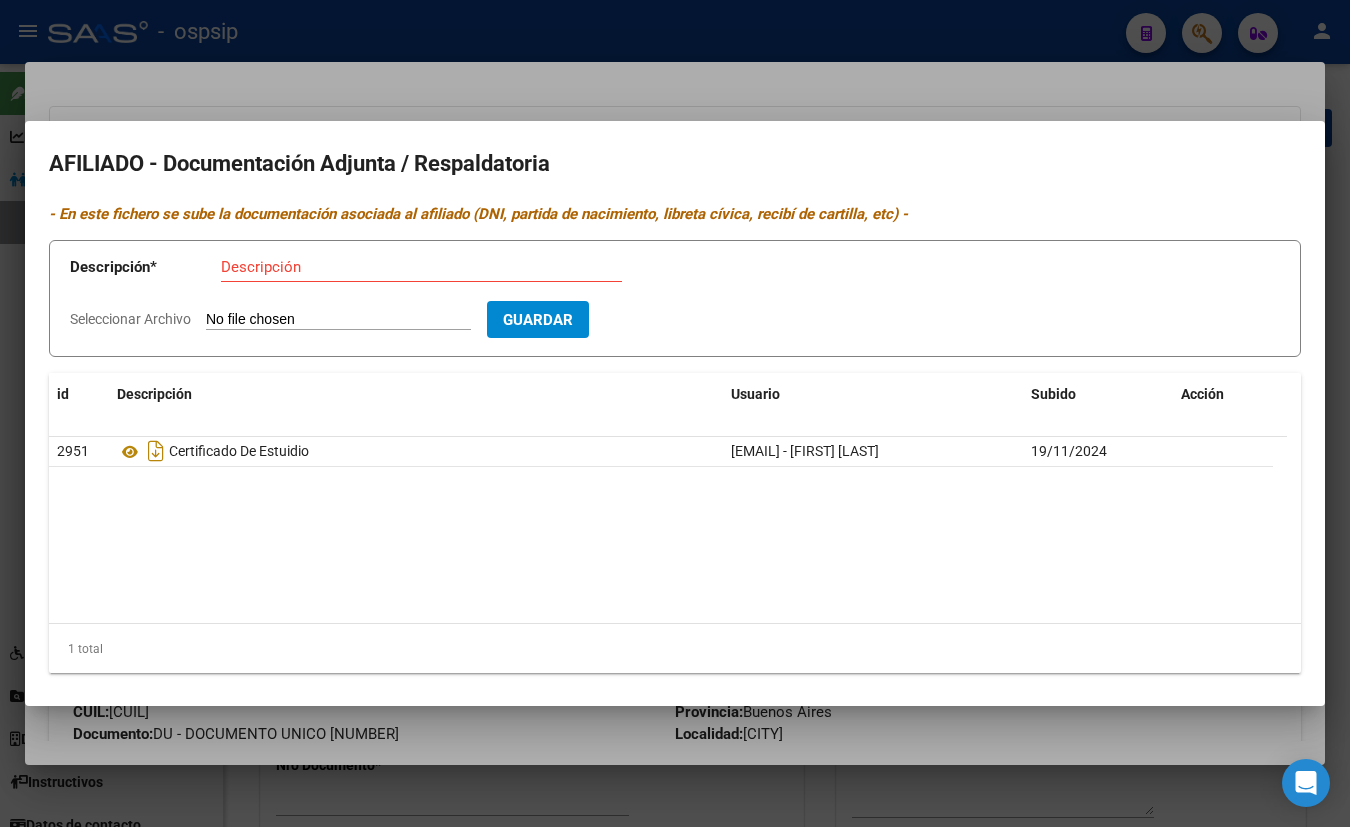 click on "[NUMBER]  Certificado De Estuidio   [EMAIL] - [FIRST] [LAST]   [DATE]" 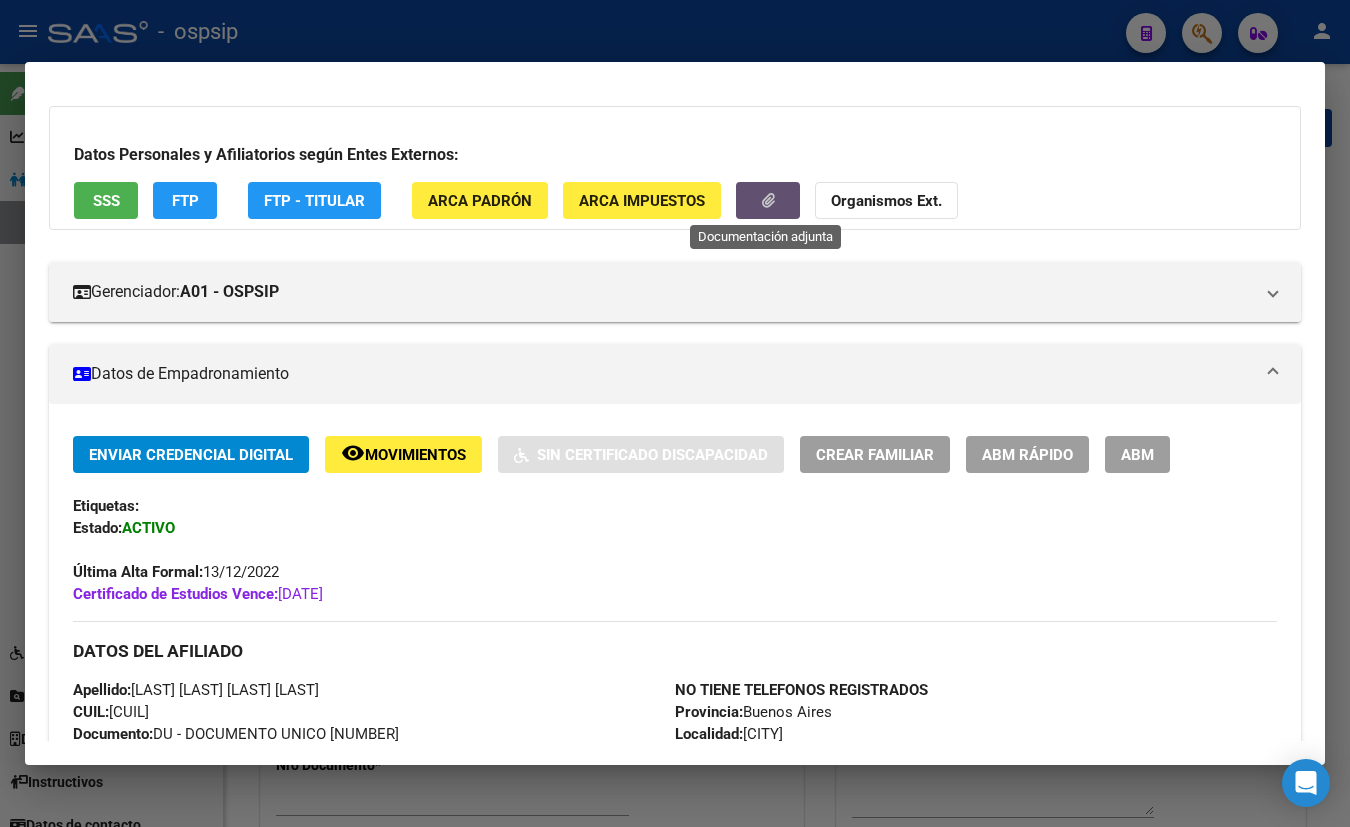 click 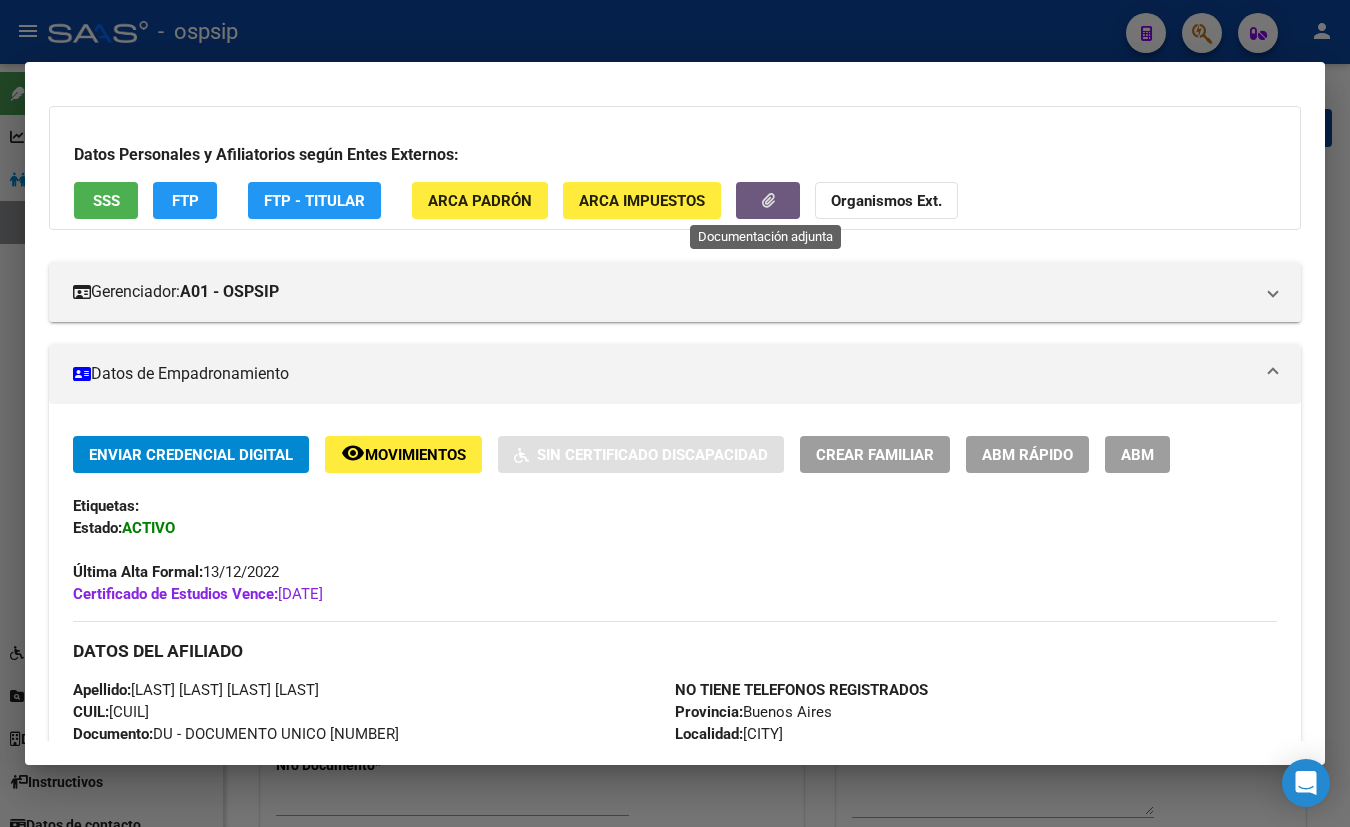 scroll, scrollTop: 545, scrollLeft: 0, axis: vertical 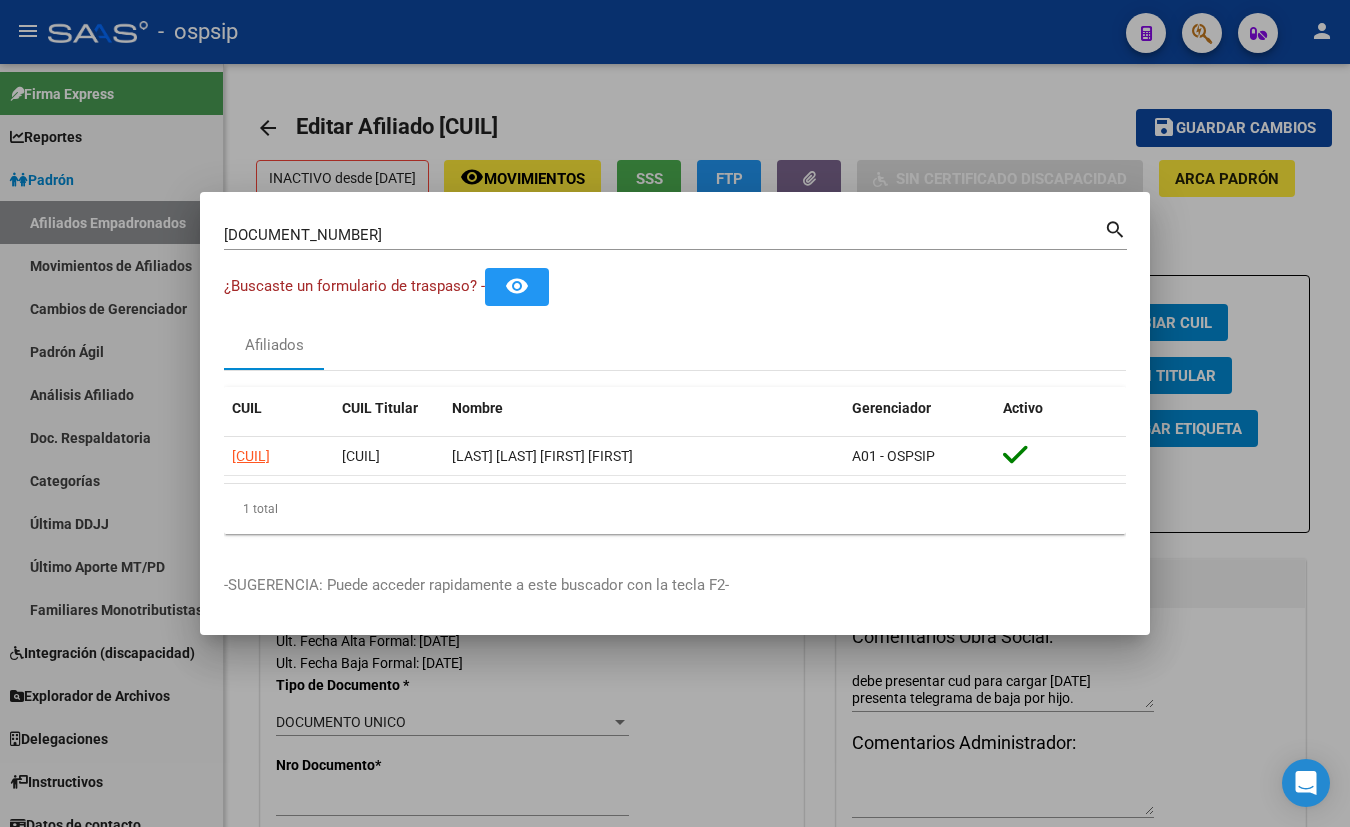 type 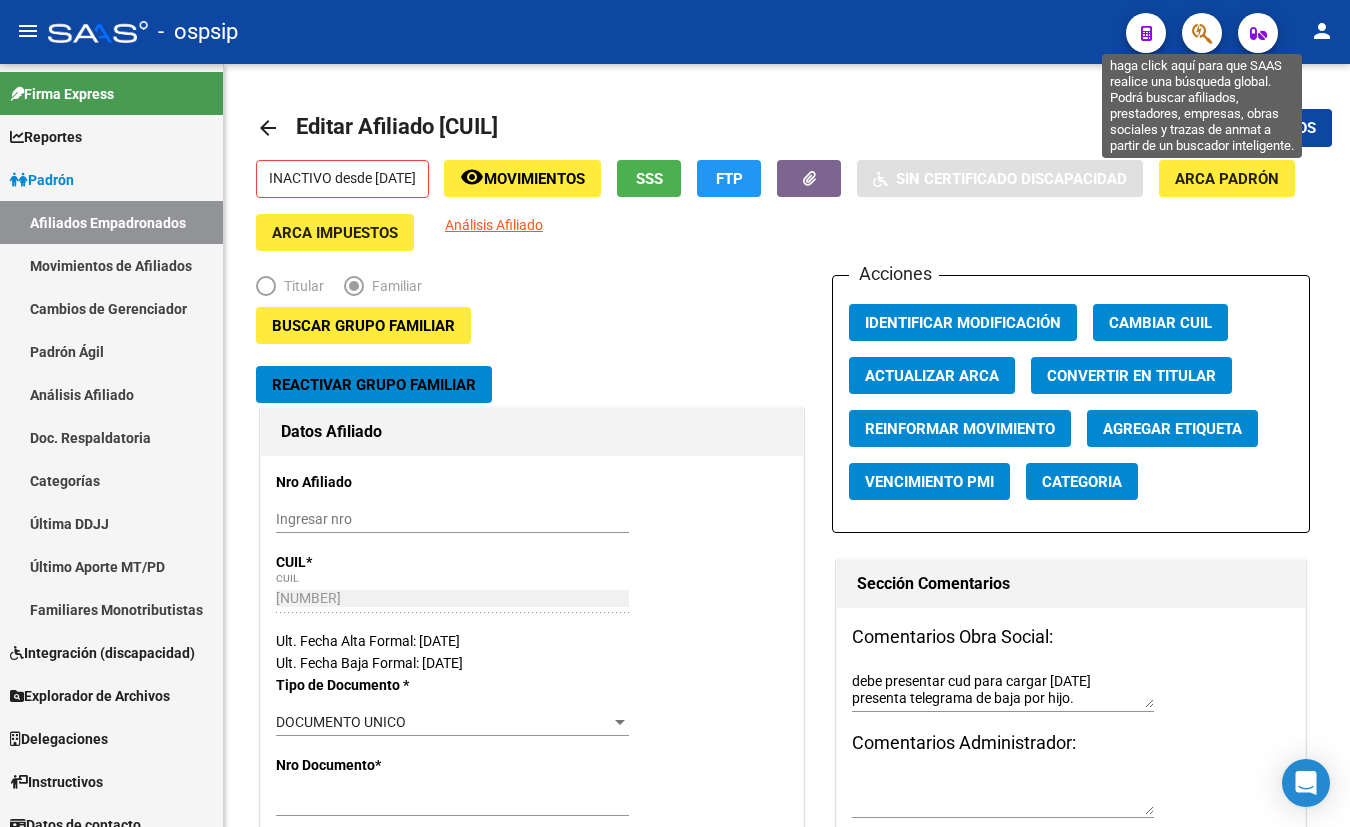 click 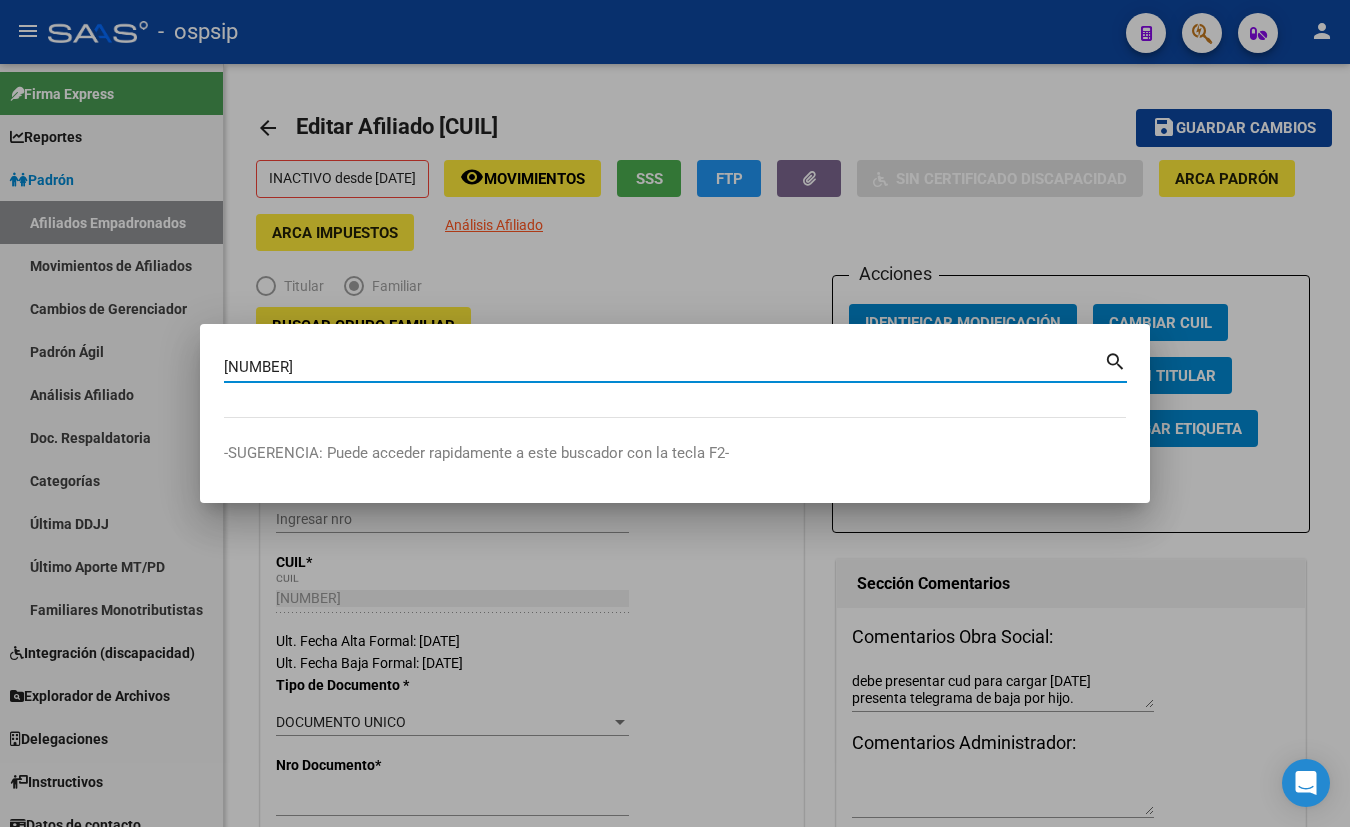 type on "[NUMBER]" 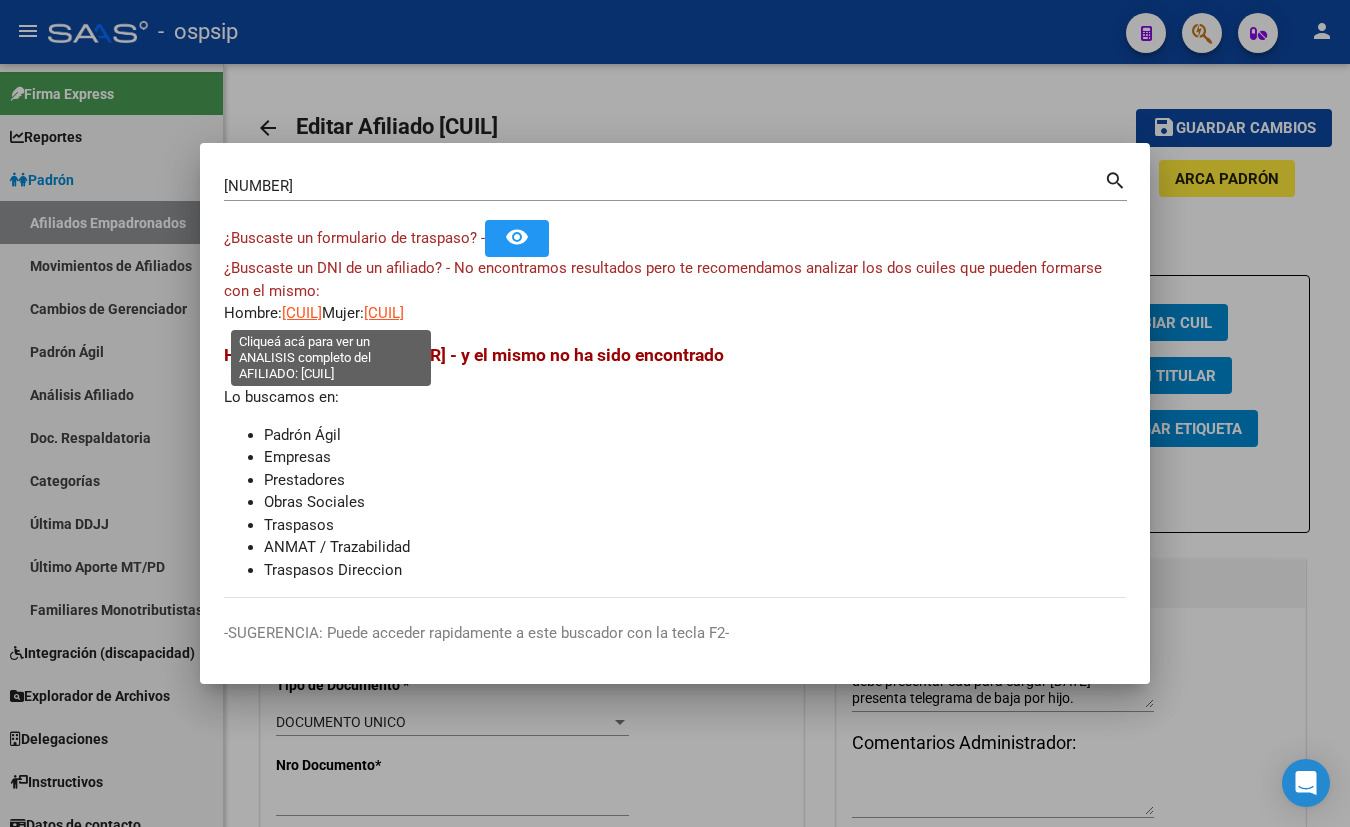 click on "[CUIL]" at bounding box center [302, 313] 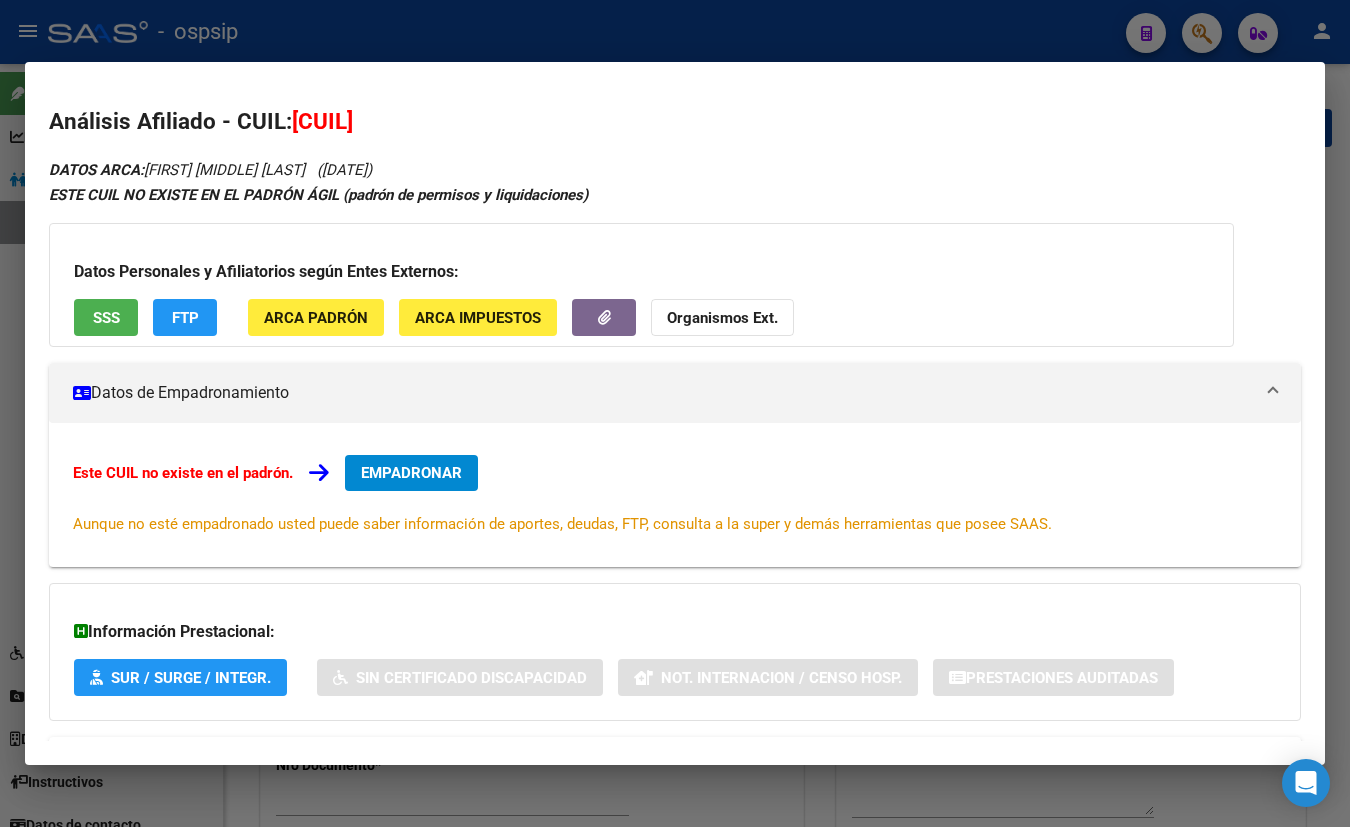 scroll, scrollTop: 87, scrollLeft: 0, axis: vertical 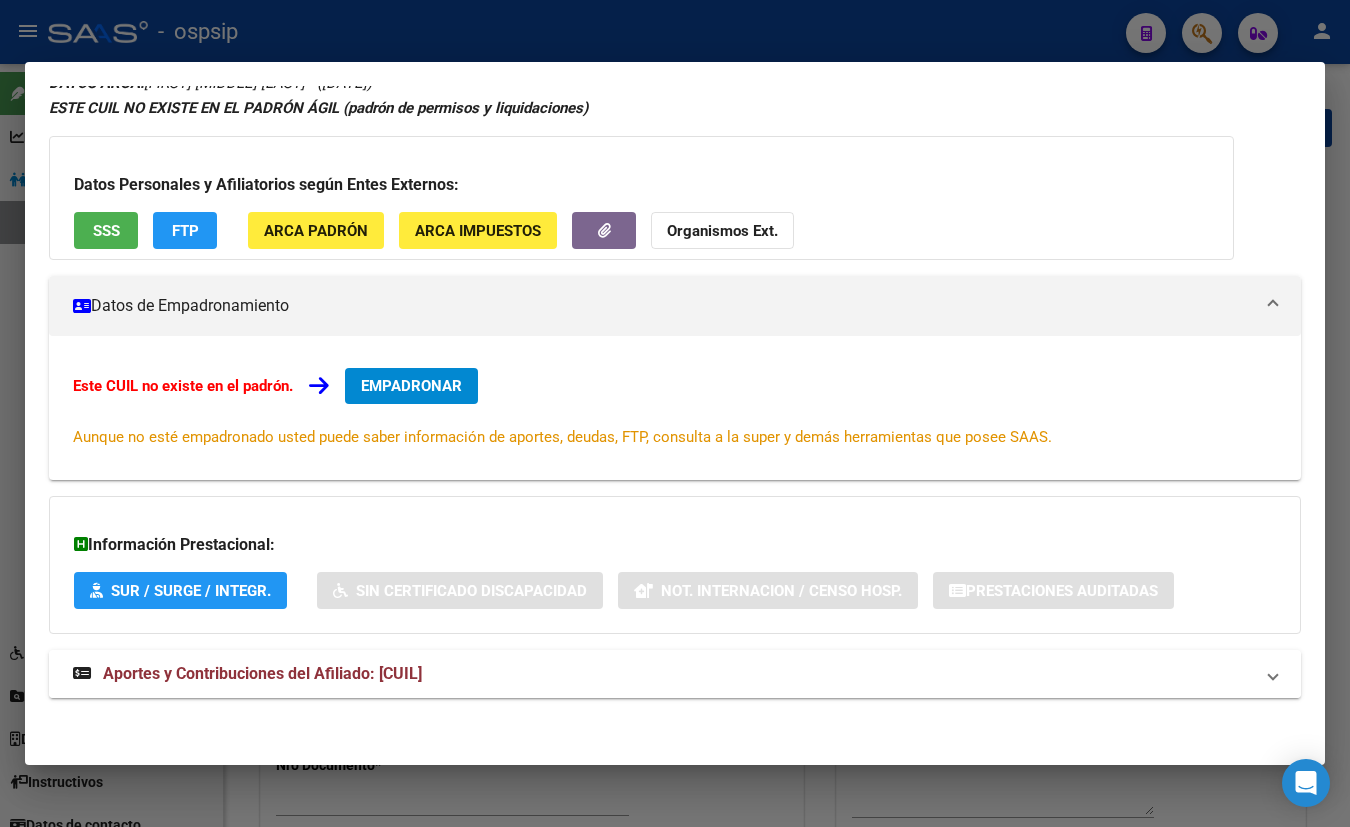 drag, startPoint x: 380, startPoint y: 672, endPoint x: 445, endPoint y: 655, distance: 67.18631 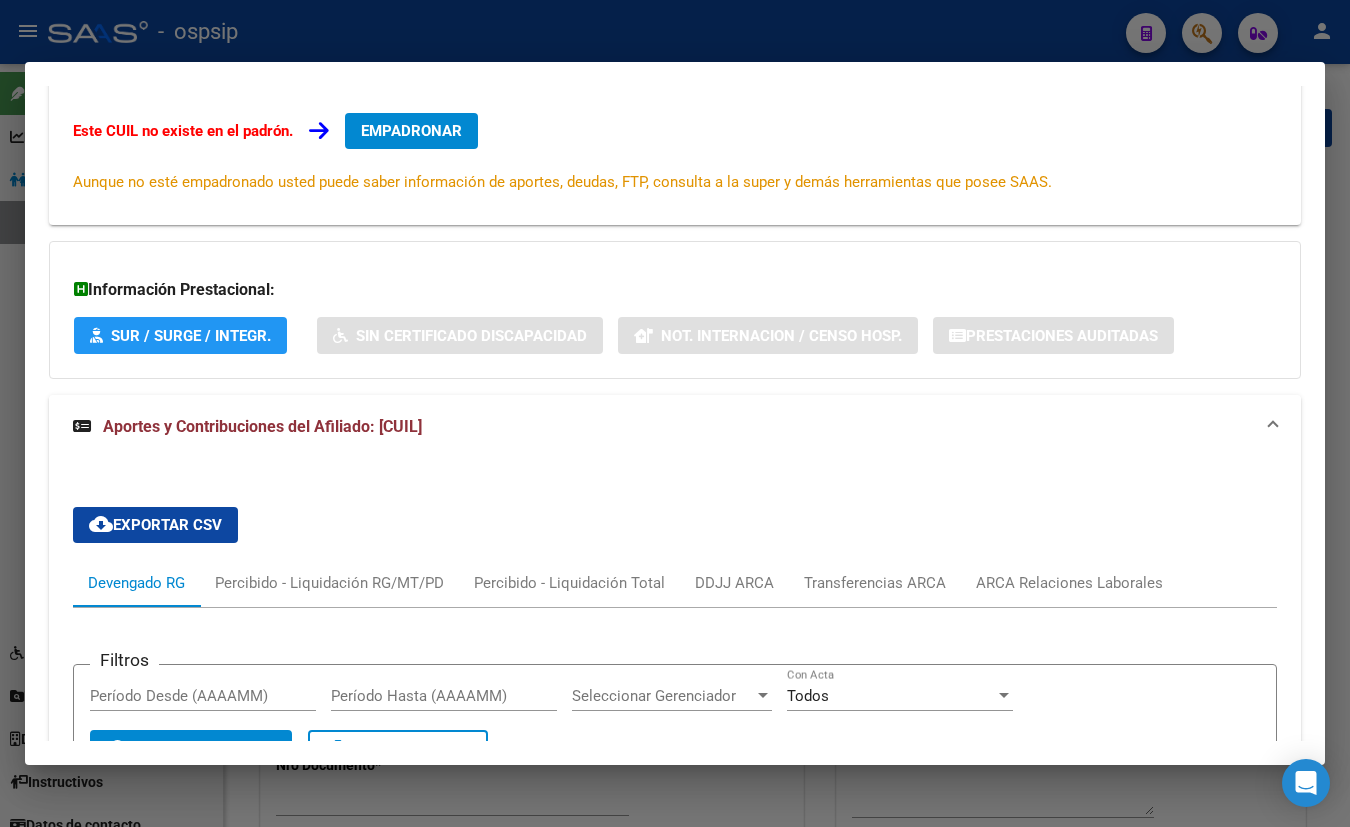 scroll, scrollTop: 0, scrollLeft: 0, axis: both 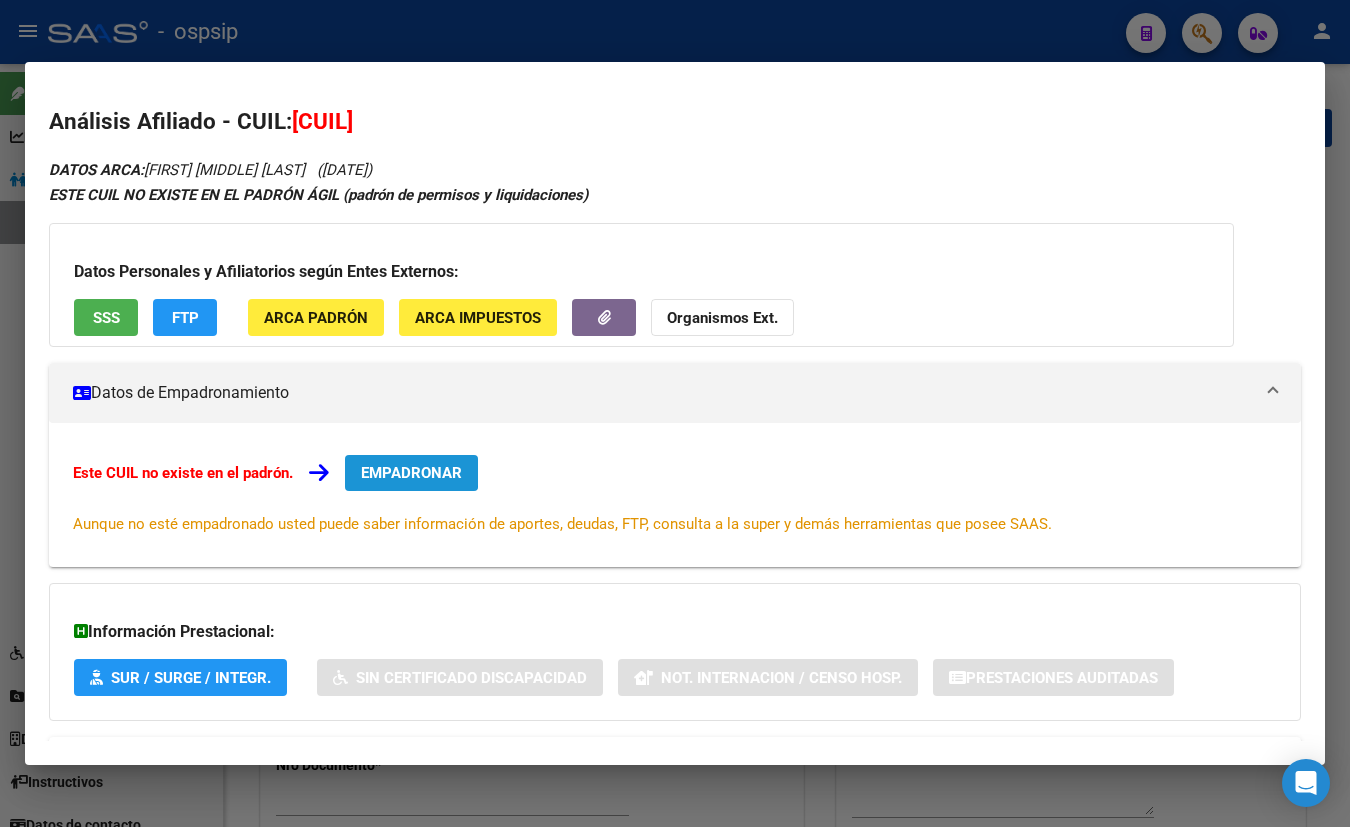 click on "EMPADRONAR" at bounding box center [411, 473] 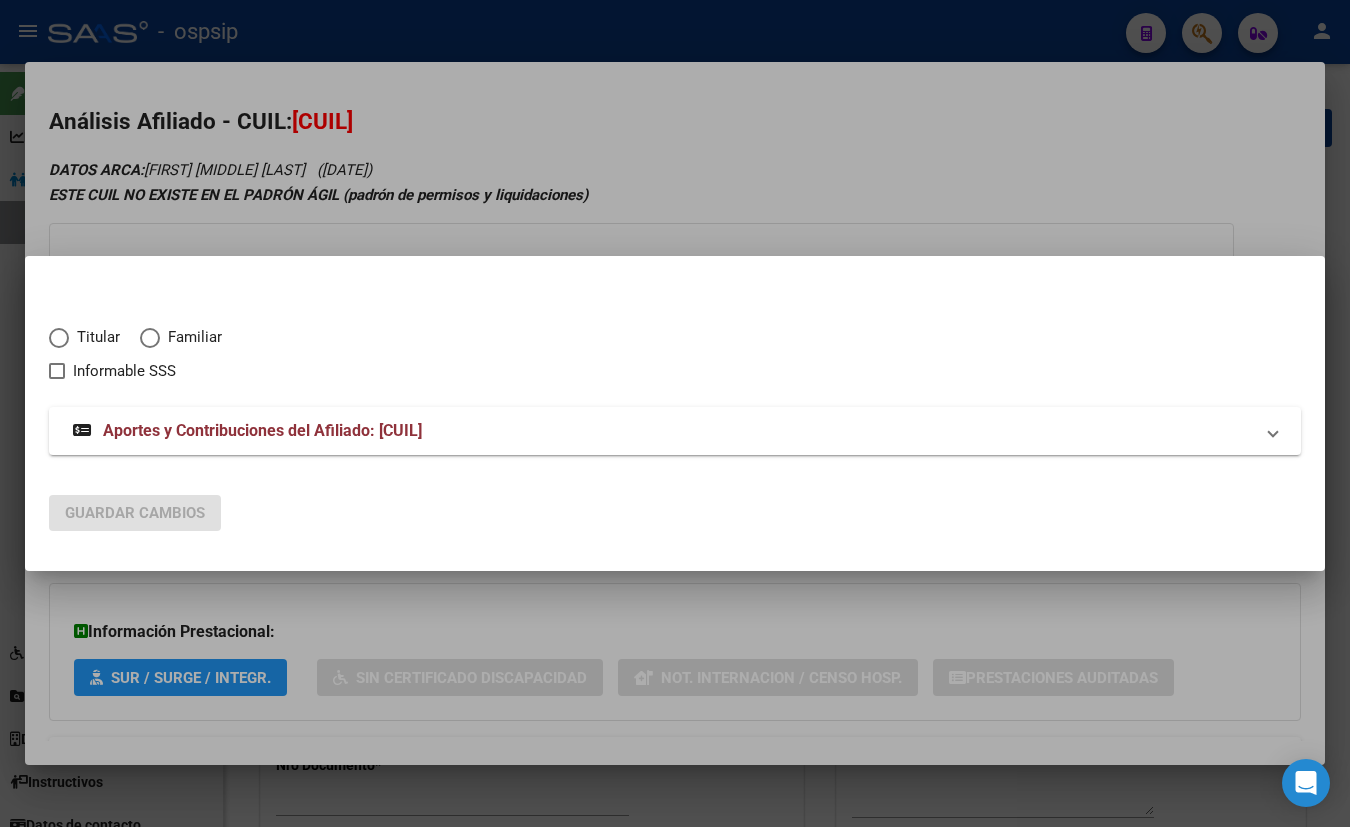 click at bounding box center [59, 338] 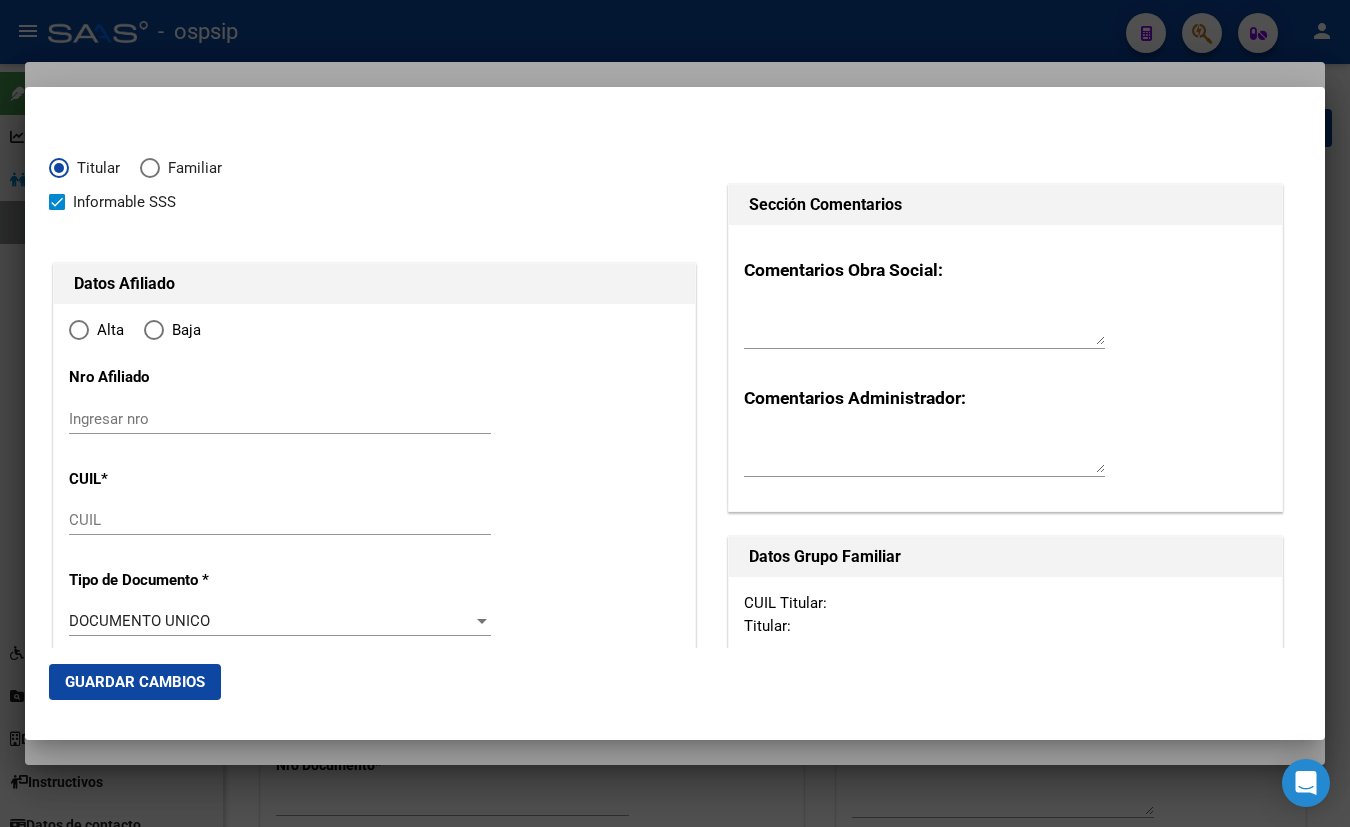 type on "[NUMBER]" 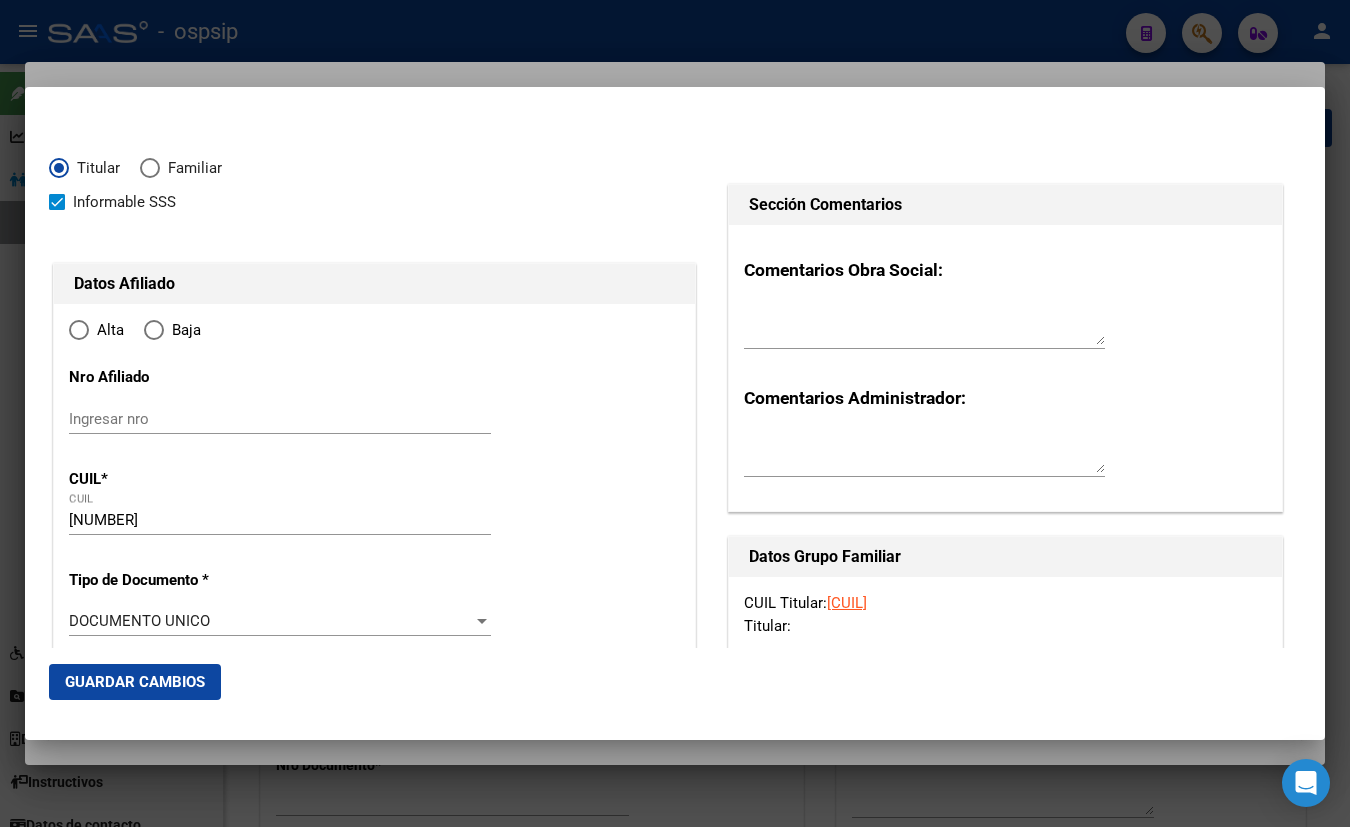 radio on "true" 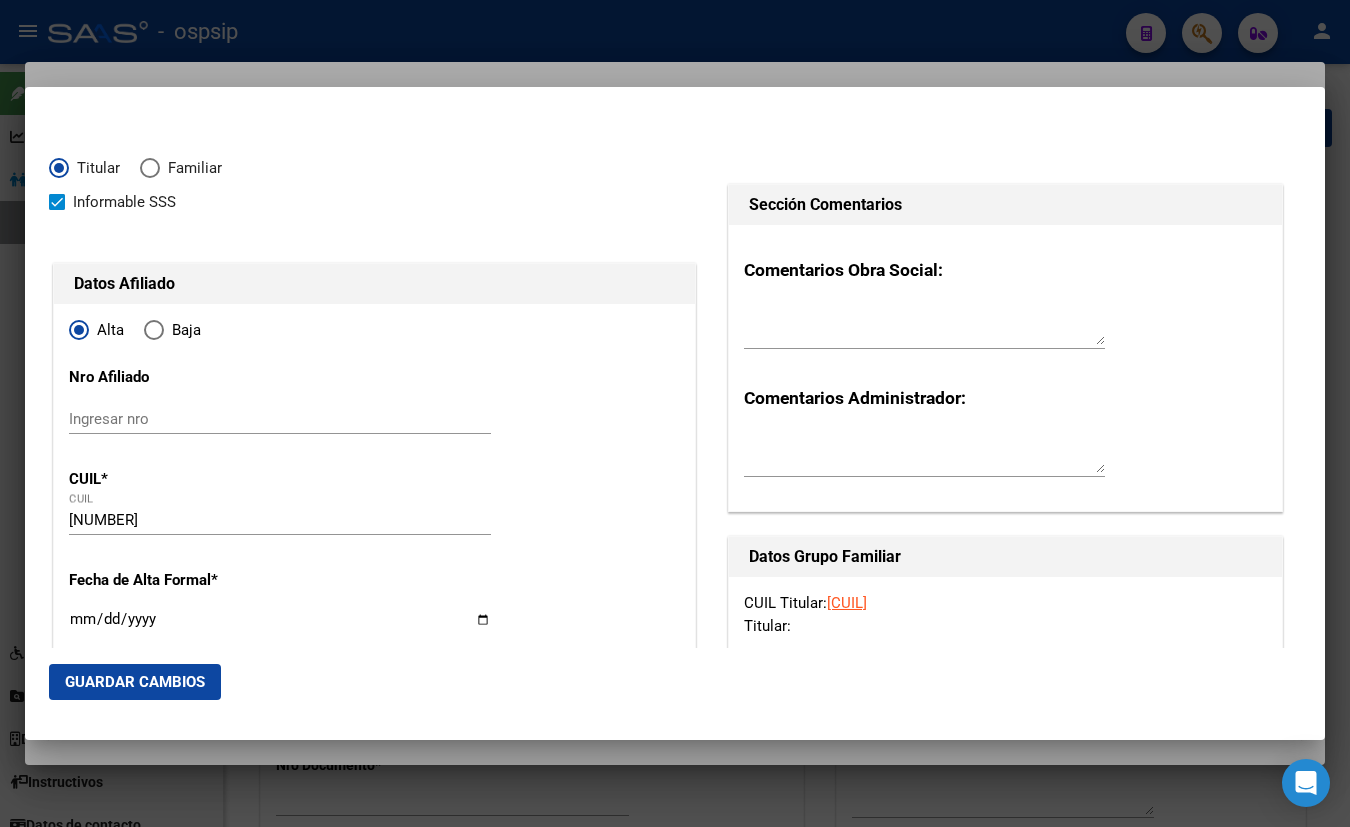 type on "[NUMBER]" 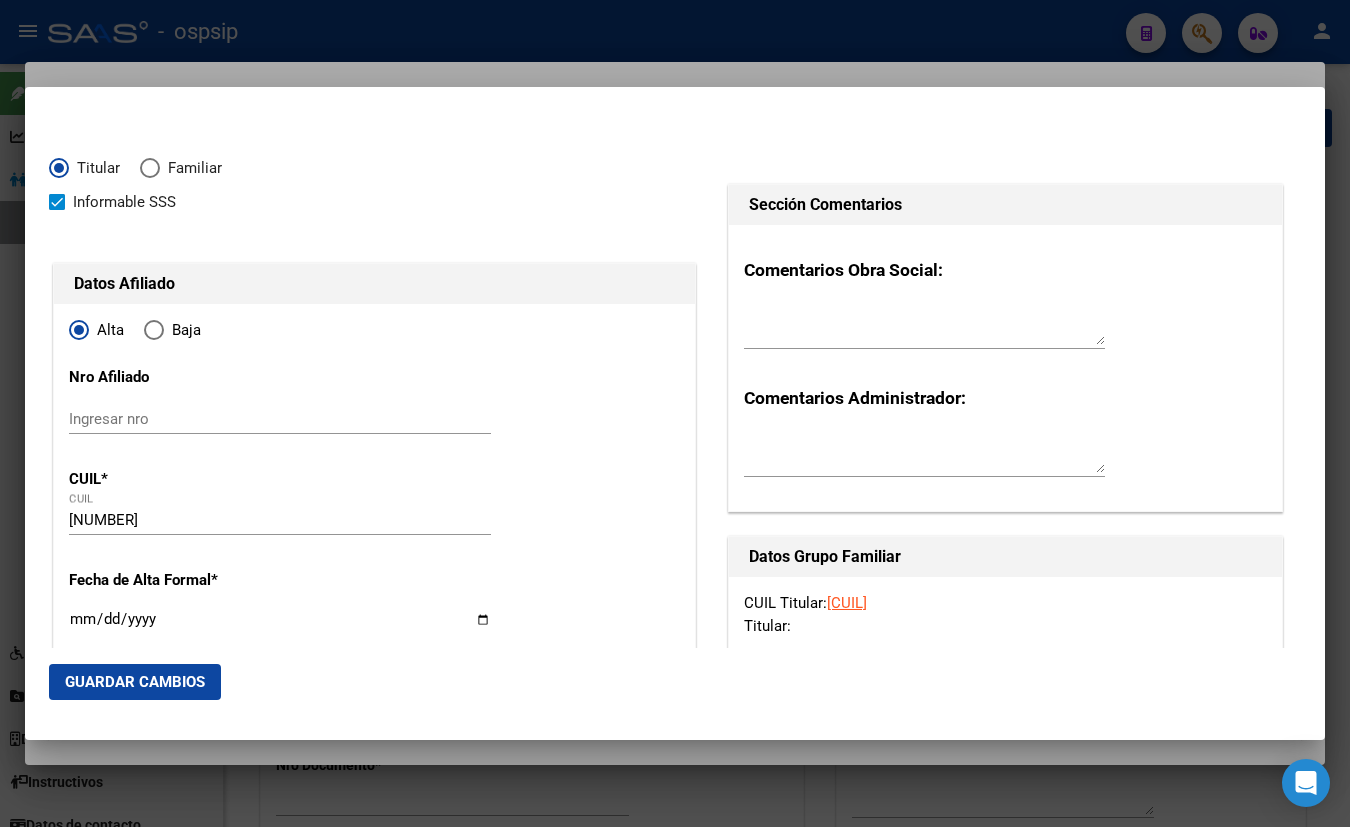 type on "[LAST]" 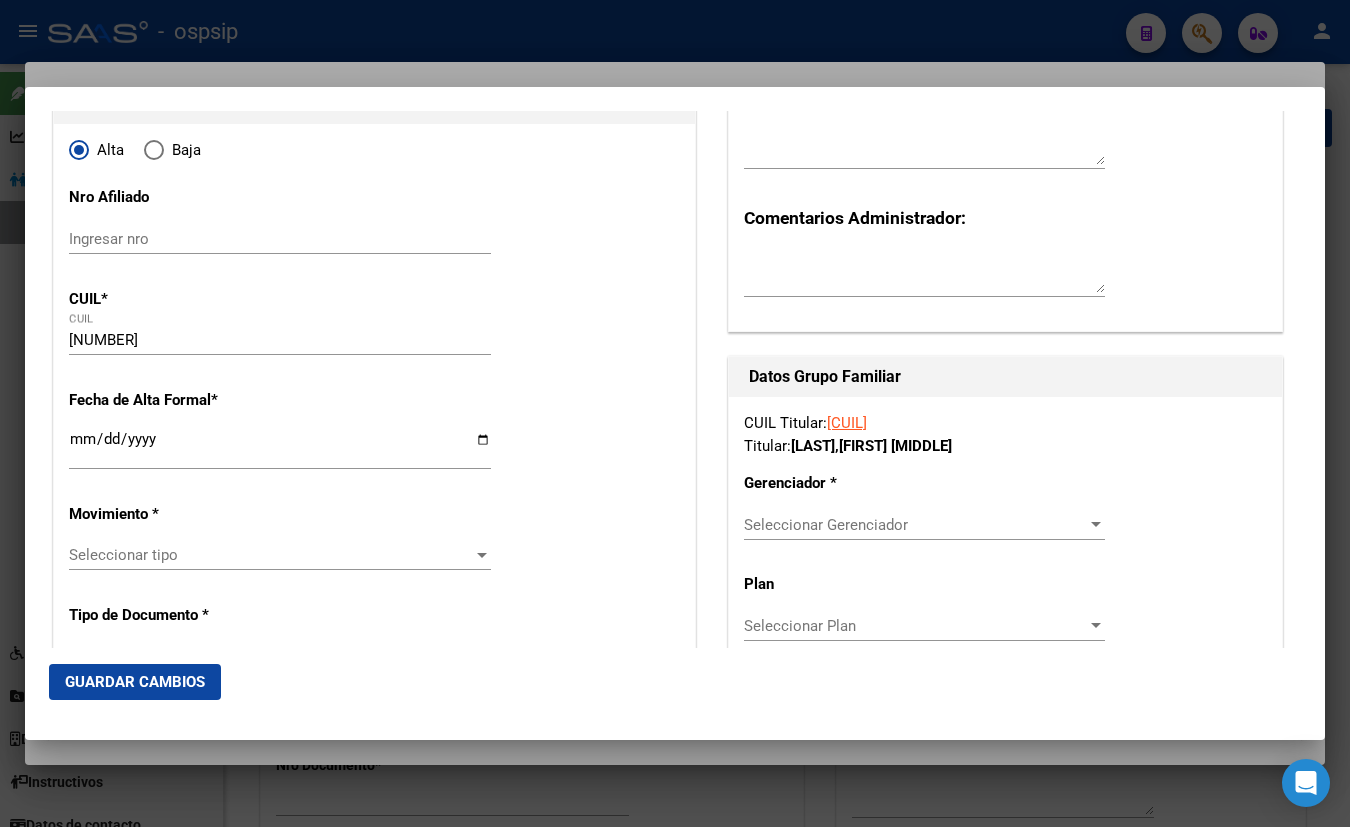 scroll, scrollTop: 181, scrollLeft: 0, axis: vertical 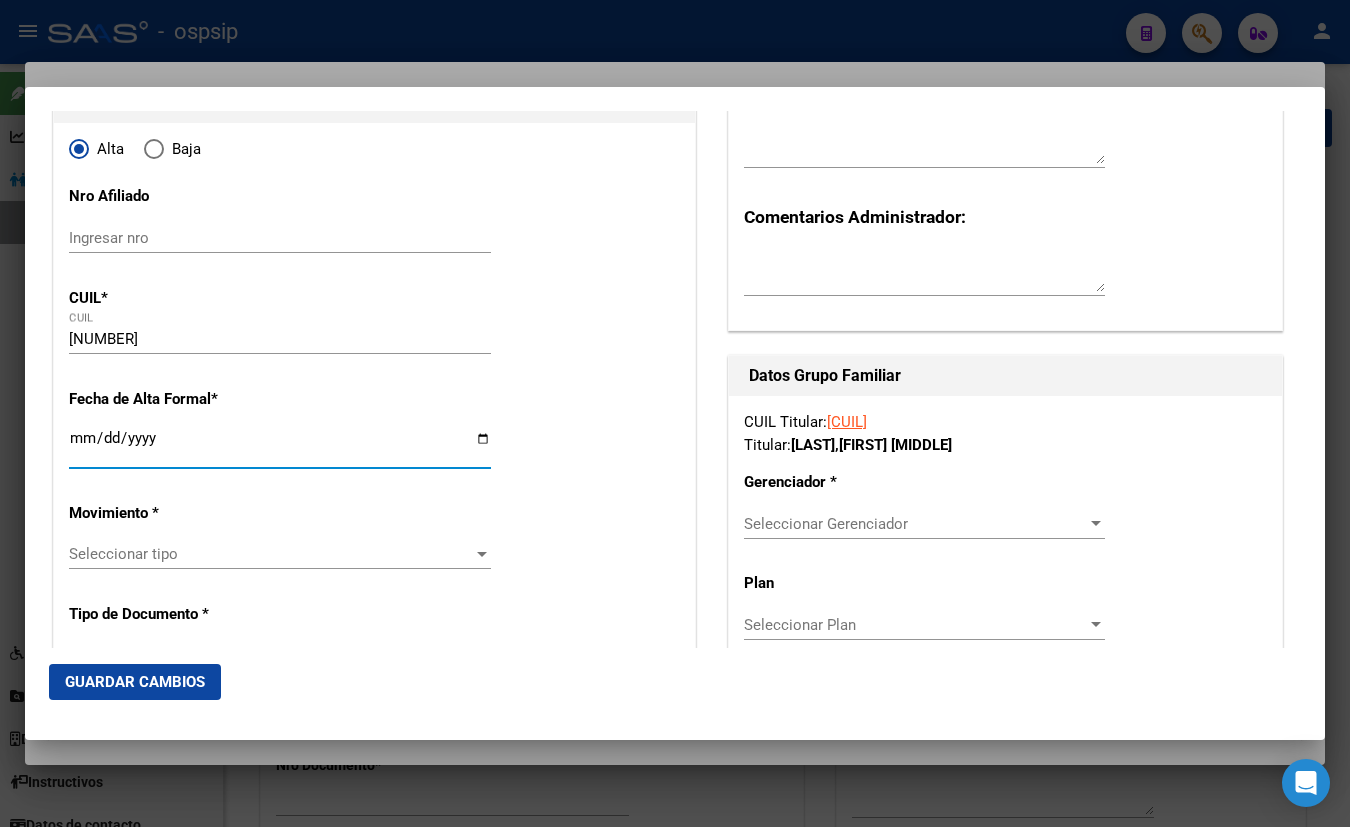 click on "Ingresar fecha" at bounding box center (280, 446) 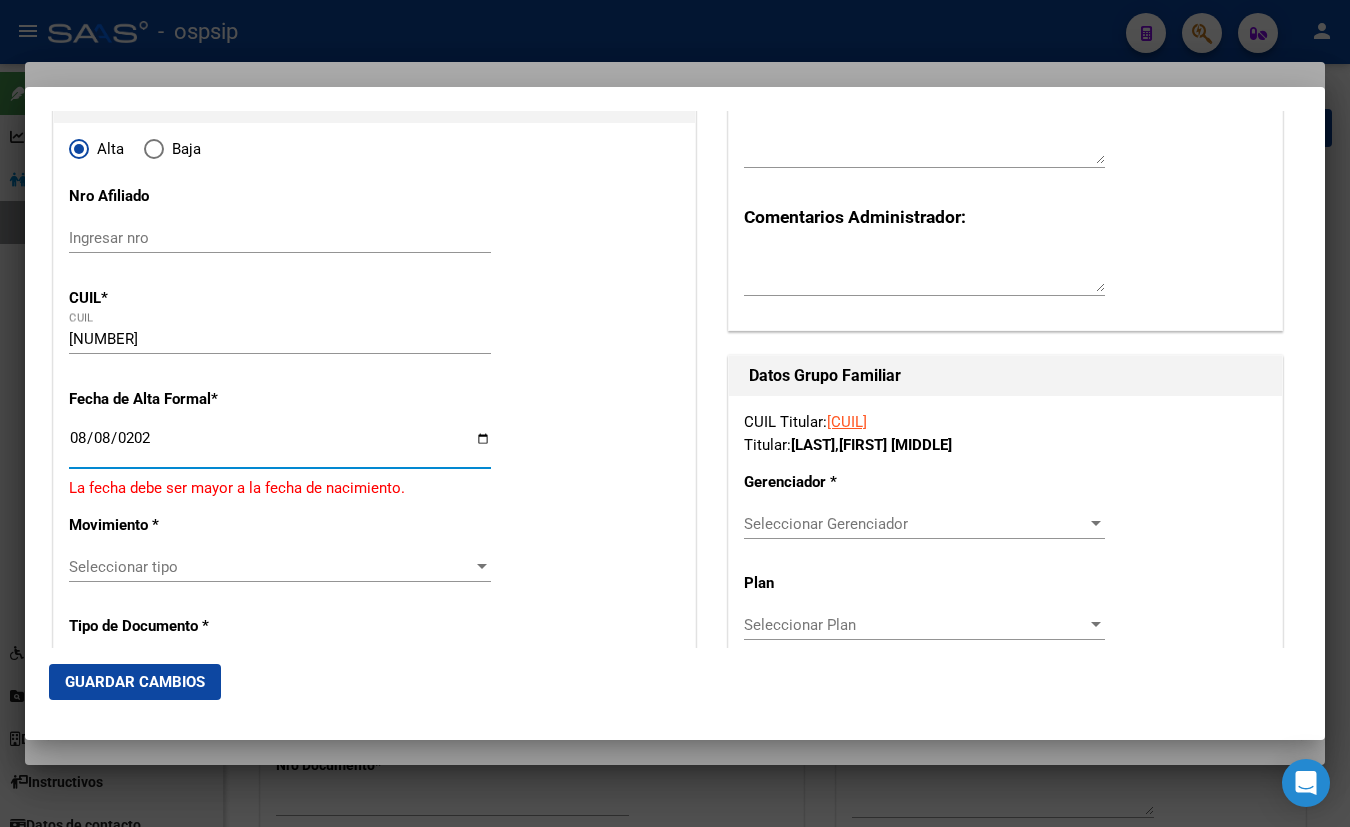 type on "2025-08-08" 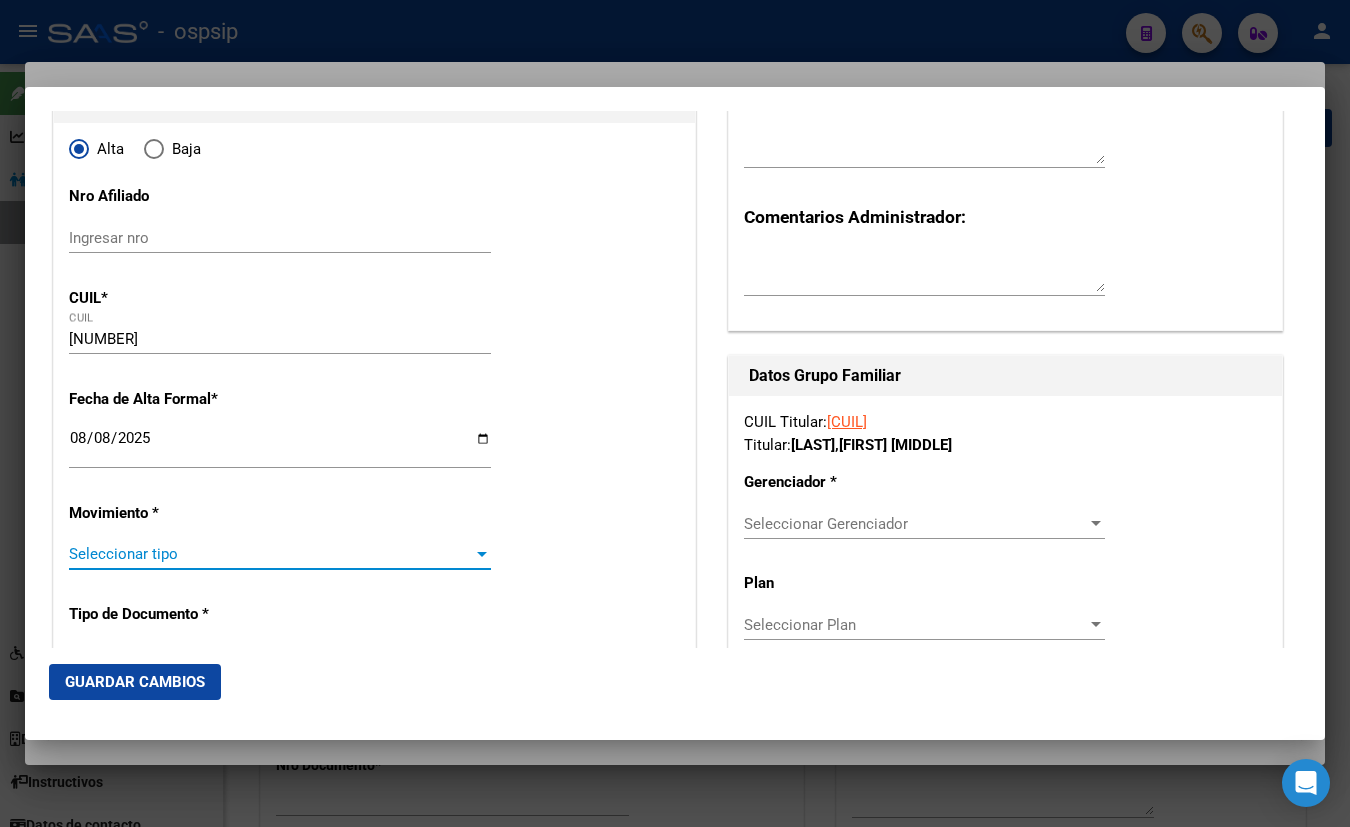 click on "Seleccionar tipo" at bounding box center (271, 554) 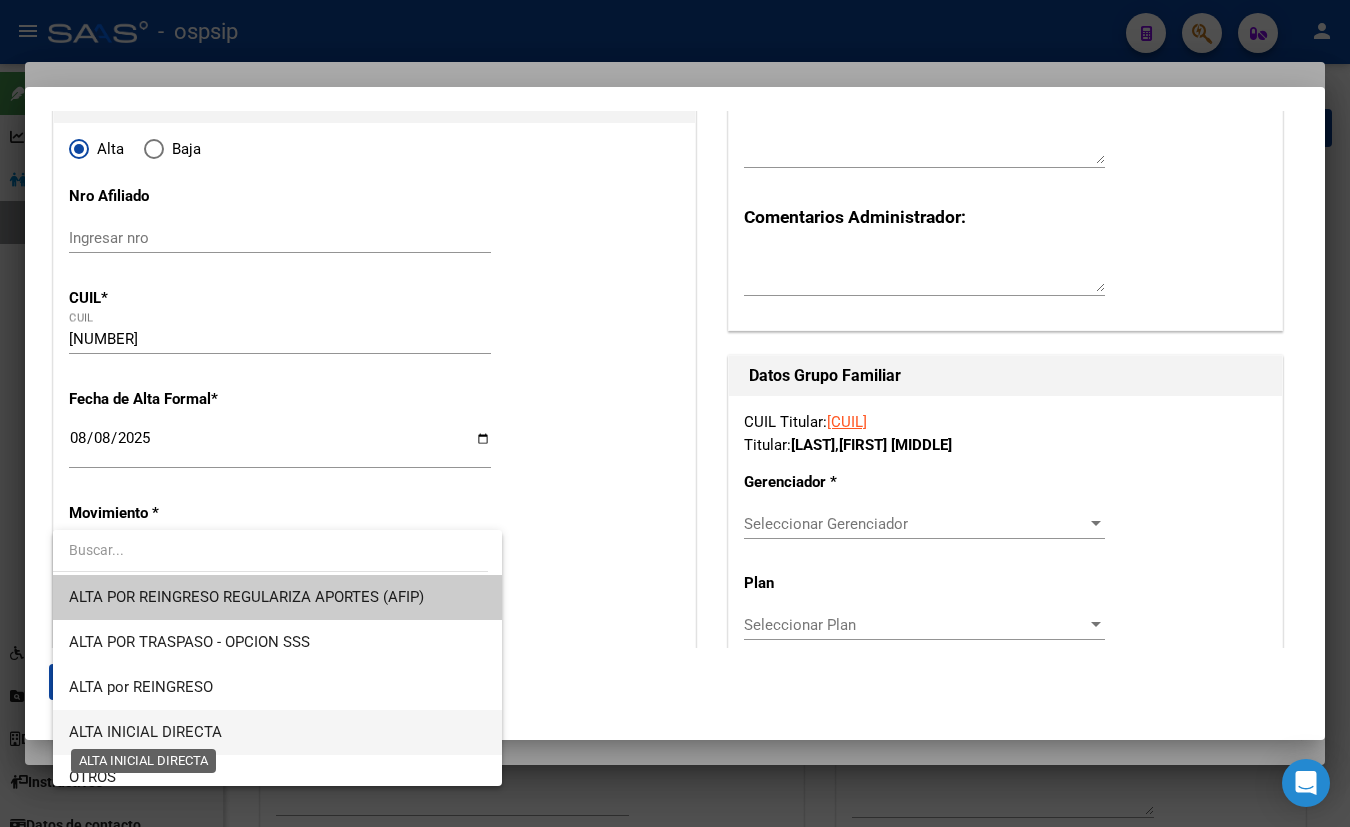 click on "ALTA INICIAL DIRECTA" at bounding box center [145, 732] 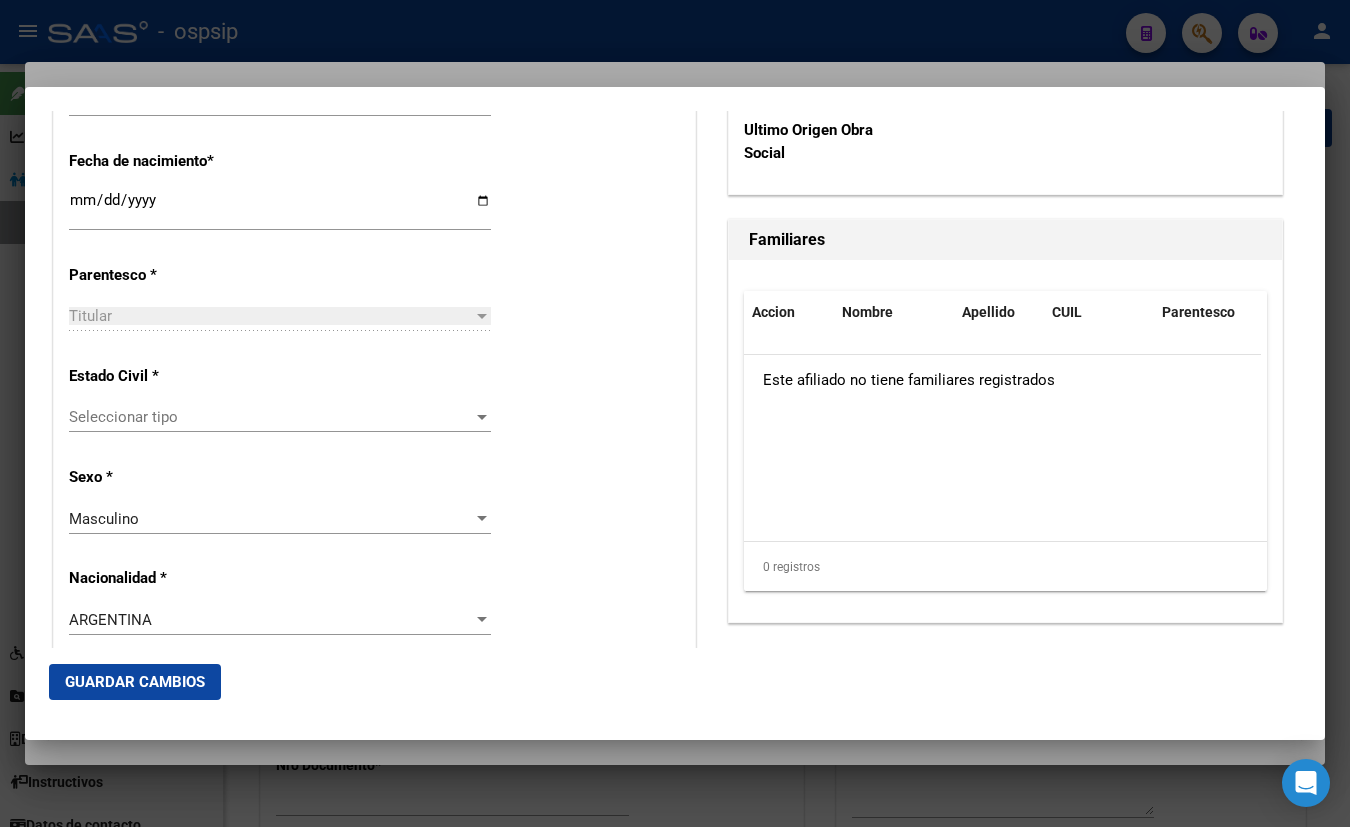 scroll, scrollTop: 1090, scrollLeft: 0, axis: vertical 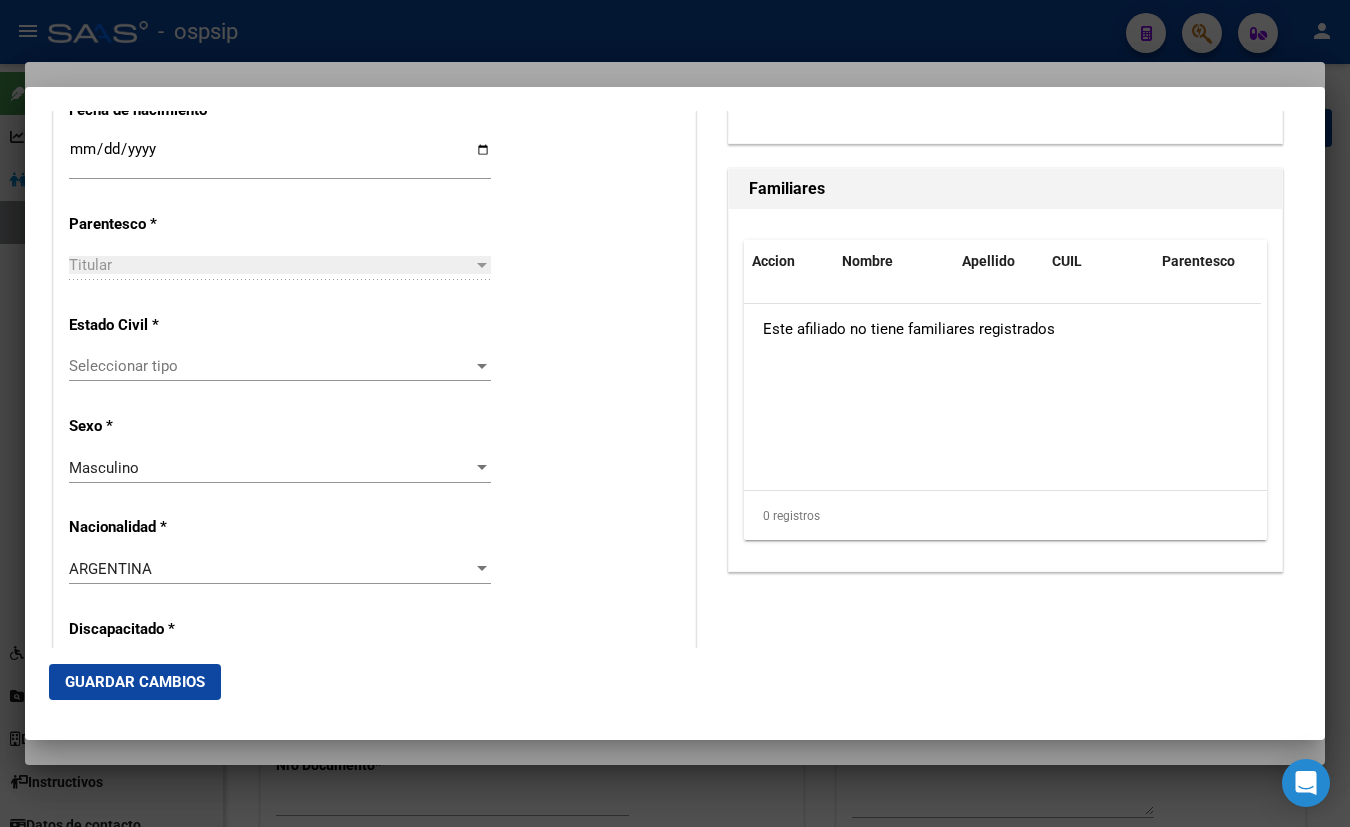 click on "Seleccionar tipo Seleccionar tipo" at bounding box center [280, 366] 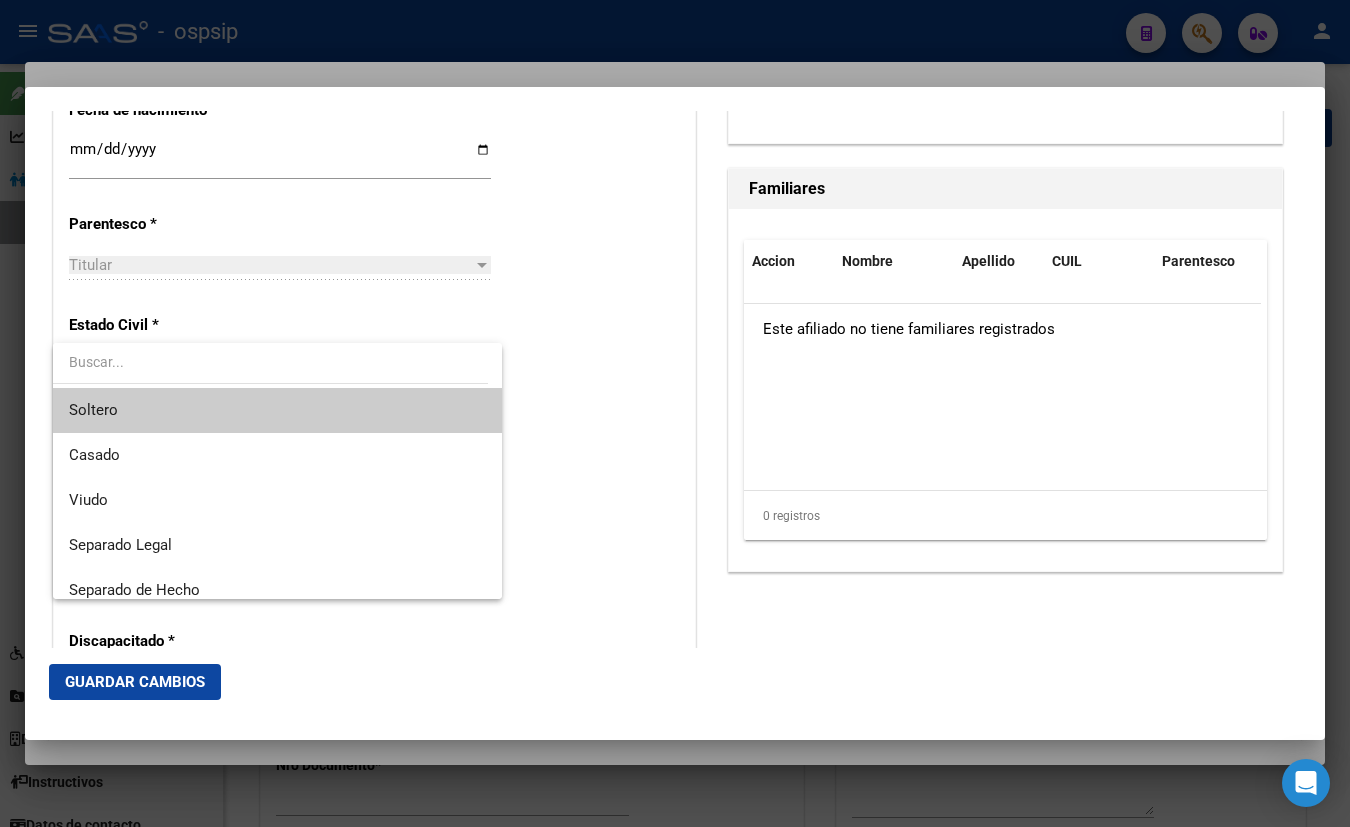click on "Soltero" at bounding box center [277, 410] 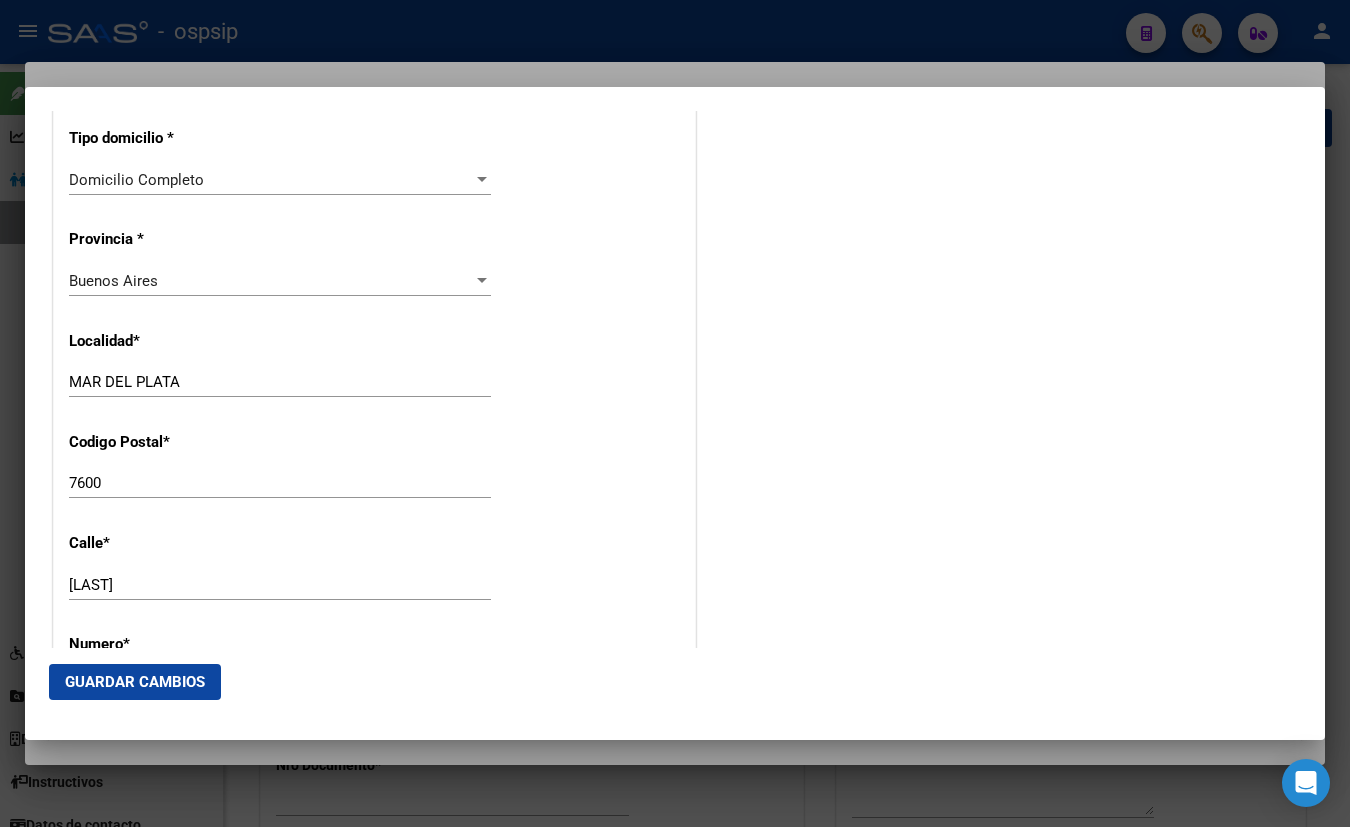 scroll, scrollTop: 1909, scrollLeft: 0, axis: vertical 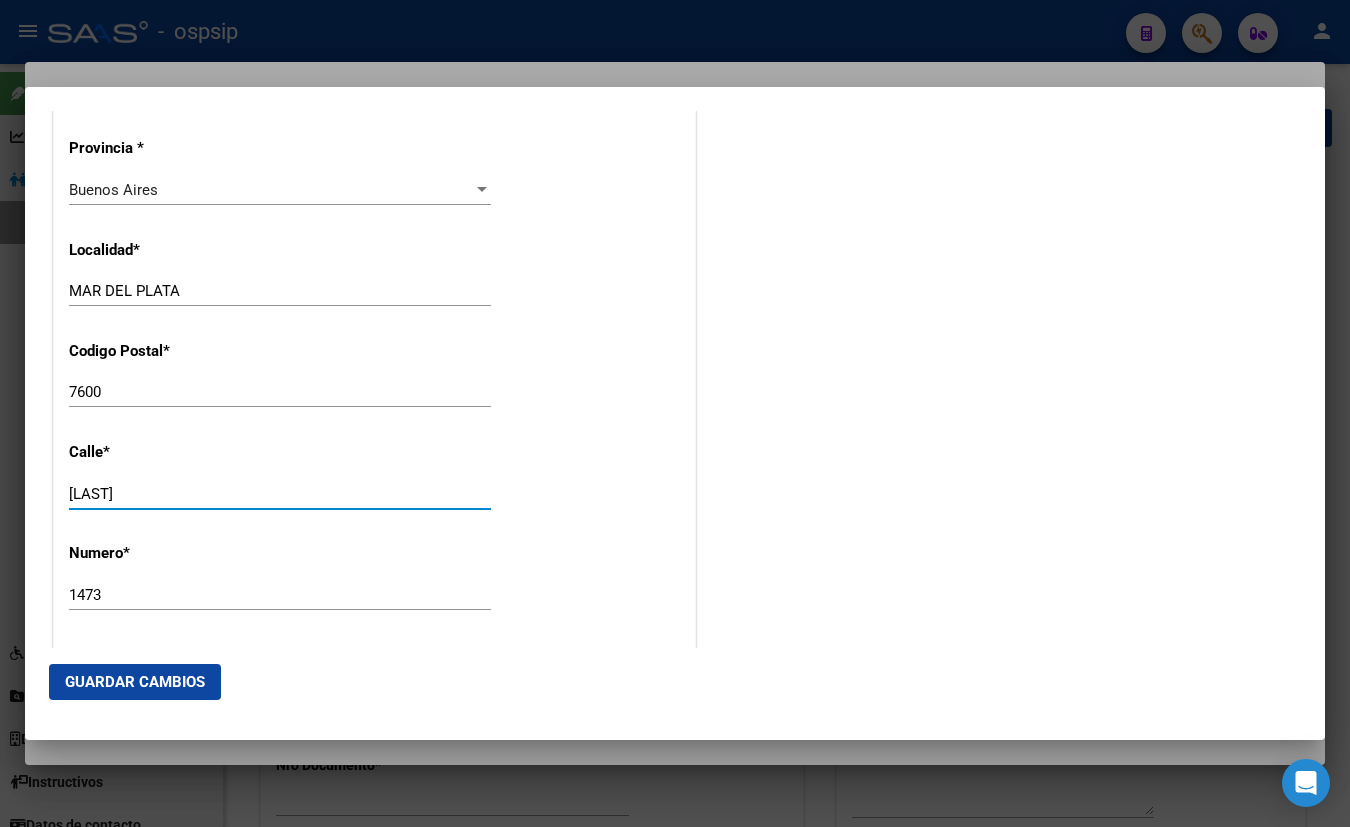 drag, startPoint x: 159, startPoint y: 494, endPoint x: 20, endPoint y: 491, distance: 139.03236 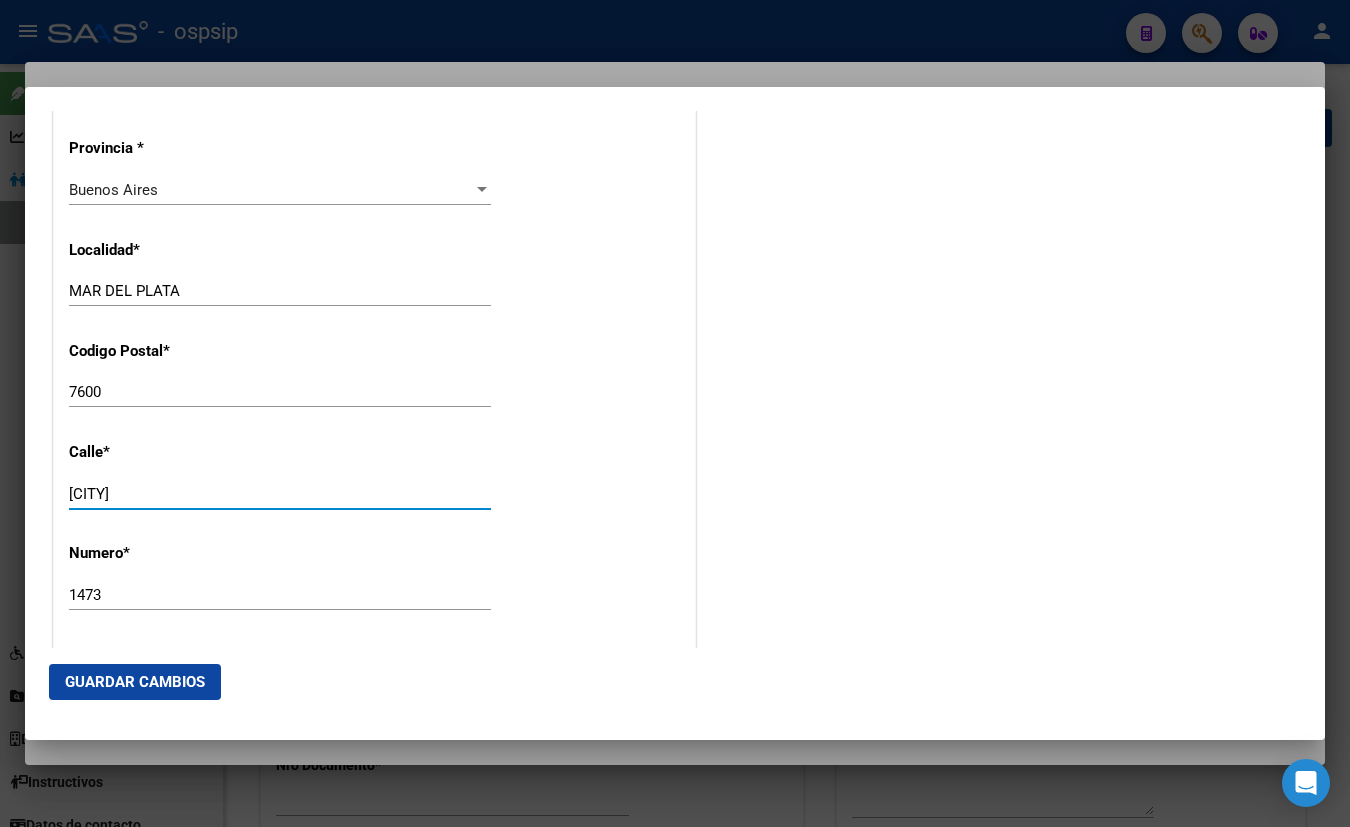 type on "[CITY]" 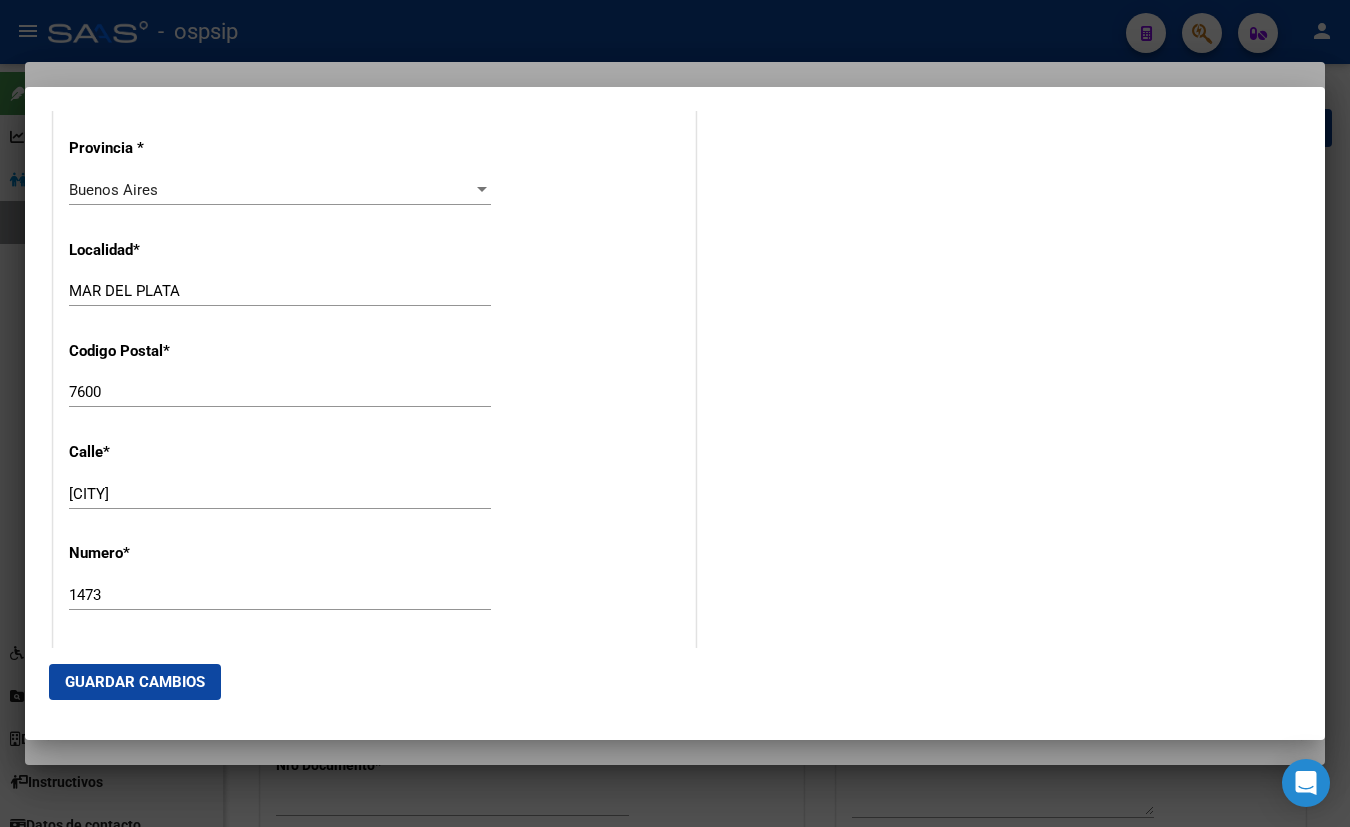 click on "1473" at bounding box center [280, 595] 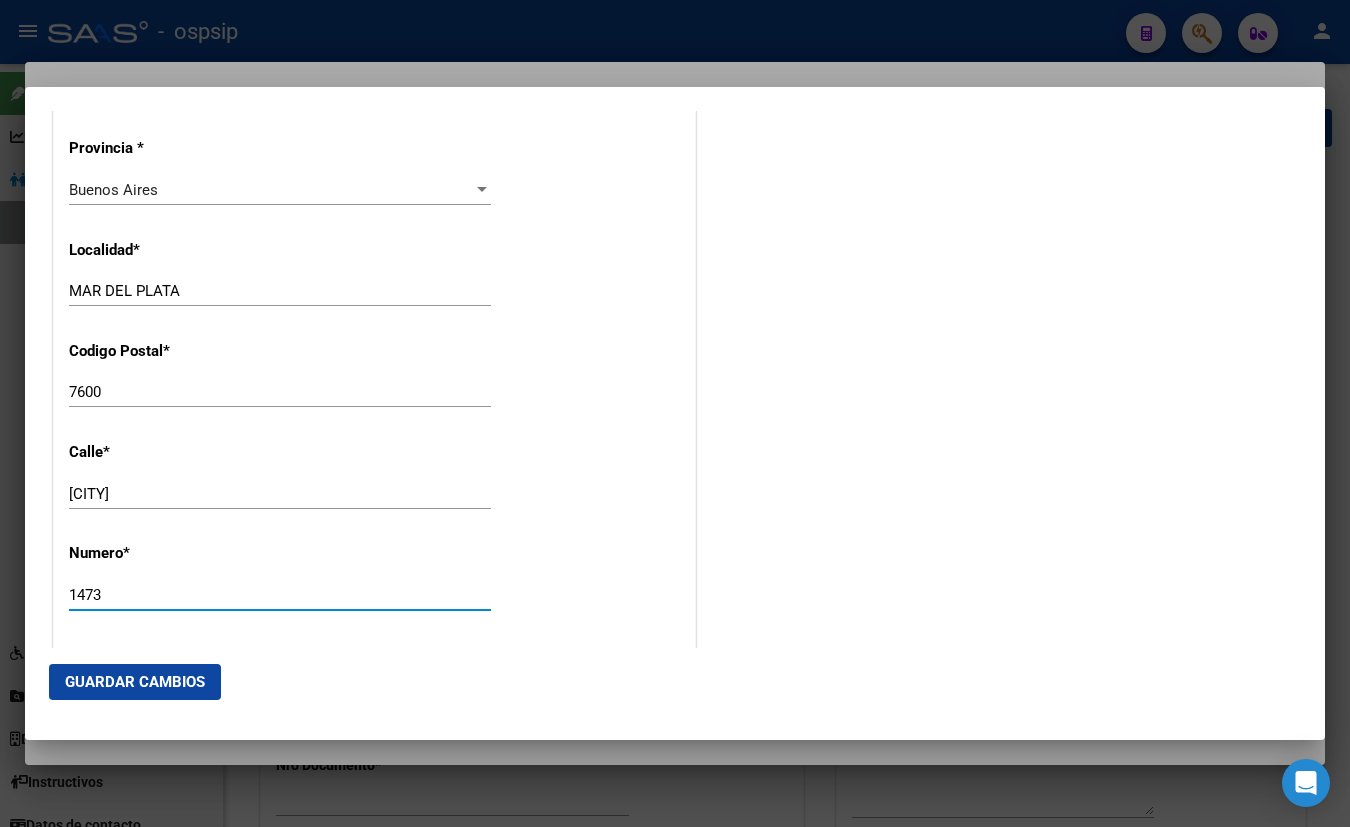 drag, startPoint x: 118, startPoint y: 595, endPoint x: -5, endPoint y: 595, distance: 123 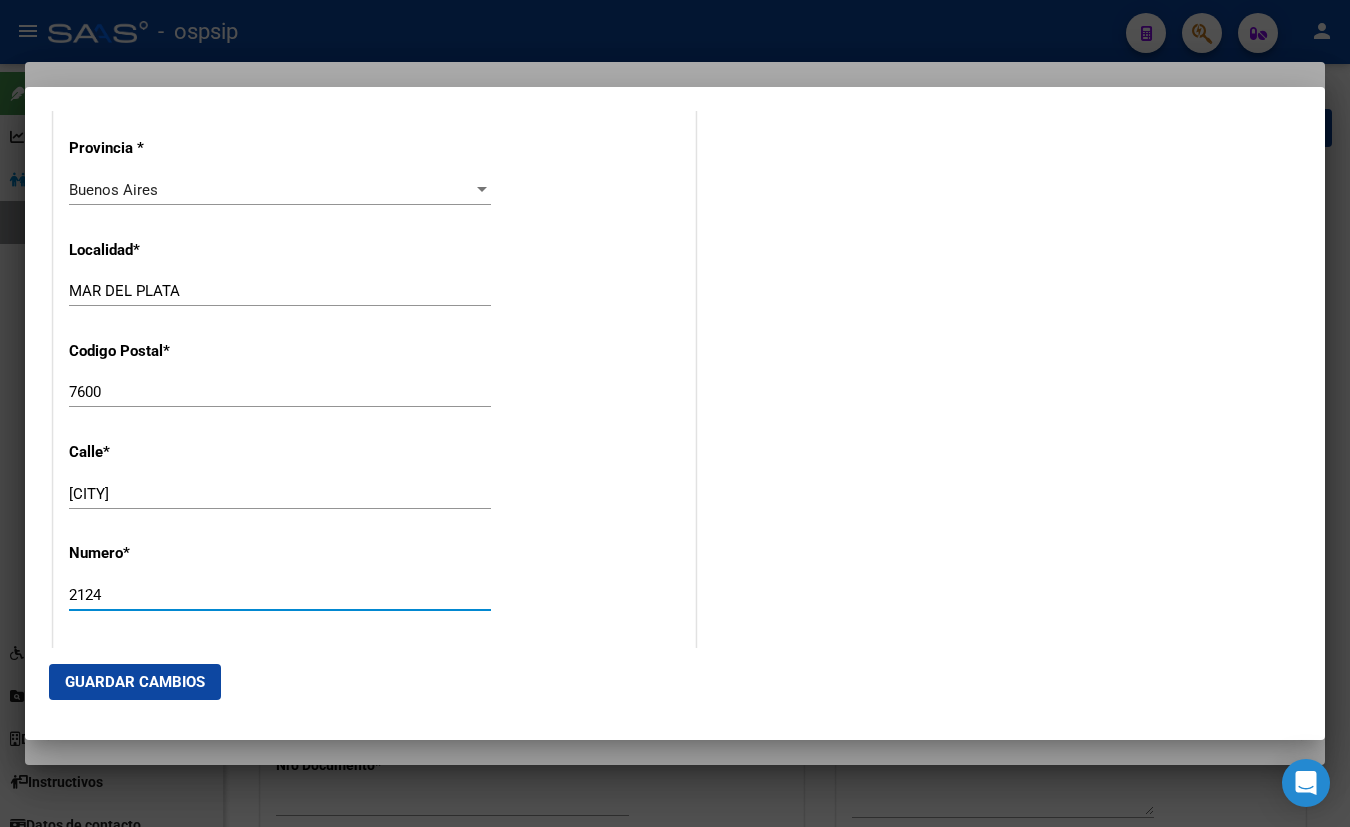 type on "2124" 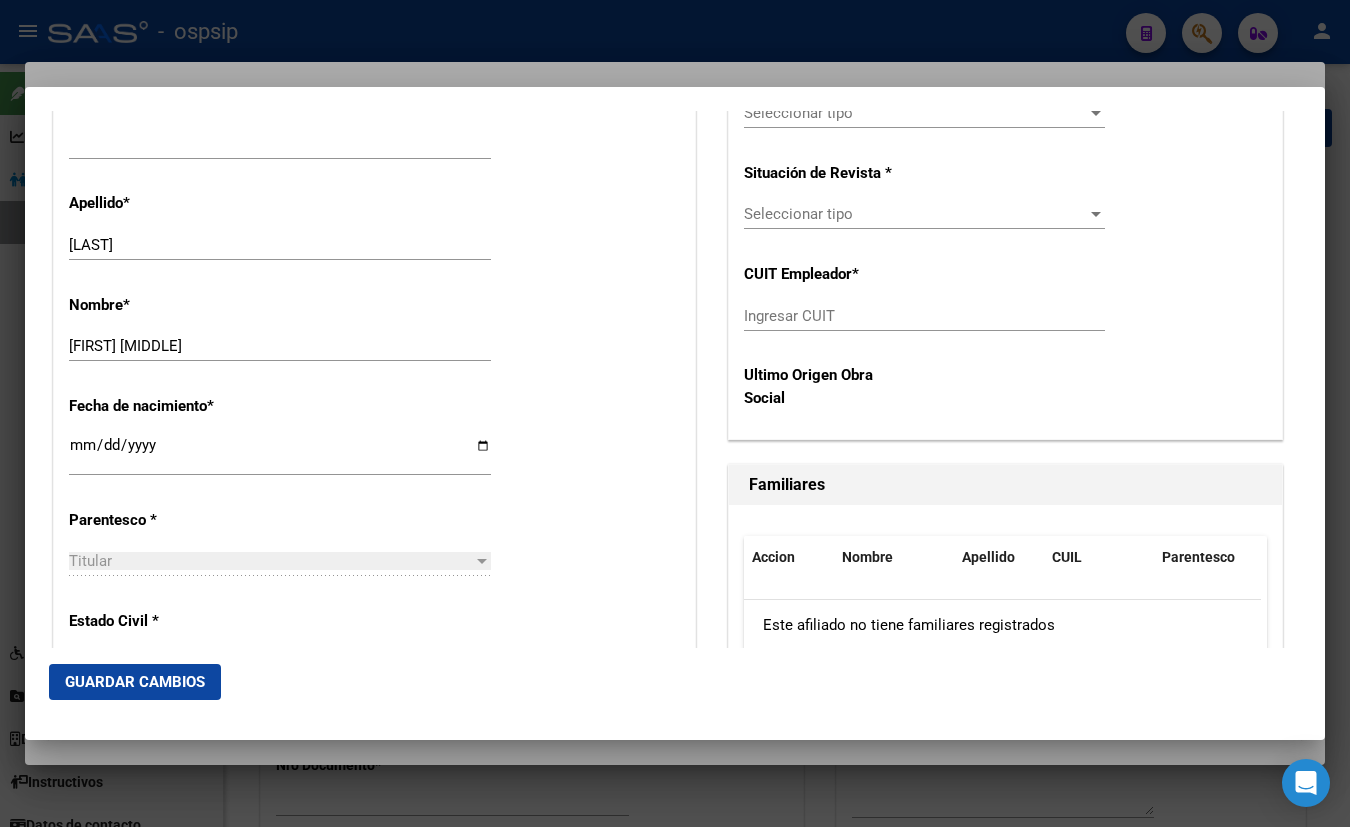 scroll, scrollTop: 521, scrollLeft: 0, axis: vertical 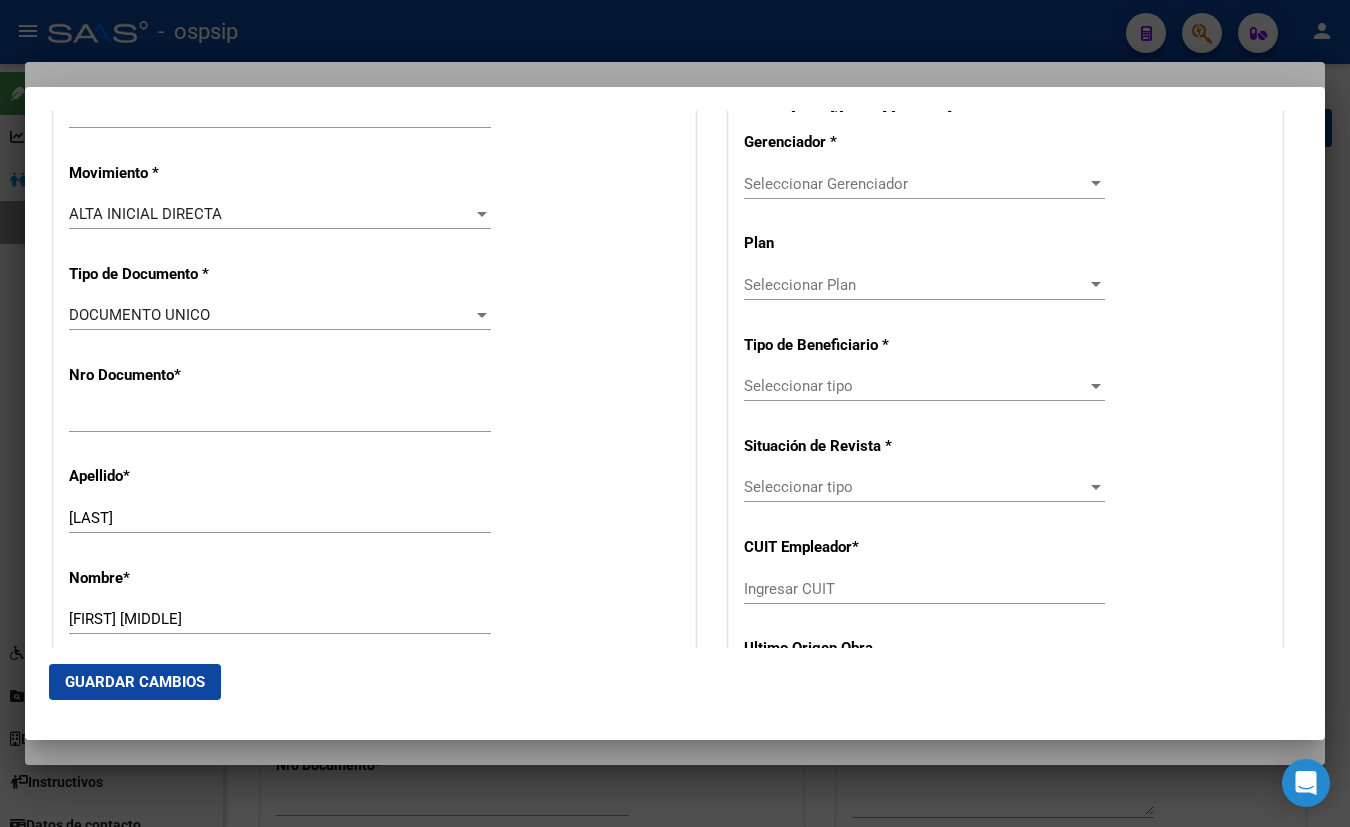 click on "Seleccionar Gerenciador" at bounding box center [915, 184] 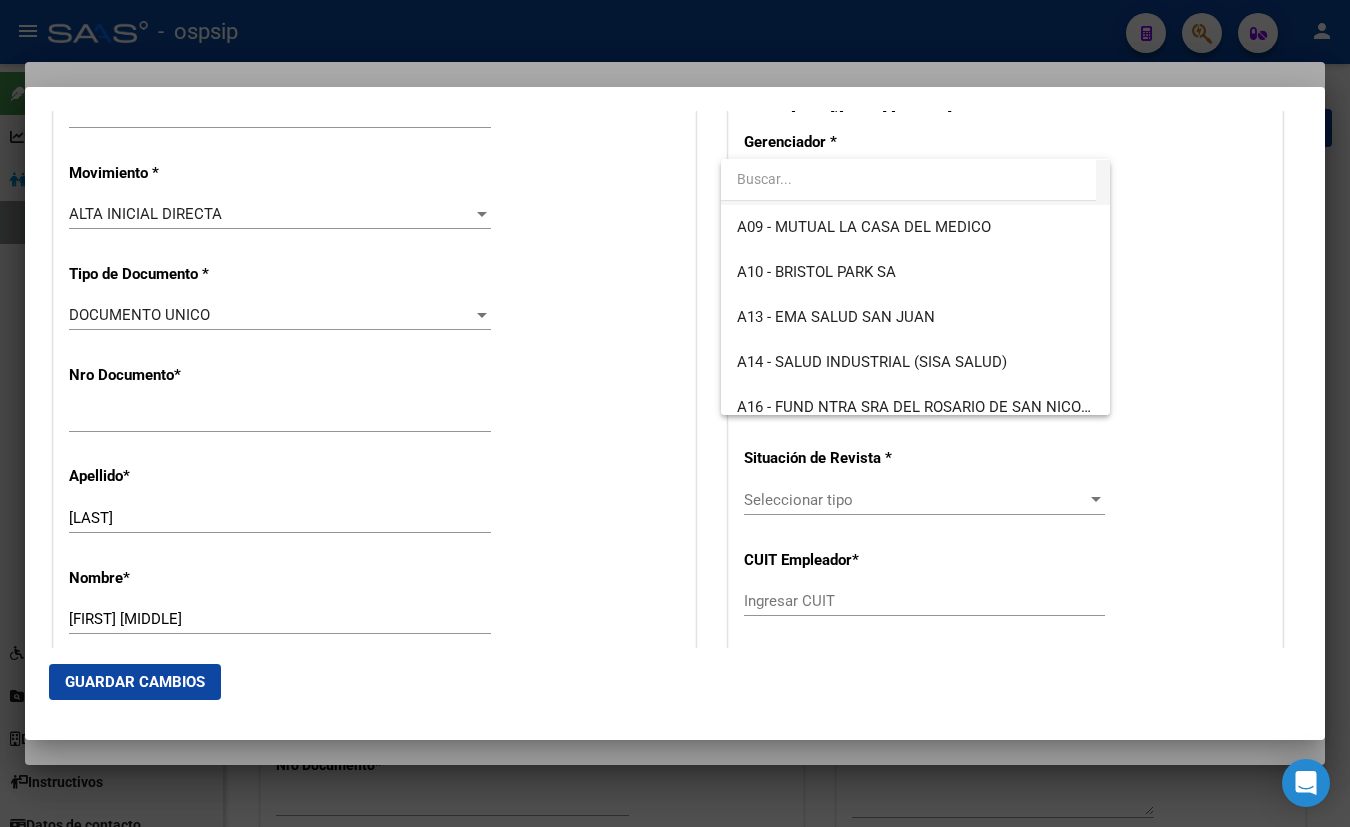 scroll, scrollTop: 363, scrollLeft: 0, axis: vertical 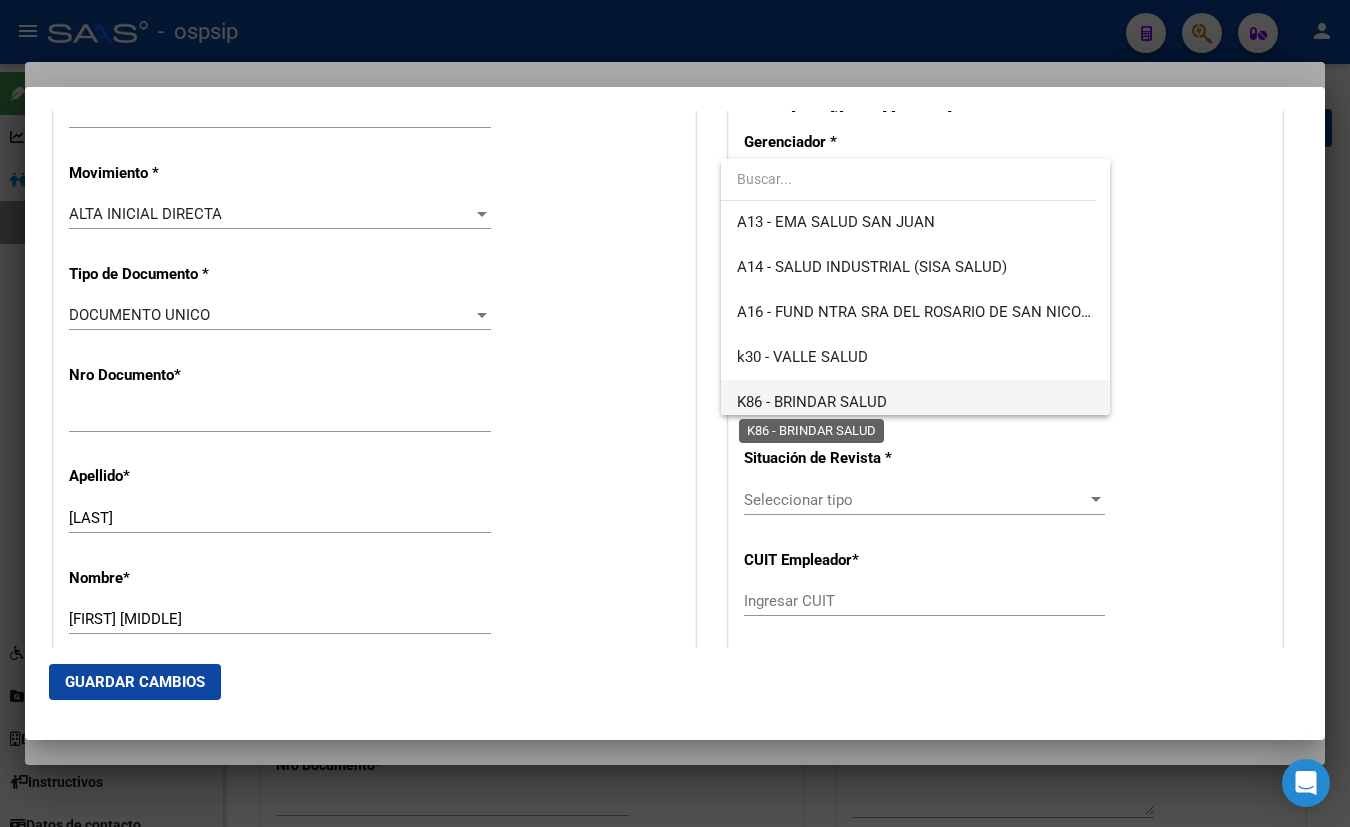 click on "K86 - BRINDAR SALUD" at bounding box center [812, 402] 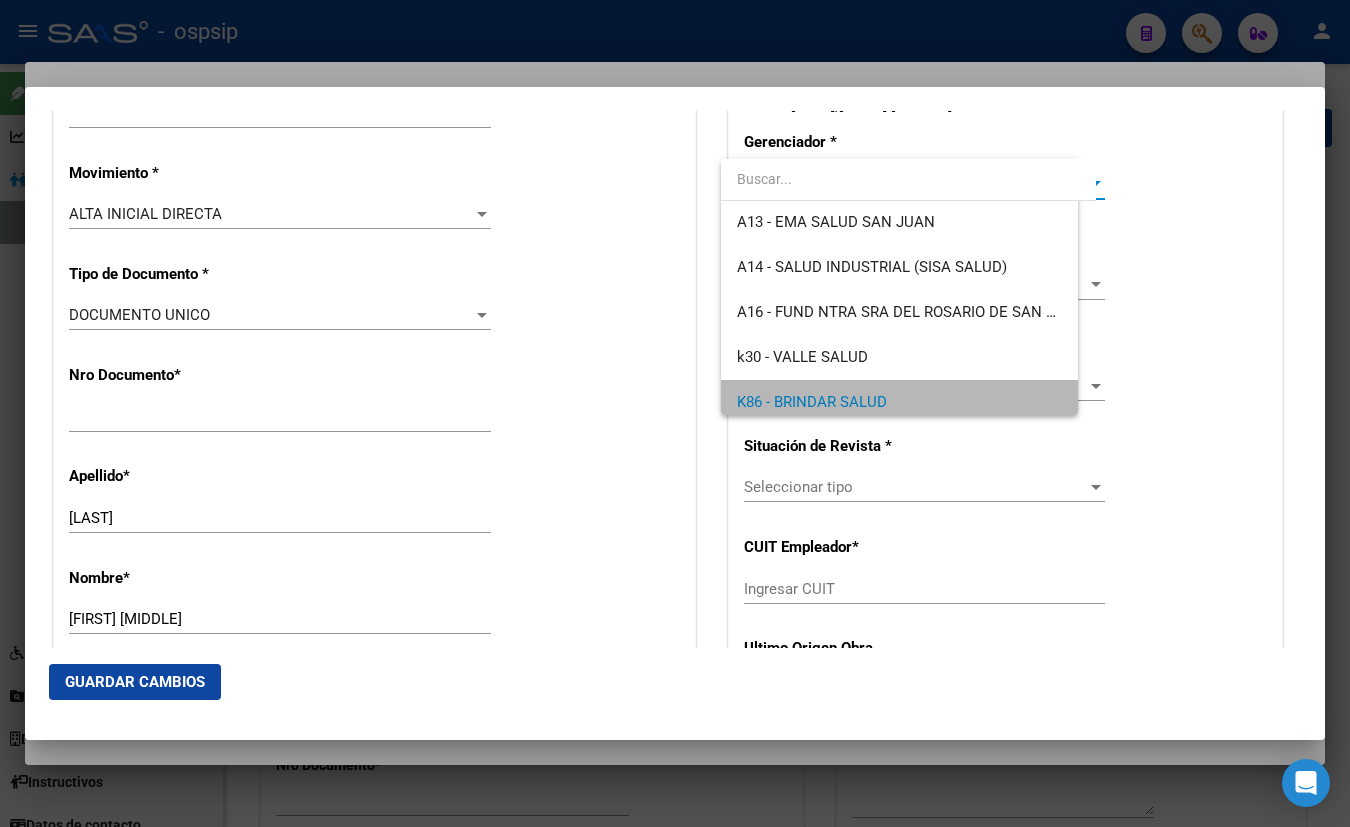 scroll, scrollTop: 460, scrollLeft: 0, axis: vertical 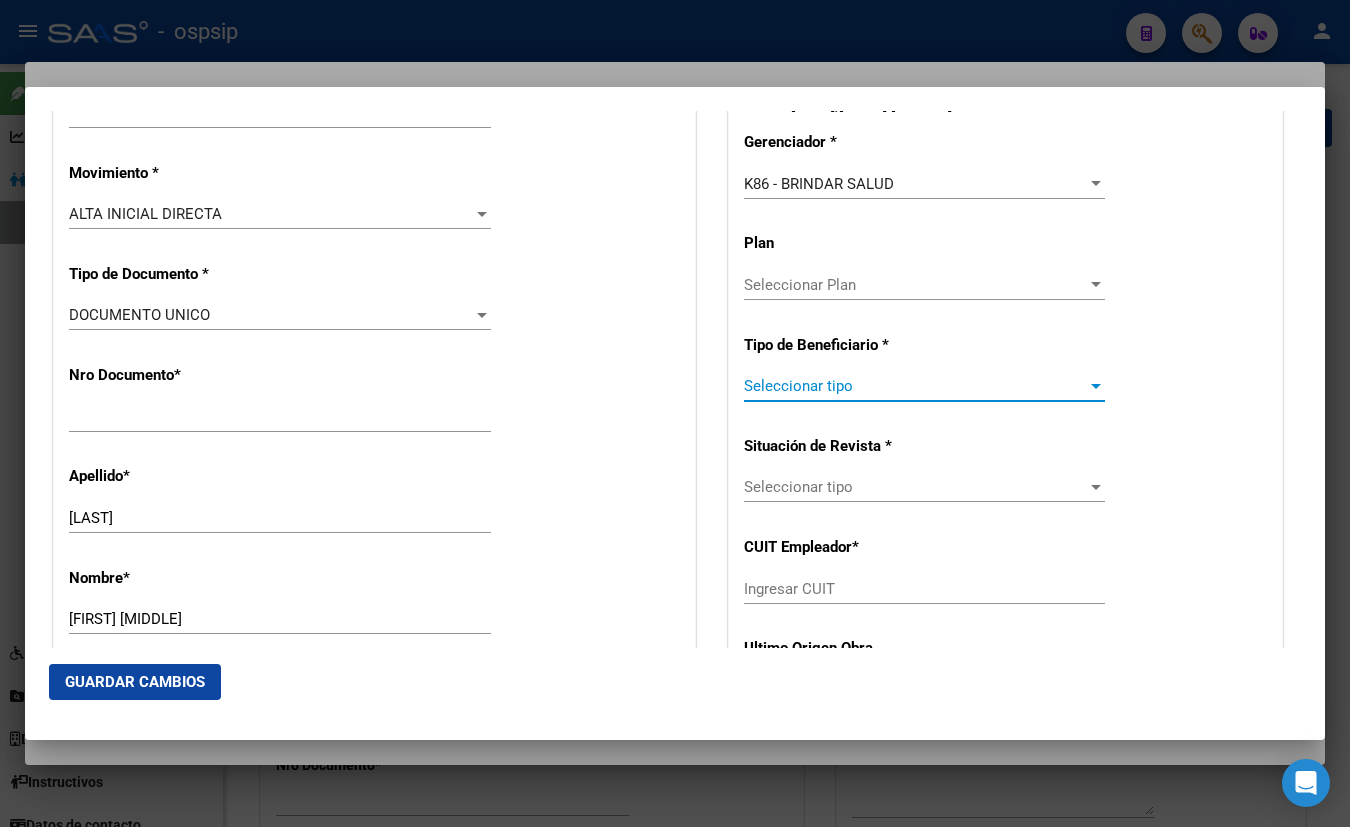 click on "Seleccionar tipo" at bounding box center [915, 386] 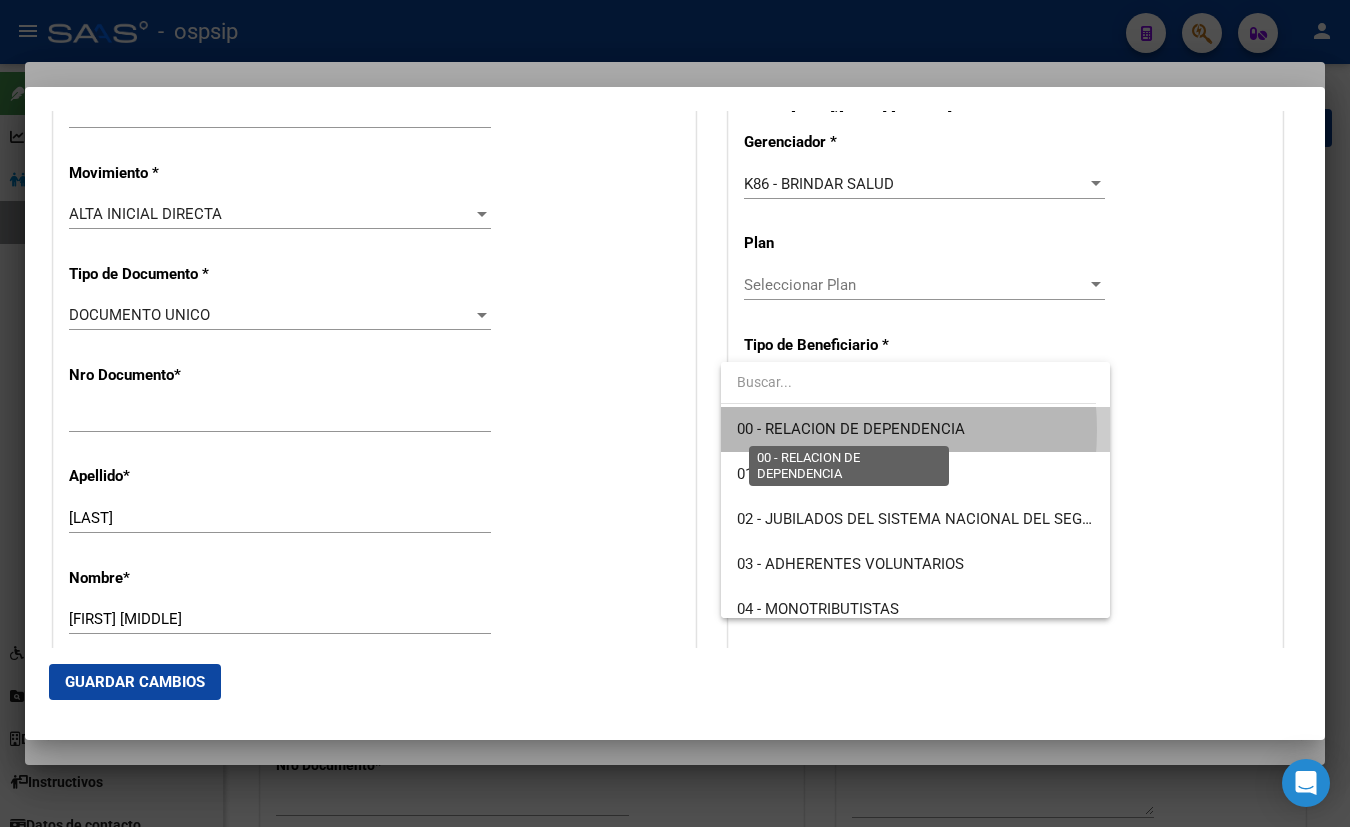 click on "00 - RELACION DE DEPENDENCIA" at bounding box center (851, 429) 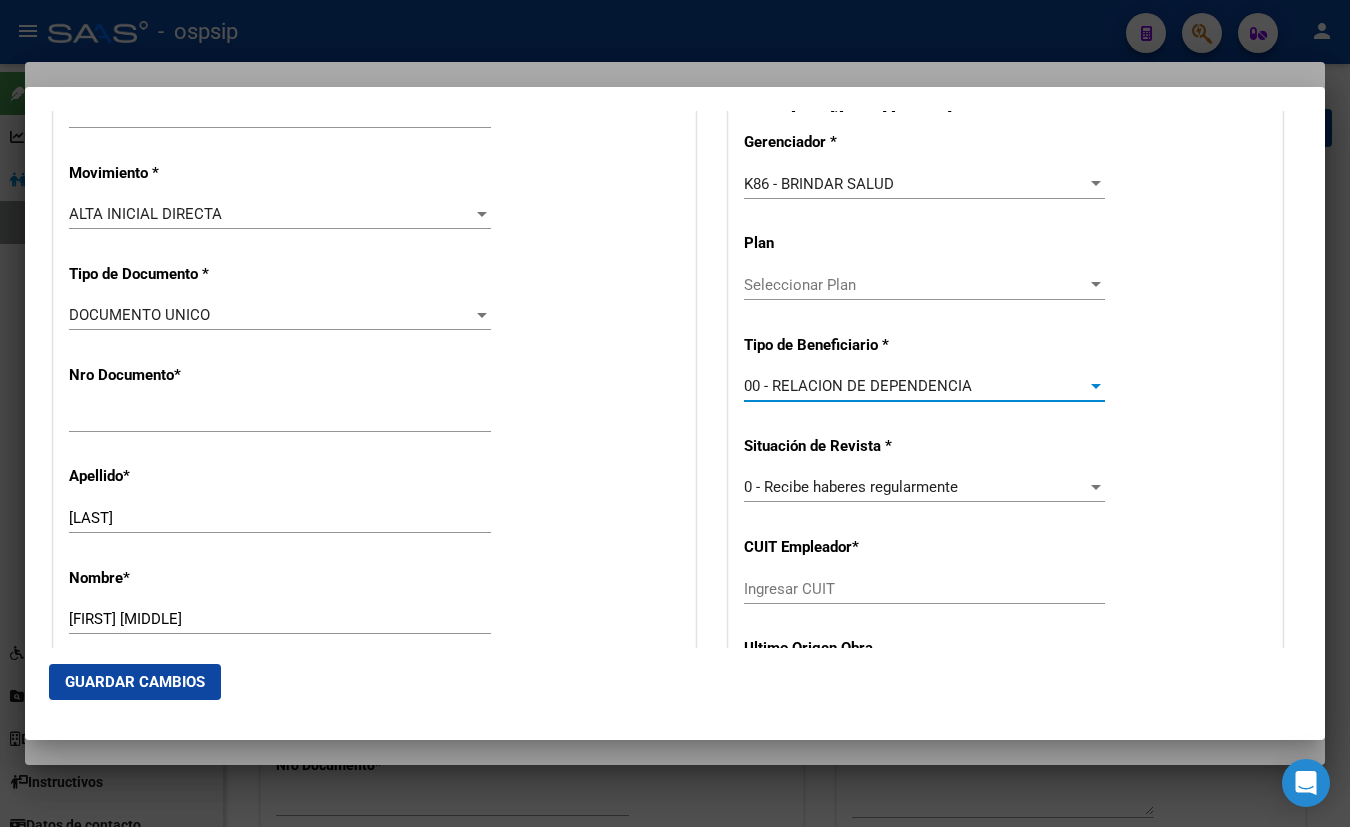 type on "[DOCUMENT_NUMBER]" 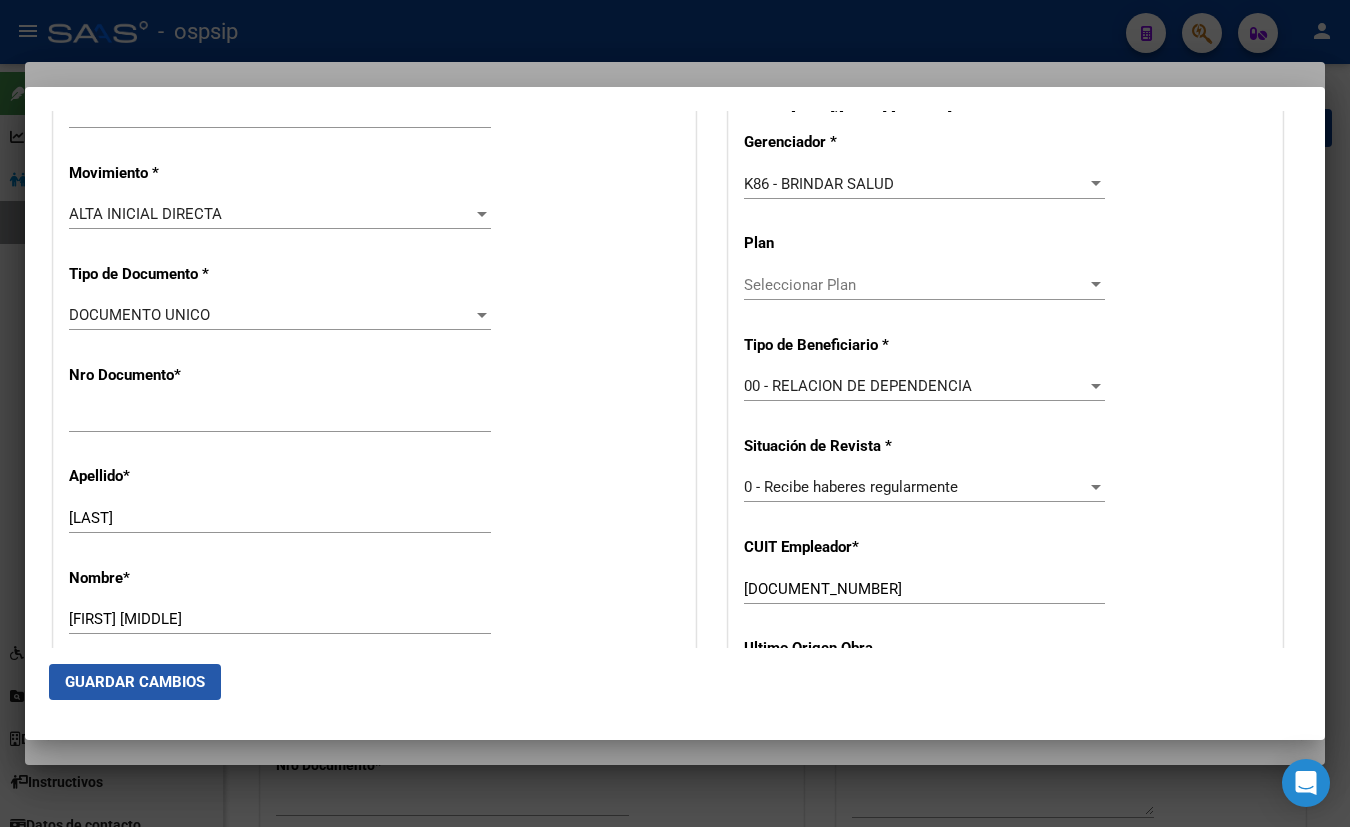 click on "Guardar Cambios" 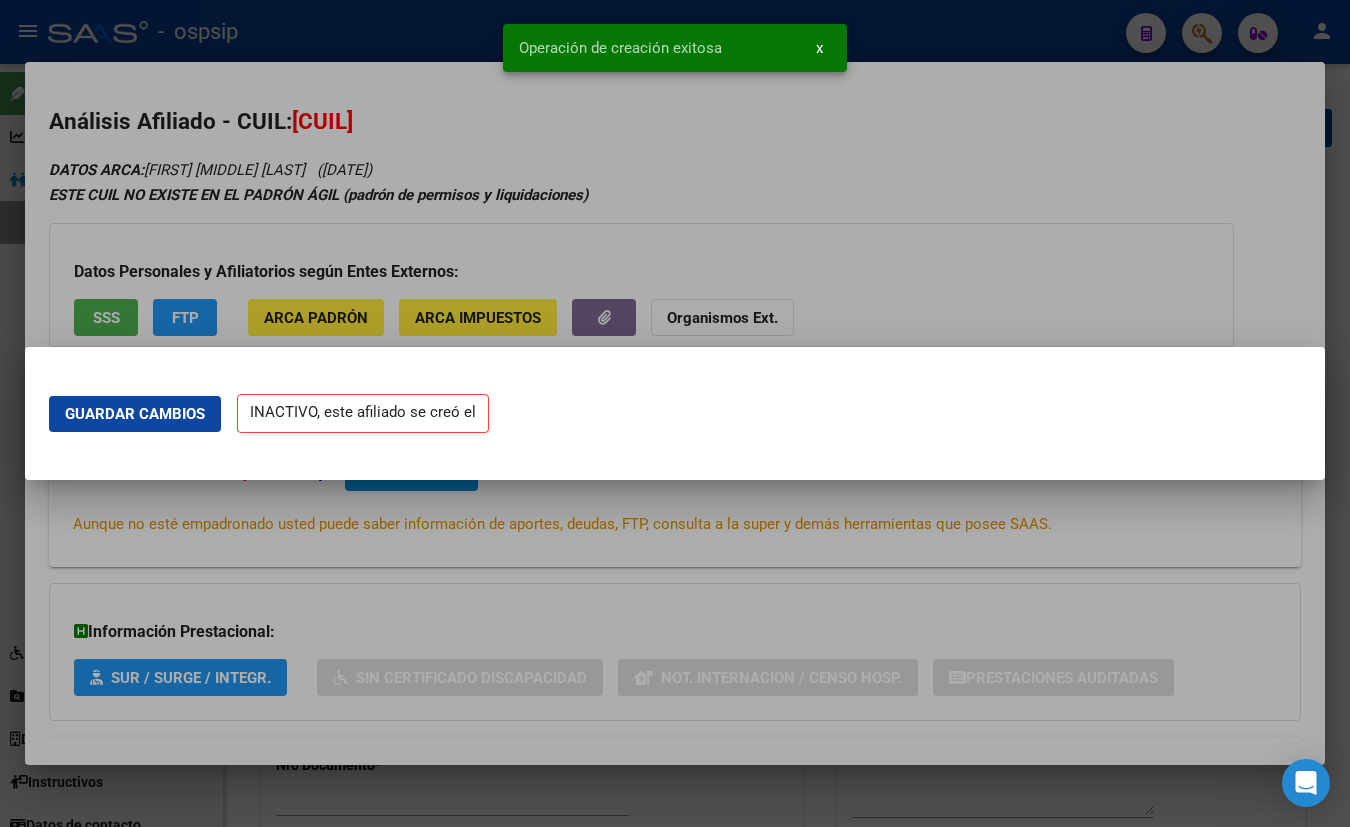 scroll, scrollTop: 0, scrollLeft: 0, axis: both 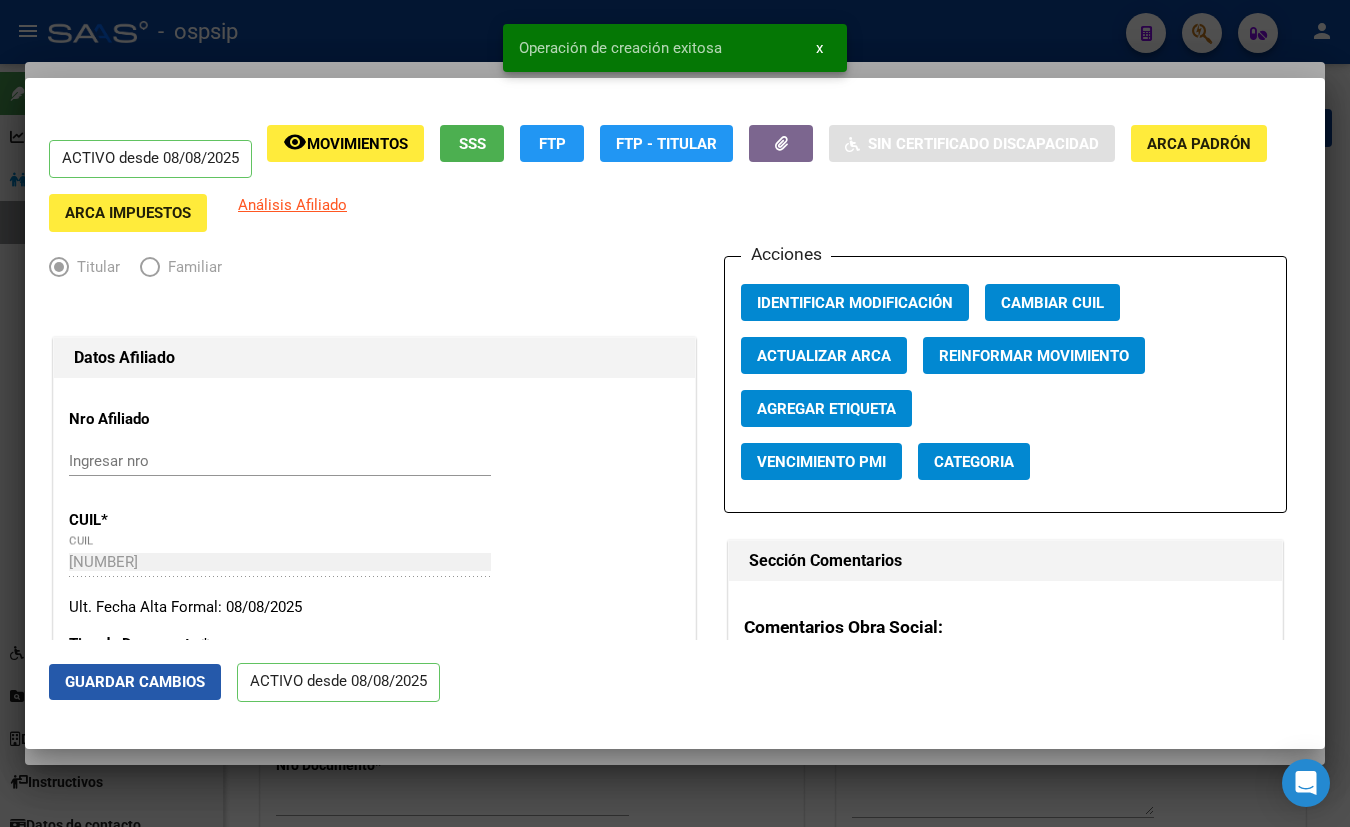 click on "Guardar Cambios" 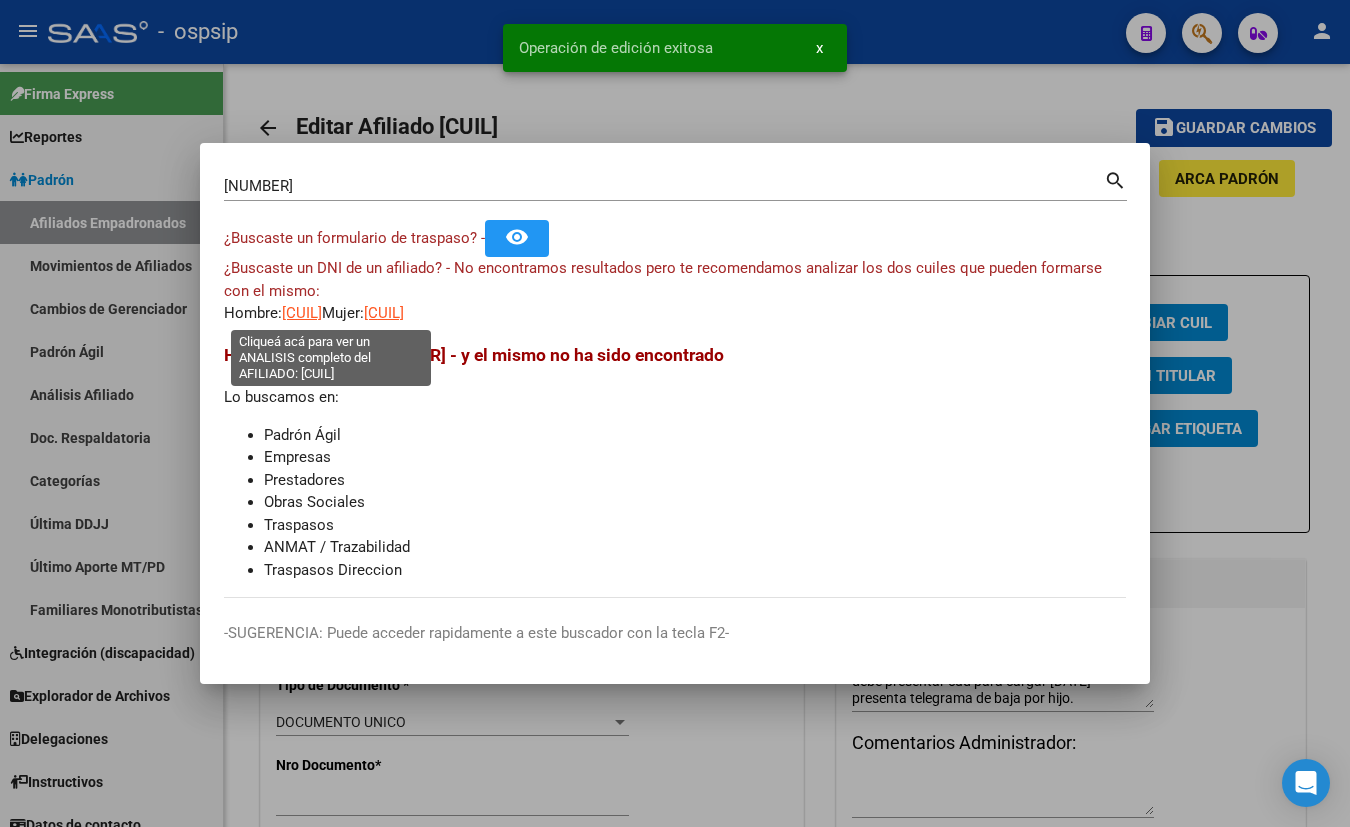 click on "[CUIL]" at bounding box center (302, 313) 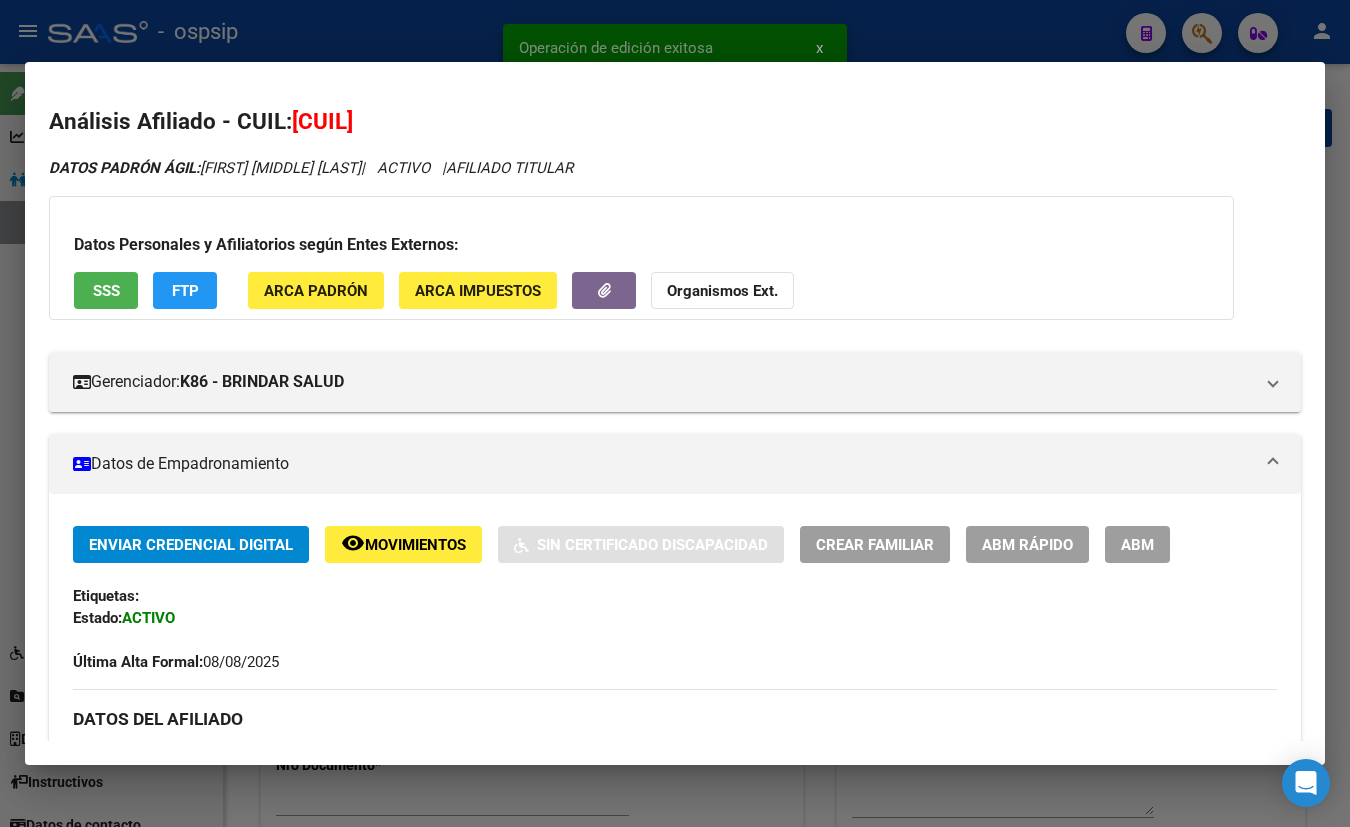 click on "ABM" at bounding box center (1137, 545) 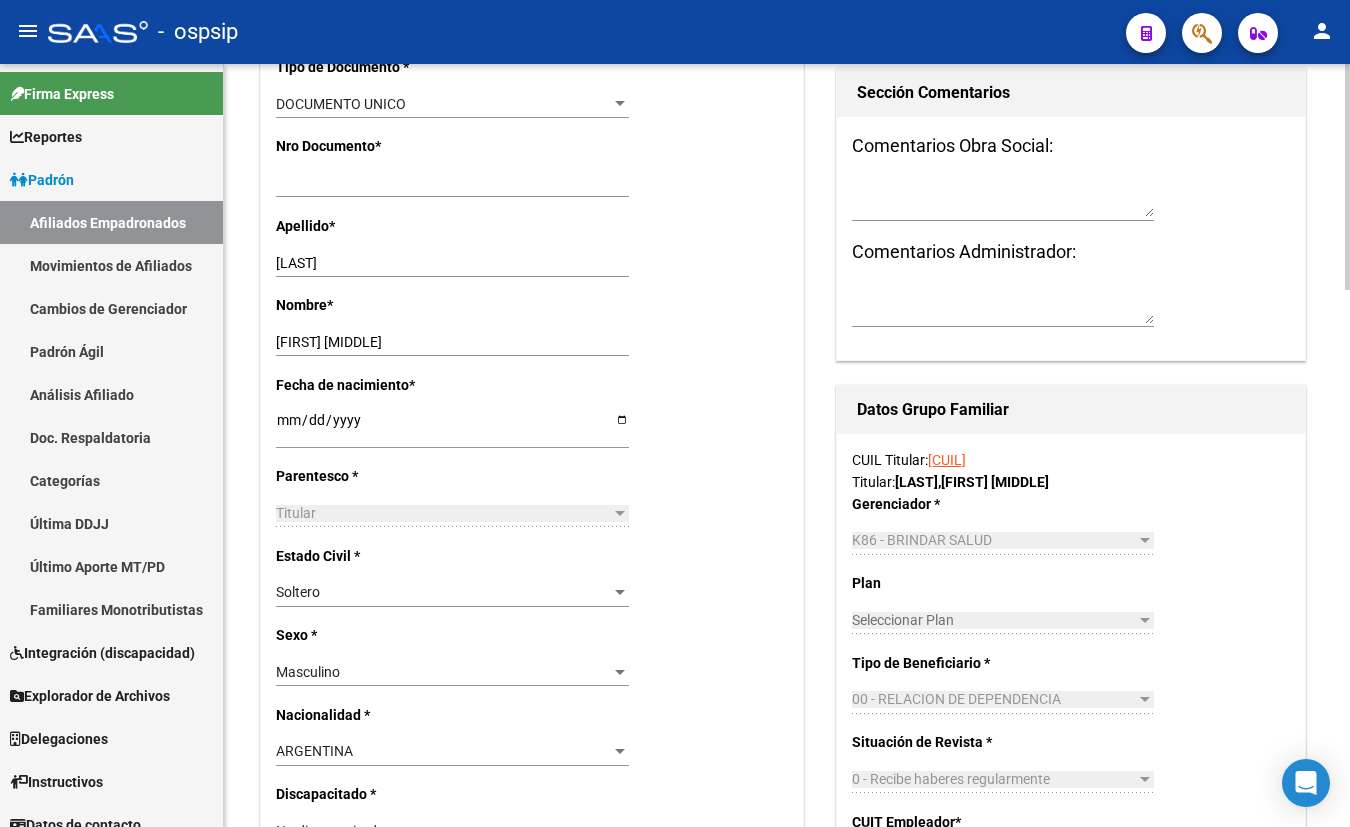 scroll, scrollTop: 545, scrollLeft: 0, axis: vertical 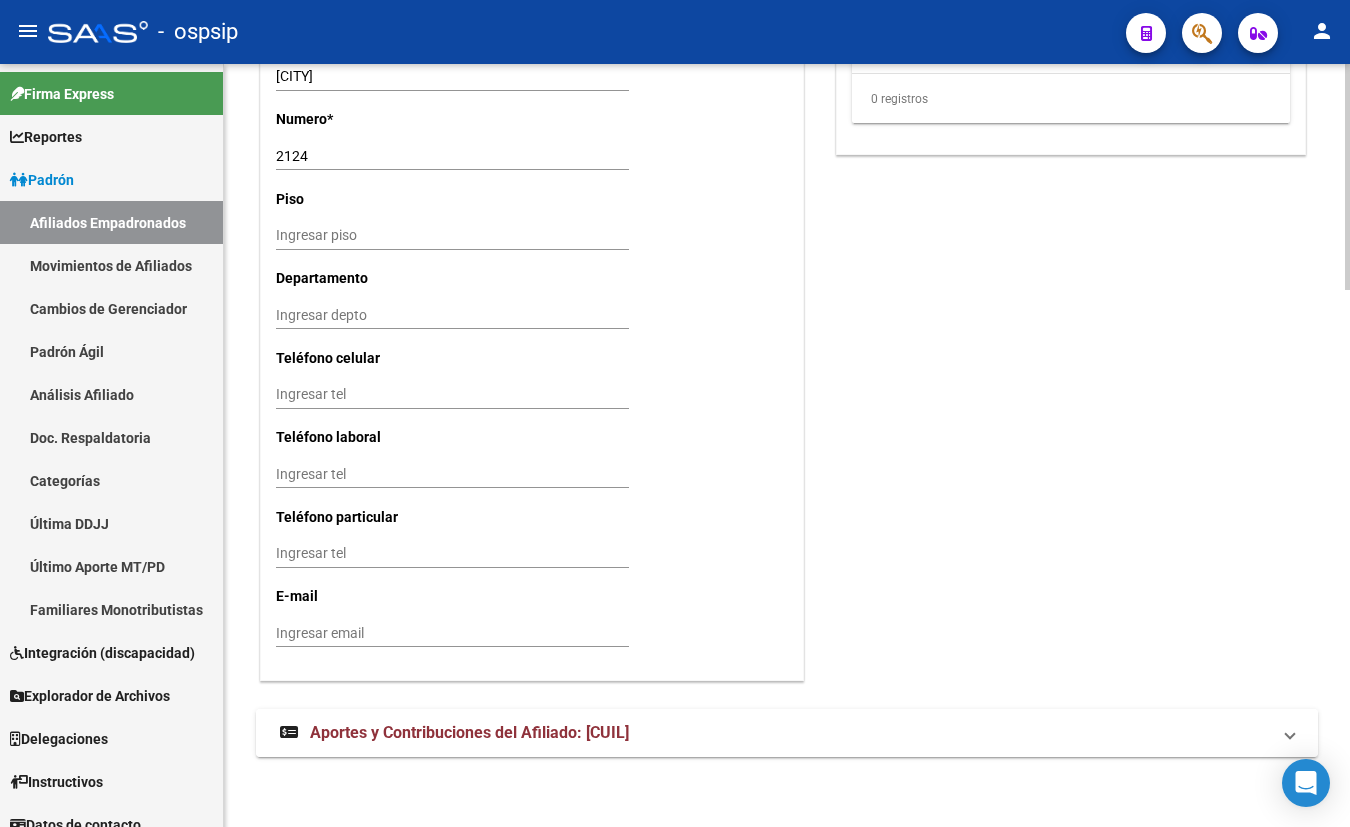 drag, startPoint x: 437, startPoint y: 730, endPoint x: 420, endPoint y: 733, distance: 17.262676 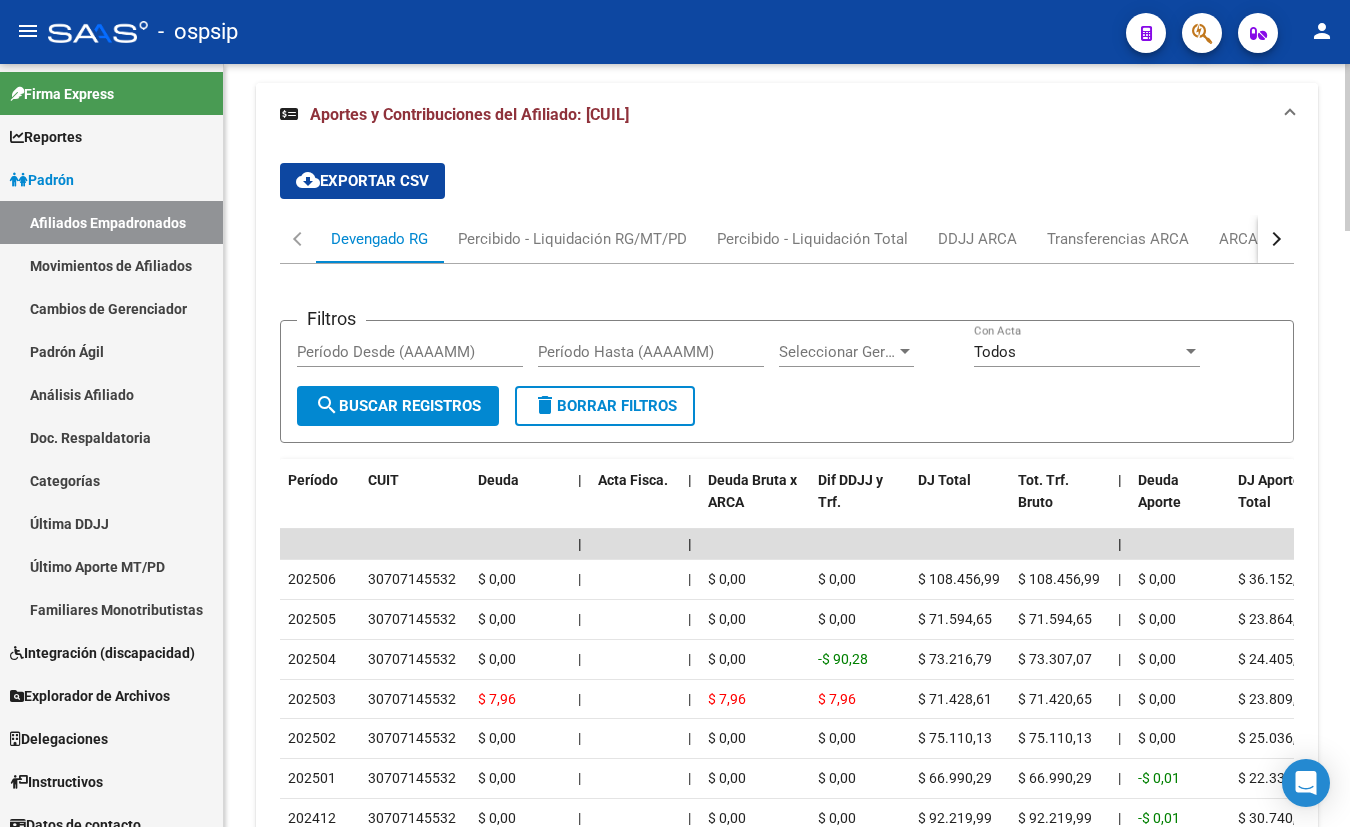 scroll, scrollTop: 2444, scrollLeft: 0, axis: vertical 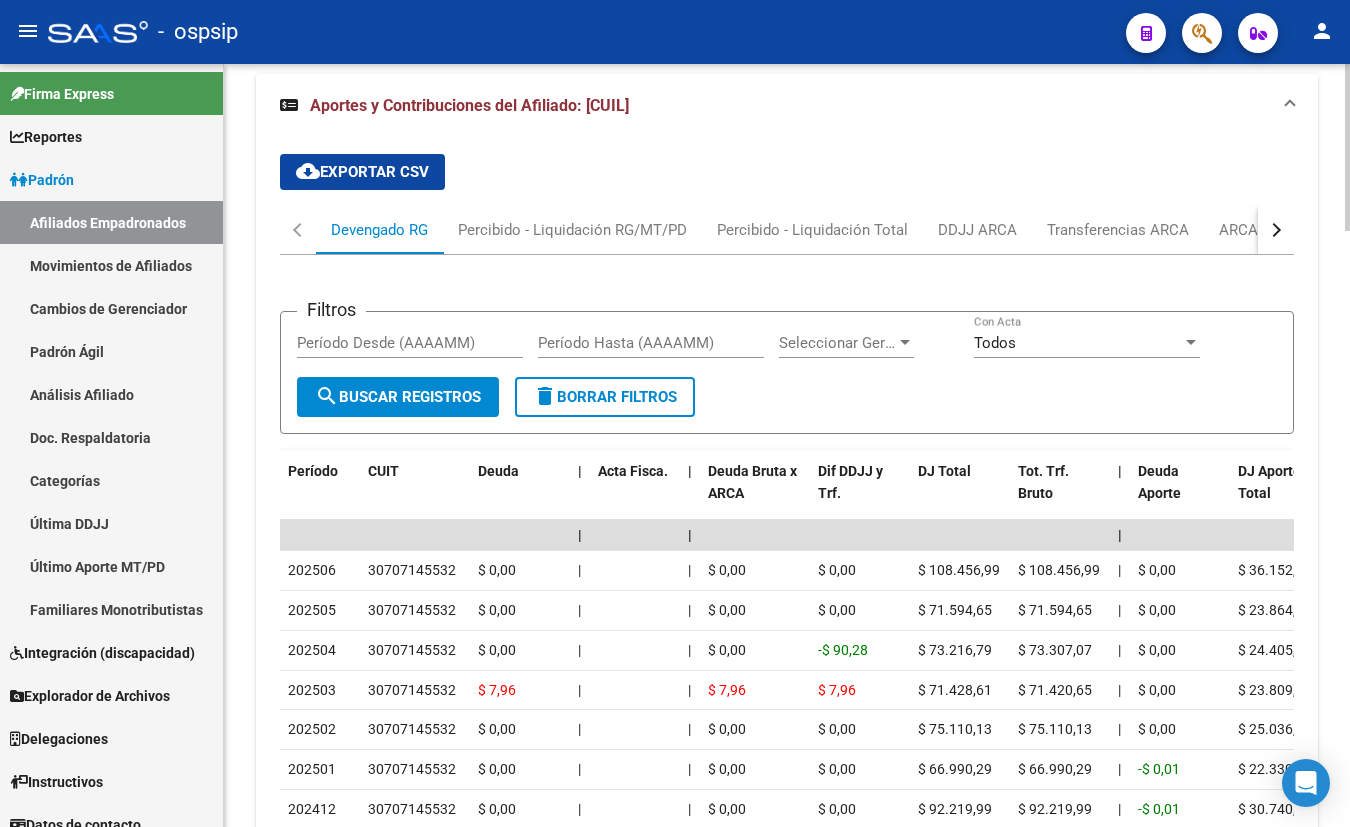 click on "cloud_download  Exportar CSV  Devengado RG Percibido - Liquidación RG/MT/PD Percibido - Liquidación Total DDJJ ARCA Transferencias ARCA ARCA Relaciones Laborales Filtros Período Desde (AAAAMM) Período Hasta (AAAAMM) Seleccionar Gerenciador Seleccionar Gerenciador Todos Con Acta search  Buscar Registros  delete  Borrar Filtros  Período CUIT Deuda | Acta Fisca. | Deuda Bruta x ARCA Dif DDJJ y Trf. DJ Total Tot. Trf. Bruto | Deuda Aporte DJ Aporte Total Transferido Aporte | Deuda Contr. DJ Contr. Total Trf Contr. | Intereses Contr. Intereses Aporte | Contr. Empresa Contr. Int. Empresa Aporte Int. Empresa | DJ Aporte Total DJ Aporte DJ Aporte Adicional DJ Aporte Adherentes | DJ Contr. Total DJ Contr. DJ Contr. Adicional | REMOSIMP c/Tope REMOSIMP (rem4) REMCONT (rem8) REM5 Corresponde Aportes Corresponde Contr. NOGRPFAM SECOBLIG FECPRESENT DJ Contribución CUIT Periodo DJ Aporte CUIT Periodo | Porcentaje Contr. Porcentaje Aporte | DDJJ ID | | | | | | | | | | | | | [NUMBER] [CUIL] $ 0,00 | | $ 0,00 | | |" at bounding box center [787, 580] 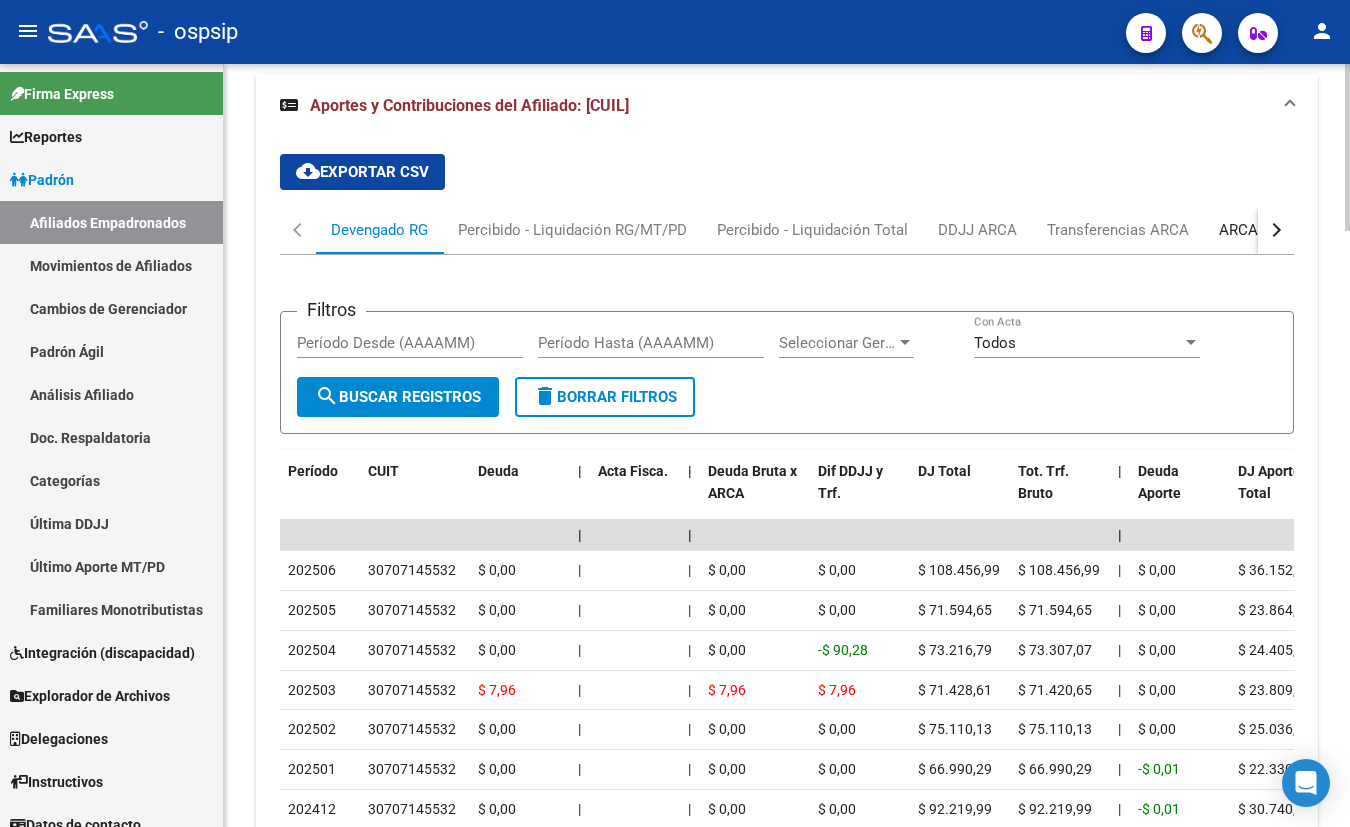 click on "ARCA Relaciones Laborales" at bounding box center [1312, 230] 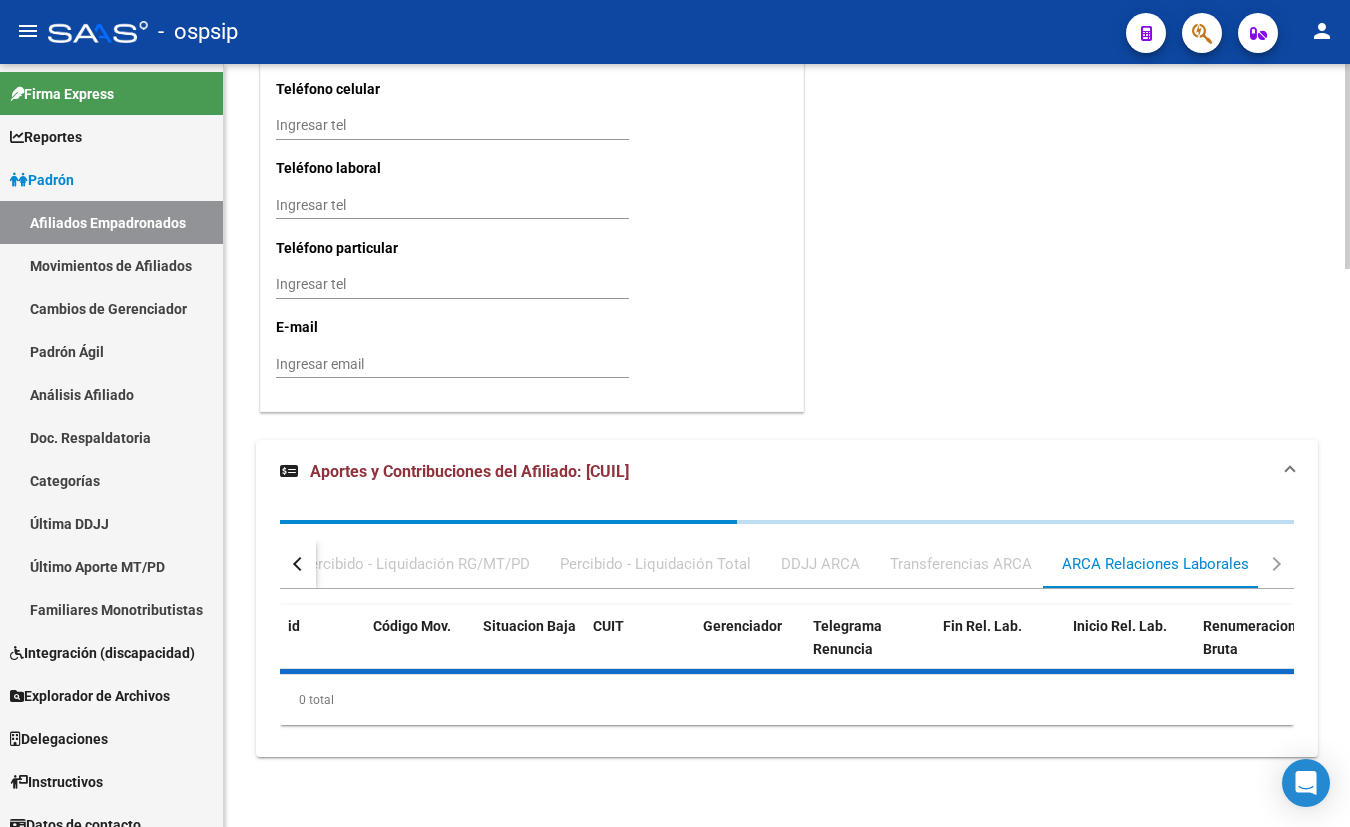 scroll, scrollTop: 2174, scrollLeft: 0, axis: vertical 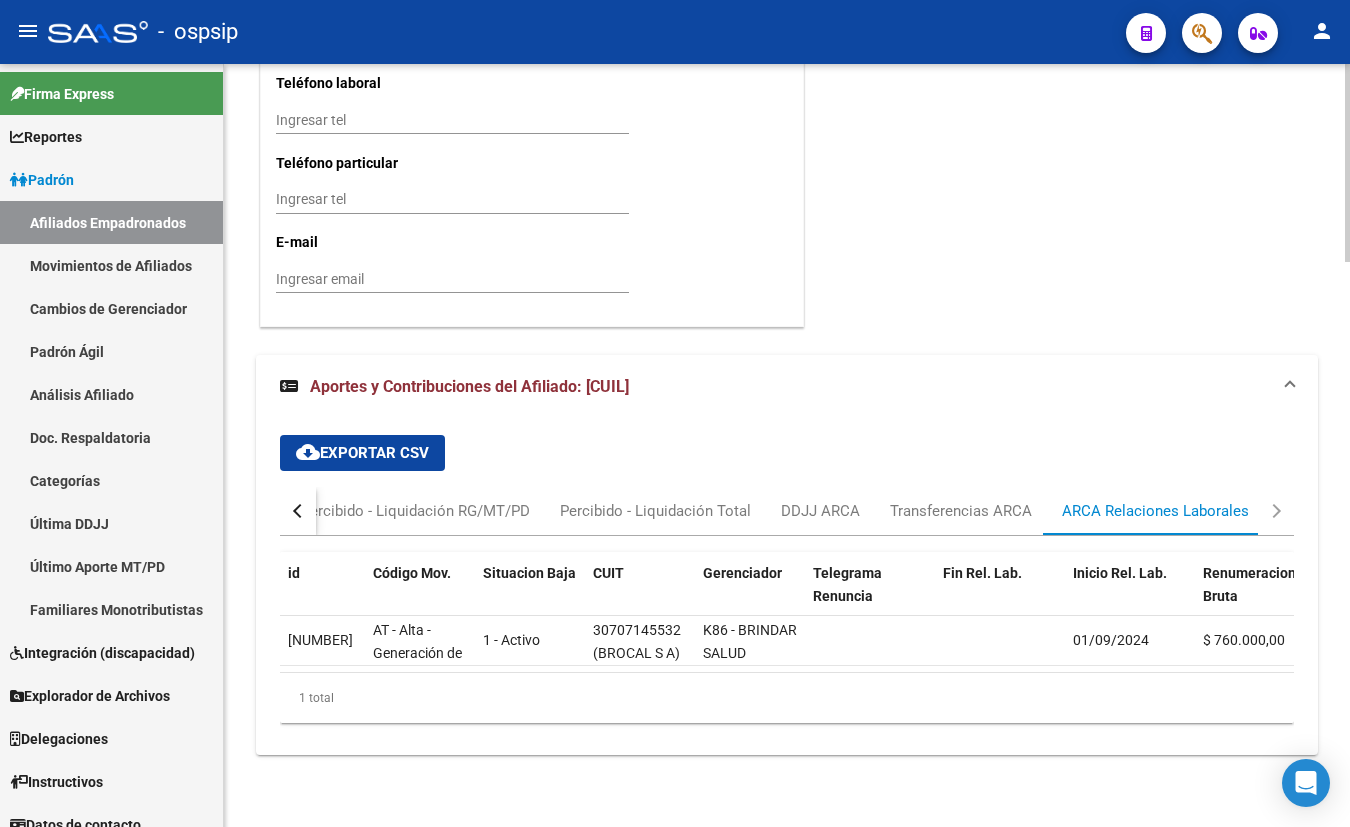 click on "cloud_download  Exportar CSV  Devengado RG Percibido - Liquidación RG/MT/PD Percibido - Liquidación Total DDJJ ARCA Transferencias ARCA ARCA Relaciones Laborales id Código Mov. Situacion Baja CUIT Gerenciador Telegrama Renuncia Fin Rel. Lab. Inicio Rel. Lab. Renumeracion Bruta Categoria Convenio Actividad Puesto Modalidad Régimen Aportes Rectificación Clave Alta Clave Baja Fecha Clave Alta Fecha Clave Baja Formulario Agropecuario [NUMBER] AT - Alta - Generación de clave 1 - Activo [CUIL] (BROCAL S A) K86 - BRINDAR SALUD [DATE] $ 760.000,00 033100 0507/07 749290 5169 14 RE 0 [NUMBER]                      [DATE] 0000000000  1 total   1" at bounding box center (787, 579) 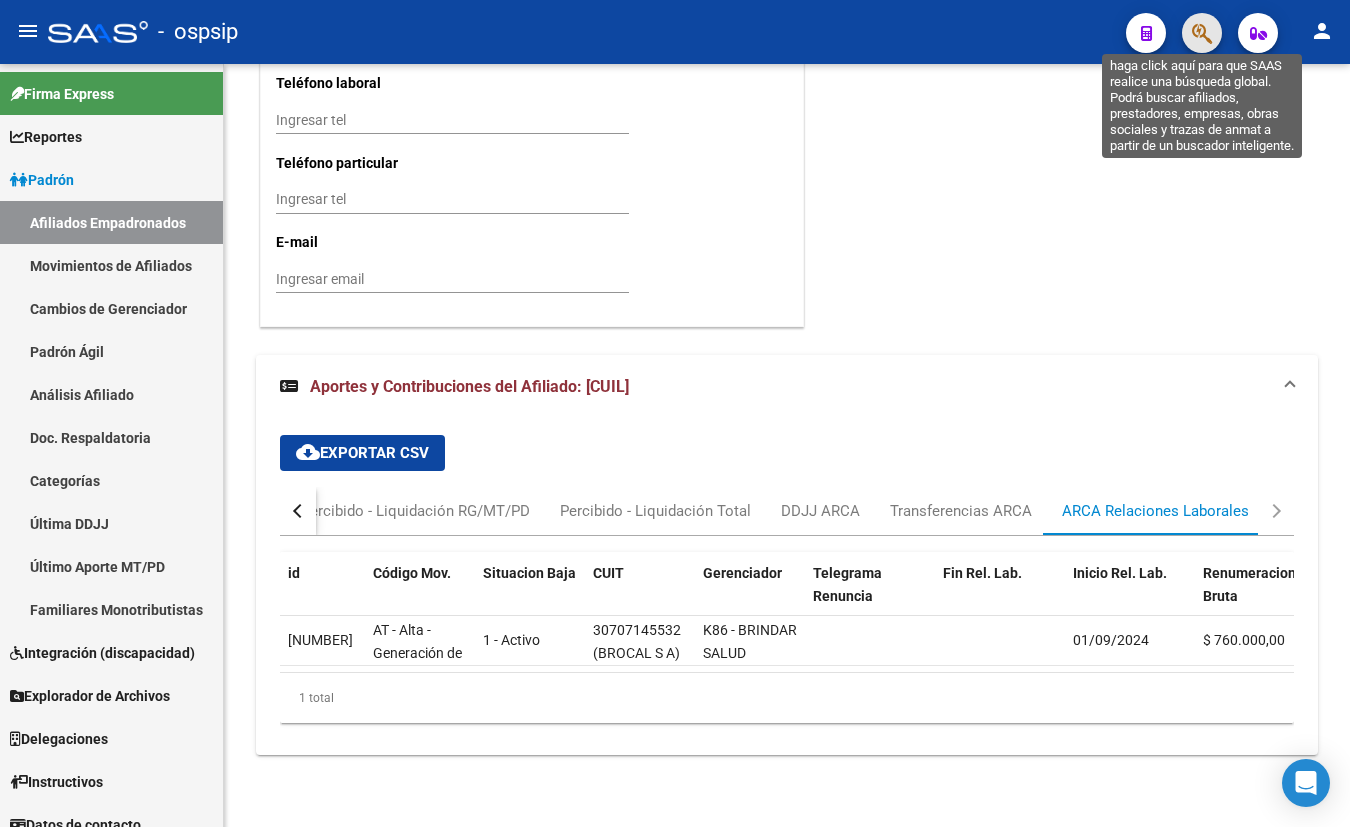 click 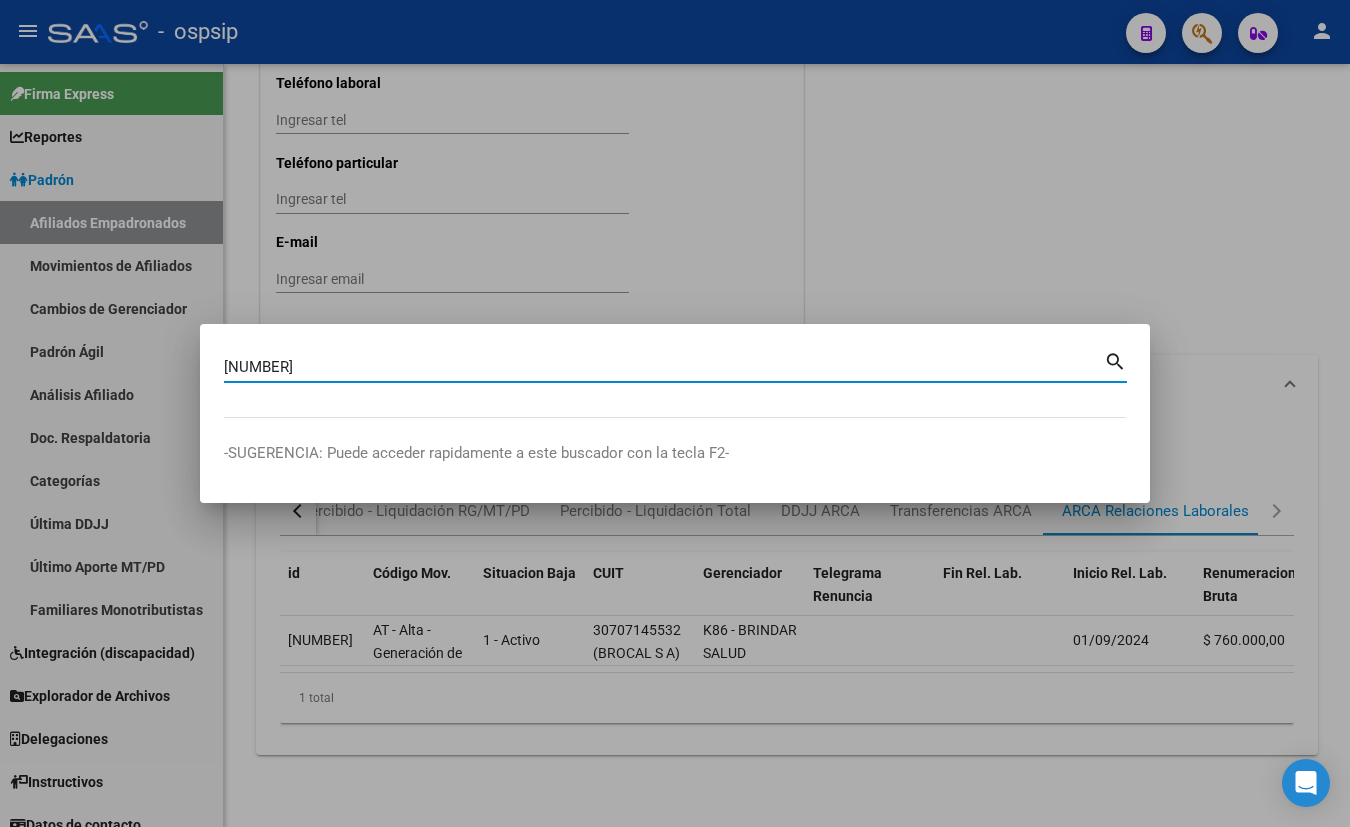 type on "[NUMBER]" 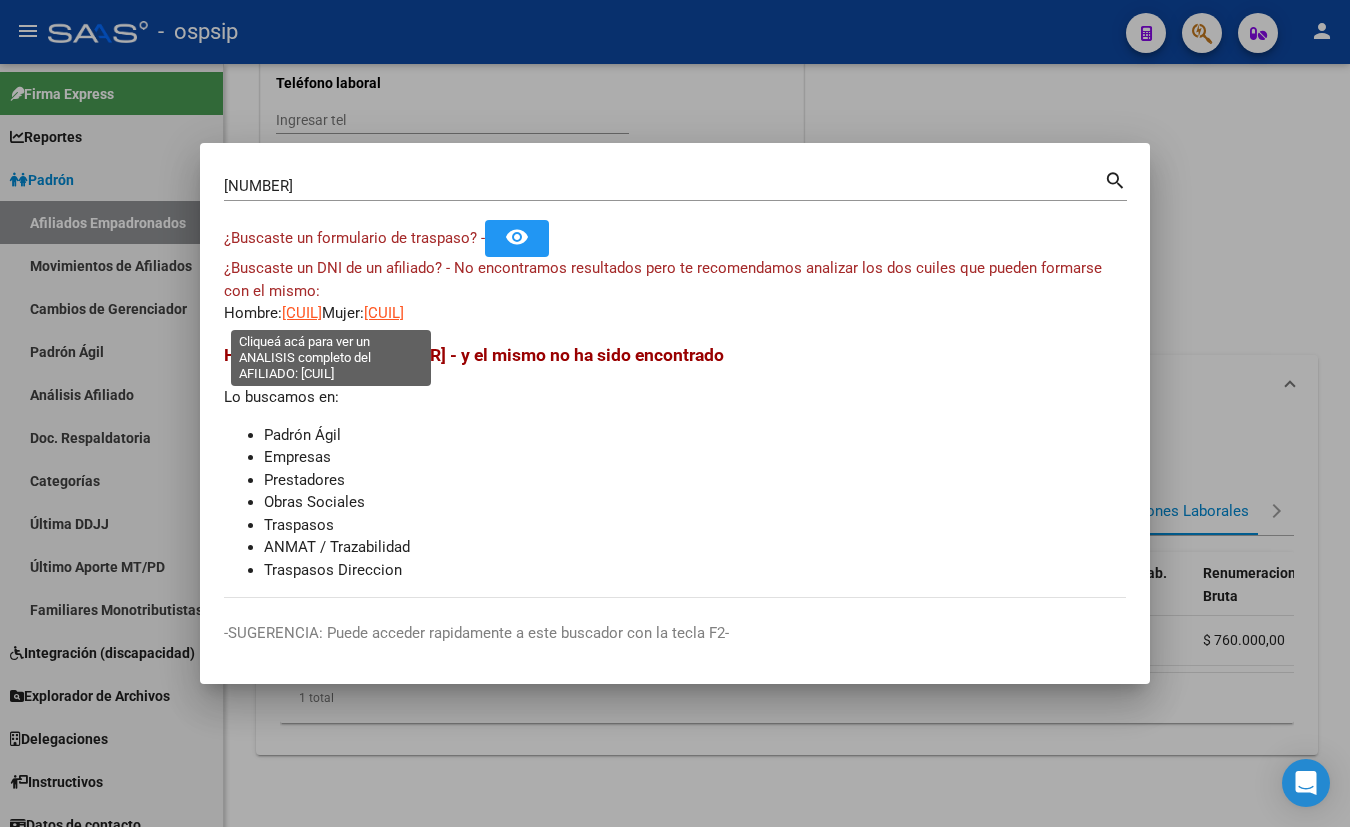 click on "[CUIL]" at bounding box center (302, 313) 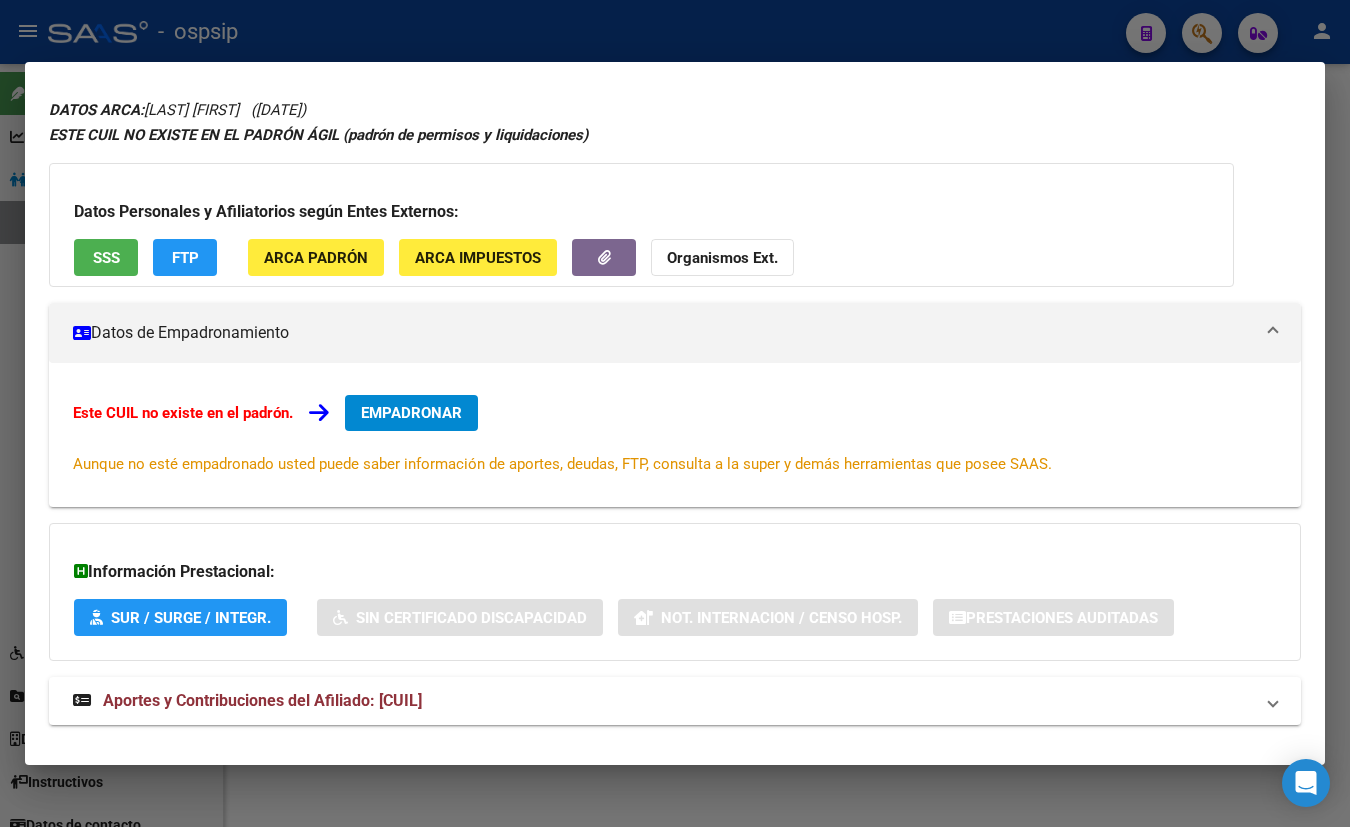scroll, scrollTop: 87, scrollLeft: 0, axis: vertical 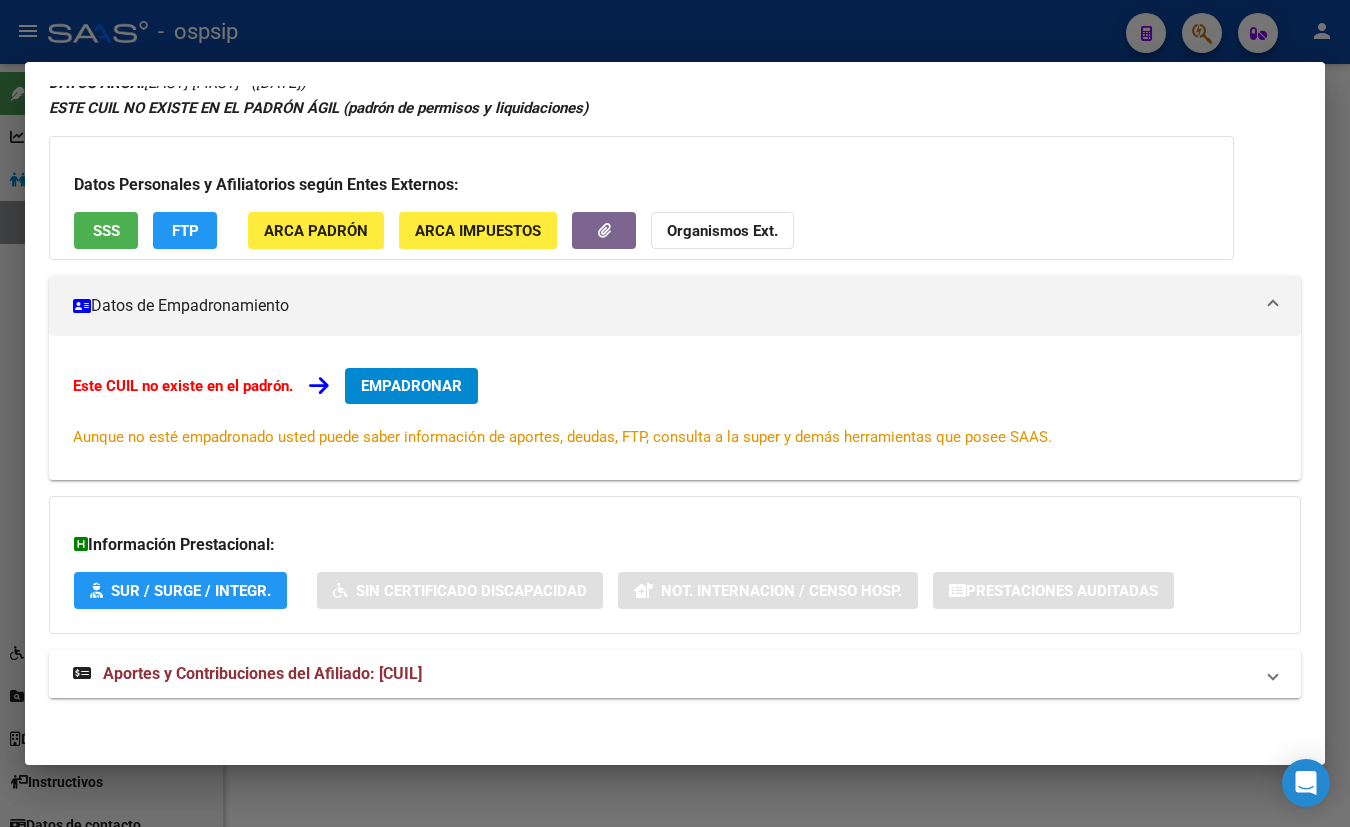 click on "Aportes y Contribuciones del Afiliado: [CUIL]" at bounding box center (262, 673) 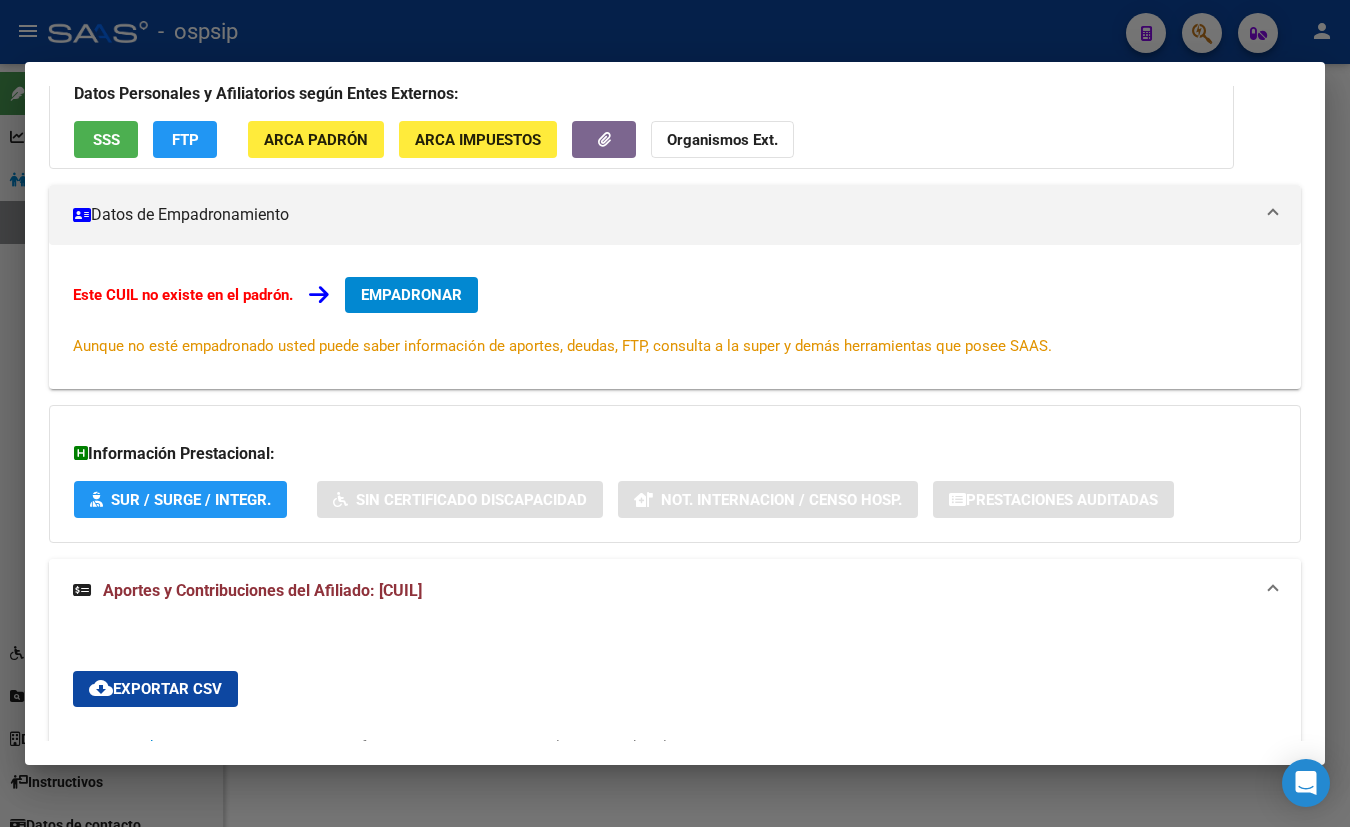 scroll, scrollTop: 0, scrollLeft: 0, axis: both 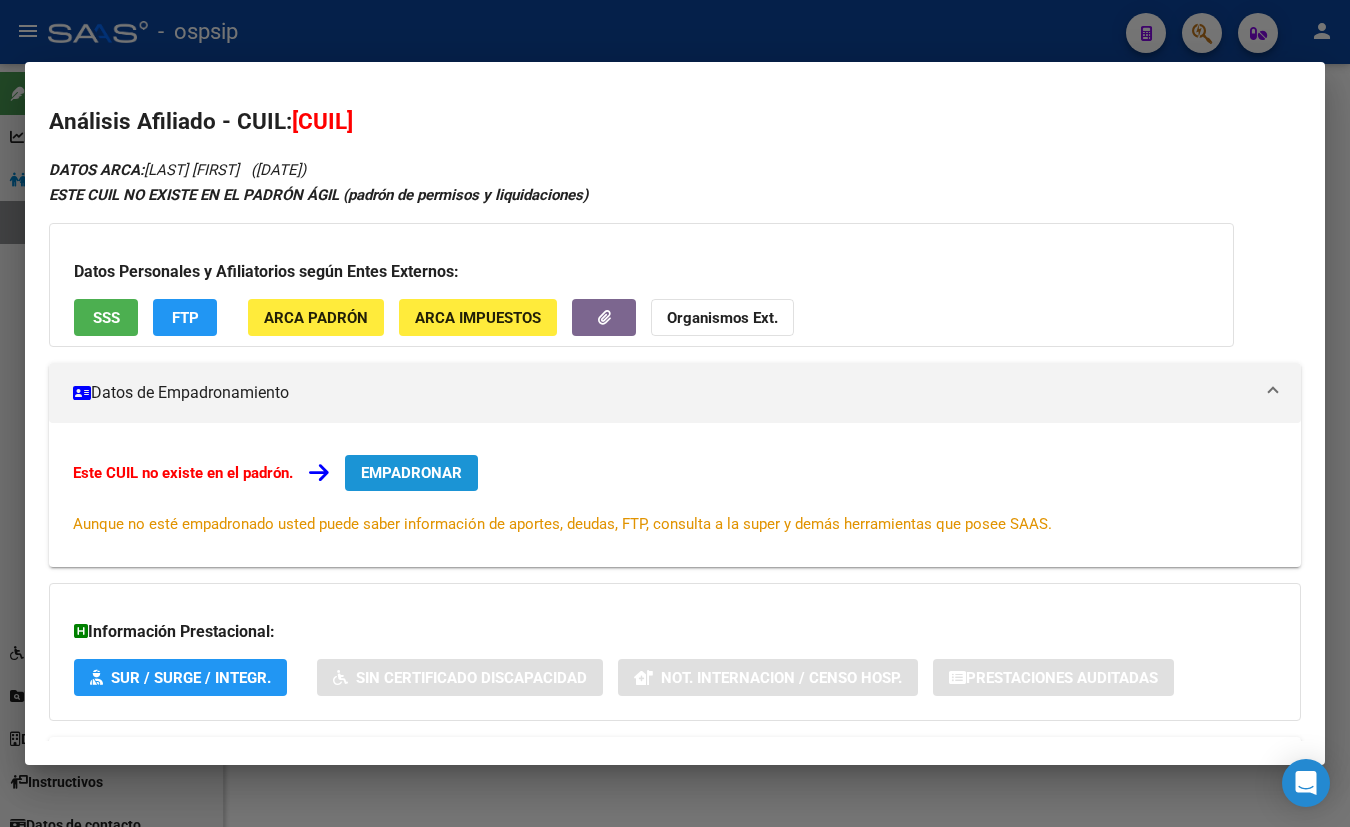 click on "EMPADRONAR" at bounding box center (411, 473) 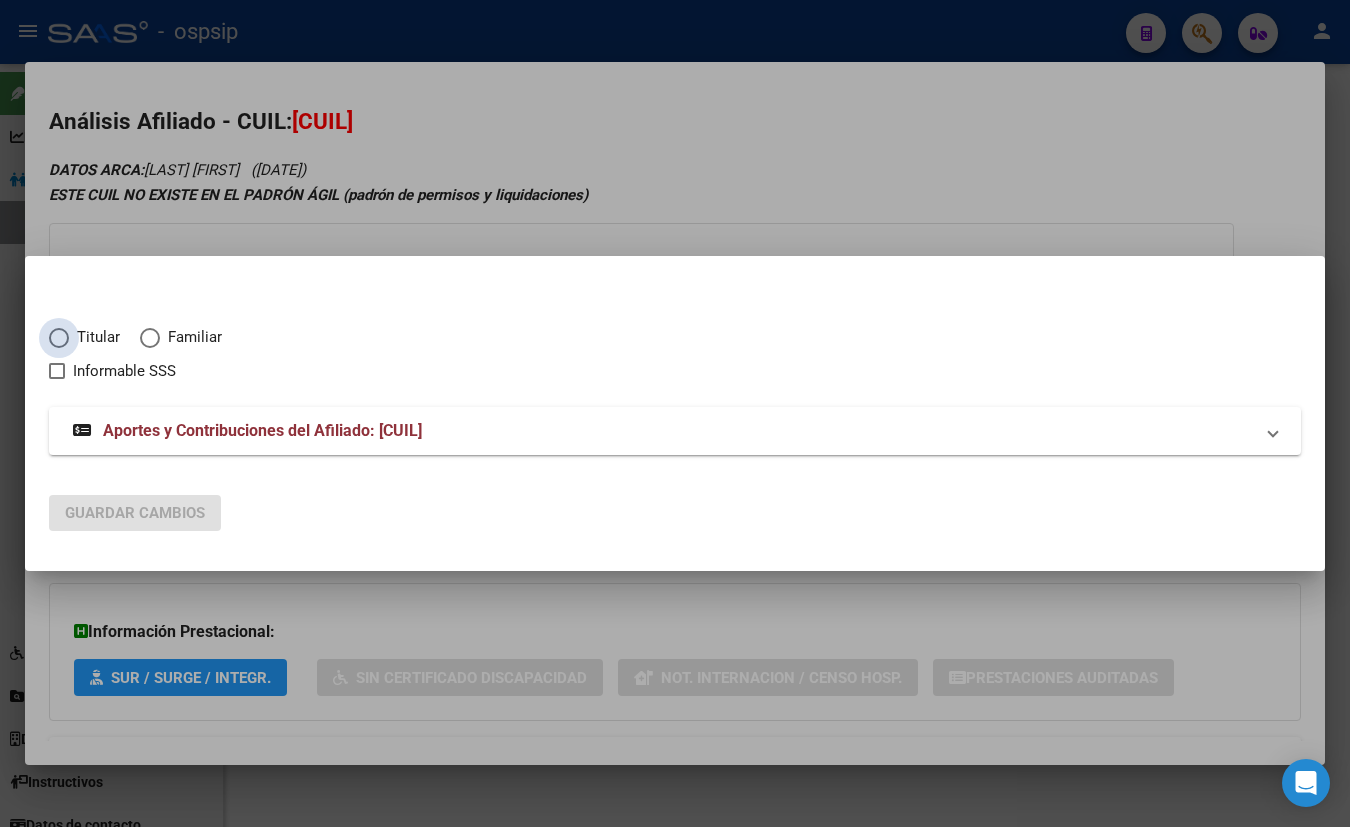 click at bounding box center [59, 338] 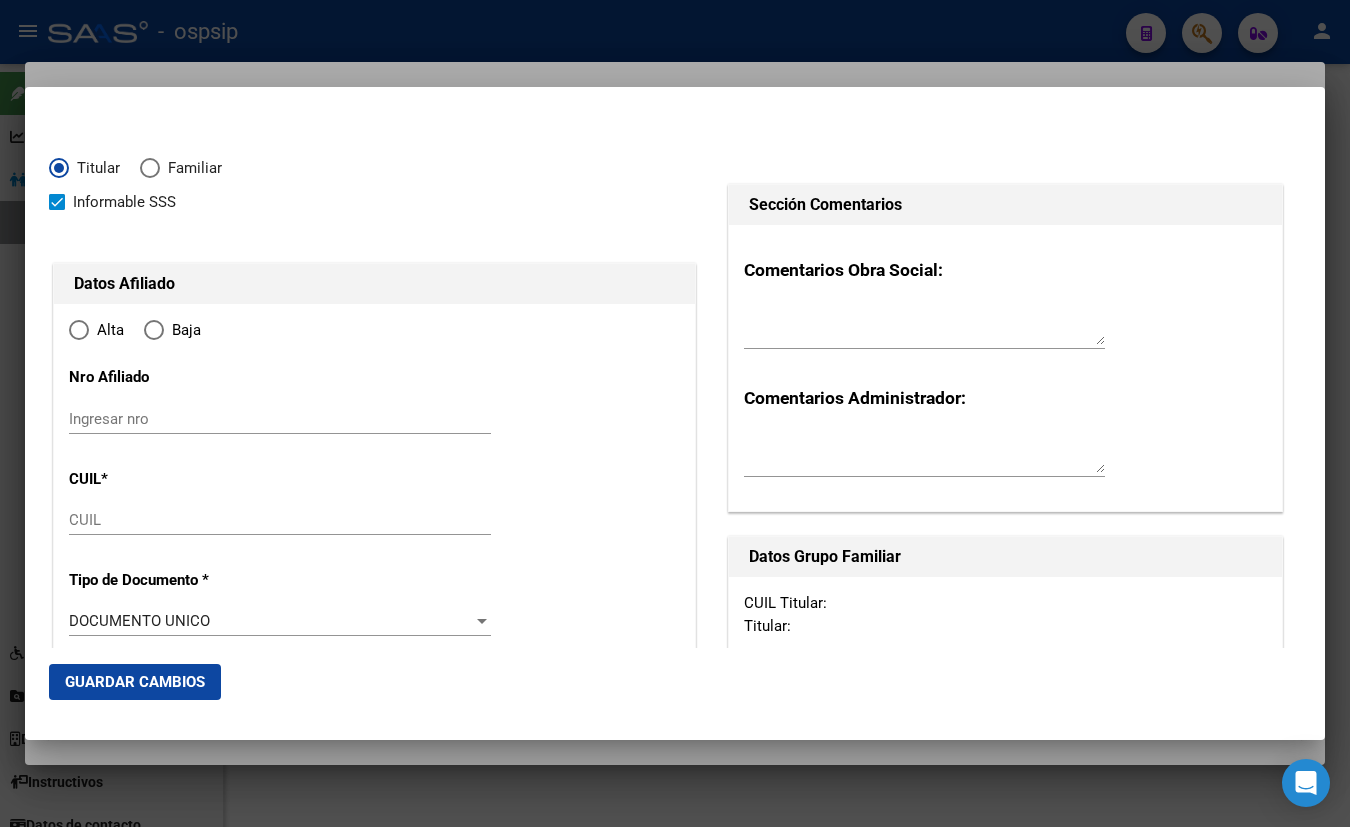 type on "[NUMBER]" 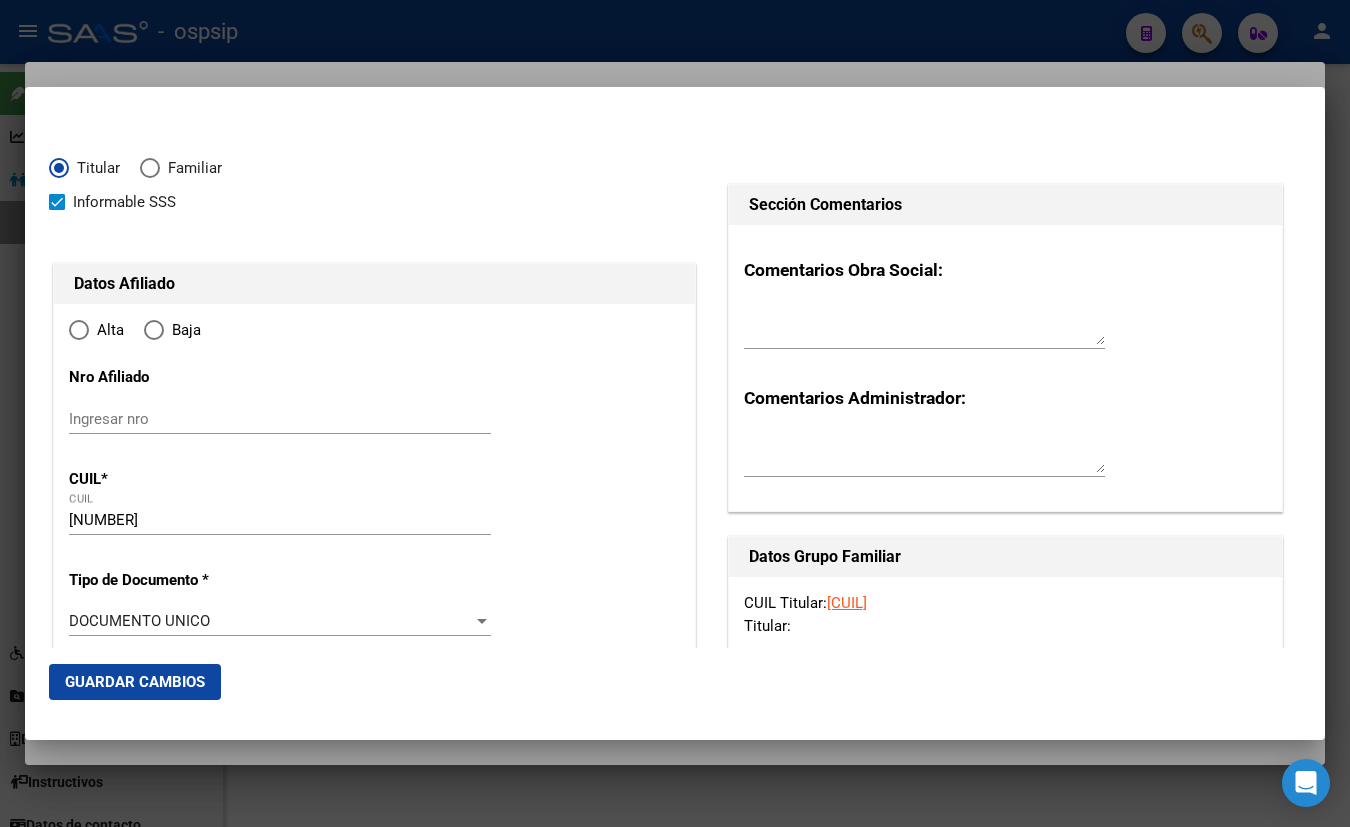 type on "[NUMBER]" 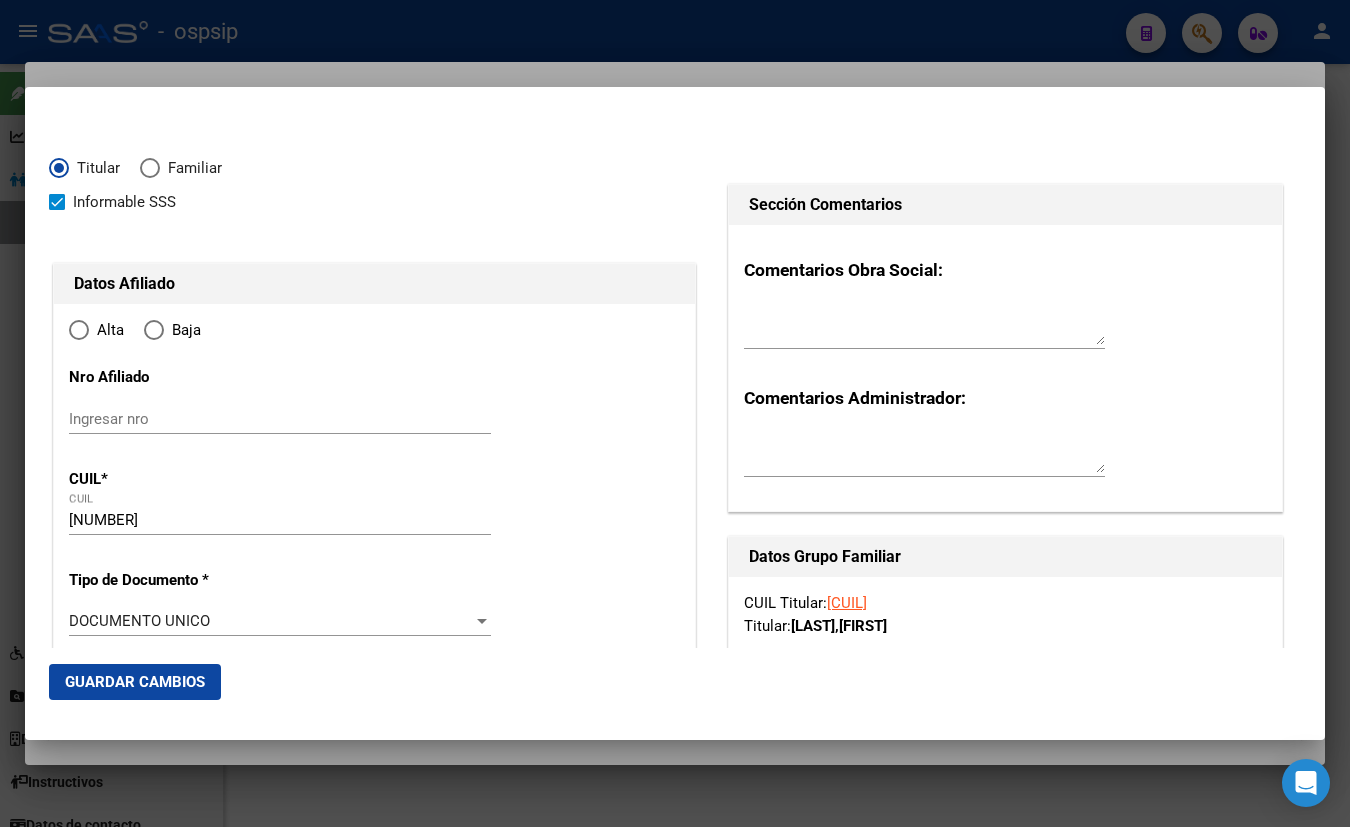 radio on "true" 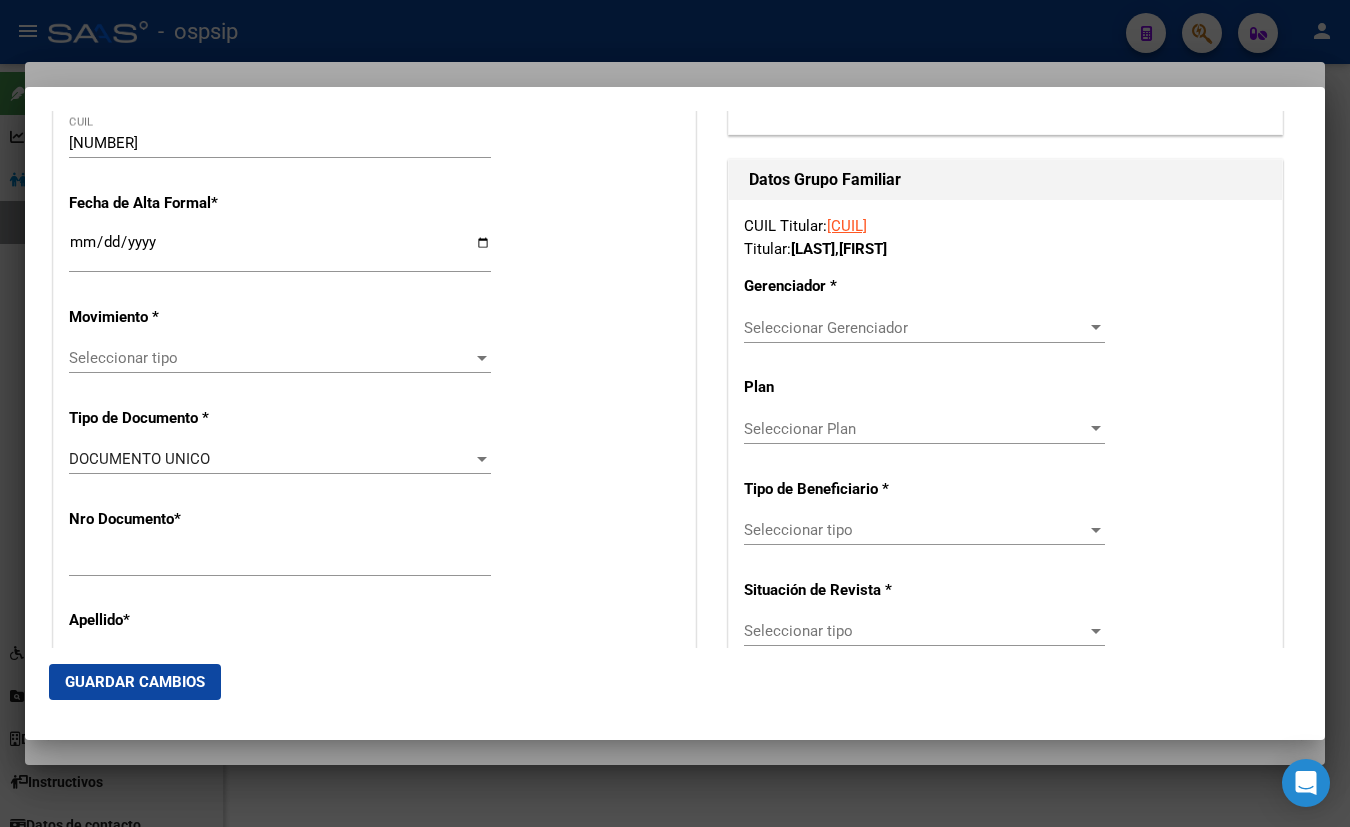 scroll, scrollTop: 454, scrollLeft: 0, axis: vertical 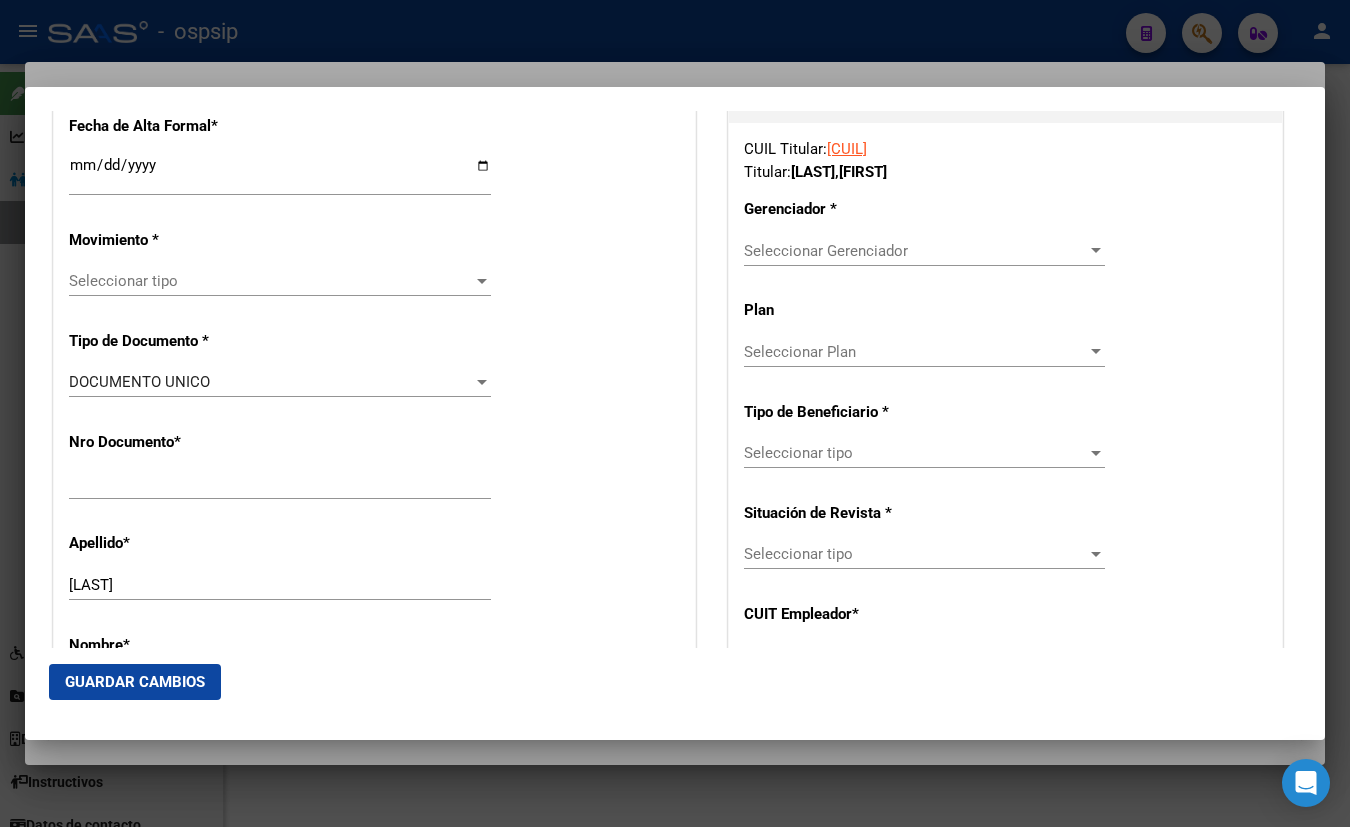 click on "Seleccionar tipo" at bounding box center [271, 281] 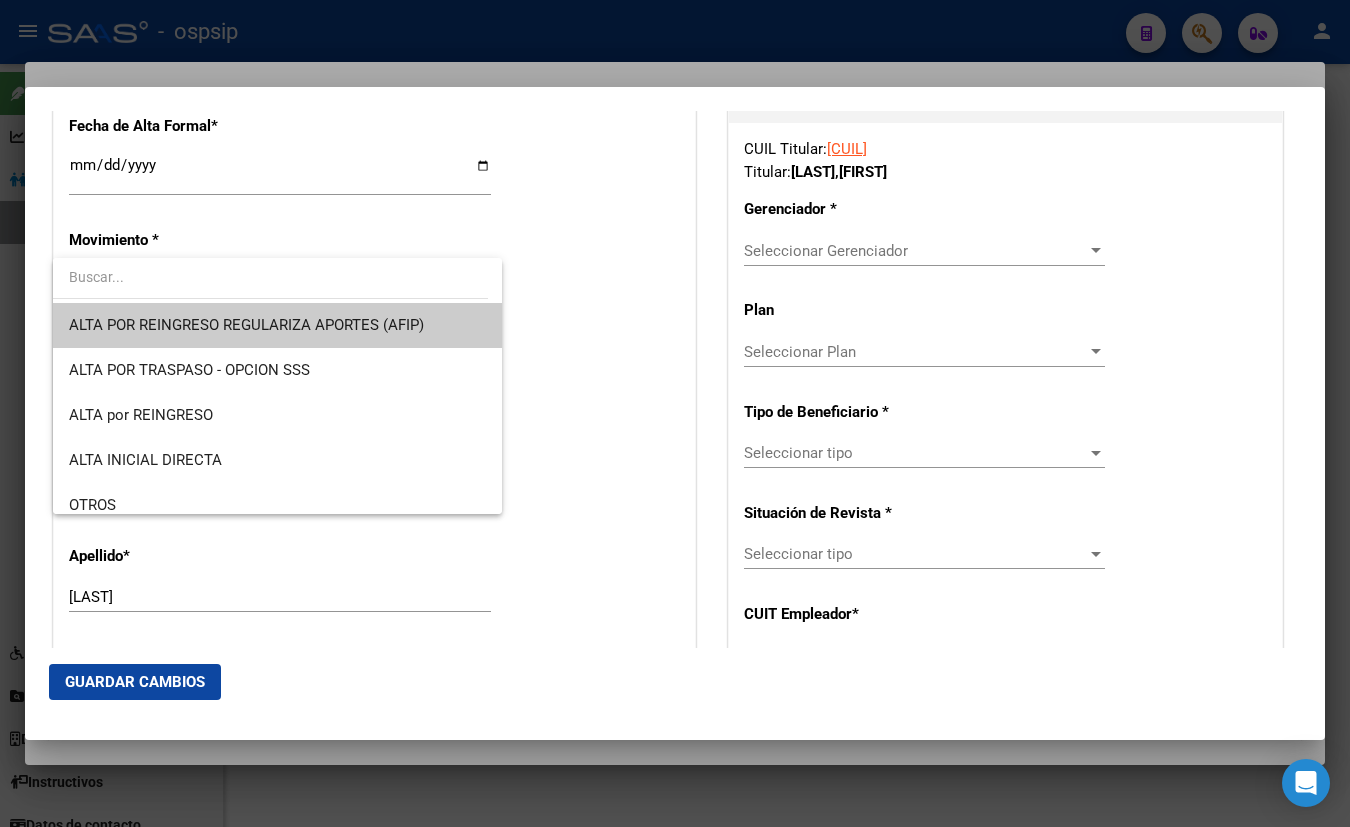 click at bounding box center (675, 413) 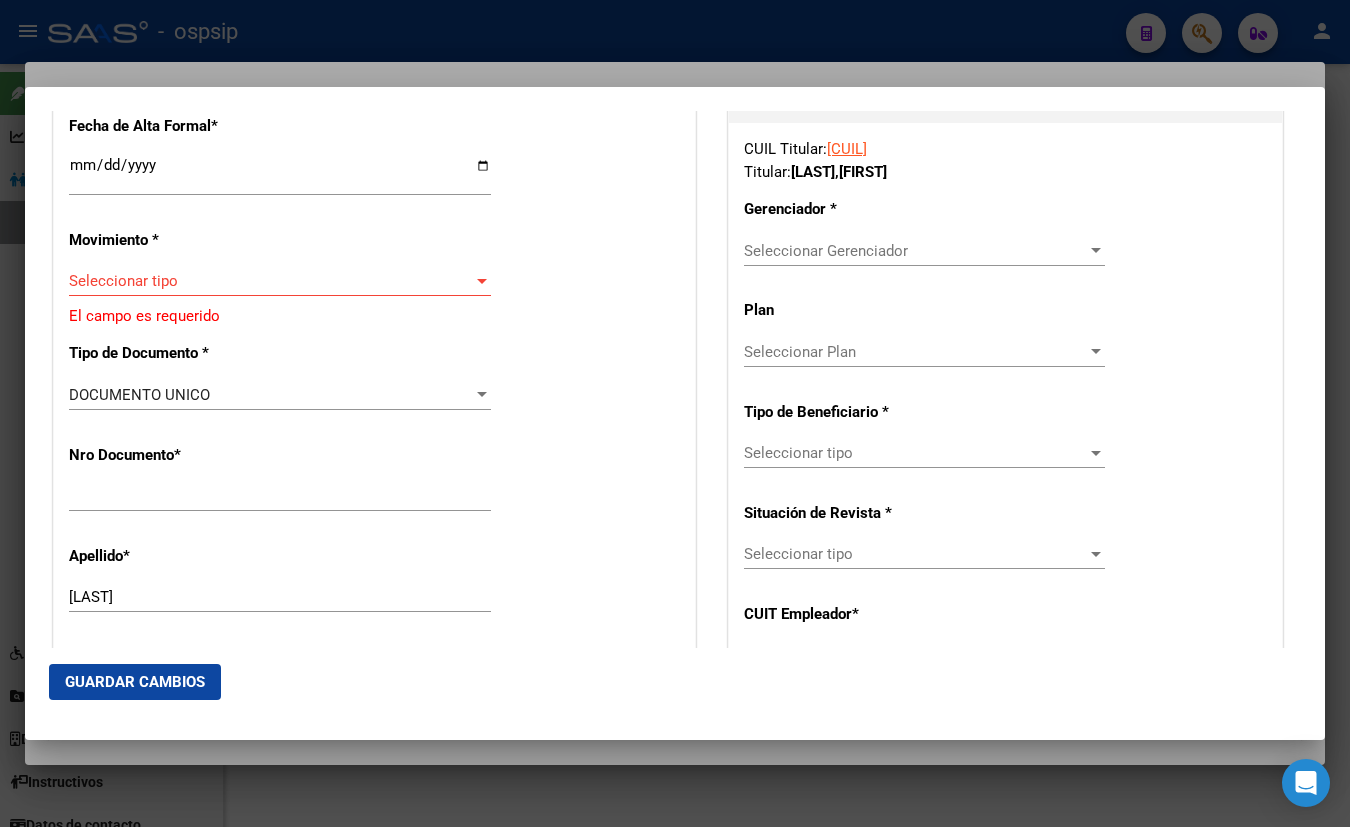 click on "Ingresar fecha" at bounding box center [280, 173] 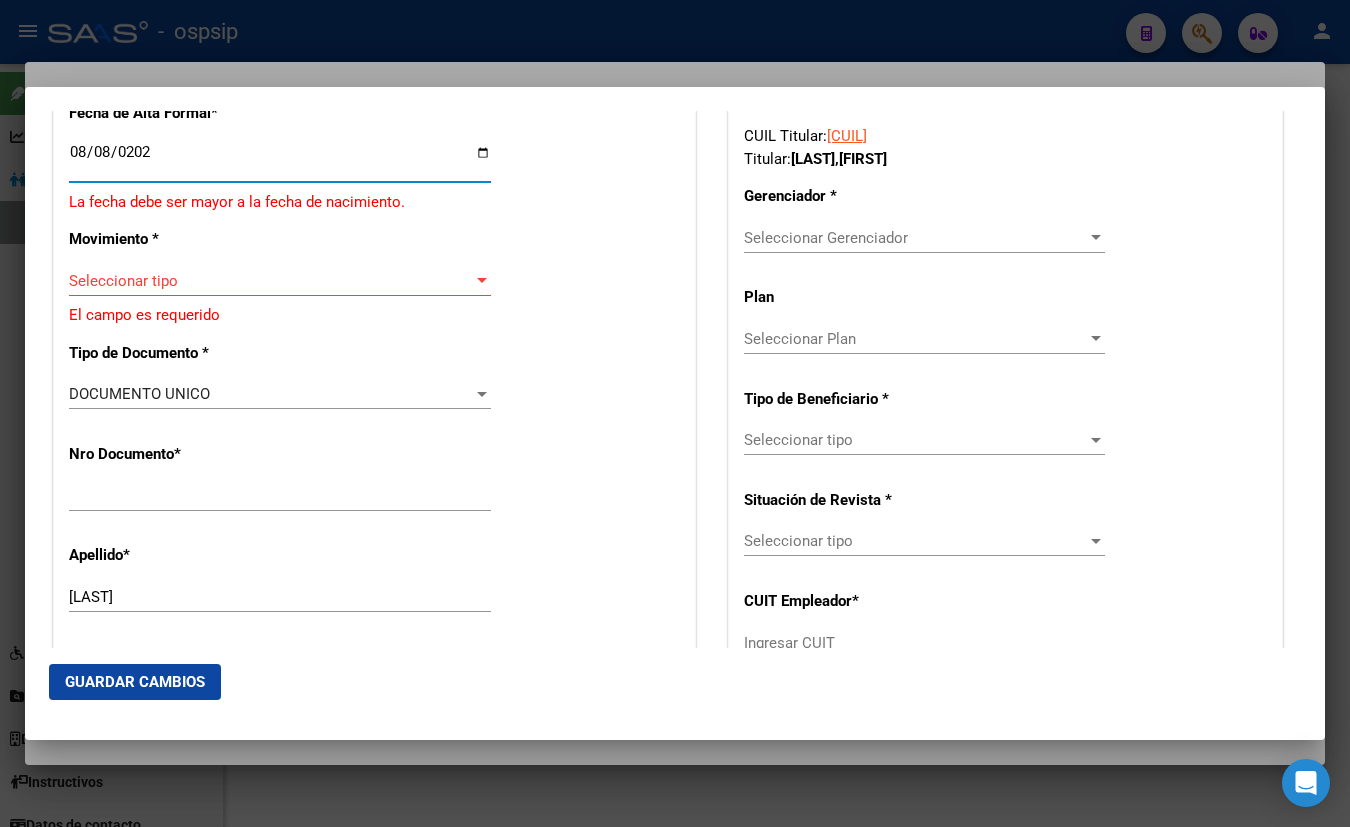 type on "2025-08-08" 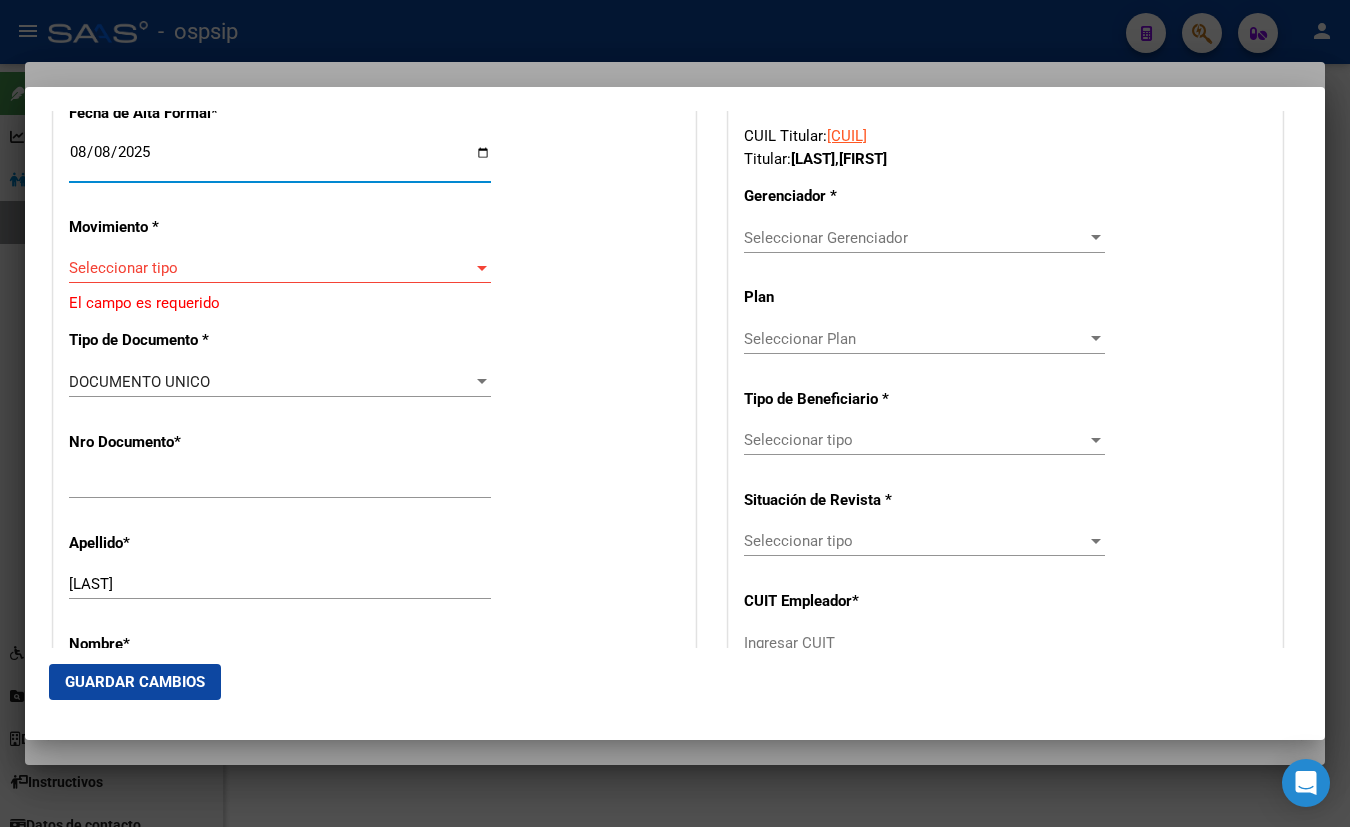 scroll, scrollTop: 454, scrollLeft: 0, axis: vertical 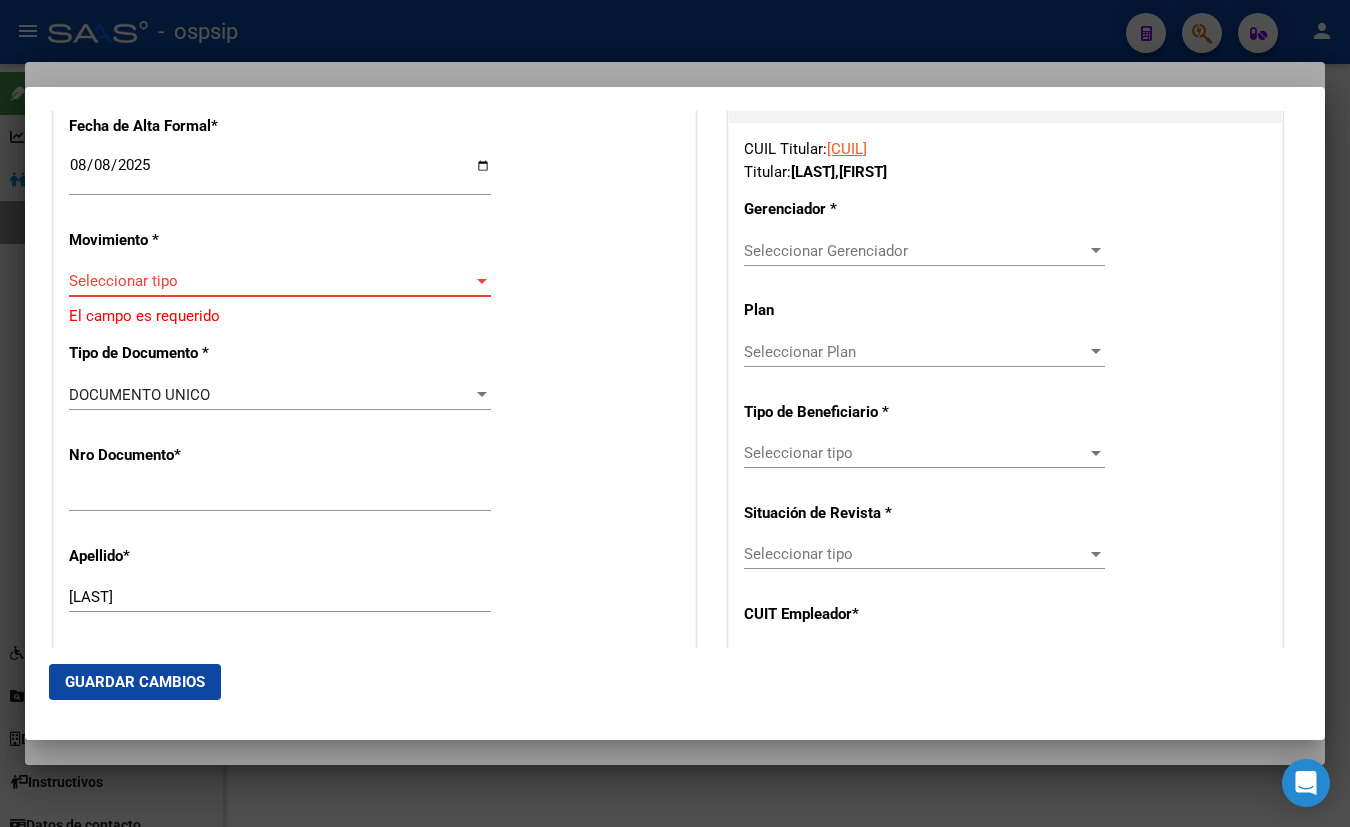 click on "Seleccionar tipo" at bounding box center [271, 281] 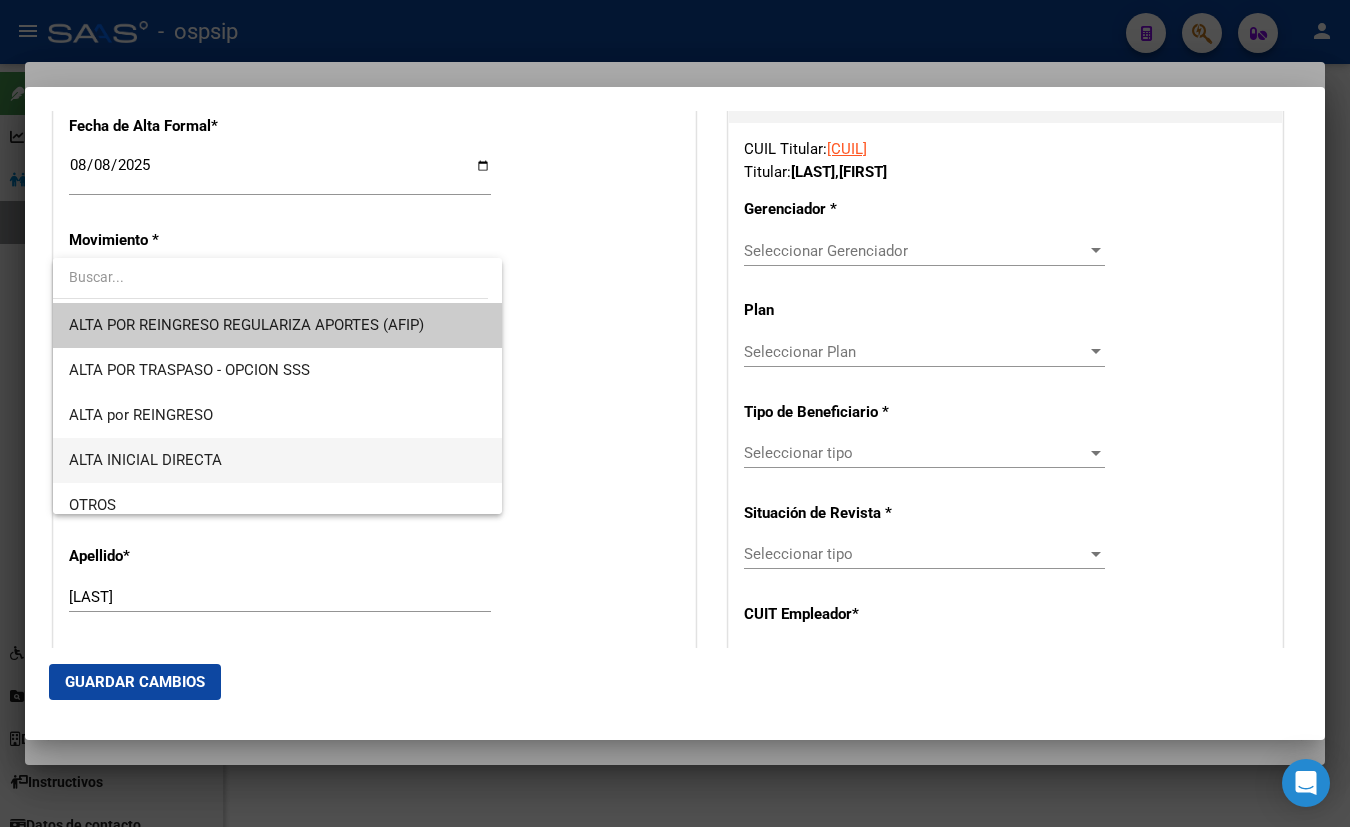 click on "ALTA INICIAL DIRECTA" at bounding box center (145, 460) 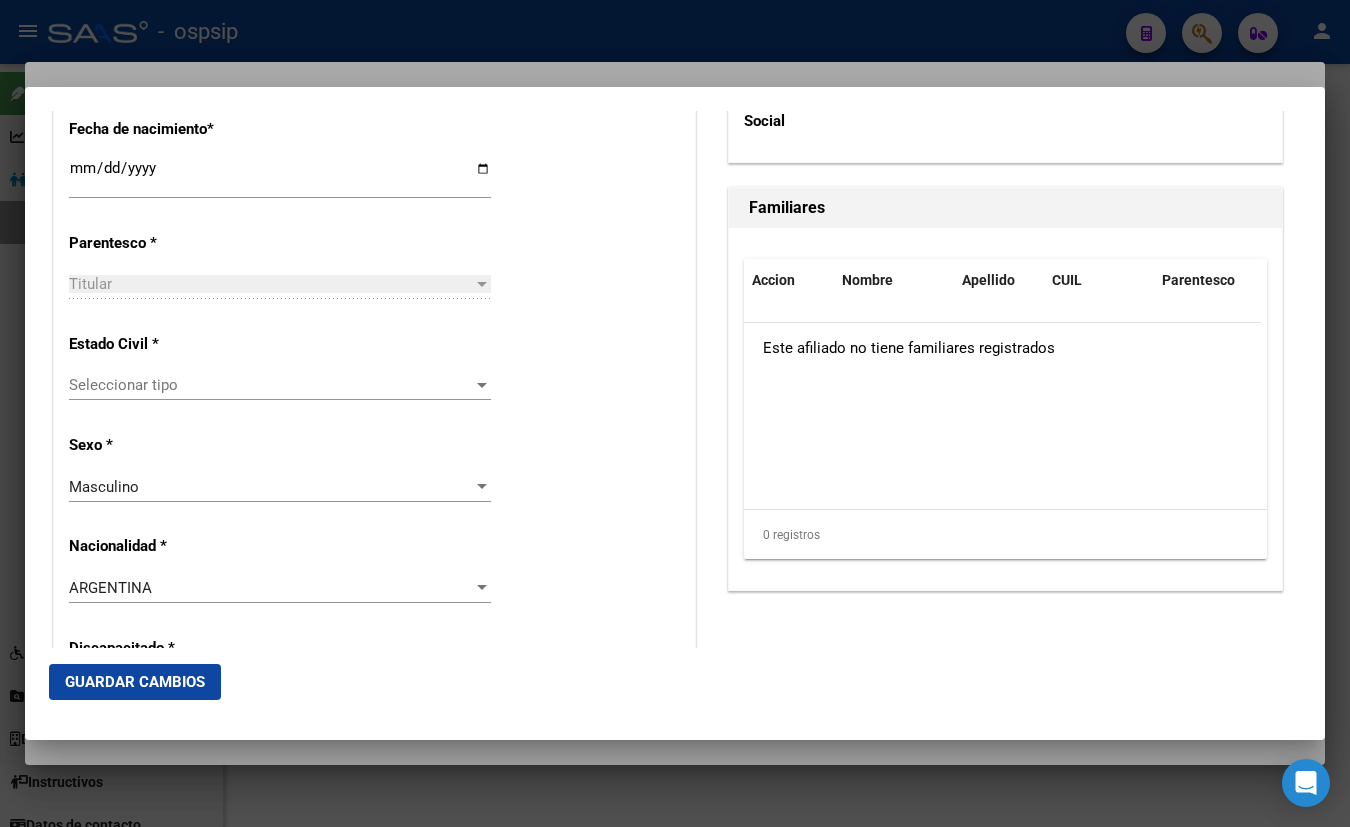 scroll, scrollTop: 1181, scrollLeft: 0, axis: vertical 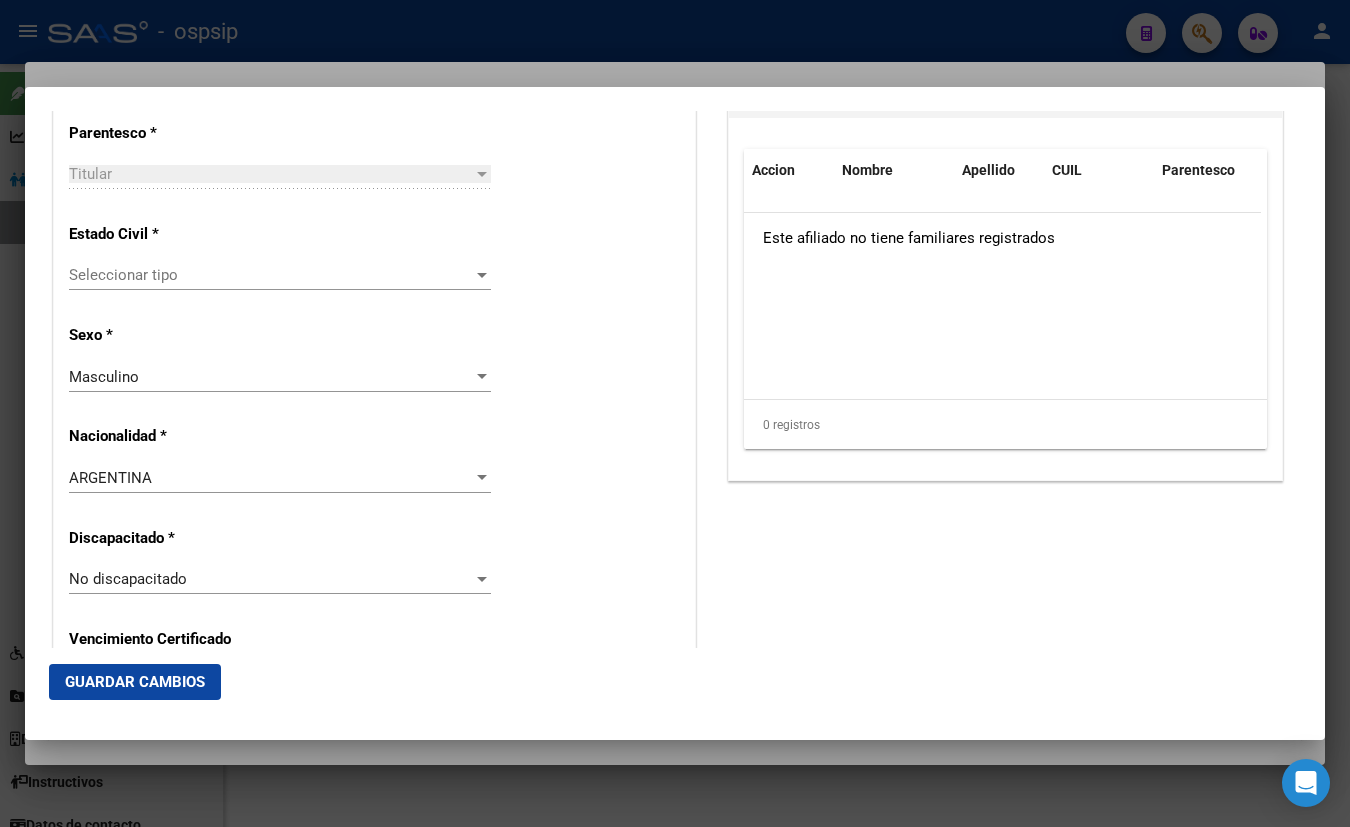 click on "Seleccionar tipo" at bounding box center (271, 275) 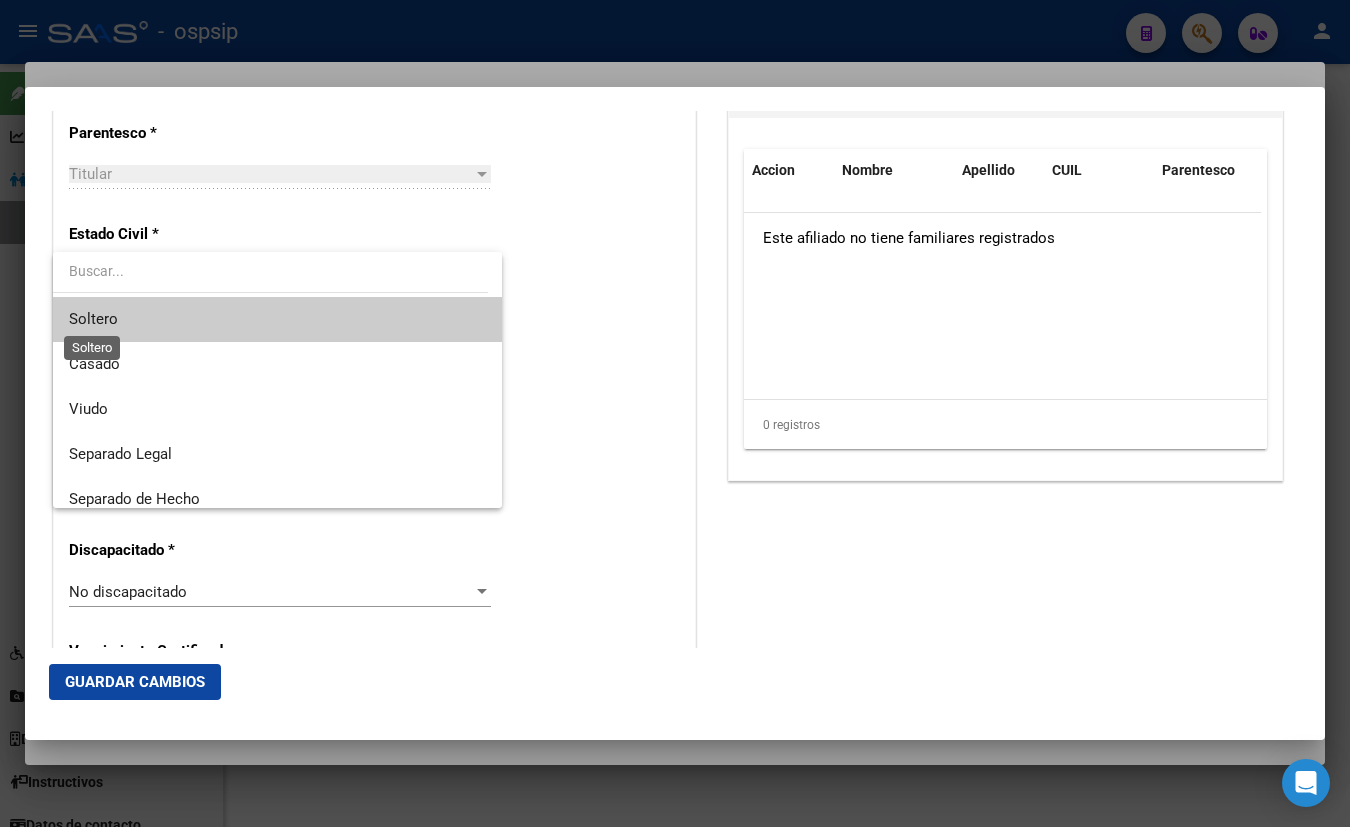 click on "Soltero" at bounding box center (93, 319) 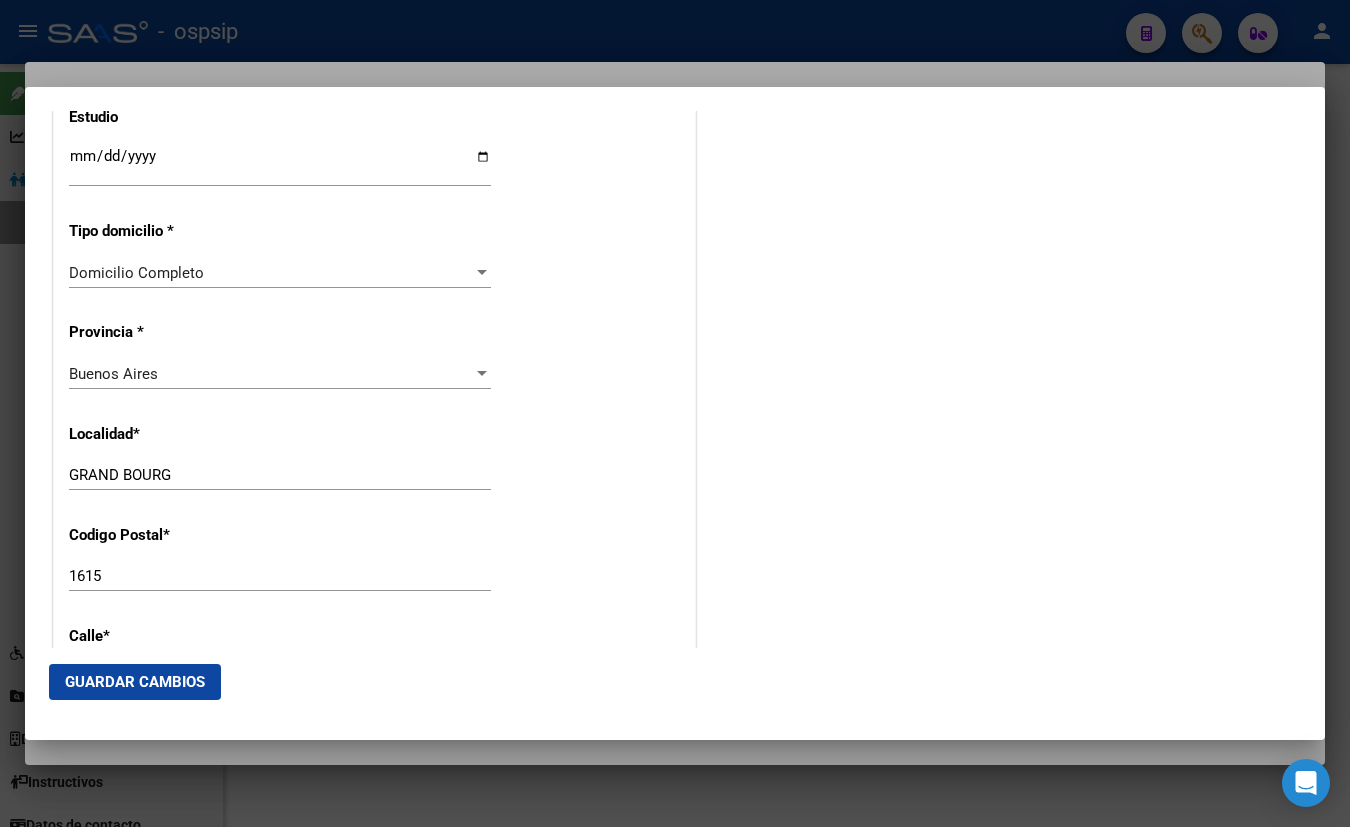 scroll, scrollTop: 1727, scrollLeft: 0, axis: vertical 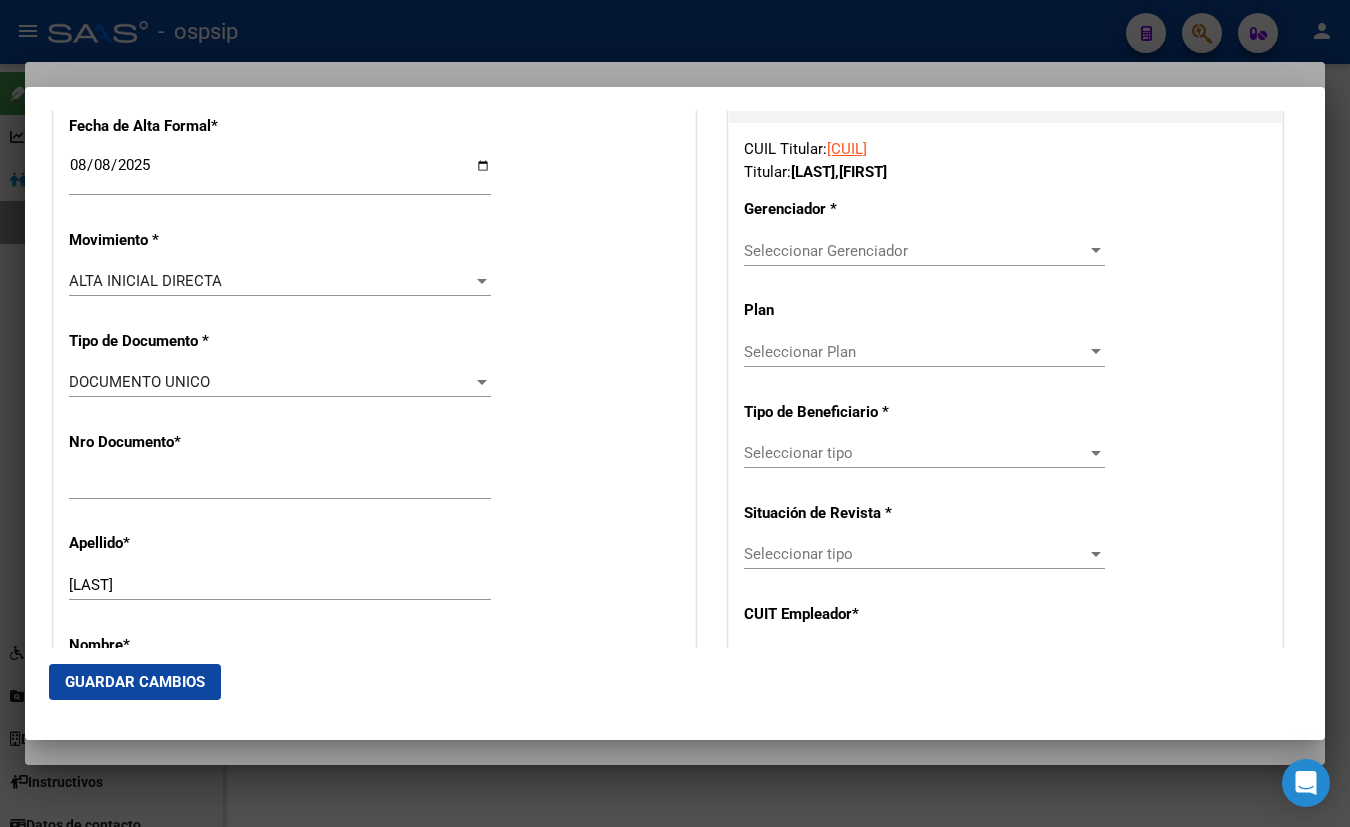 click on "Seleccionar Gerenciador" at bounding box center [915, 251] 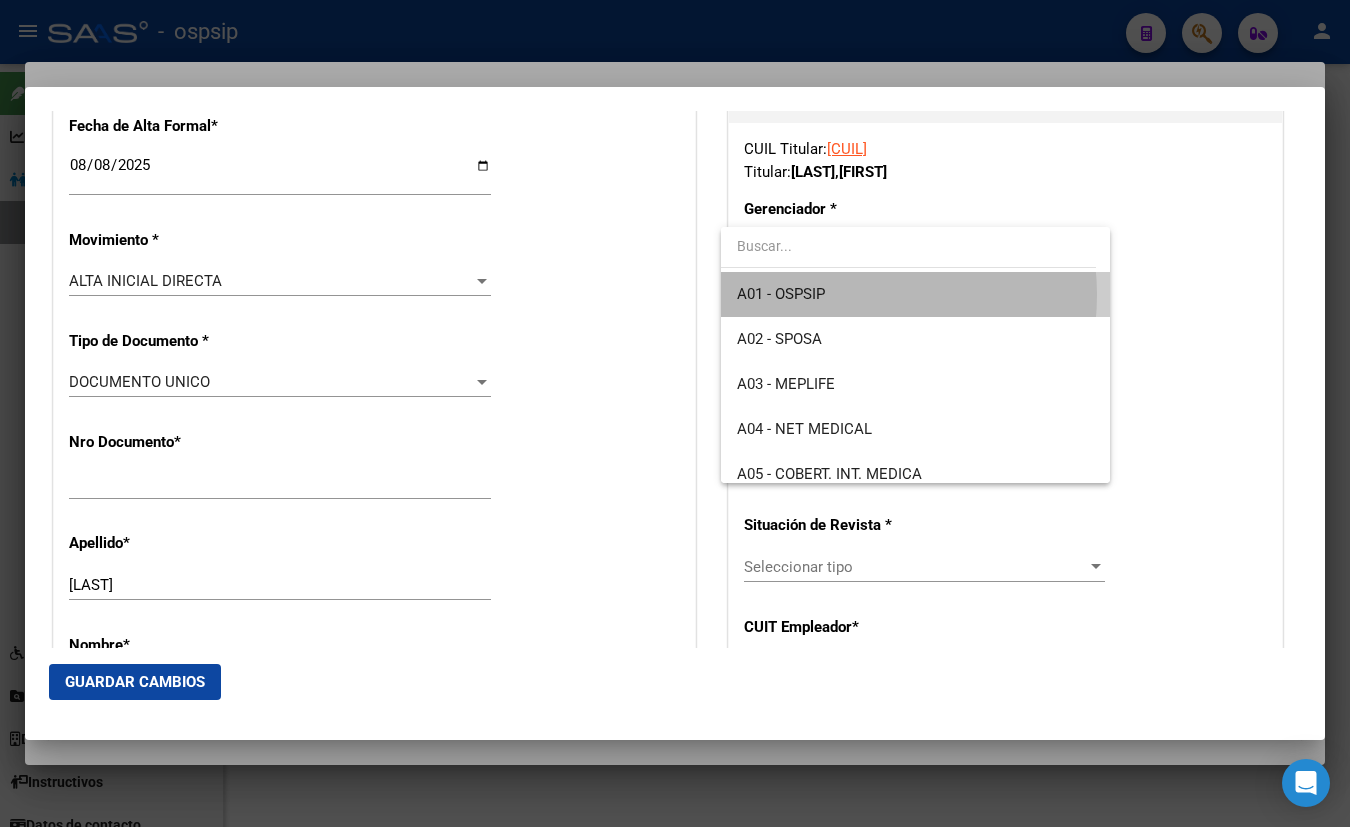 click on "A01 - OSPSIP" at bounding box center [915, 294] 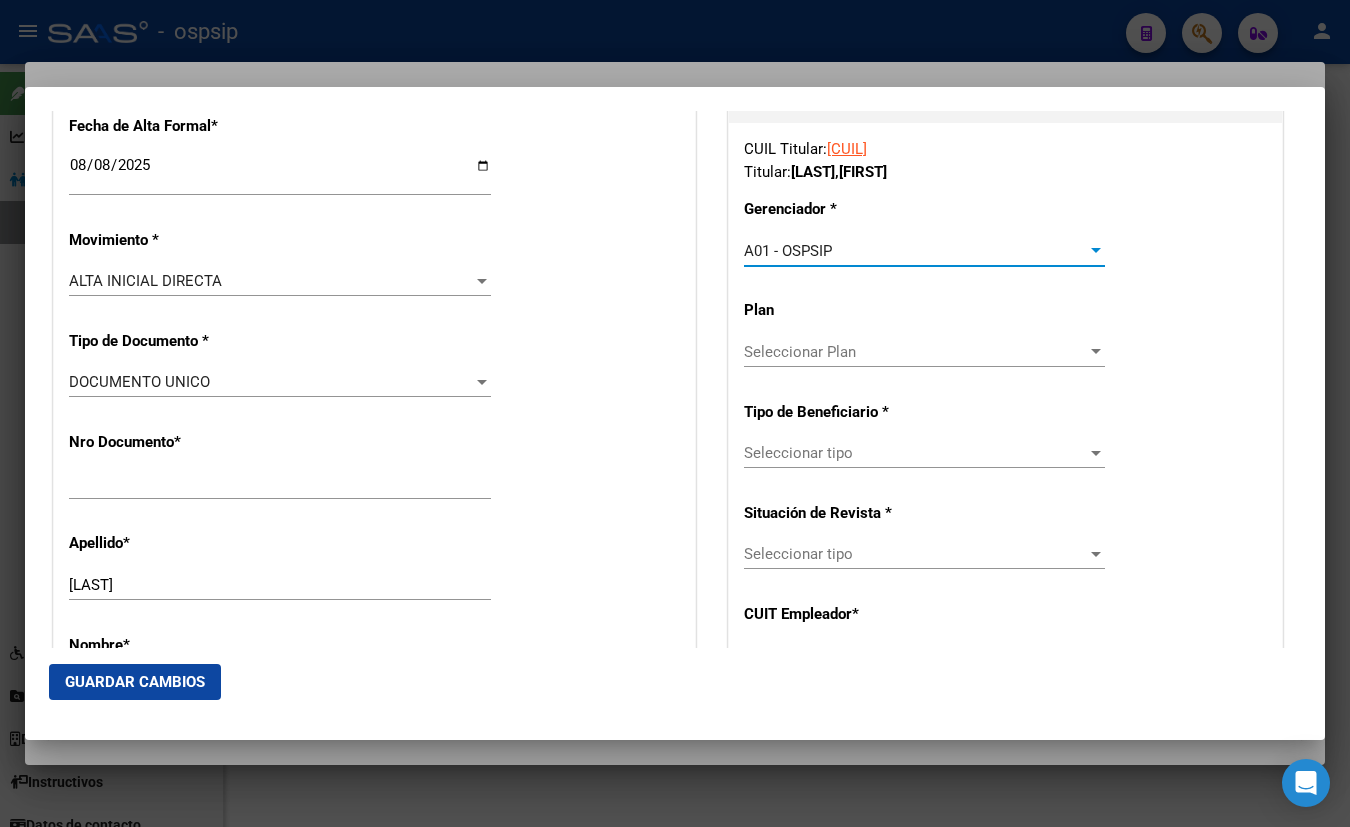 click on "Seleccionar tipo" at bounding box center [915, 453] 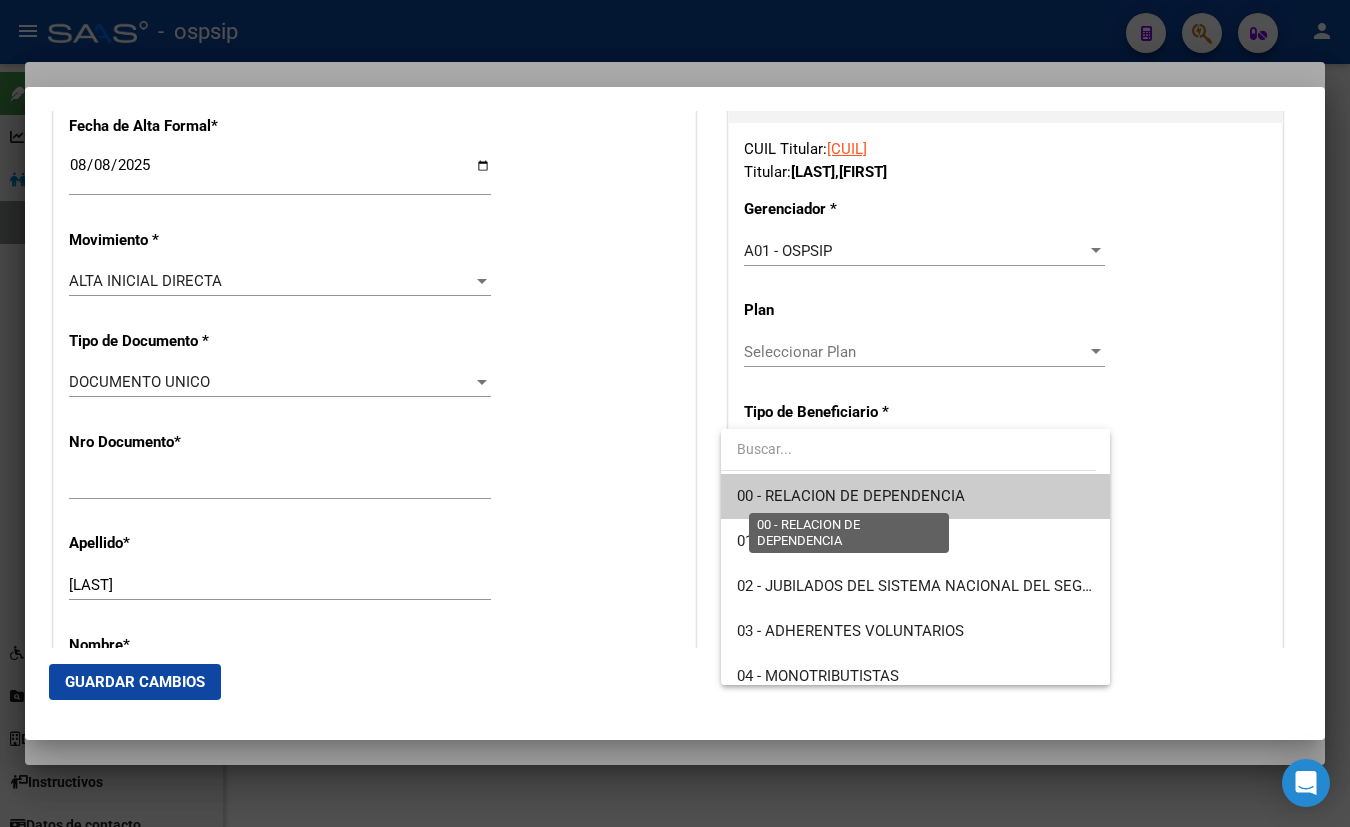 click on "00 - RELACION DE DEPENDENCIA" at bounding box center [851, 496] 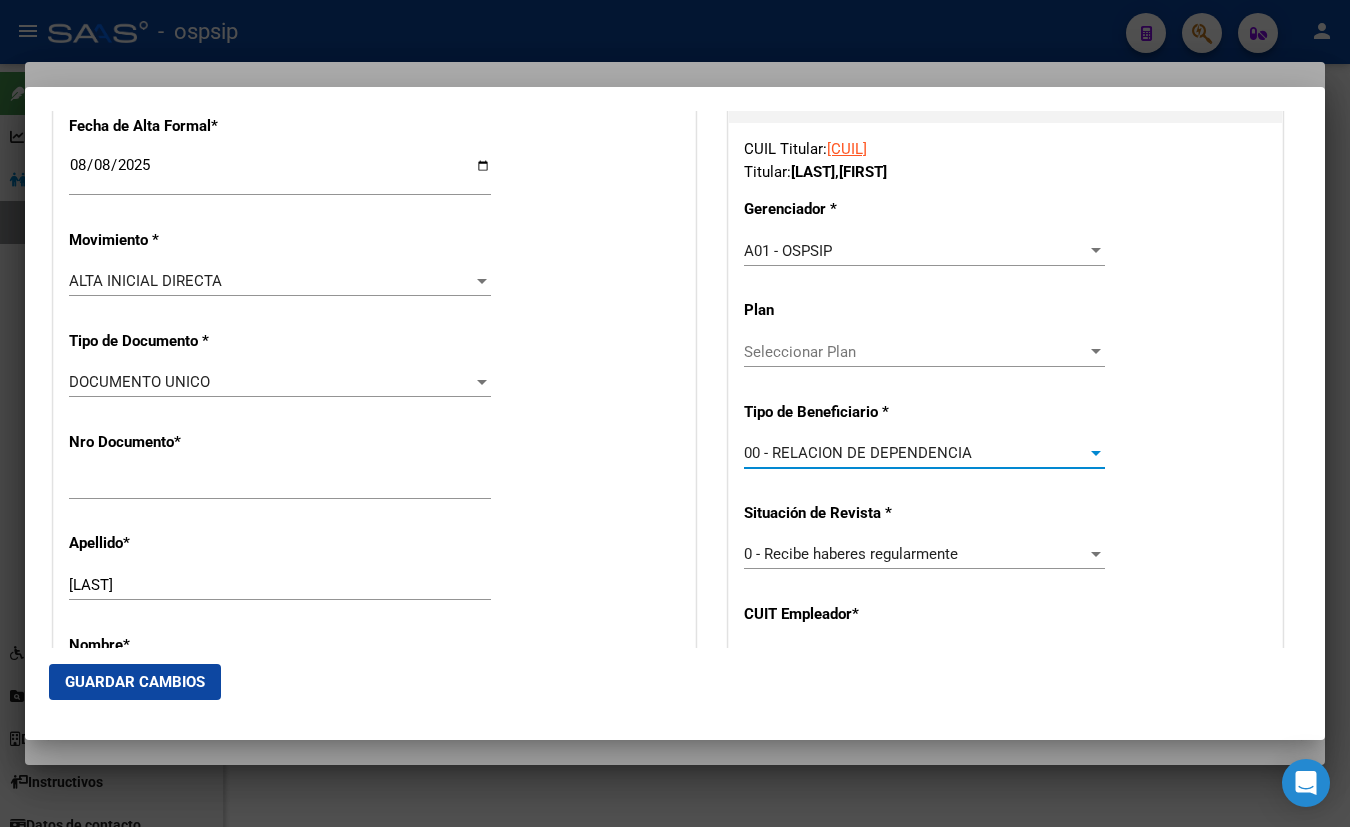type on "[CUIL]" 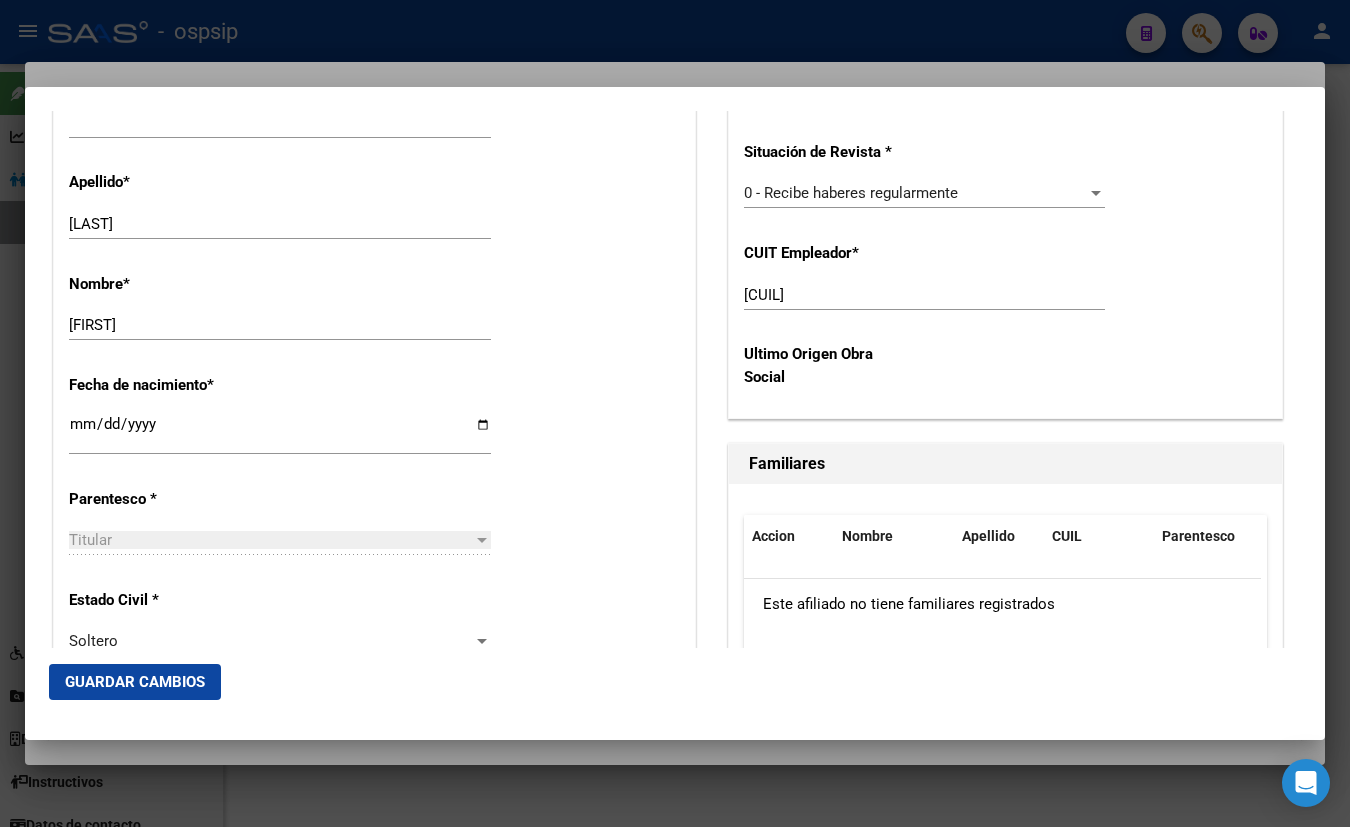 scroll, scrollTop: 818, scrollLeft: 0, axis: vertical 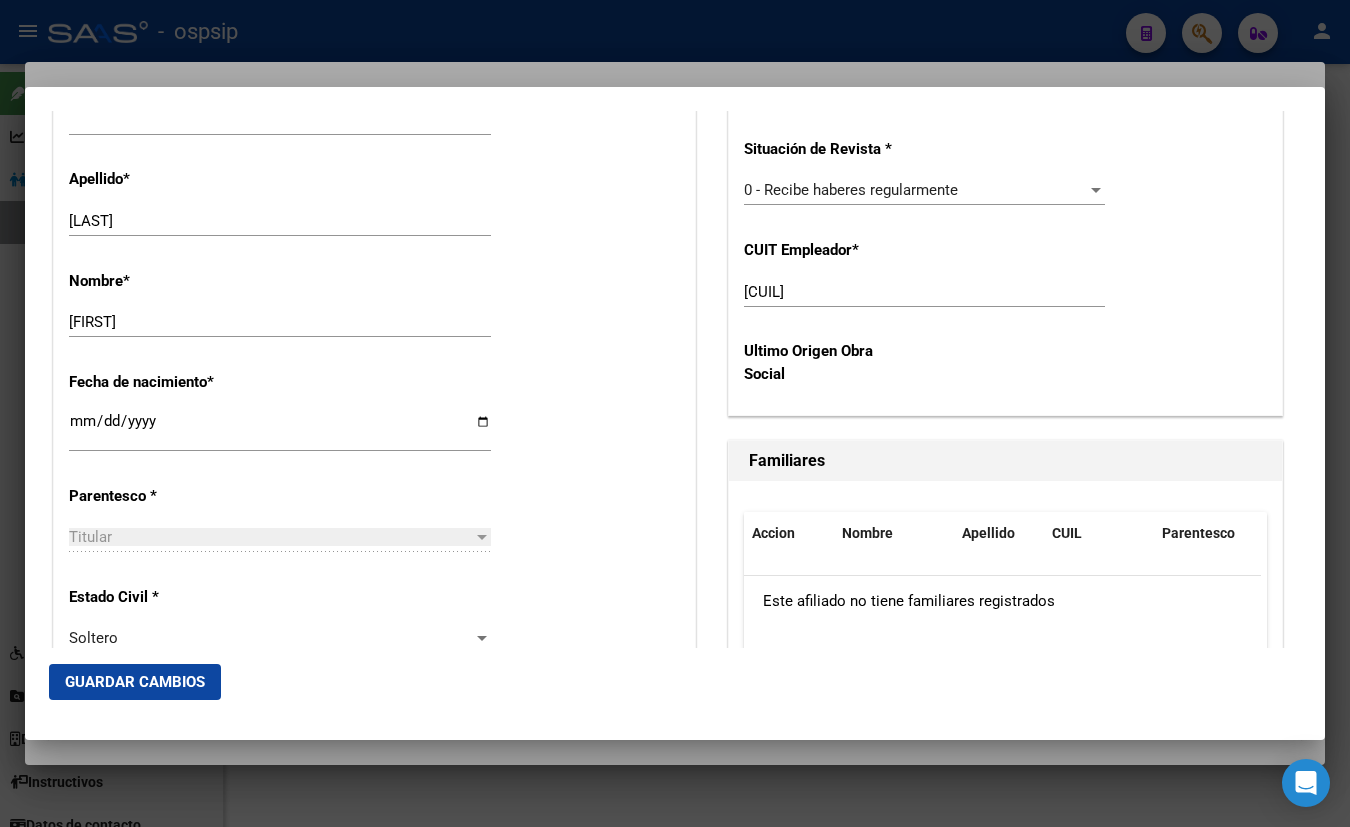 click on "Guardar Cambios" 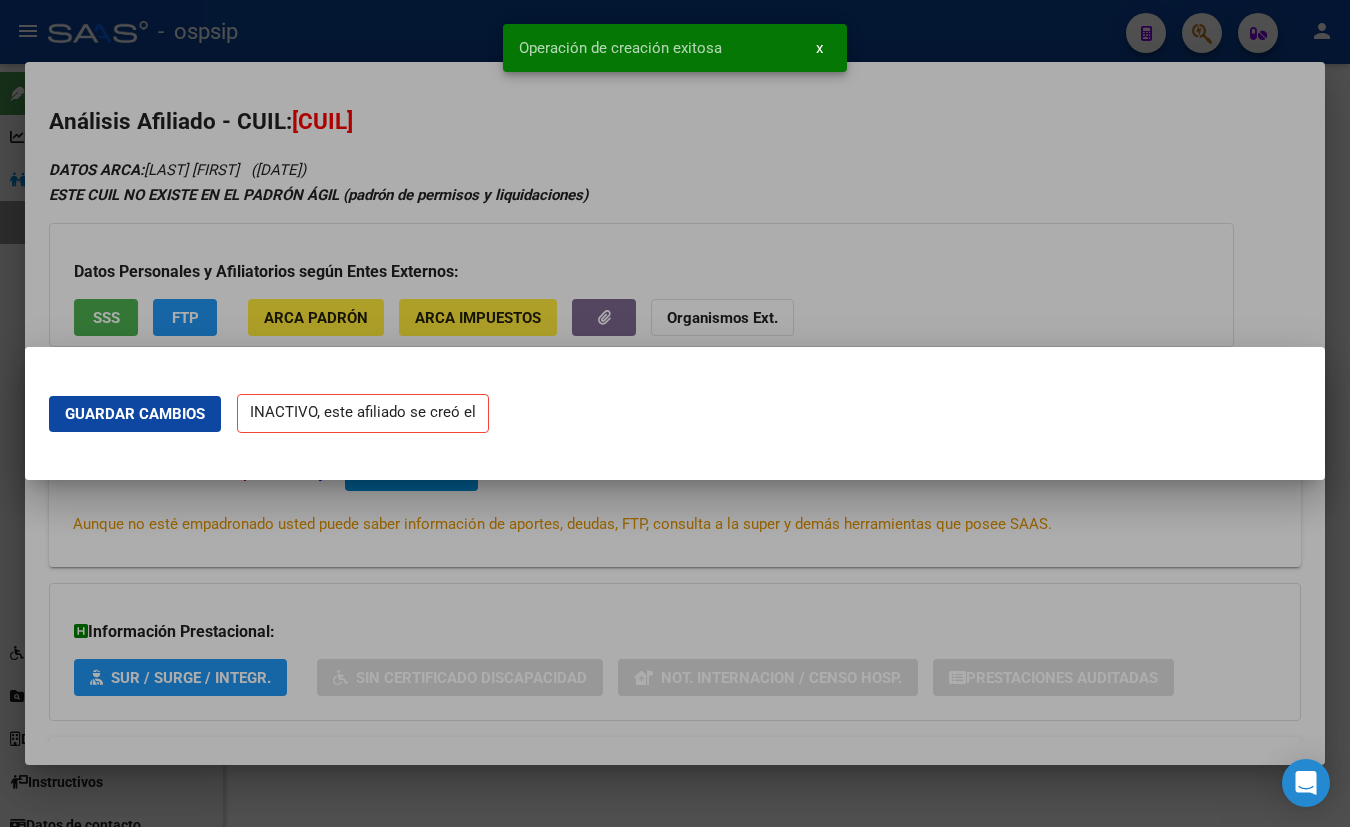 scroll, scrollTop: 0, scrollLeft: 0, axis: both 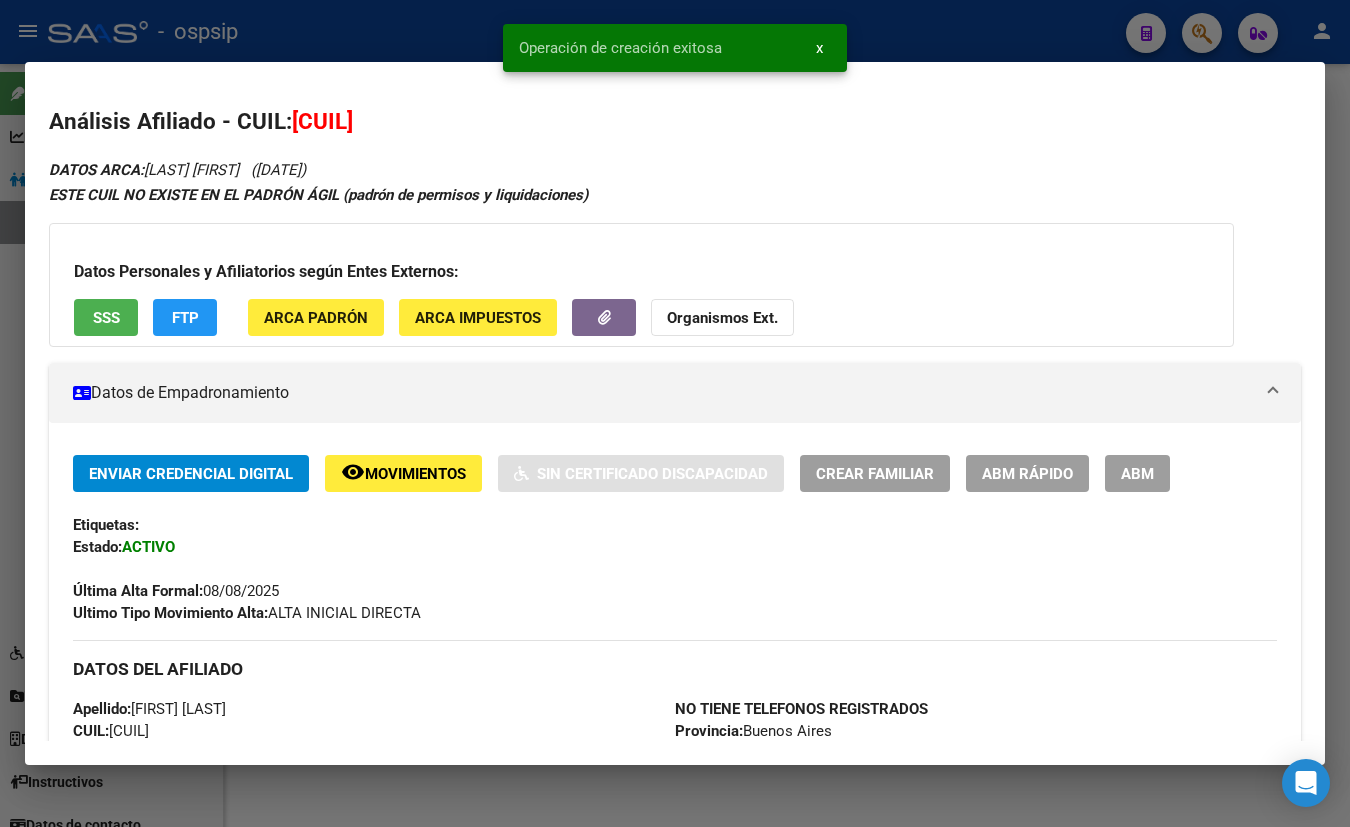 click on "ABM" at bounding box center [1137, 473] 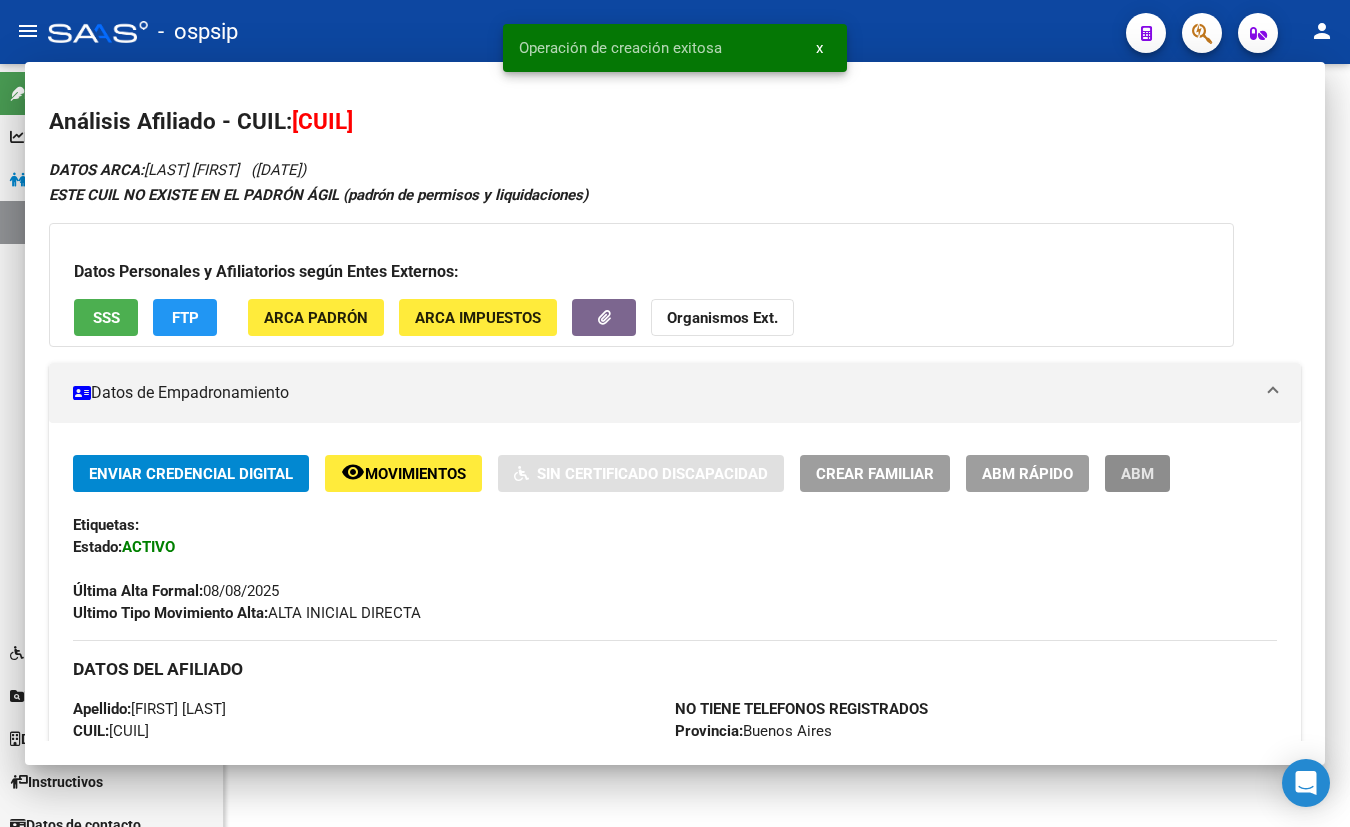 type 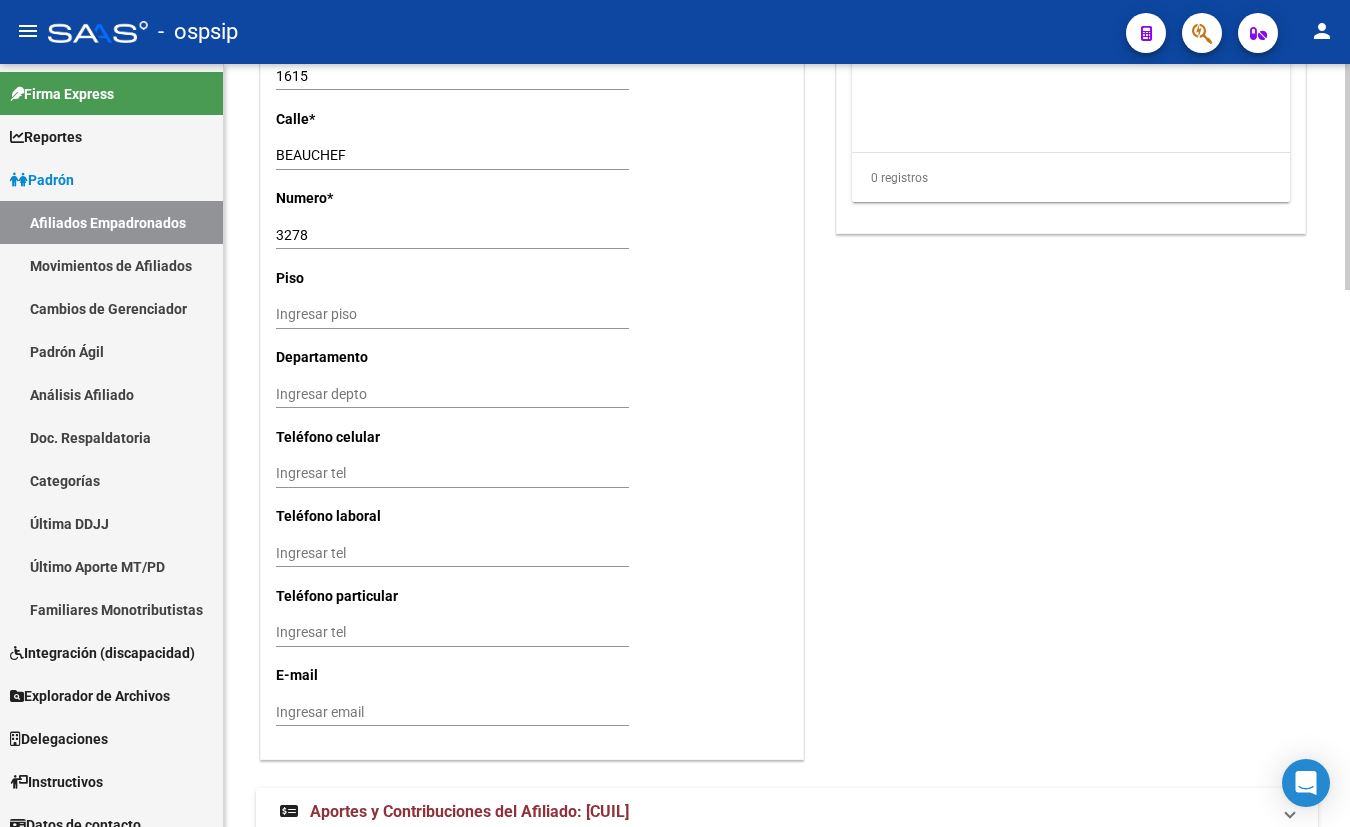 scroll, scrollTop: 1809, scrollLeft: 0, axis: vertical 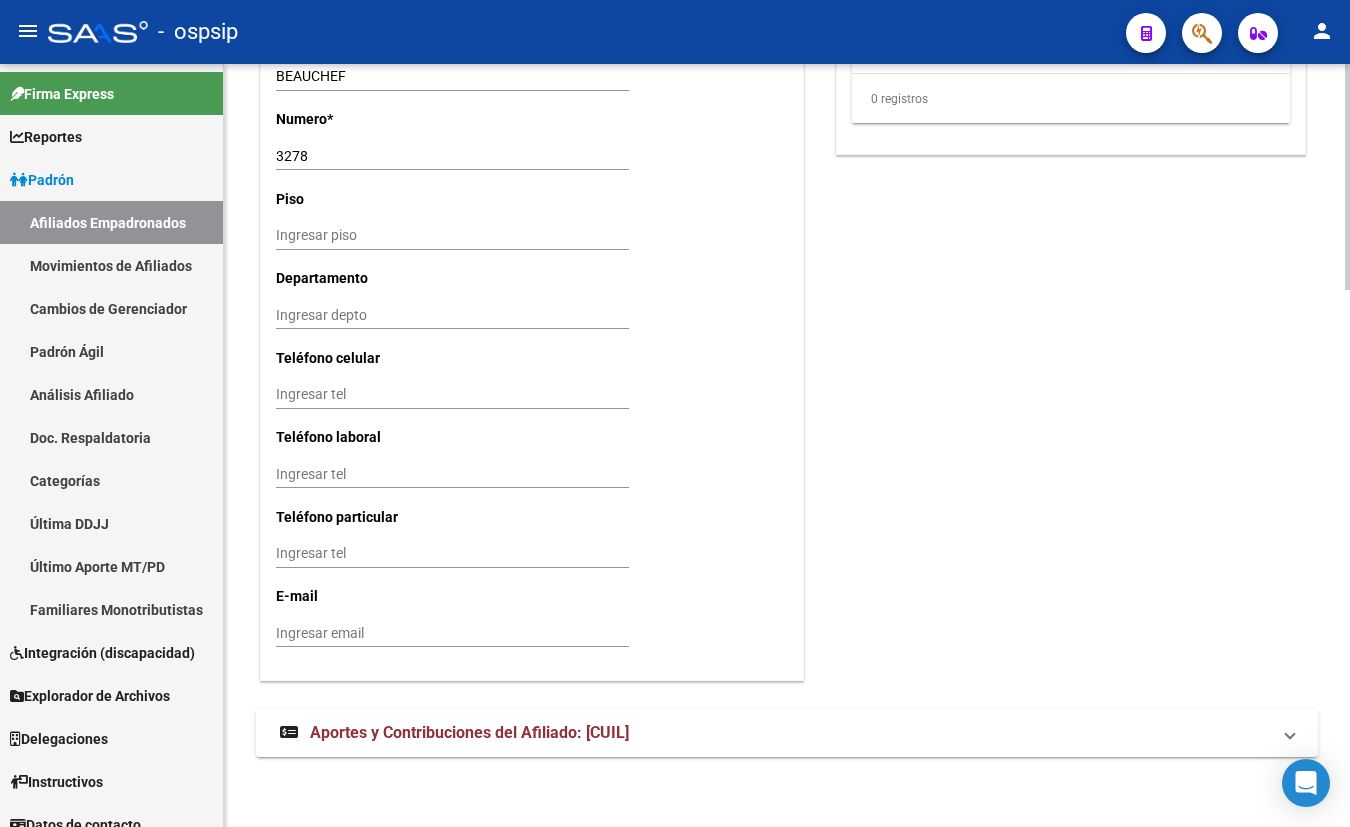 click on "Aportes y Contribuciones del Afiliado: [CUIL]" at bounding box center [469, 732] 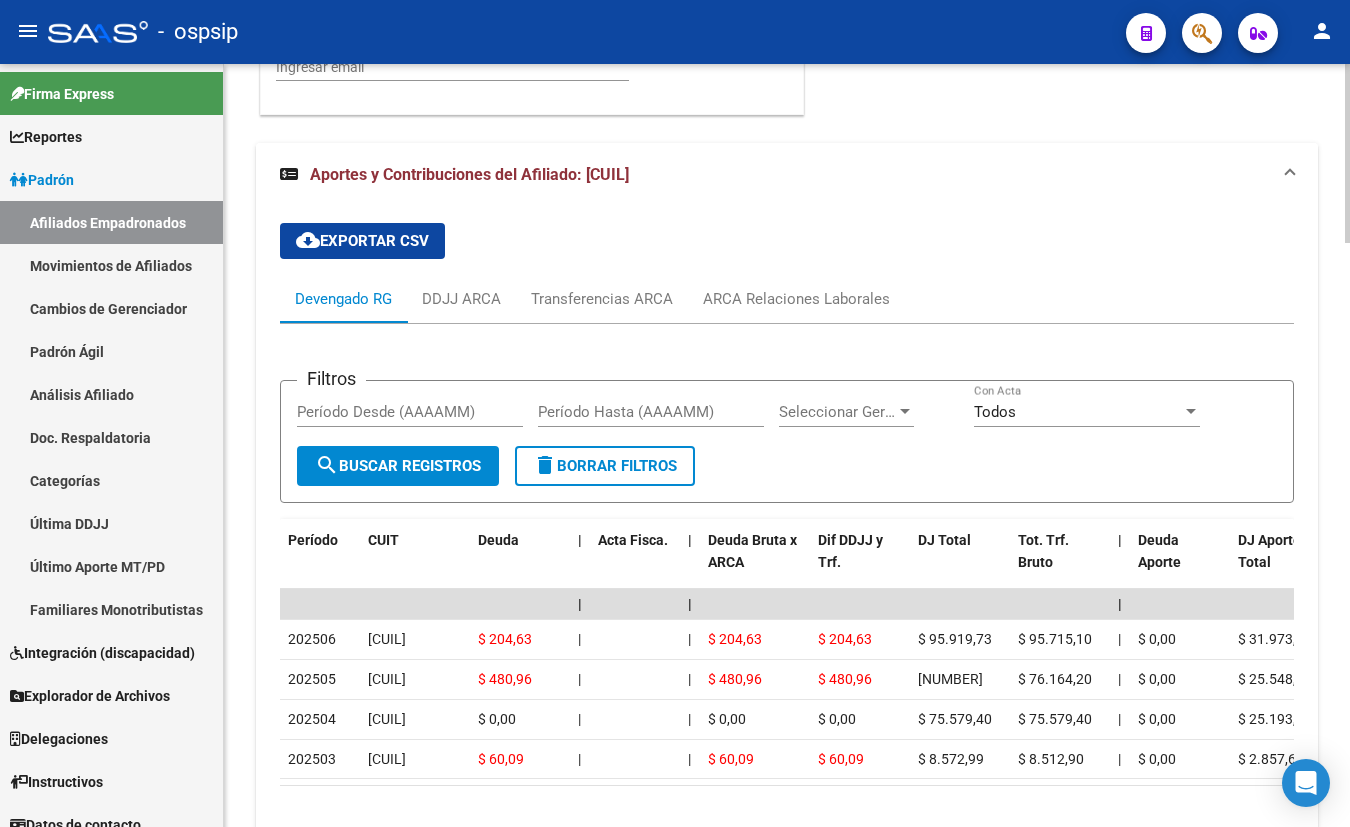 scroll, scrollTop: 2444, scrollLeft: 0, axis: vertical 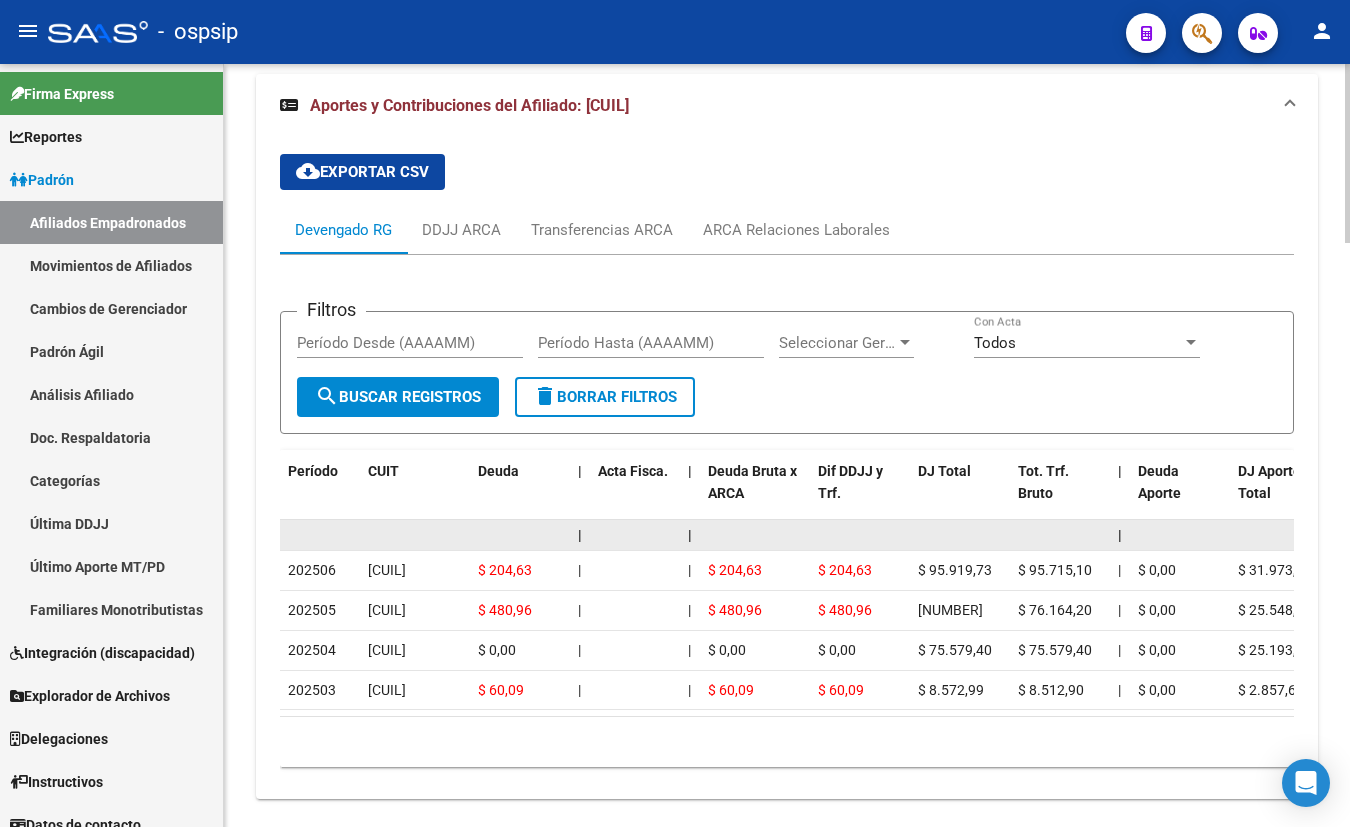 drag, startPoint x: 372, startPoint y: 499, endPoint x: 429, endPoint y: 518, distance: 60.083275 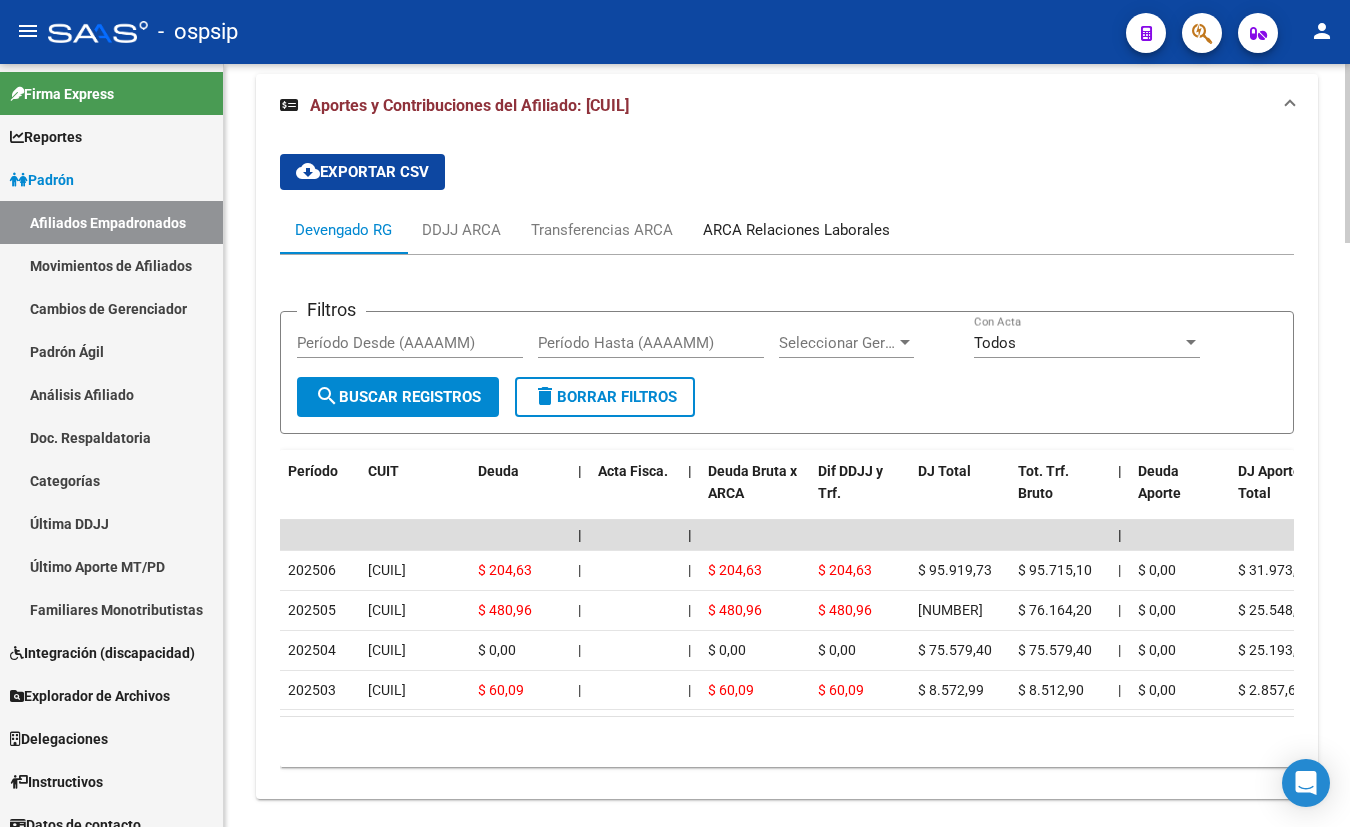 click on "ARCA Relaciones Laborales" at bounding box center [796, 230] 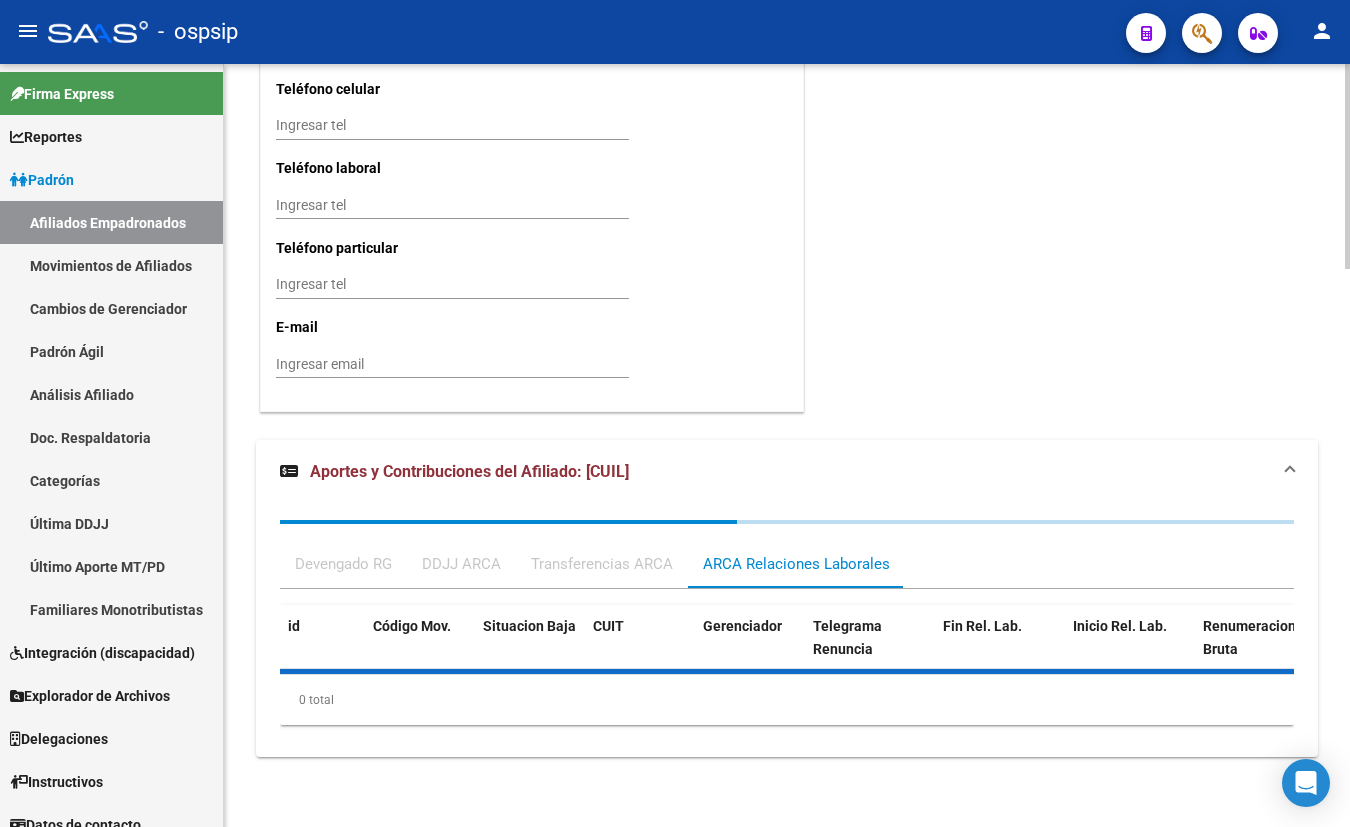 scroll, scrollTop: 2274, scrollLeft: 0, axis: vertical 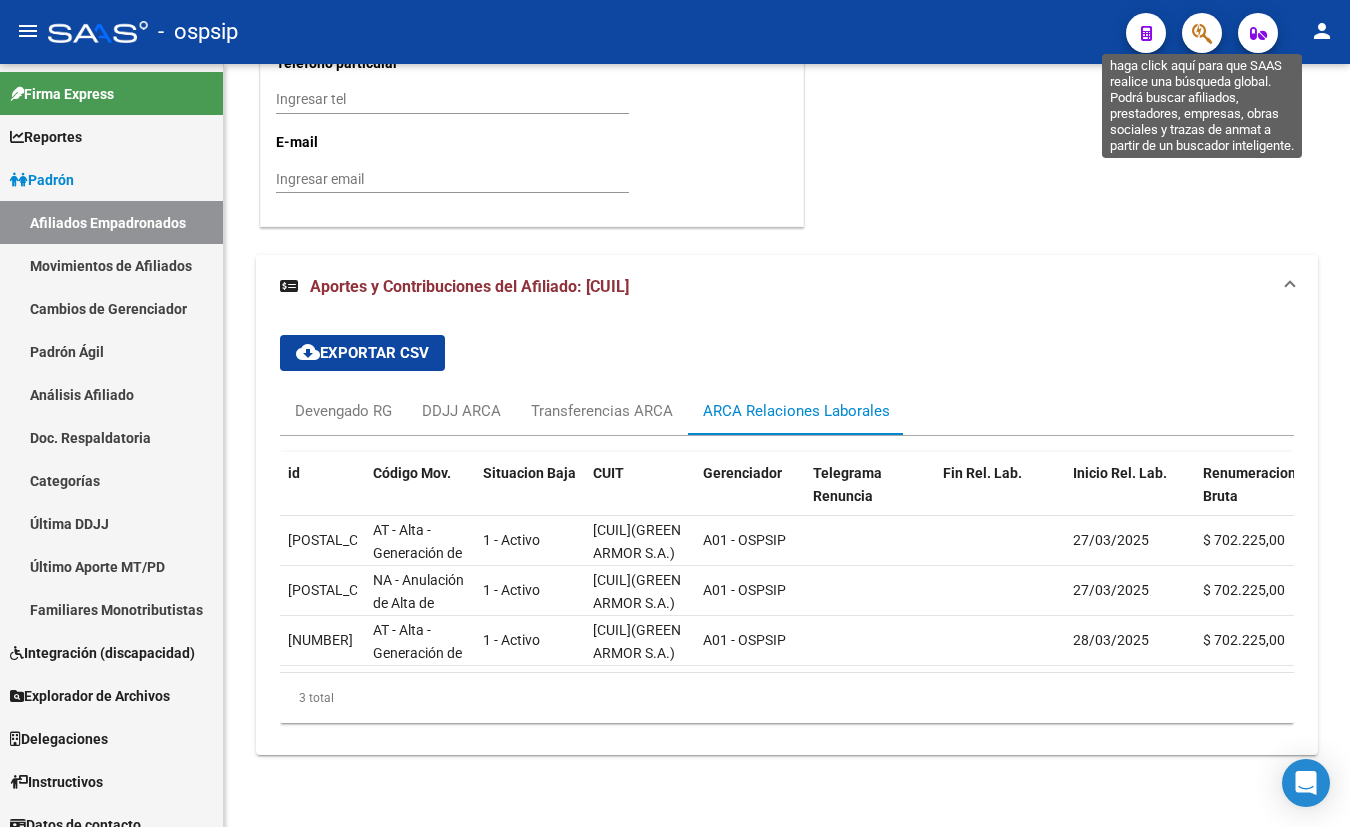 click 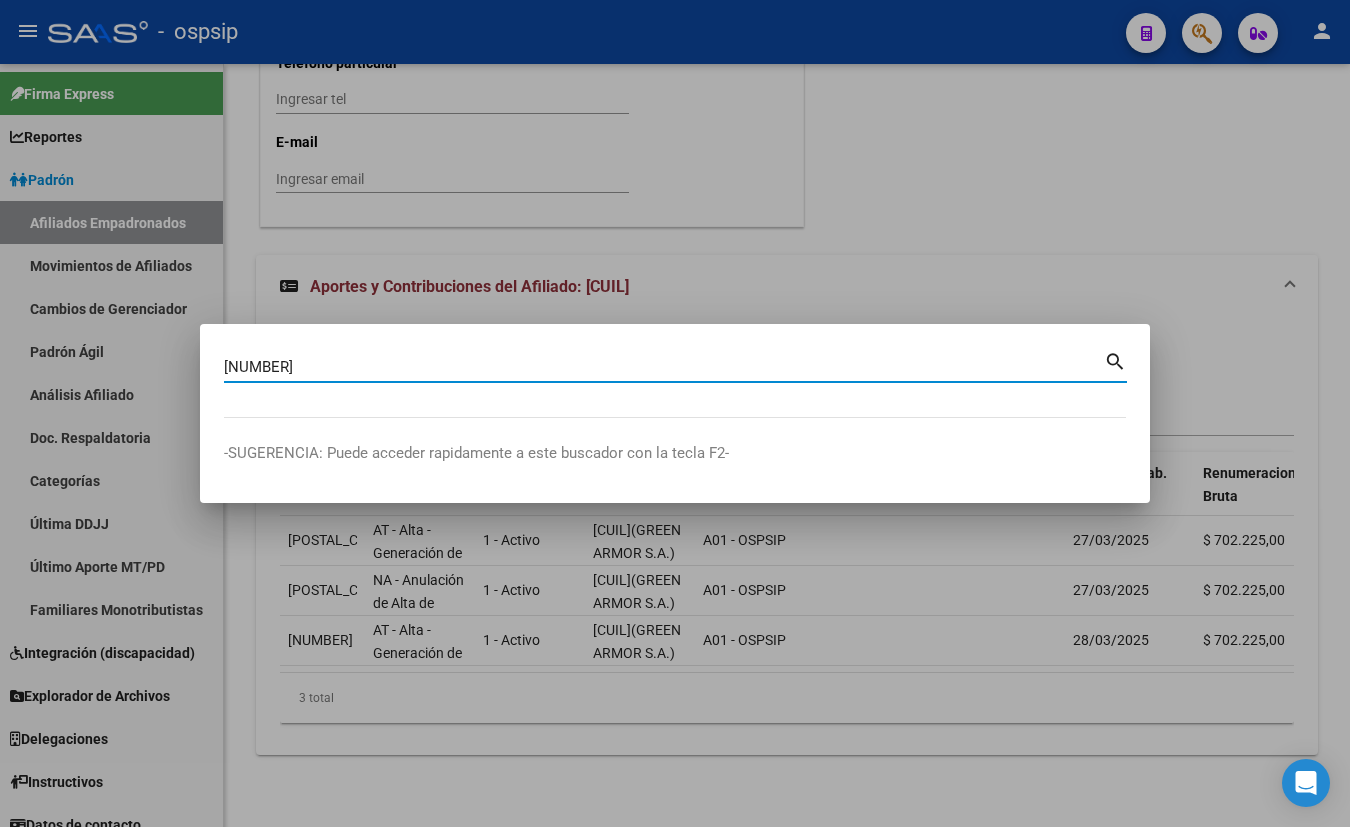 type on "[NUMBER]" 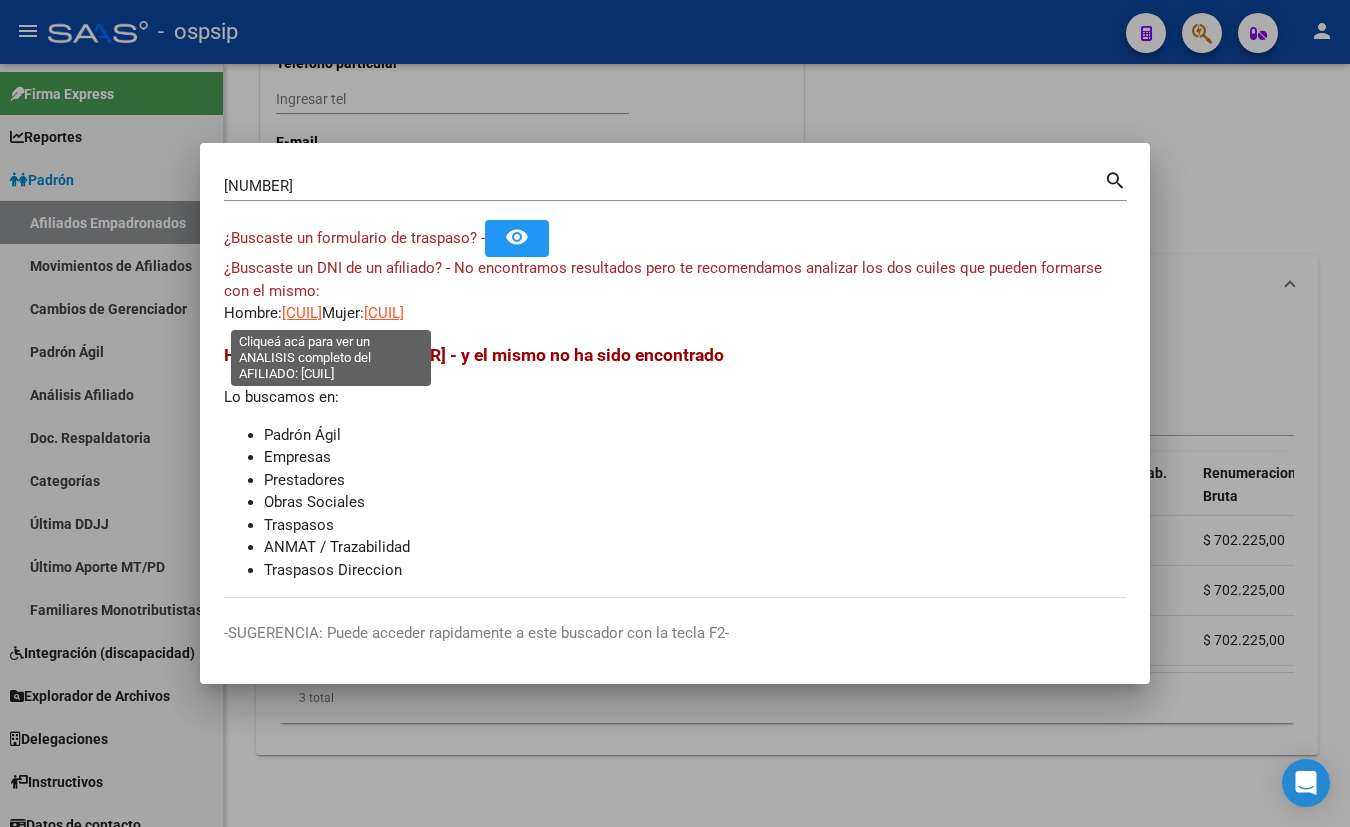 click on "[CUIL]" at bounding box center (302, 313) 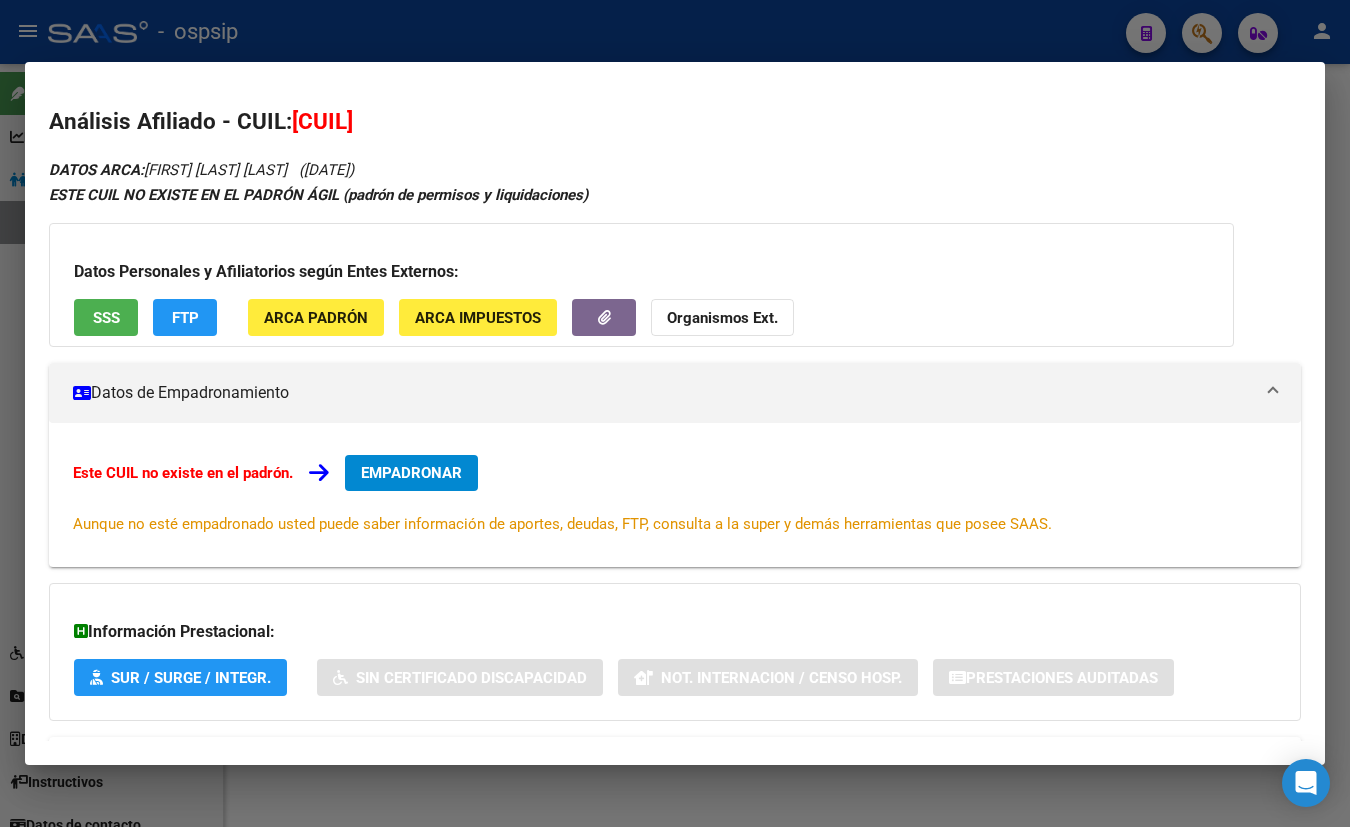 scroll, scrollTop: 87, scrollLeft: 0, axis: vertical 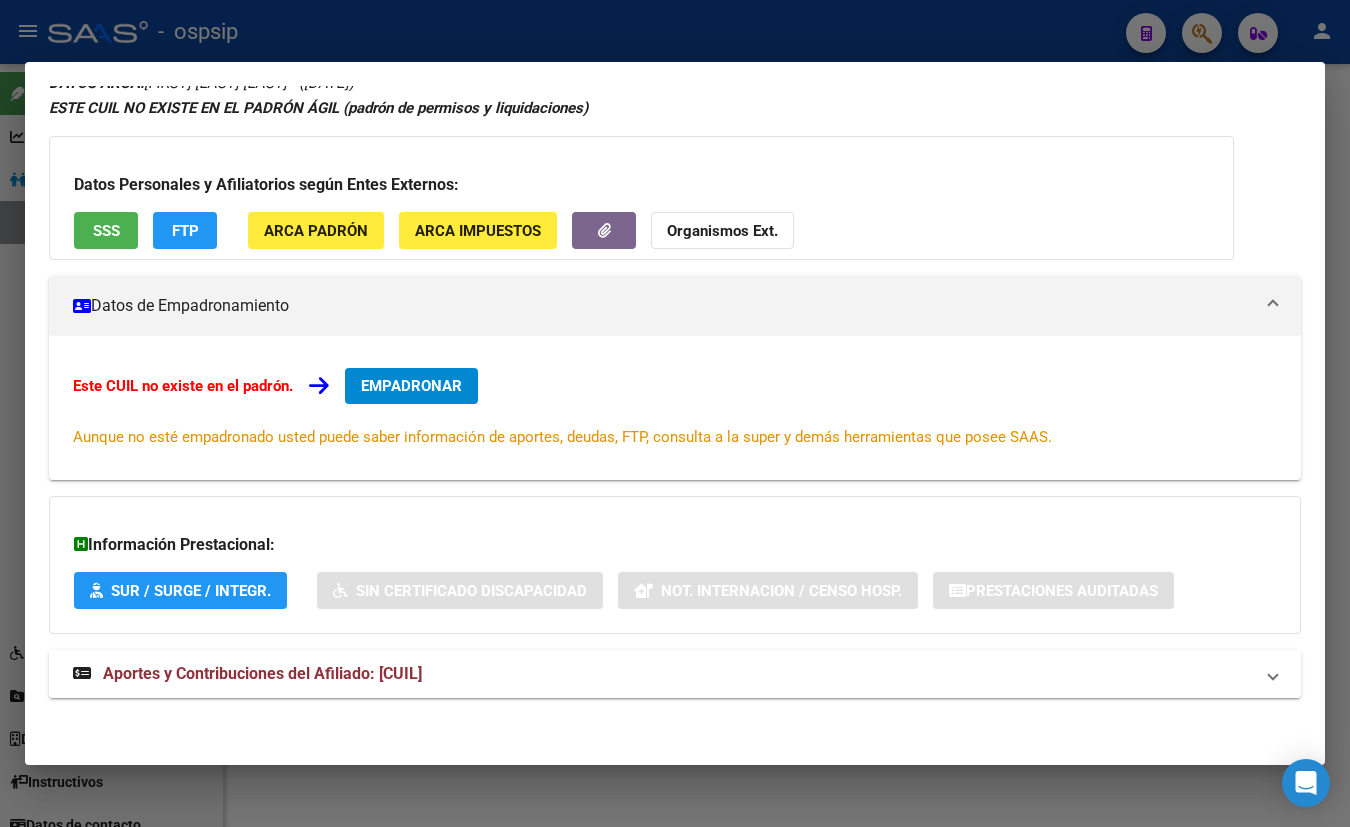 click on "Aportes y Contribuciones del Afiliado: [CUIL]" at bounding box center [262, 673] 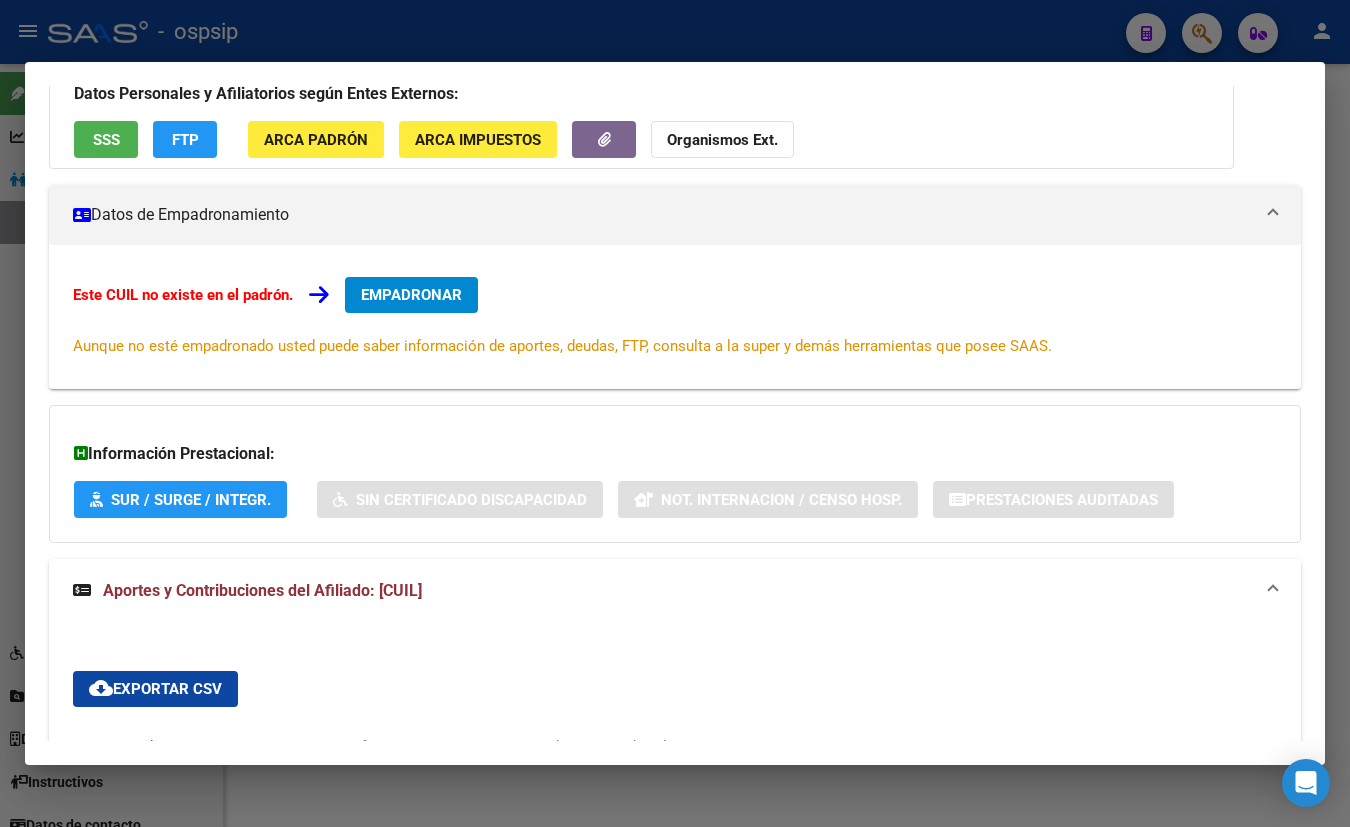 scroll, scrollTop: 0, scrollLeft: 0, axis: both 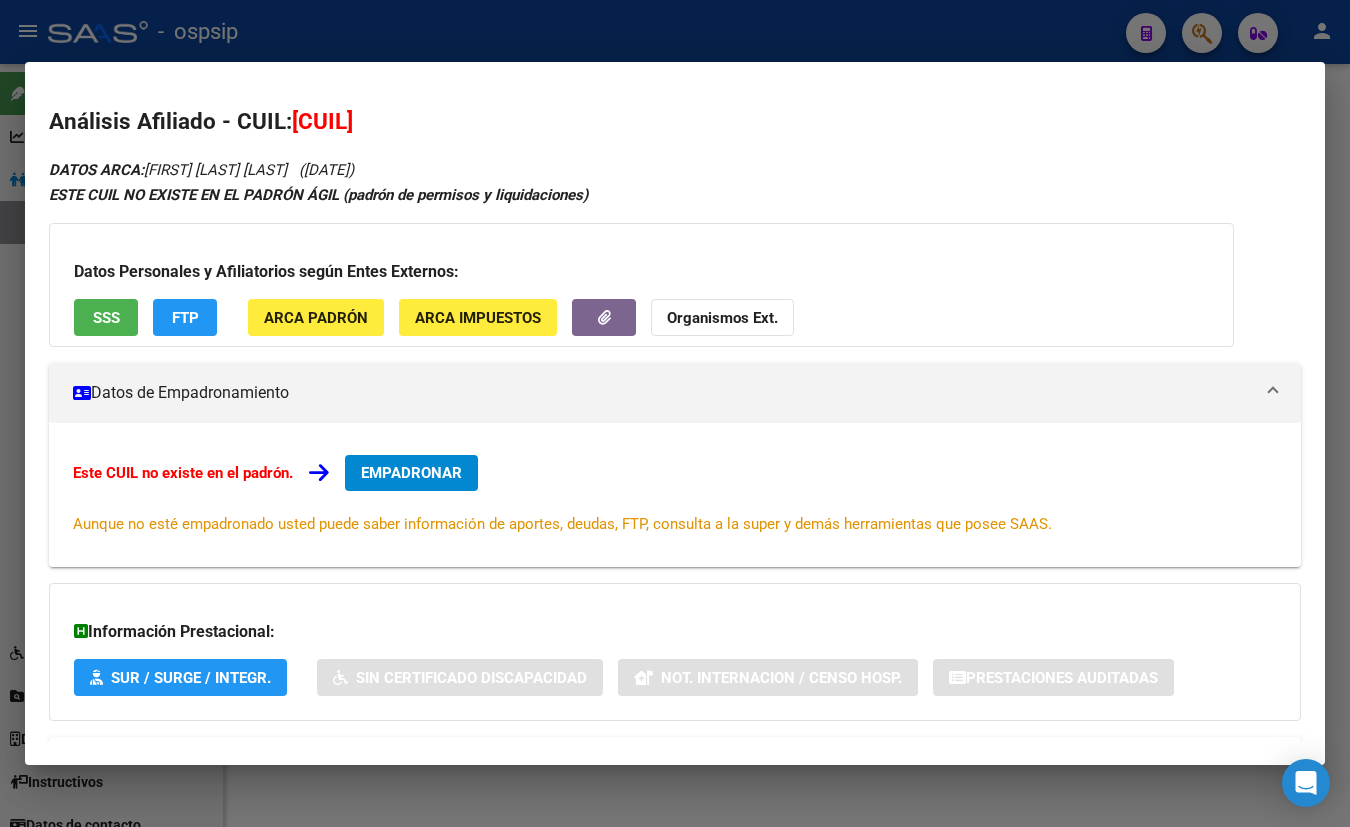 click on "DATOS ARCA:  [FIRST] [FIRST] [LAST]       ([DATE])  ESTE CUIL NO EXISTE EN EL PADRÓN ÁGIL (padrón de permisos y liquidaciones) Datos Personales y Afiliatorios según Entes Externos: SSS FTP ARCA Padrón ARCA Impuestos Organismos Ext.    Datos de Empadronamiento  Este CUIL no existe en el padrón.   EMPADRONAR
Aunque no esté empadronado usted puede saber información de aportes, deudas, FTP, consulta a la super y demás herramientas que posee SAAS.   Información Prestacional:       SUR / SURGE / INTEGR.    Sin Certificado Discapacidad    Not. Internacion / Censo Hosp.  Prestaciones Auditadas     Aportes y Contribuciones del Afiliado: [CUIL] cloud_download  Exportar CSV  Devengado RG DDJJ ARCA Transferencias ARCA ARCA Relaciones Laborales Filtros Período Desde (AAAAMM) Período Hasta (AAAAMM) Seleccionar Gerenciador Seleccionar Gerenciador Todos Con Acta search  Buscar Registros  delete  Borrar Filtros  Período CUIT Deuda | Acta Fisca. | Deuda Bruta x ARCA Dif DDJJ y Trf. DJ Total | |" at bounding box center (675, 825) 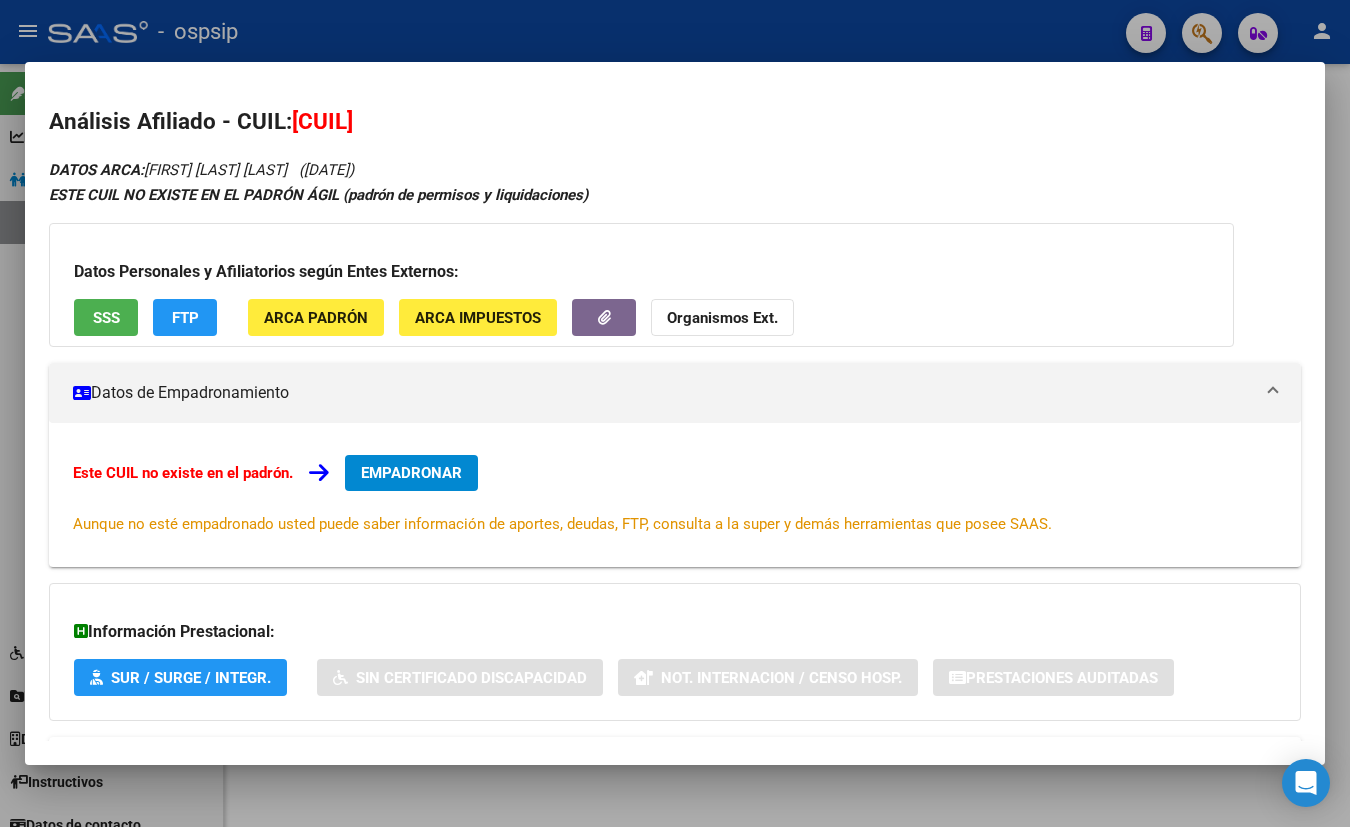 type 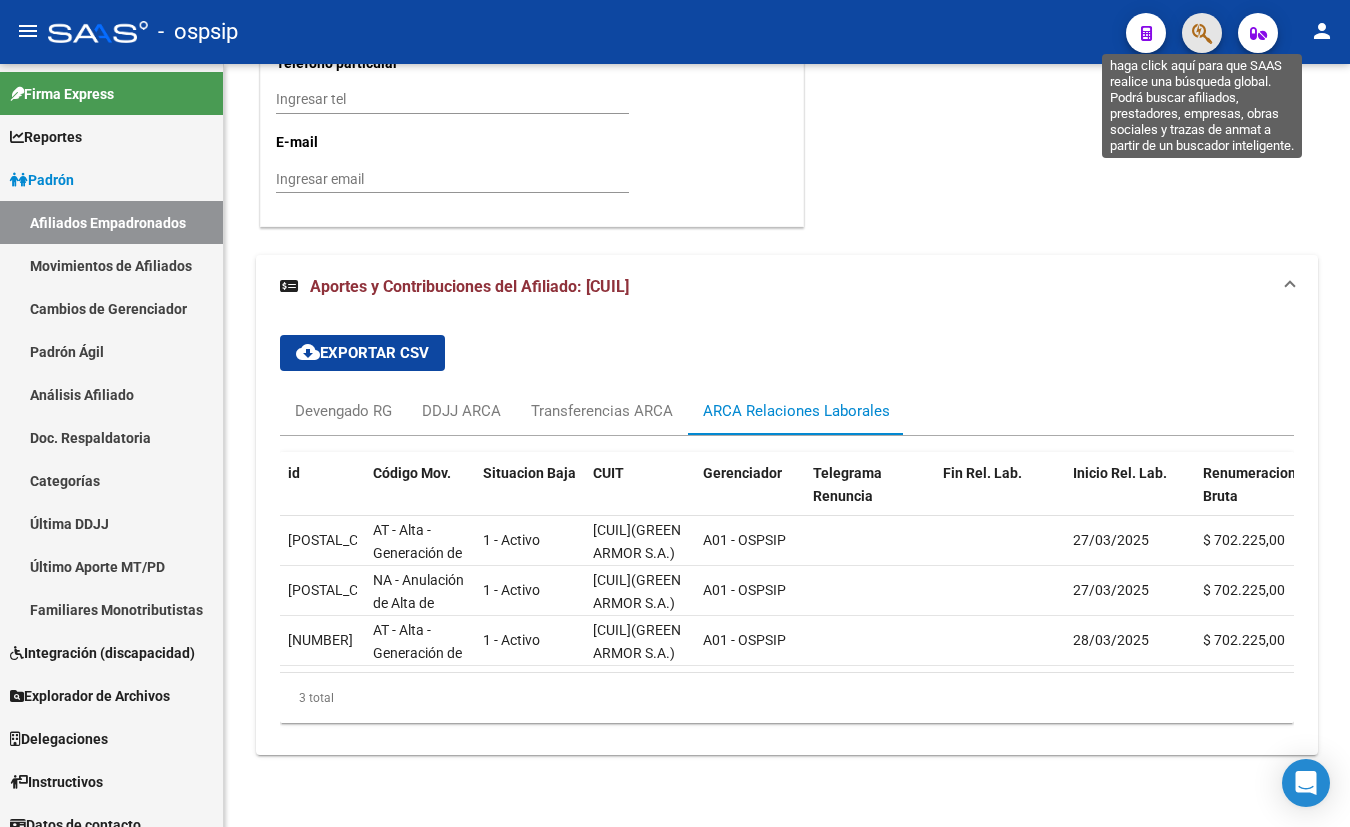 click 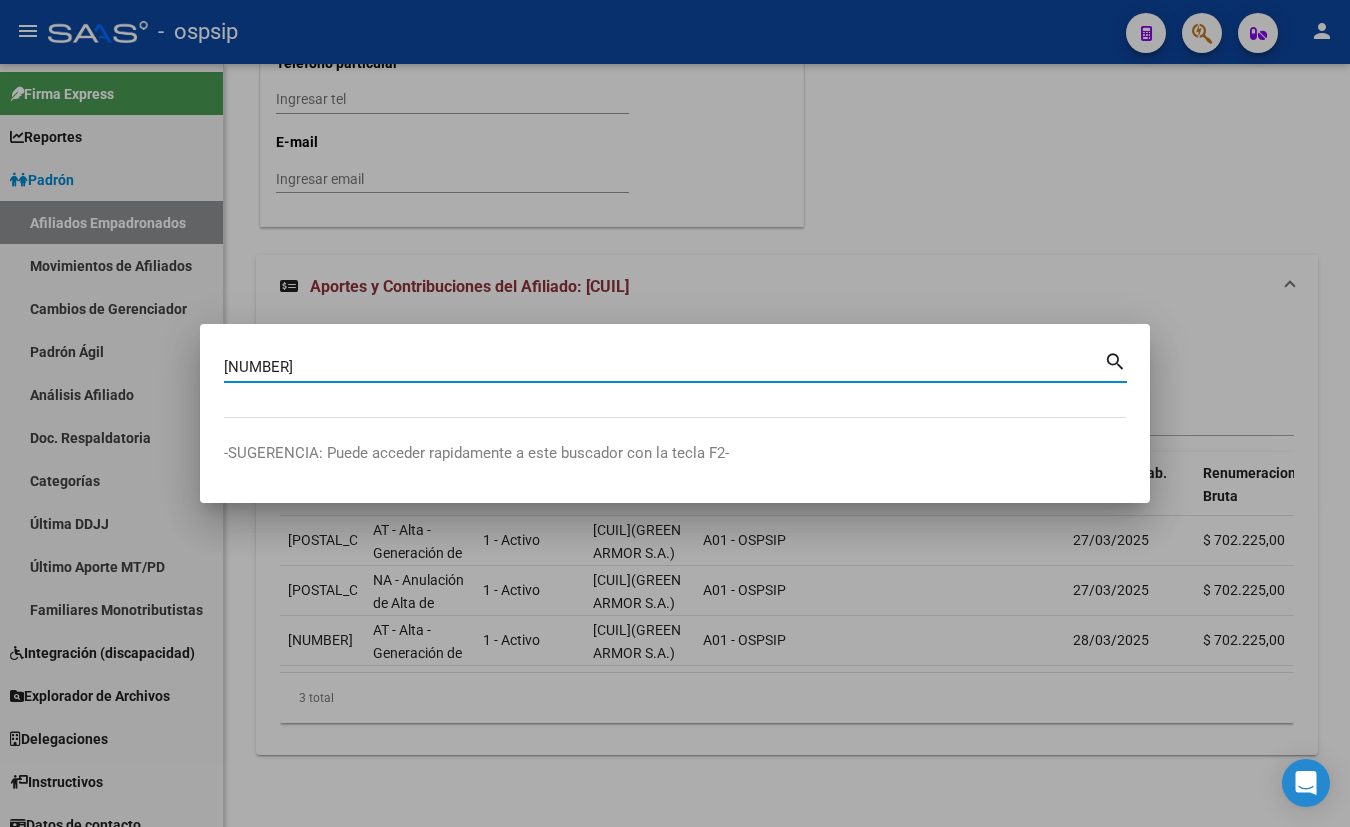 type on "[NUMBER]" 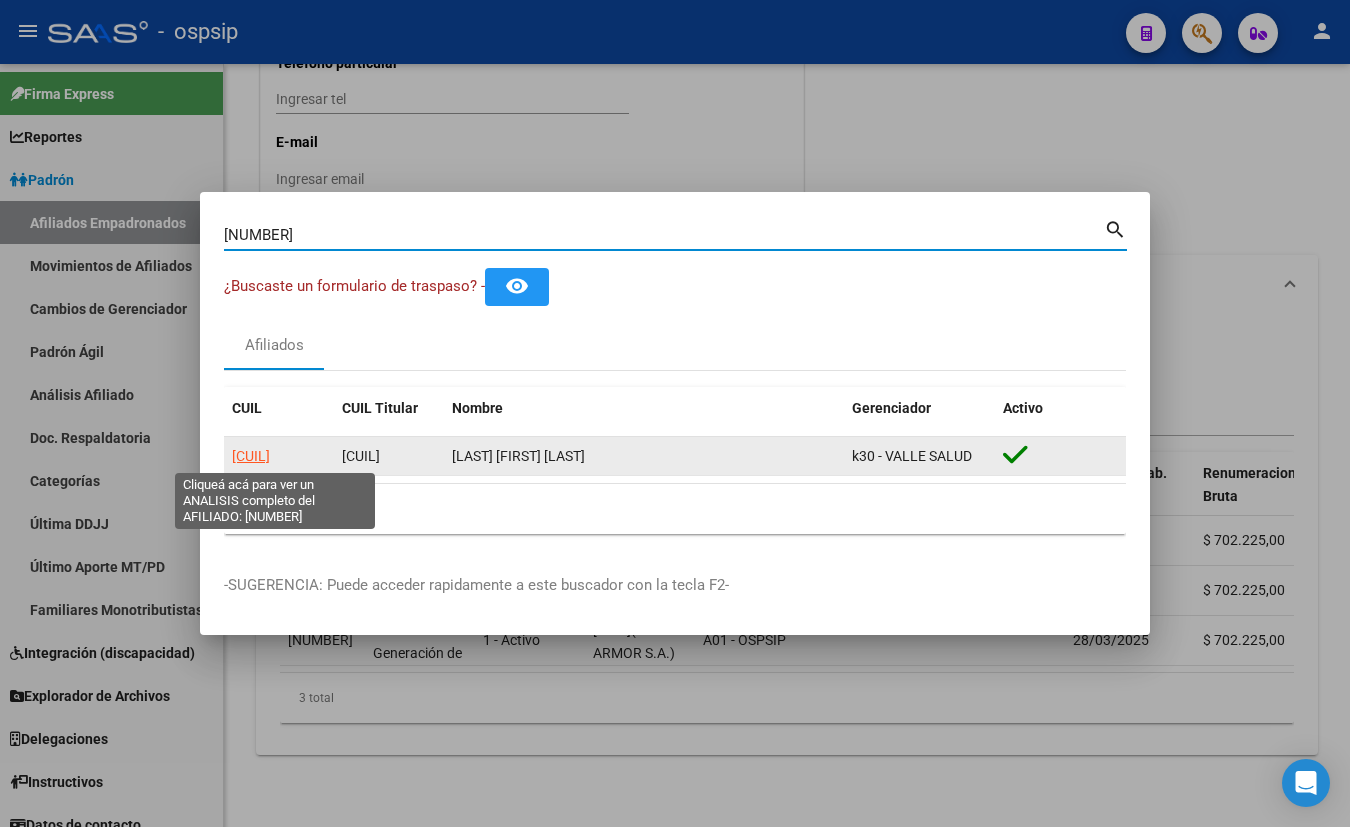 click on "[CUIL]" 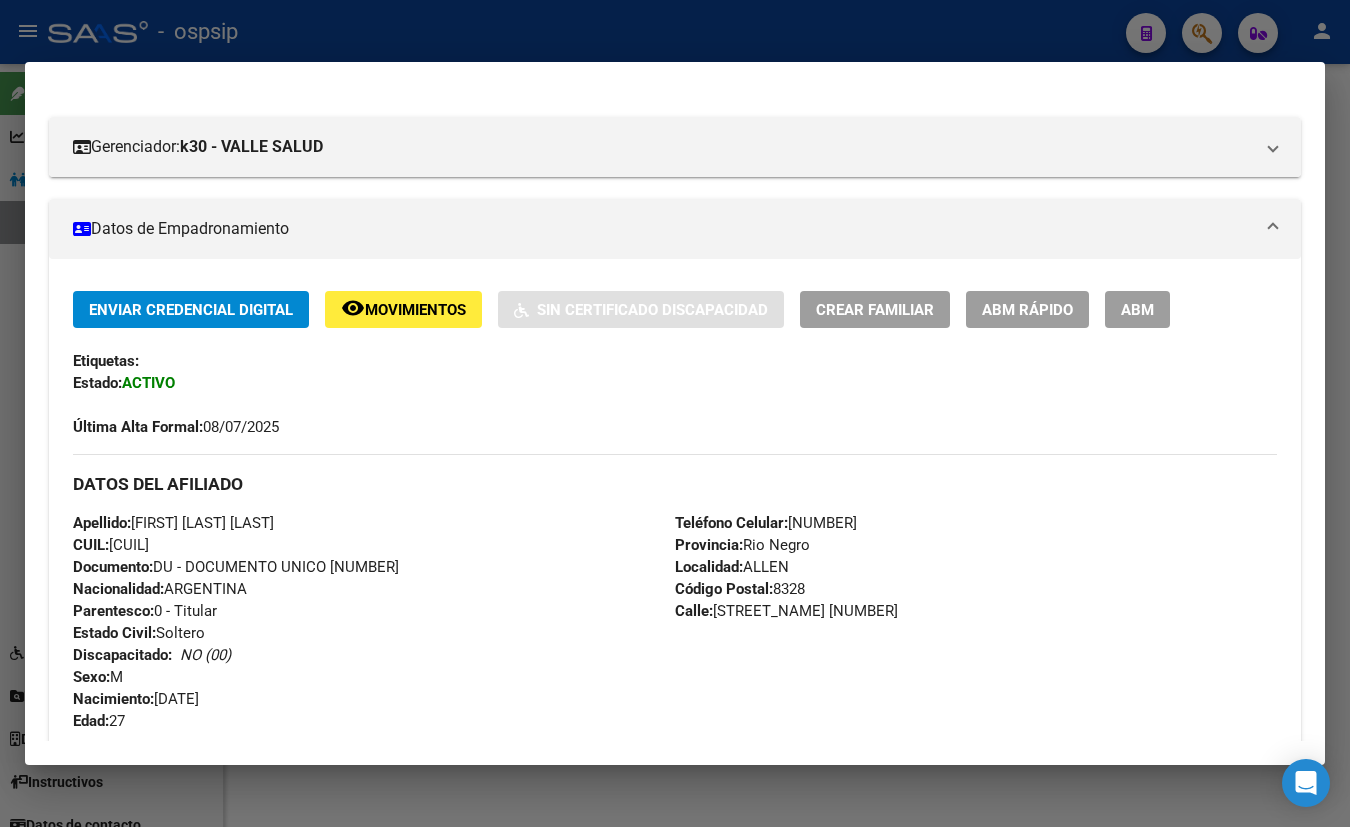 scroll, scrollTop: 363, scrollLeft: 0, axis: vertical 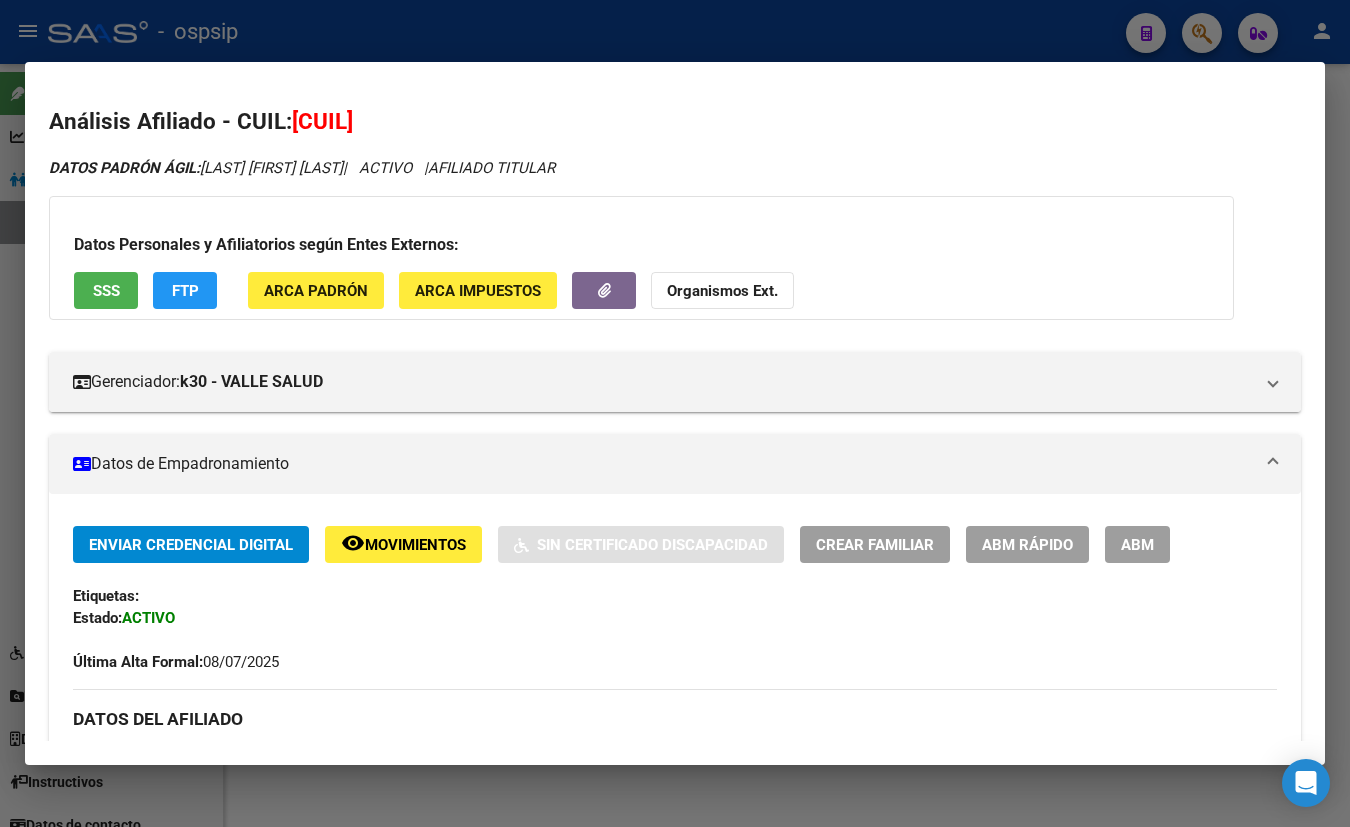 click on "Análisis Afiliado - CUIL:  [CUIL] DATOS PADRÓN ÁGIL:  [LAST] [FIRST] [MIDDLE]     |   ACTIVO   |     AFILIADO TITULAR  Datos Personales y Afiliatorios según Entes Externos: SSS FTP ARCA Padrón ARCA Impuestos Organismos Ext.    Gerenciador:      k30 - VALLE SALUD Atención telefónica: Atención emergencias: Otros Datos Útiles:    Datos de Empadronamiento  Enviar Credencial Digital remove_red_eye Movimientos    Sin Certificado Discapacidad Crear Familiar ABM Rápido ABM Etiquetas: Estado: ACTIVO Última Alta Formal:  [DATE] DATOS DEL AFILIADO Apellido:  [FIRST] [MIDDLE] [LAST] CUIL:  [CUIL] Documento:  DU - DOCUMENTO UNICO [DOCUMENT_NUMBER]  Nacionalidad:  ARGENTINA Parentesco:  0 - Titular Estado Civil:  Soltero Discapacitado:    NO (00) Sexo:  M Nacimiento:  [DATE] Edad:  27  Teléfono Celular:  [PHONE] Provincia:  Rio Negro Localidad:  [CITY] Código Postal:  [POSTAL_CODE] Calle:  LAGO ESCONDIDO 130 DATOS GRUPO FAMILIAR Gerenciador / Plan:  k30 - VALLE SALUD / Sin Plan Empleador:    Id Motivo" at bounding box center (675, 910) 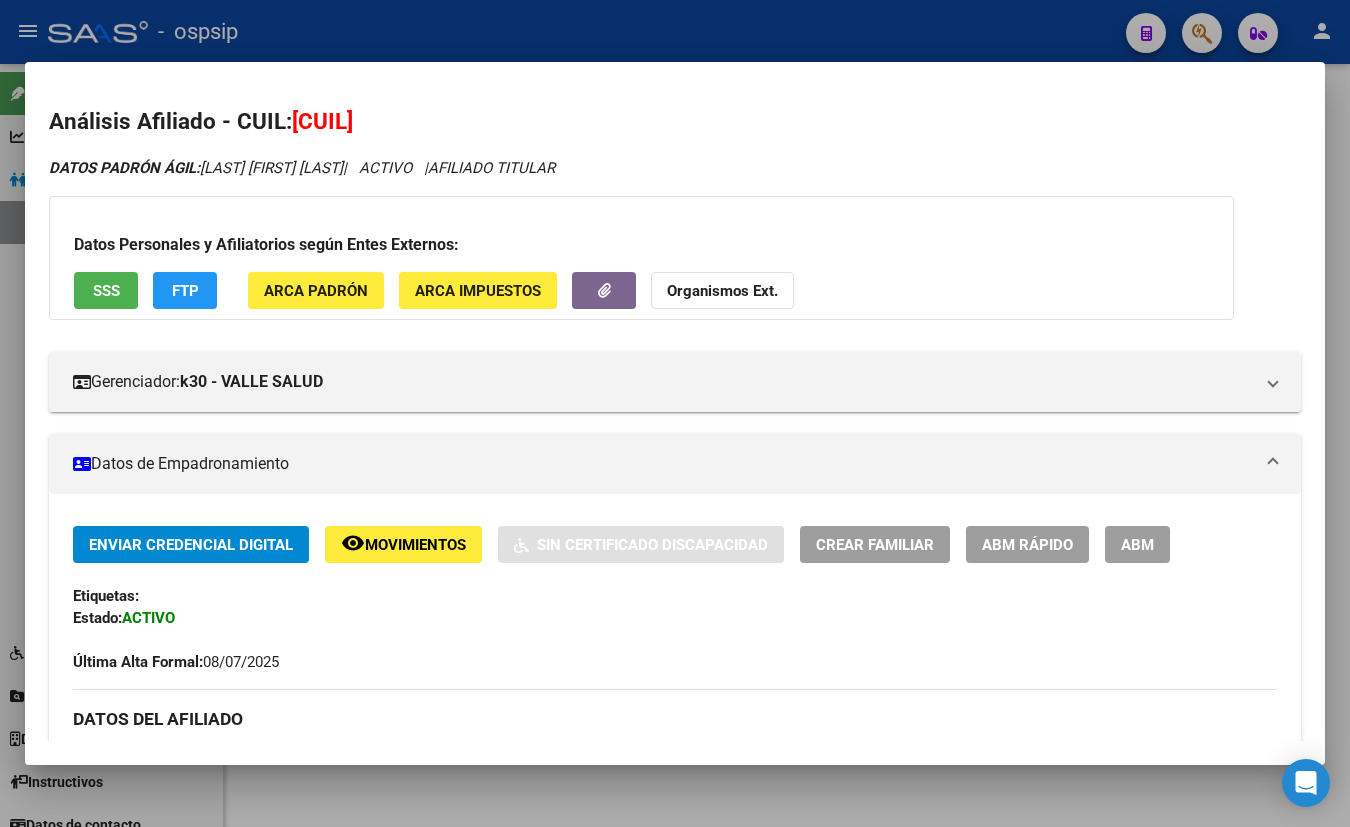 type 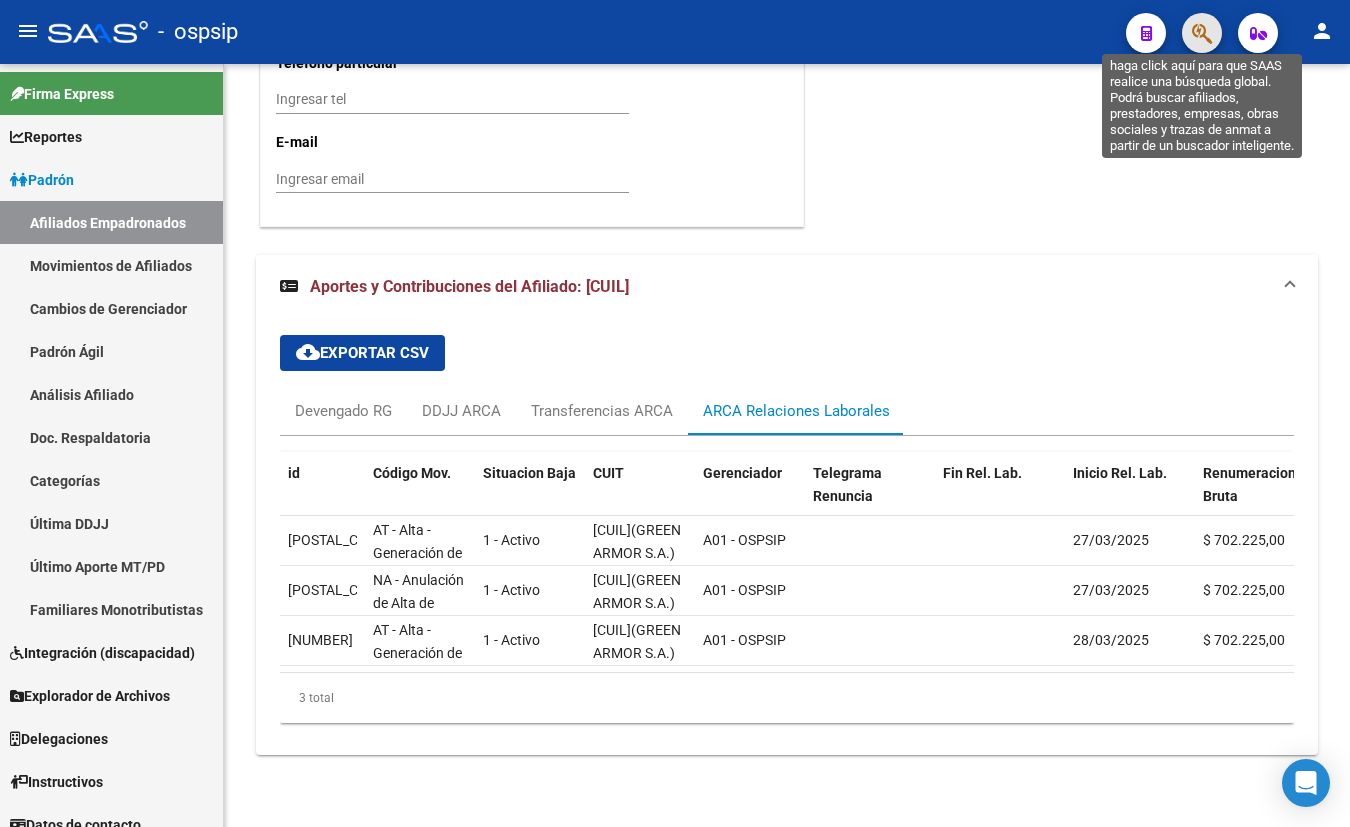 click 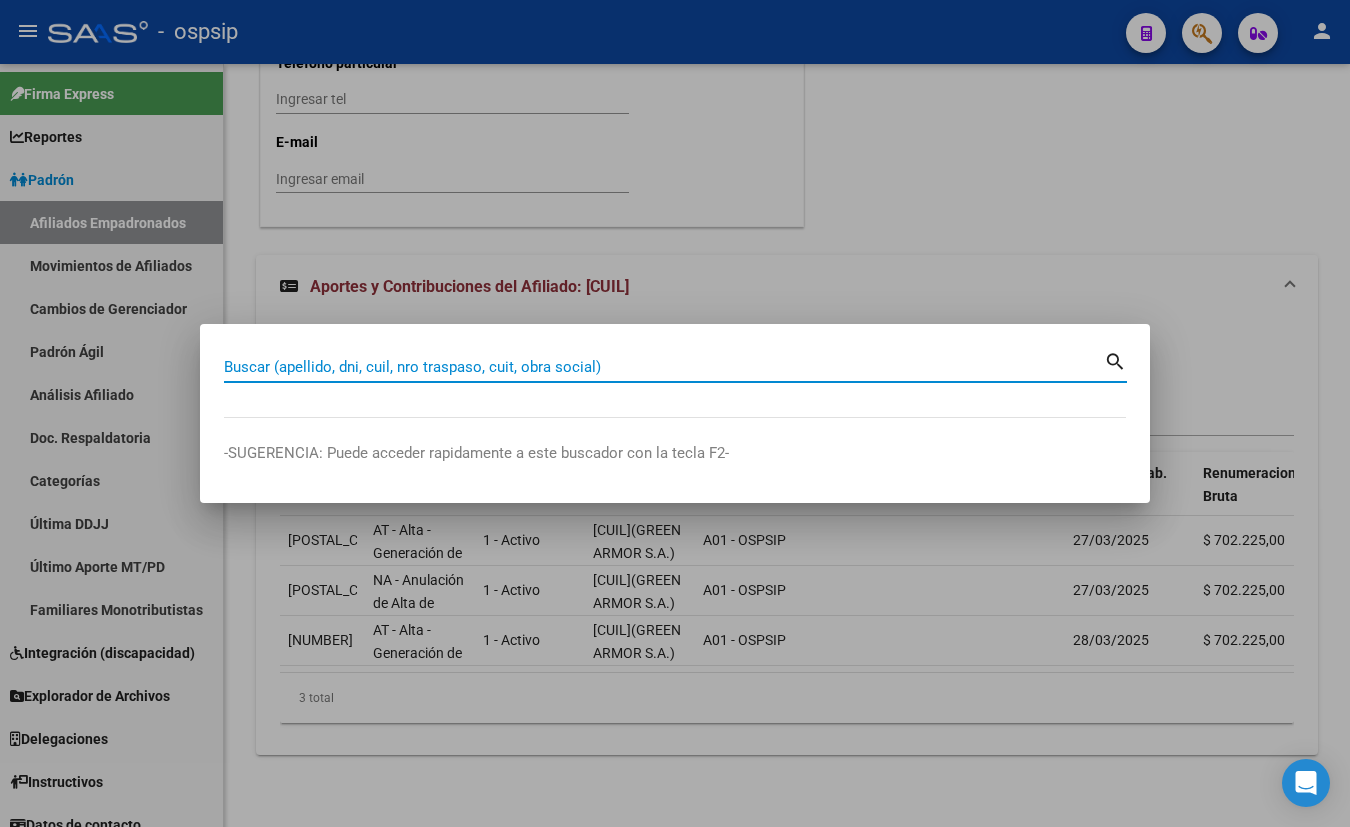 paste on "[CUIL]" 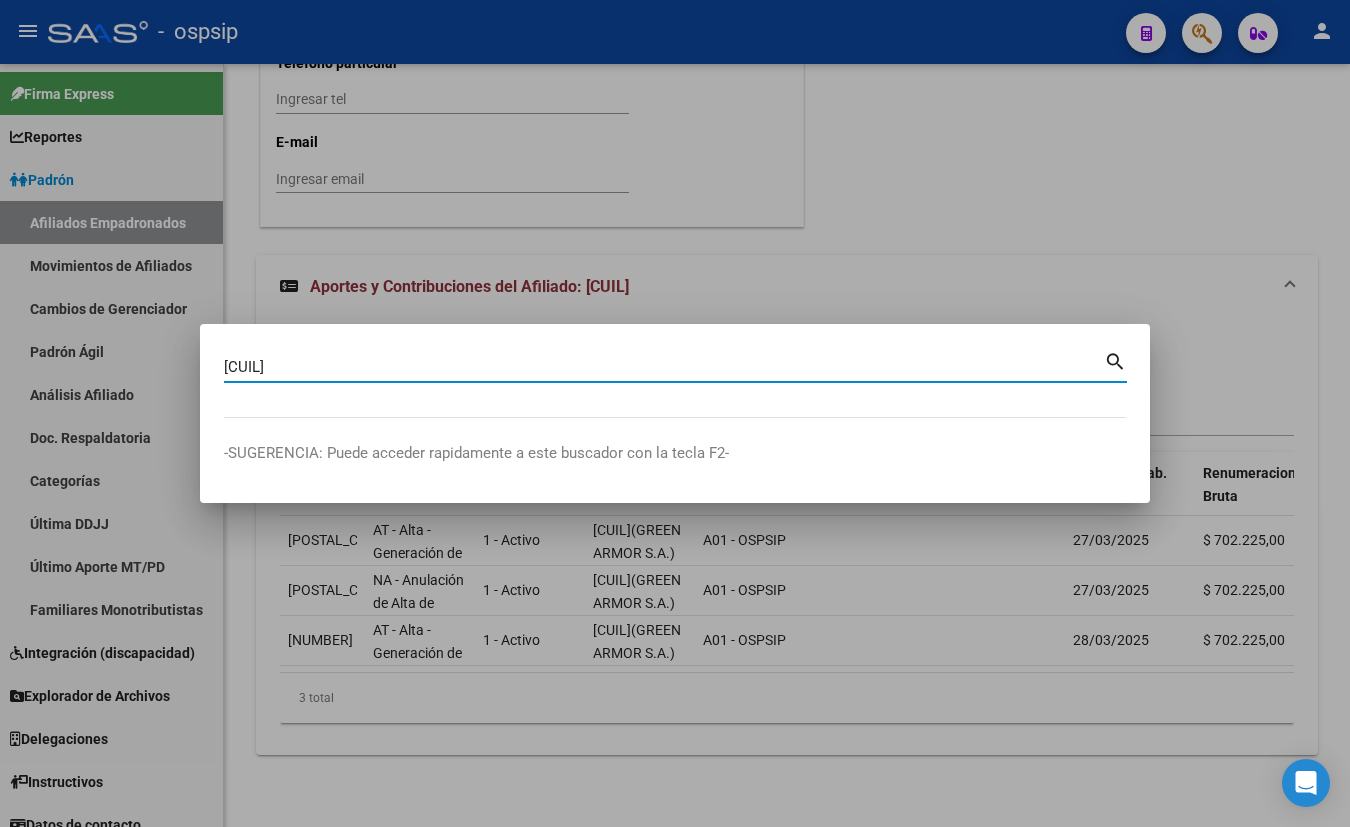type on "[CUIL]" 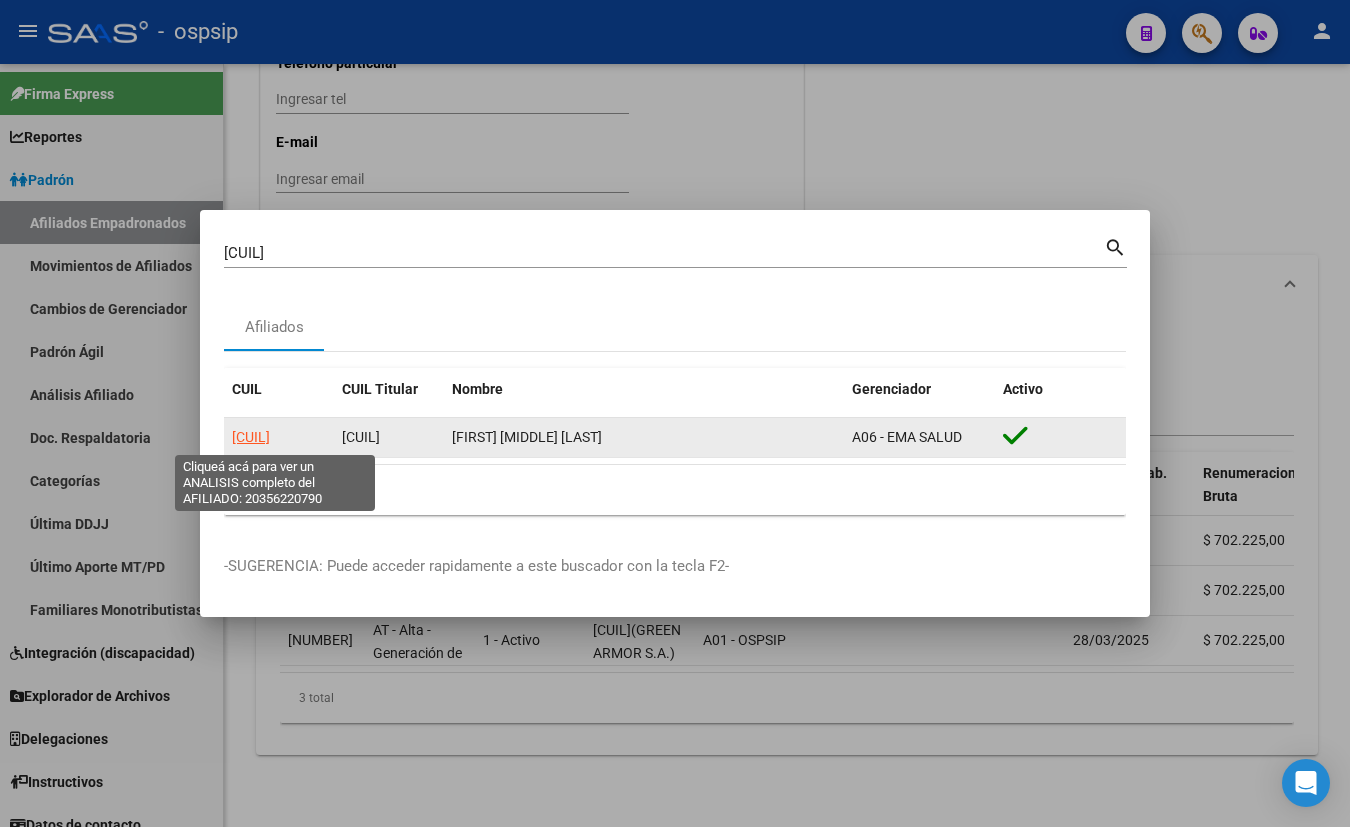 click on "[CUIL]" 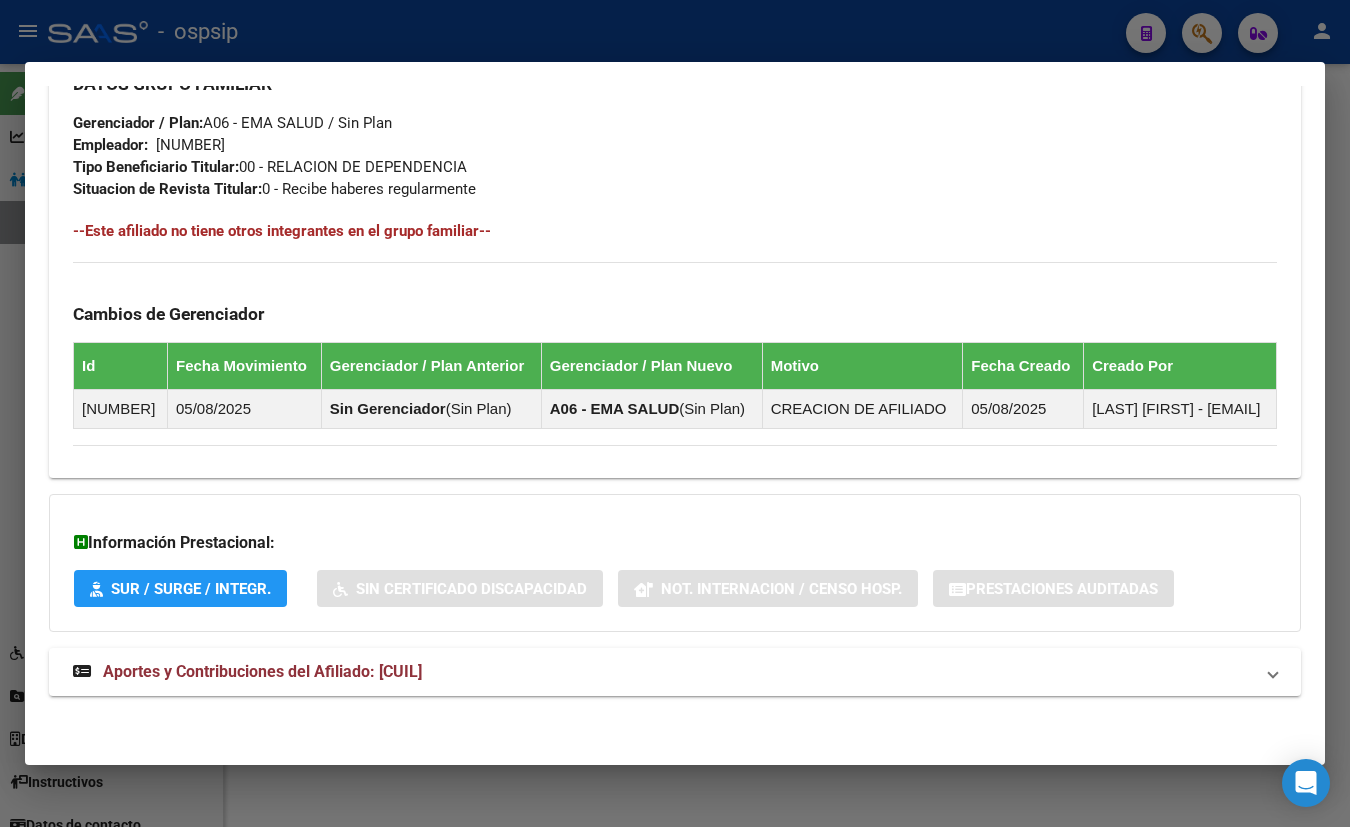 scroll, scrollTop: 970, scrollLeft: 0, axis: vertical 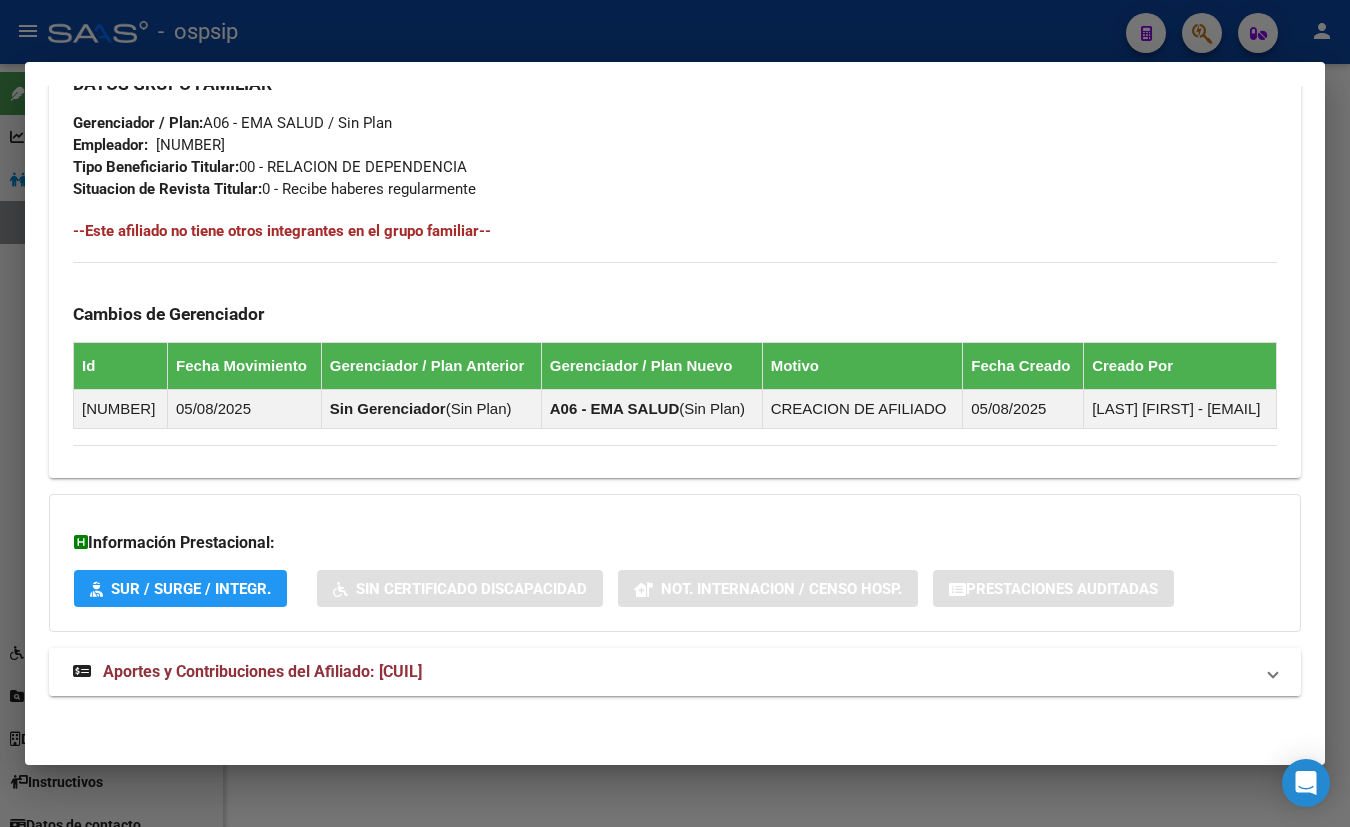 click on "Aportes y Contribuciones del Afiliado: [CUIL]" at bounding box center [262, 671] 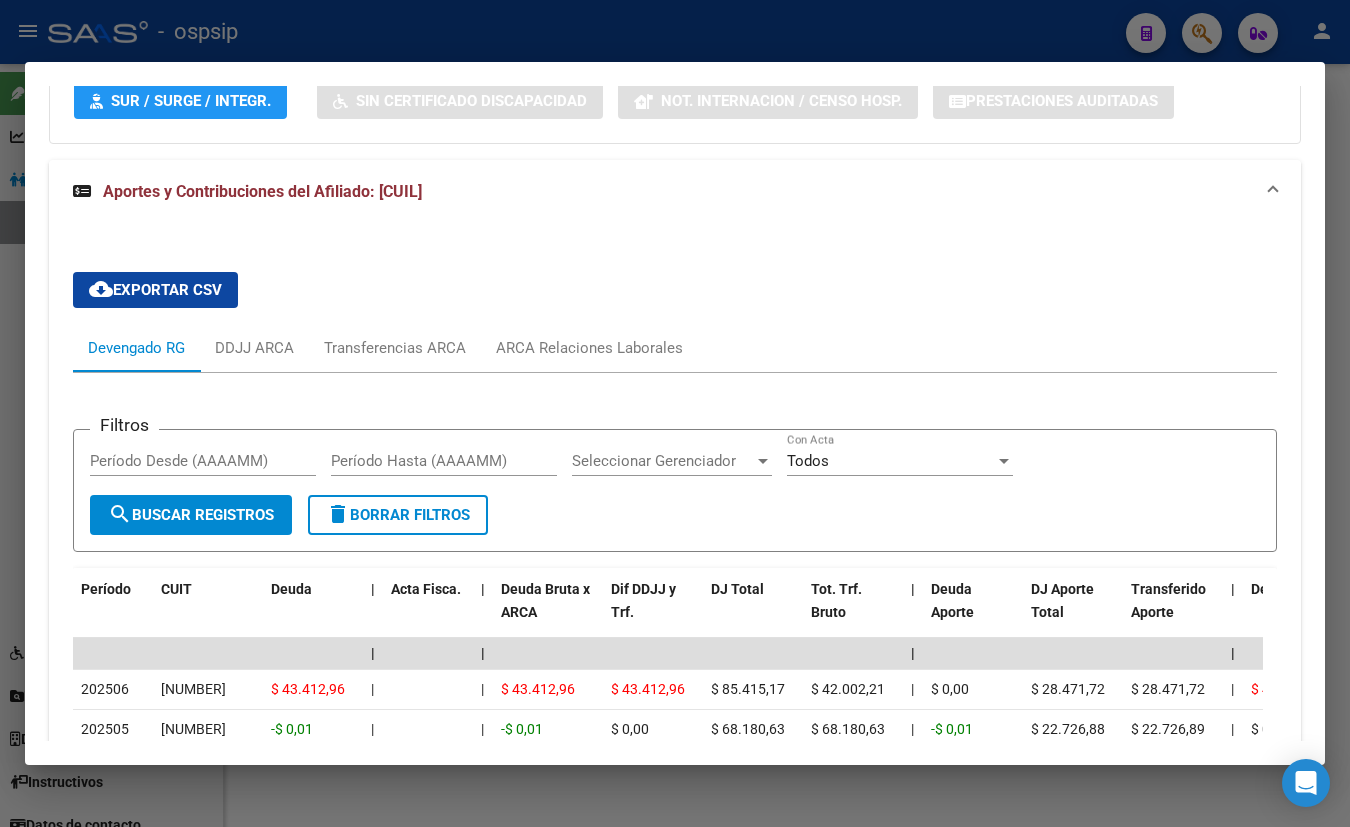 scroll, scrollTop: 1607, scrollLeft: 0, axis: vertical 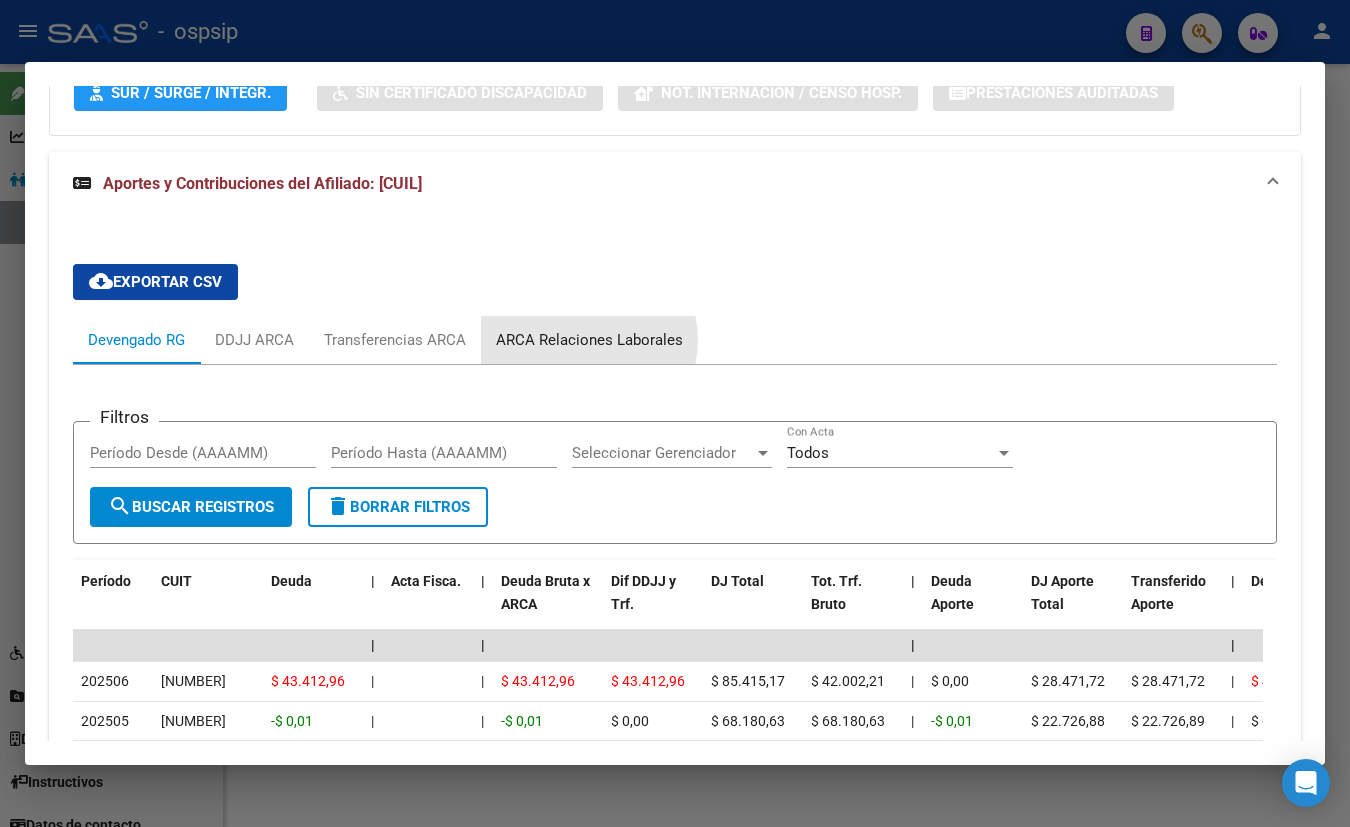 click on "ARCA Relaciones Laborales" at bounding box center [589, 340] 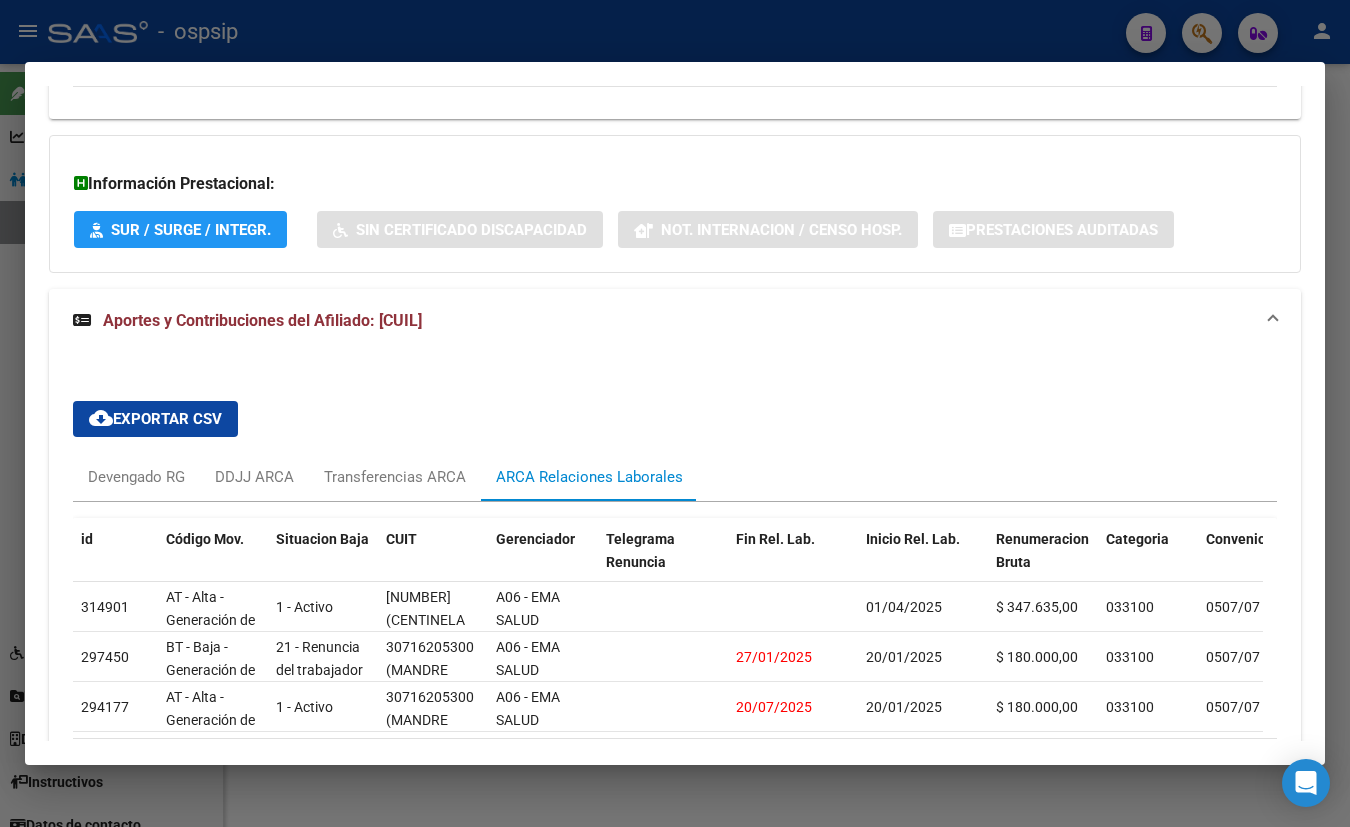 scroll, scrollTop: 1425, scrollLeft: 0, axis: vertical 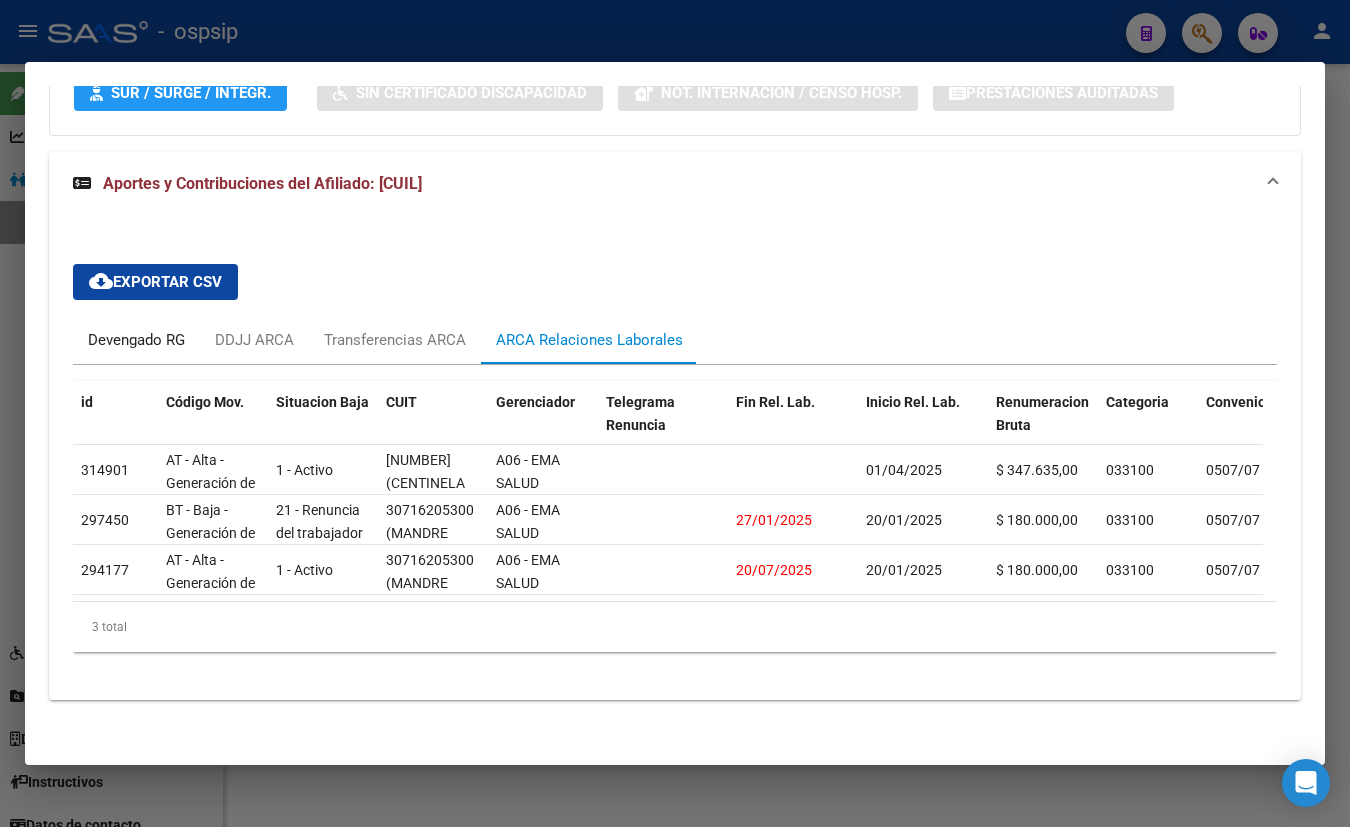 click on "Devengado RG" at bounding box center (136, 340) 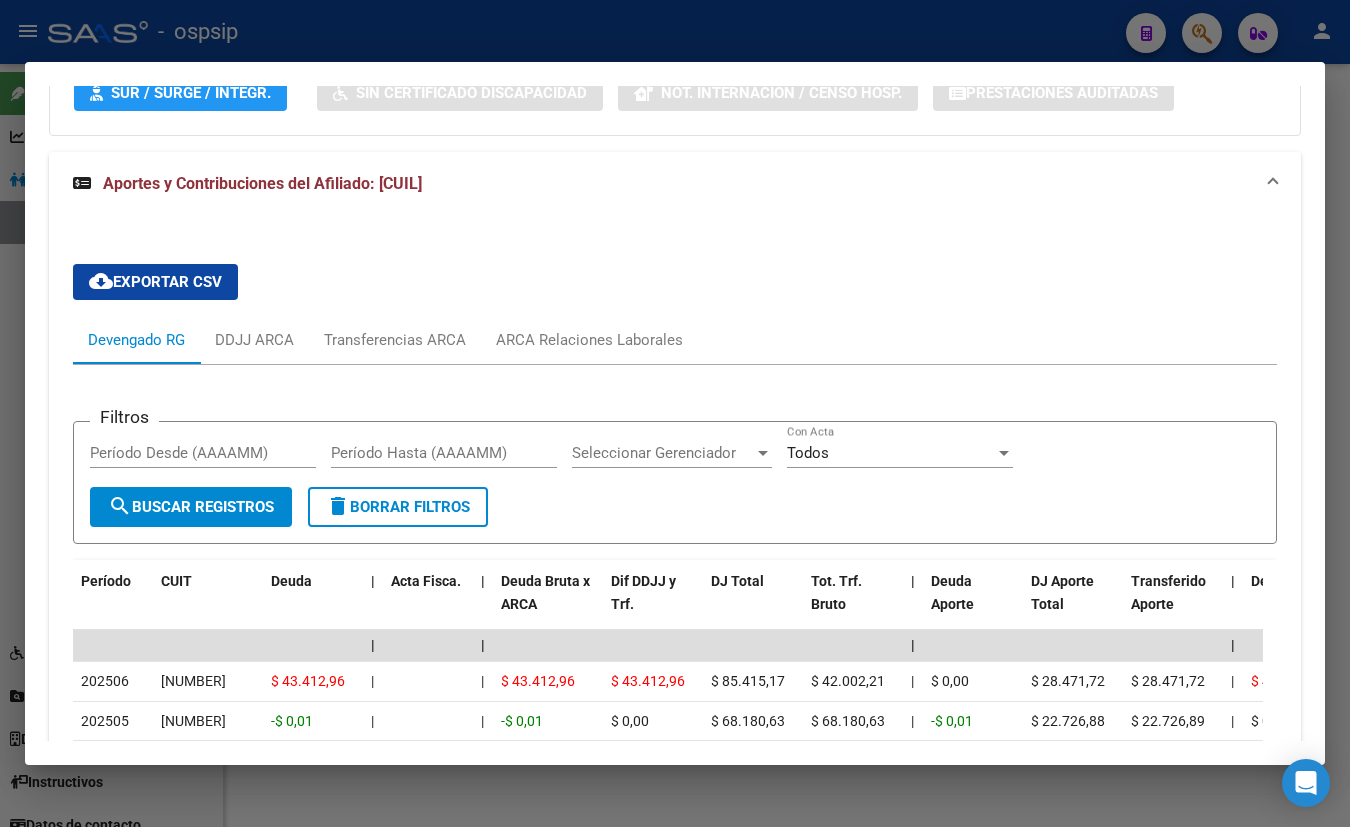type 